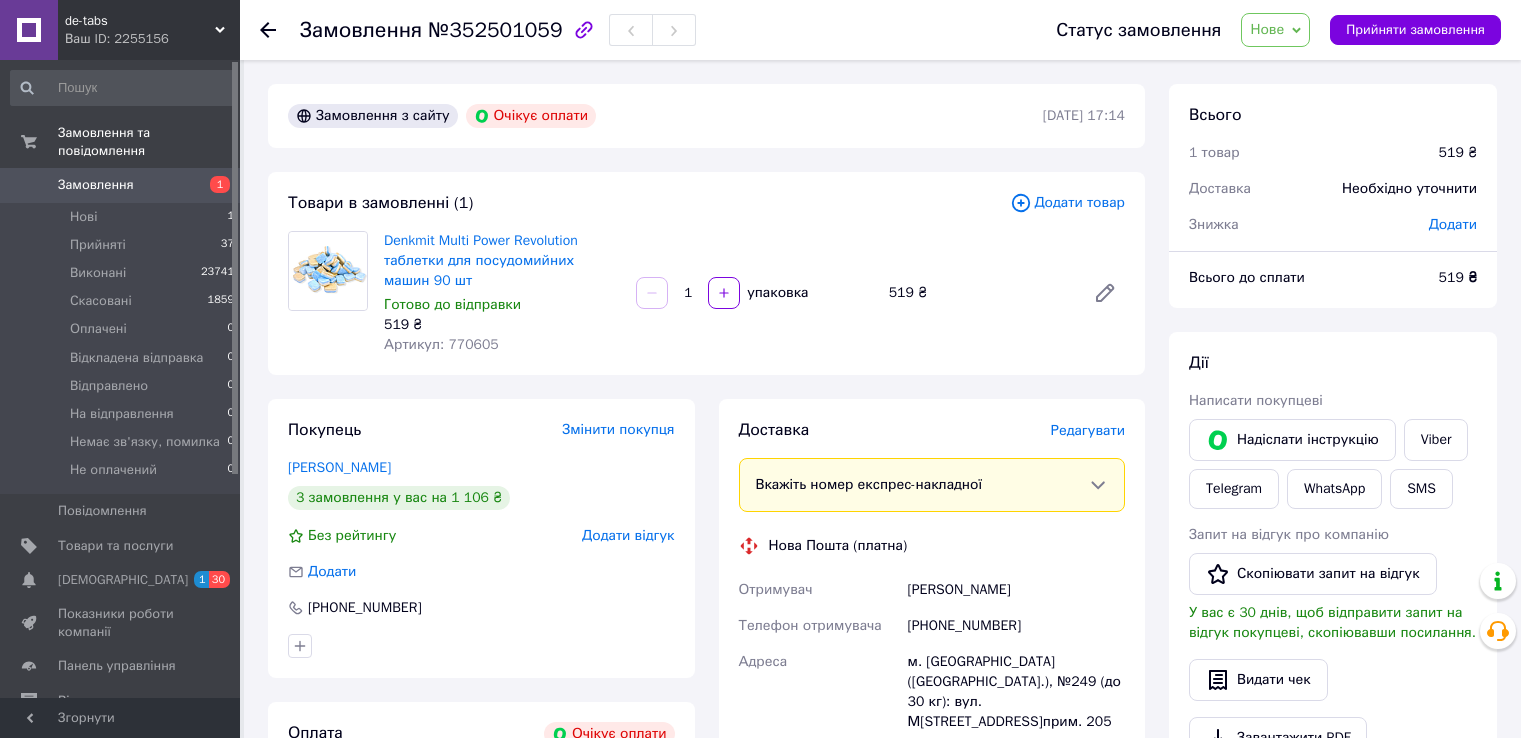 scroll, scrollTop: 0, scrollLeft: 0, axis: both 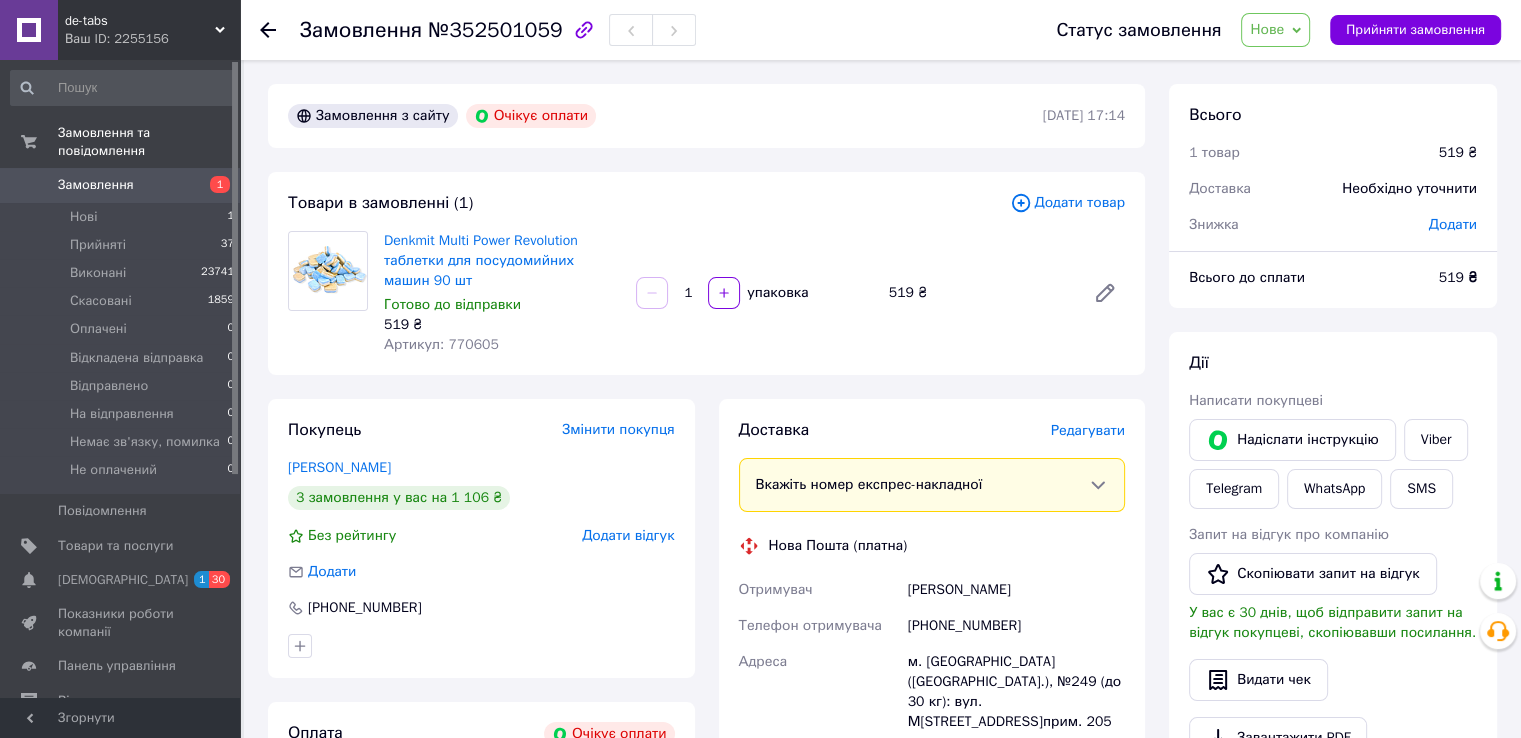click on "Замовлення з сайту Очікує оплати" at bounding box center [663, 116] 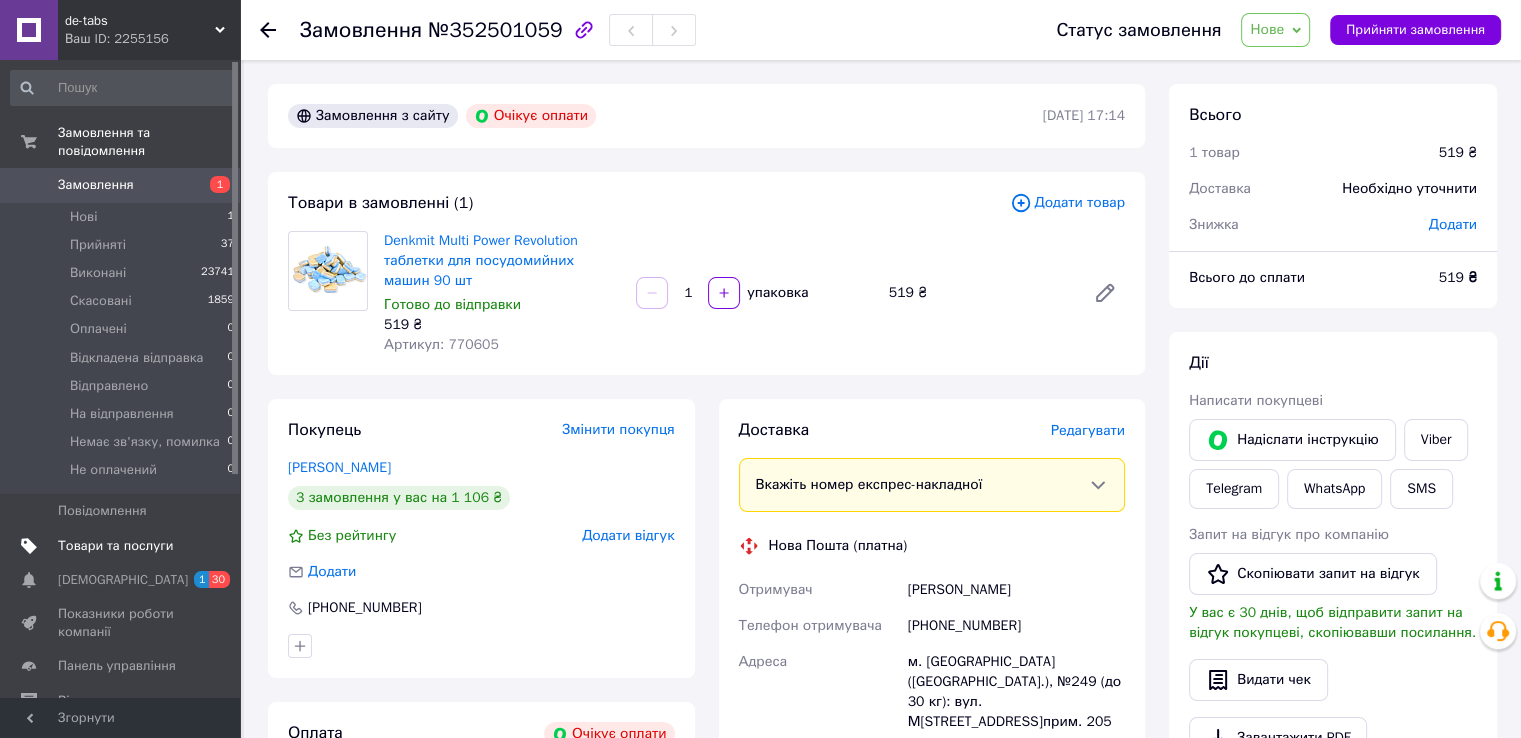click on "Товари та послуги" at bounding box center (115, 546) 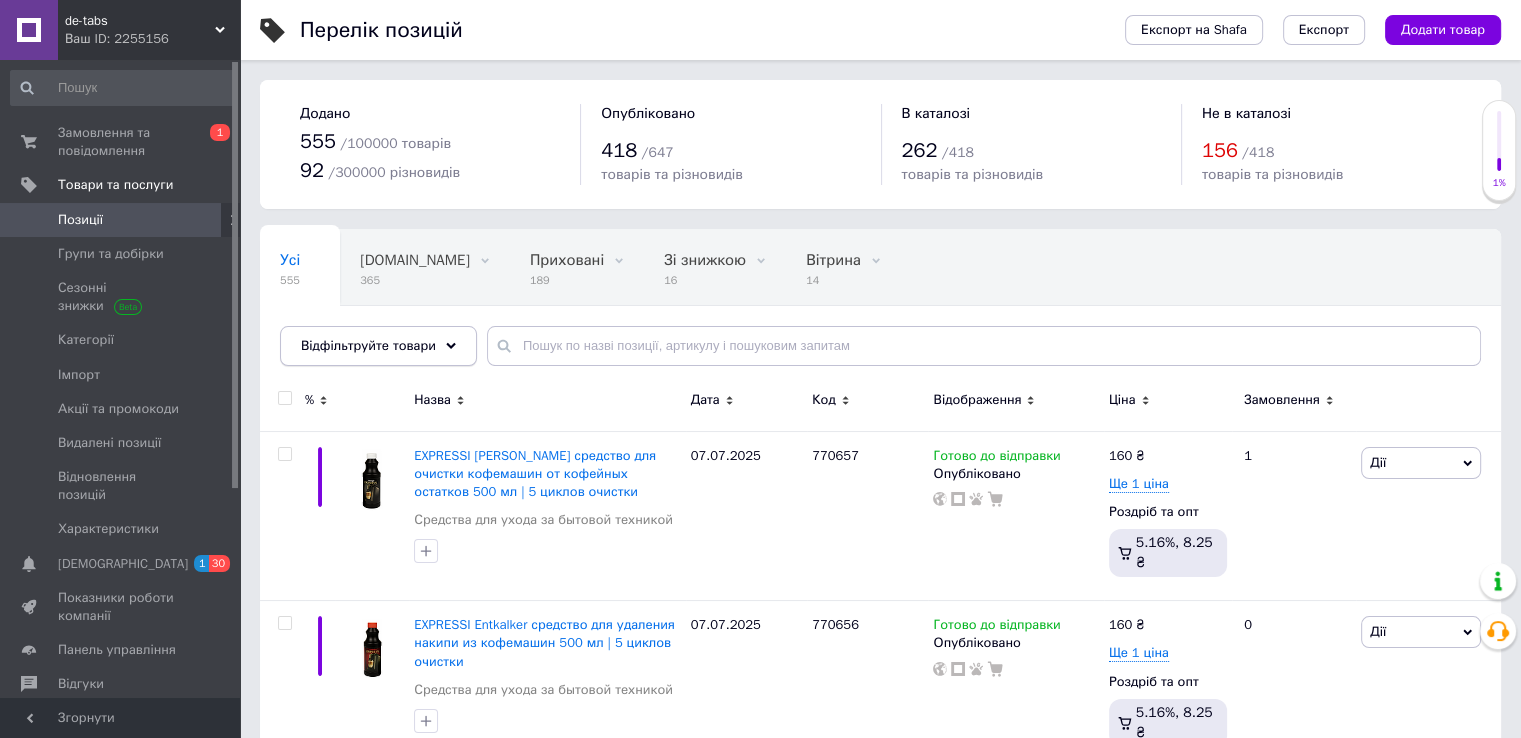 click on "Відфільтруйте товари" at bounding box center (368, 345) 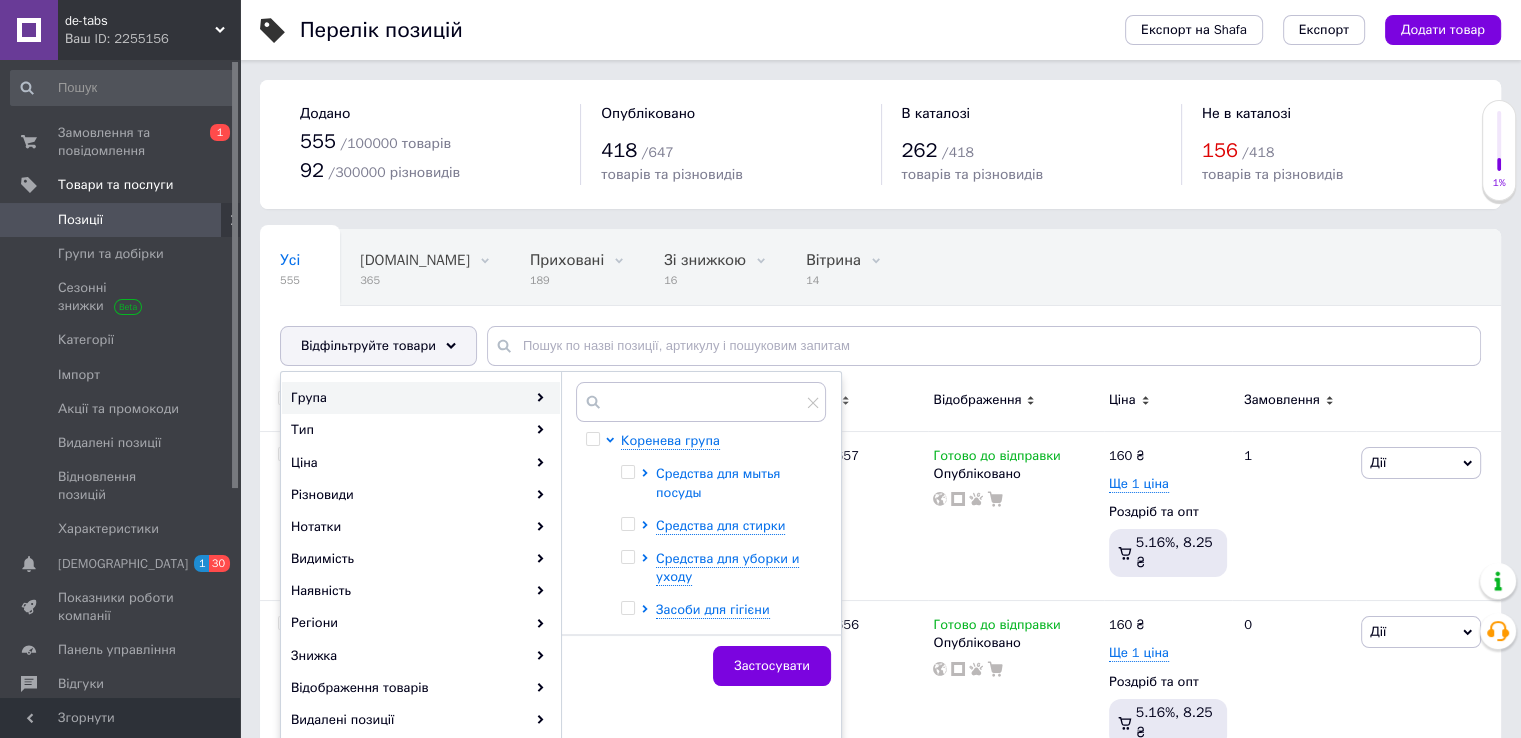 click 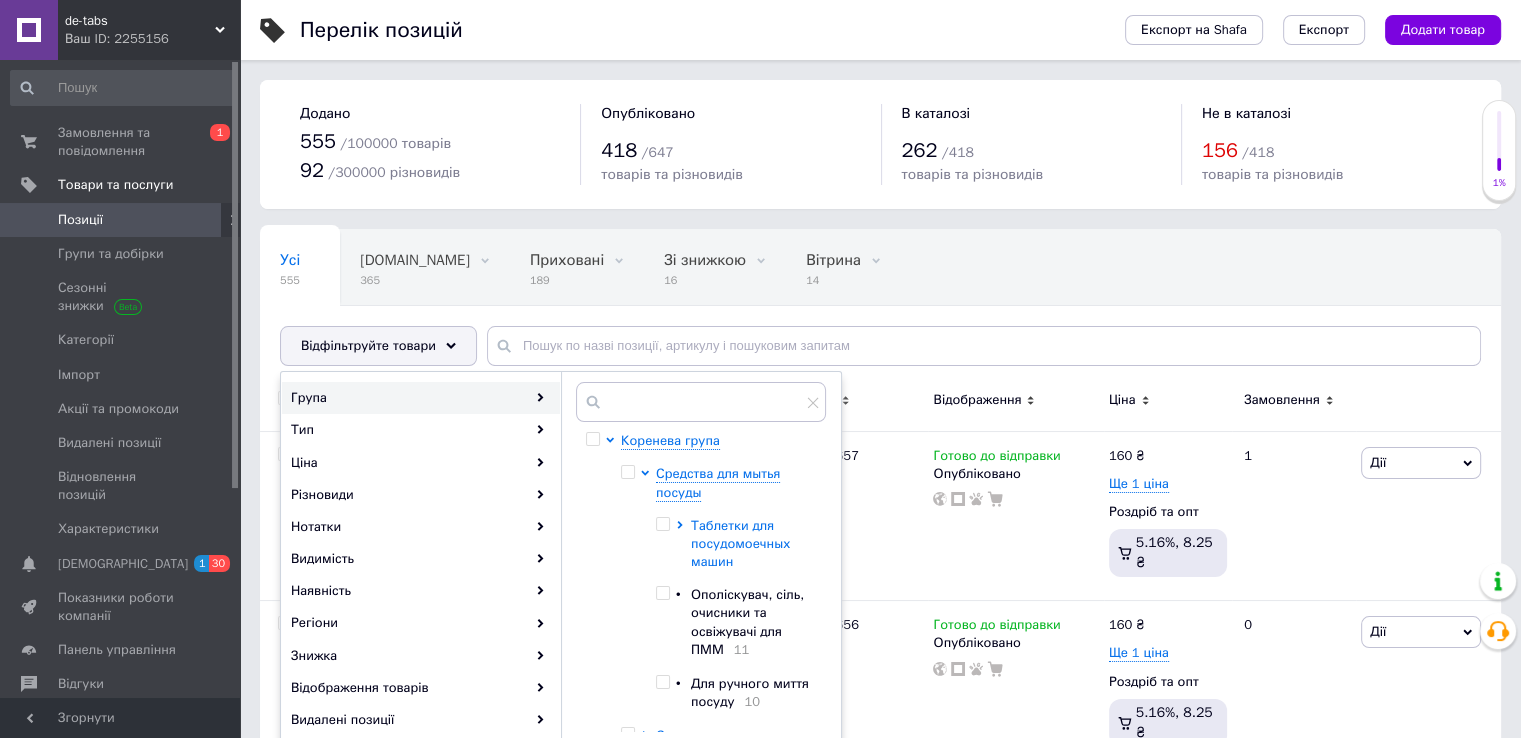 click 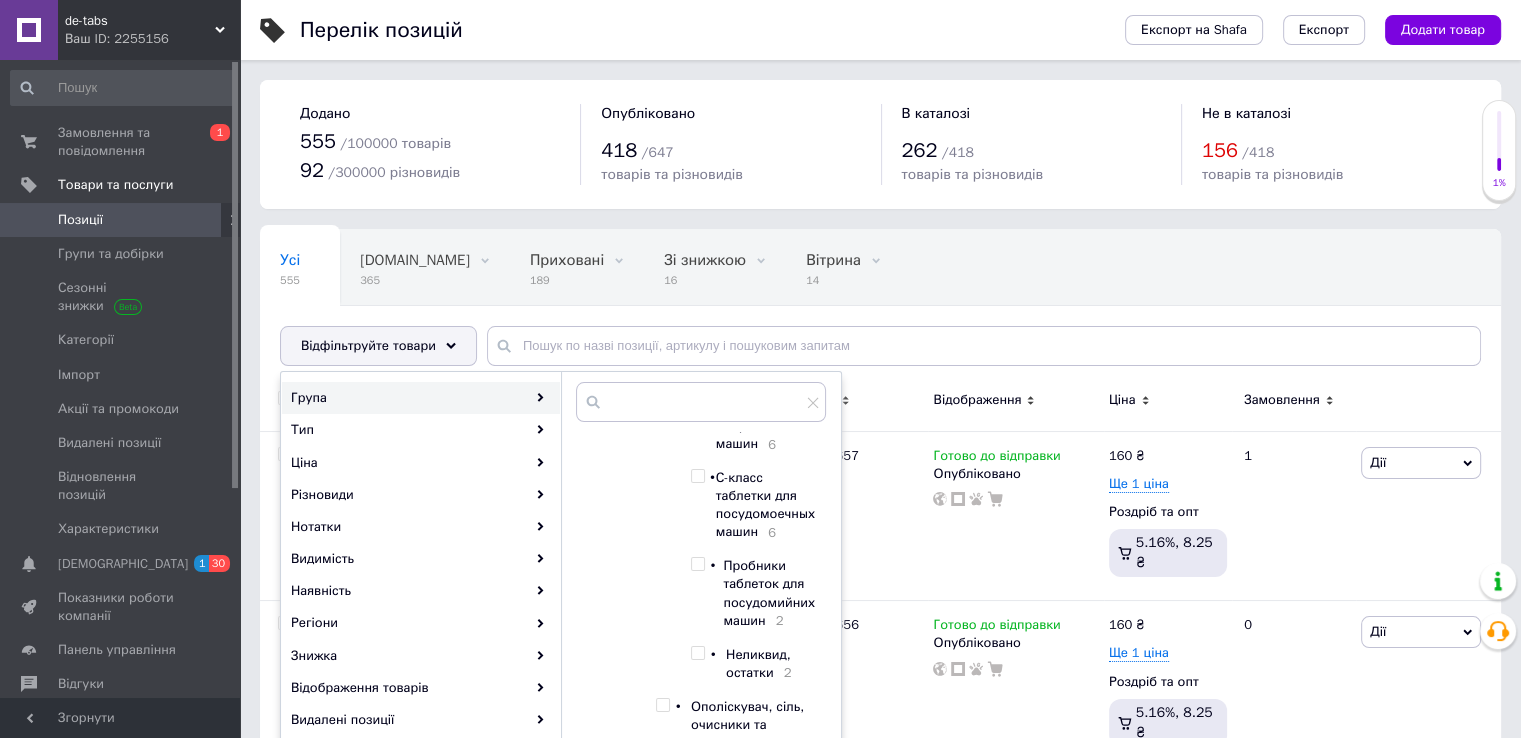 scroll, scrollTop: 500, scrollLeft: 0, axis: vertical 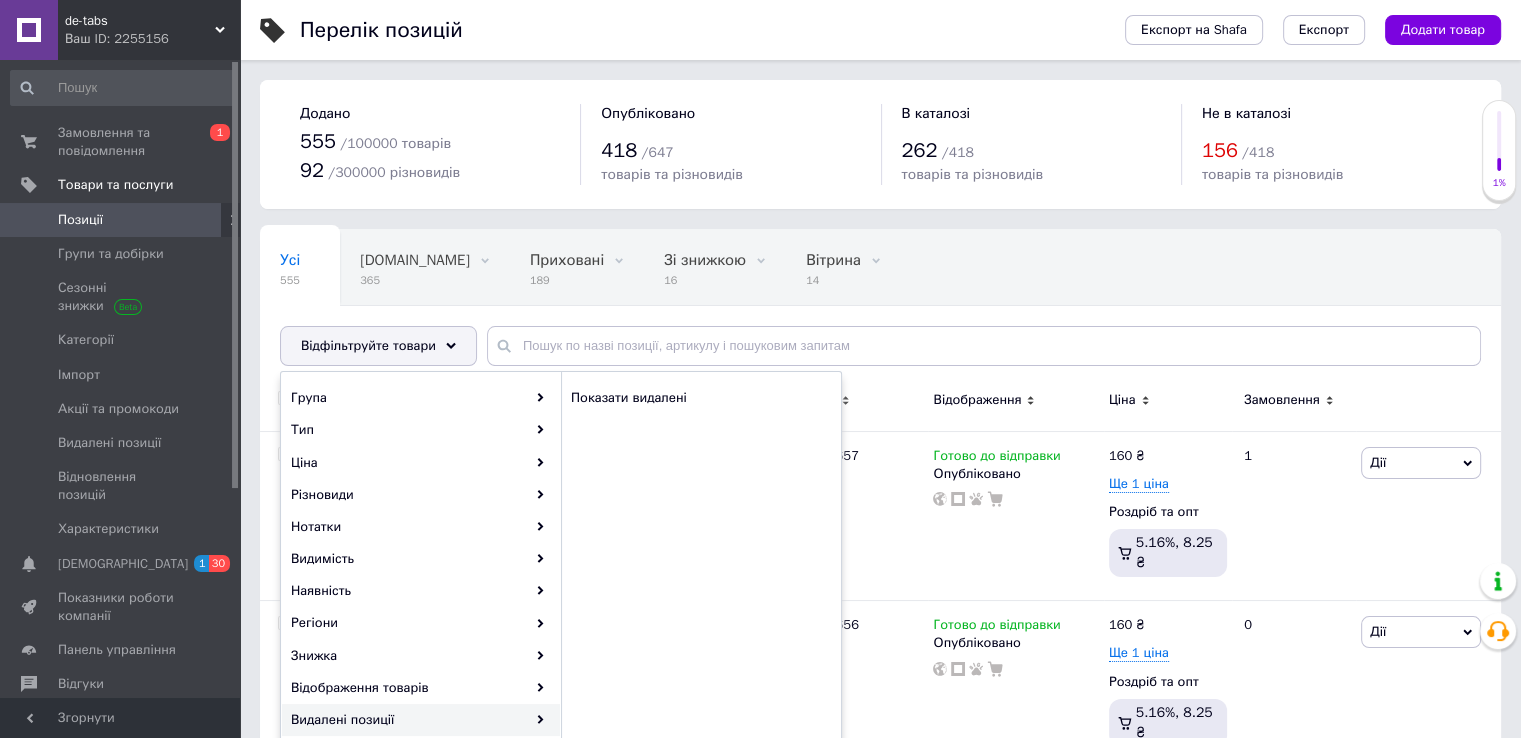 click on "Усі 555 [DOMAIN_NAME] 365 Видалити Редагувати Приховані 189 Видалити Редагувати Зі знижкою 16 Видалити Редагувати Вітрина 14 Видалити Редагувати Опубліковані 366 Видалити Редагувати Ok Відфільтровано...  Зберегти" at bounding box center (709, 306) 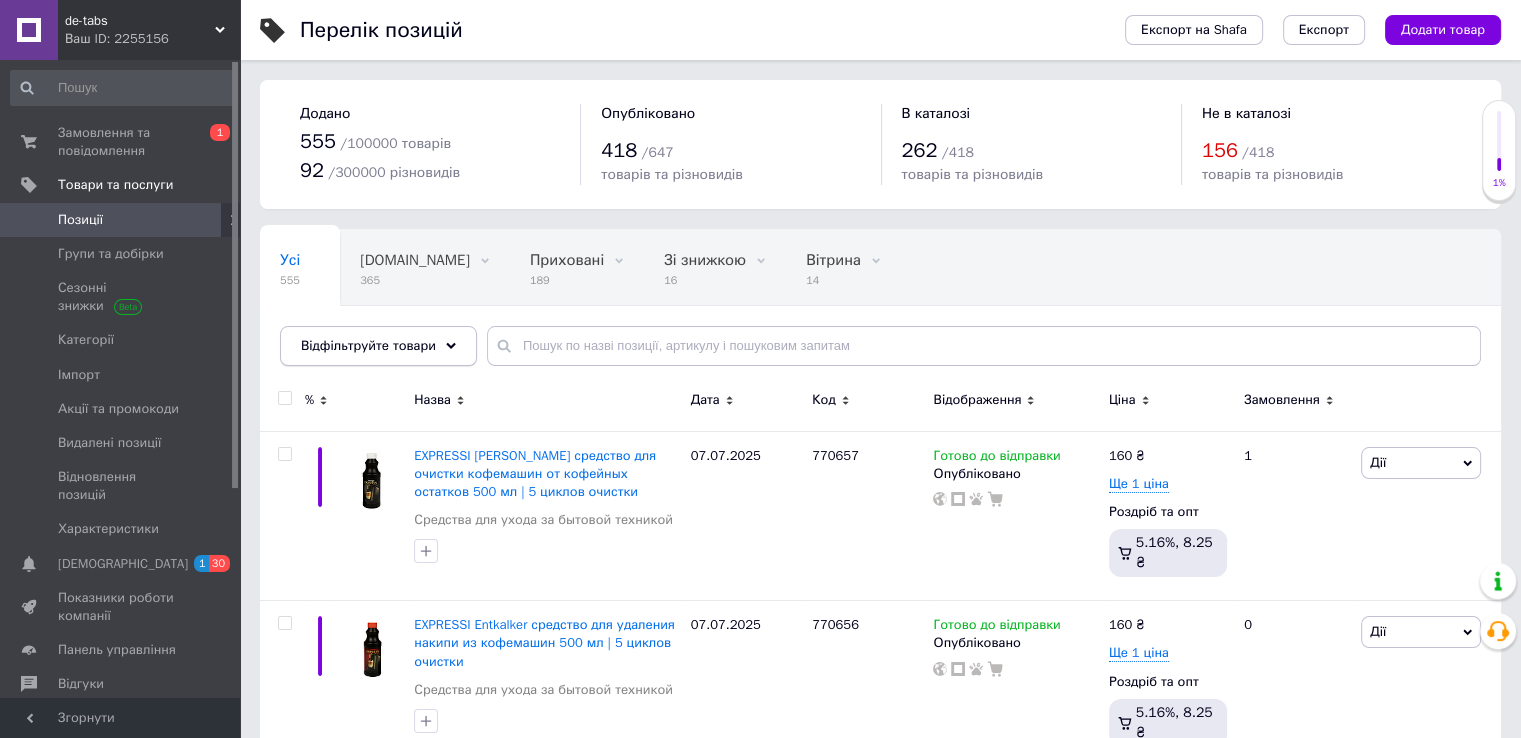click on "Відфільтруйте товари" at bounding box center [378, 346] 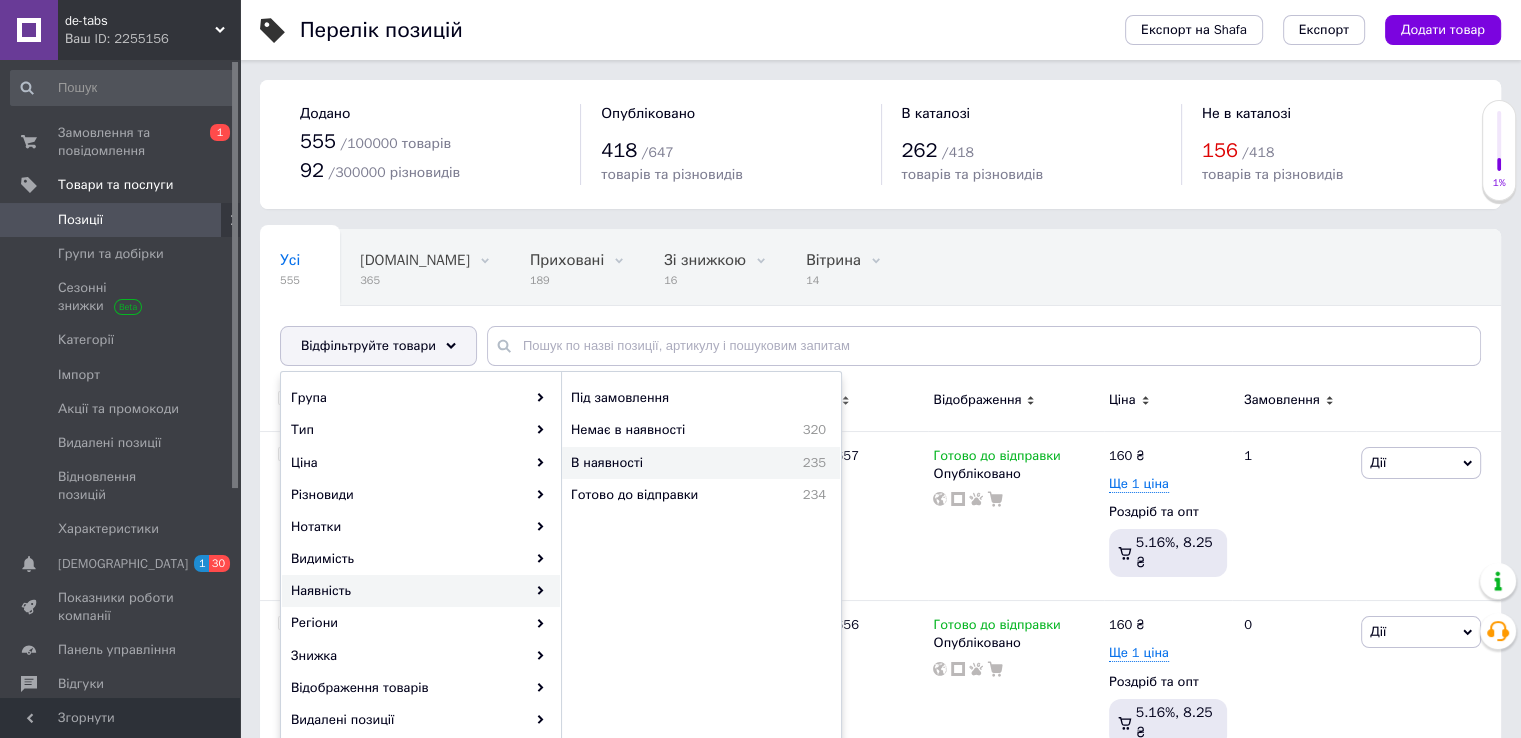 click on "В наявності" at bounding box center (658, 463) 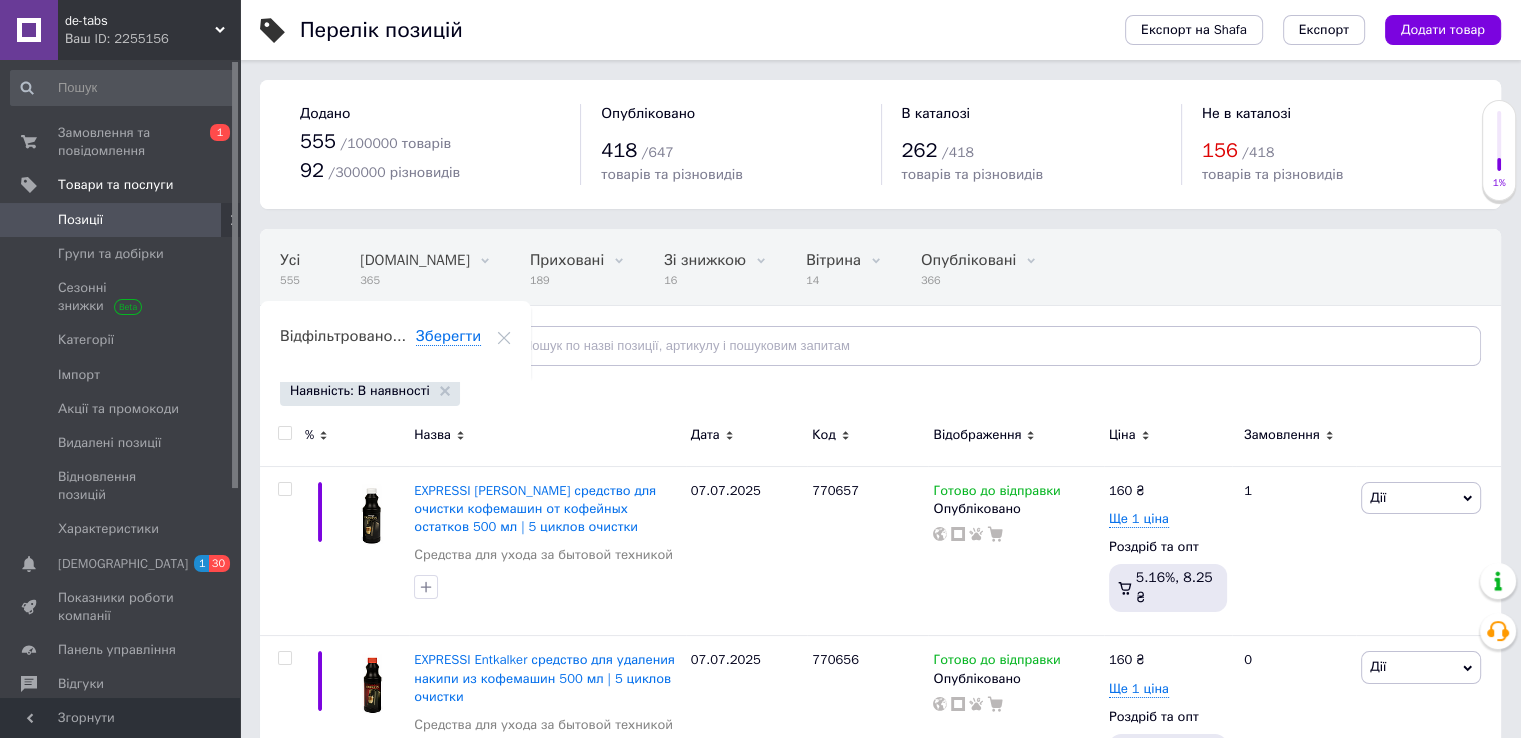 click 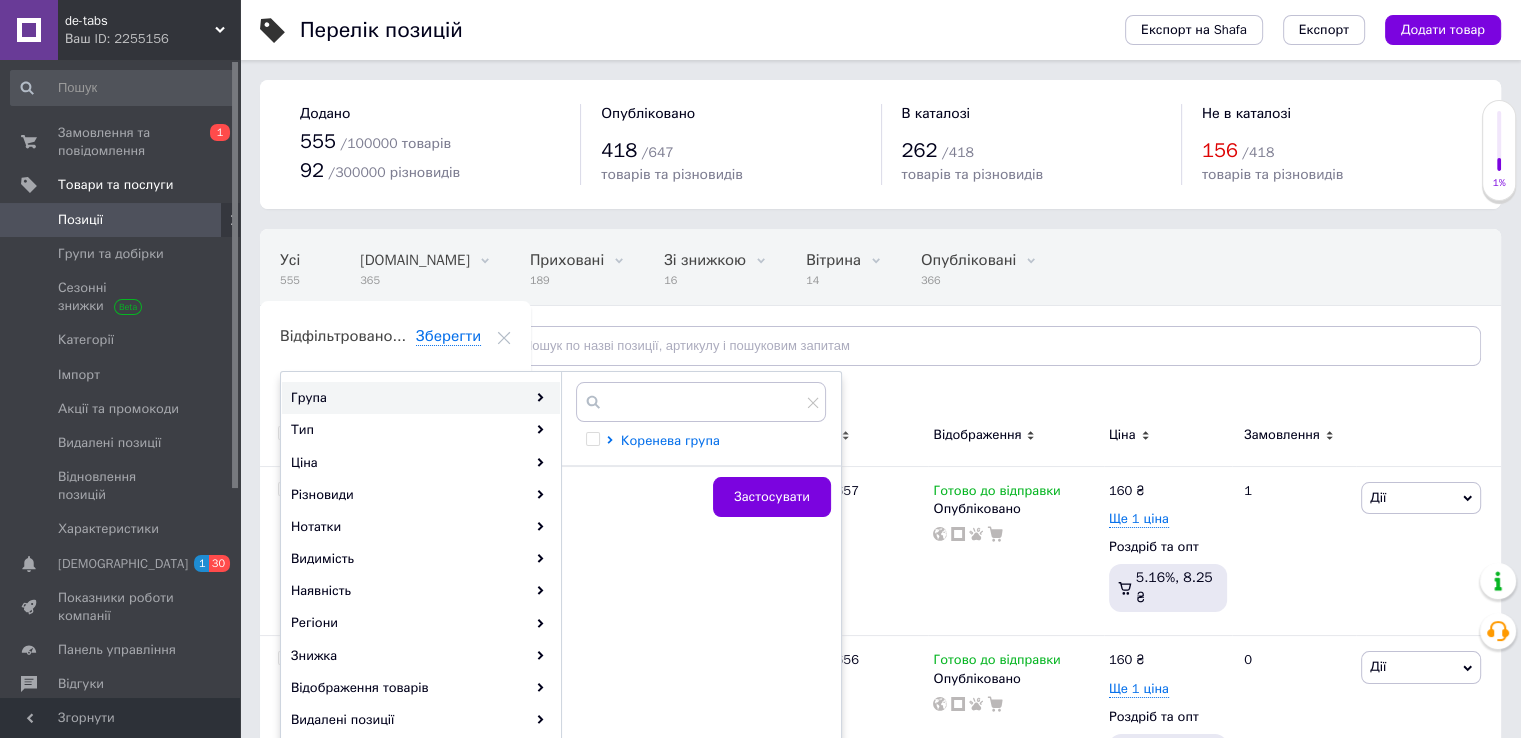 click 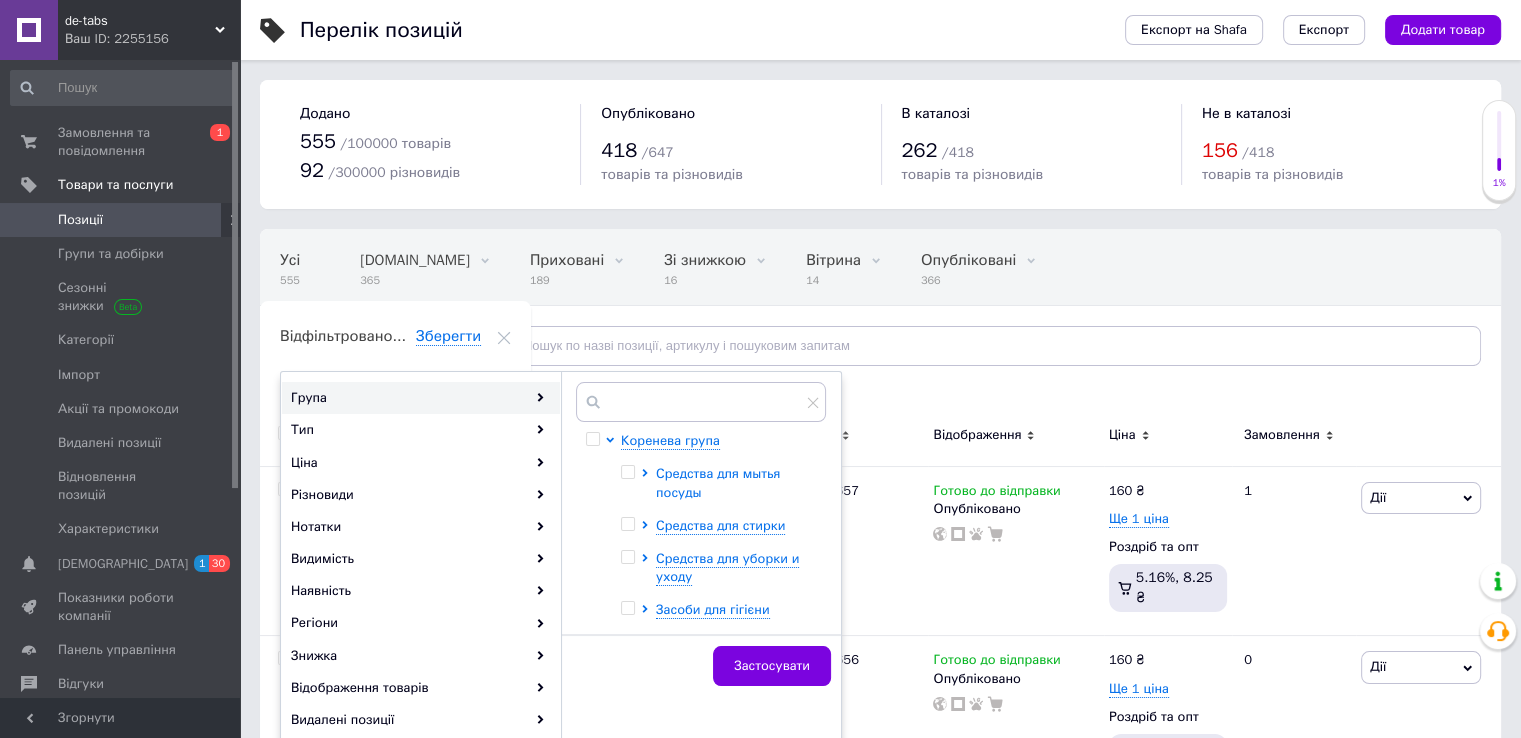 click 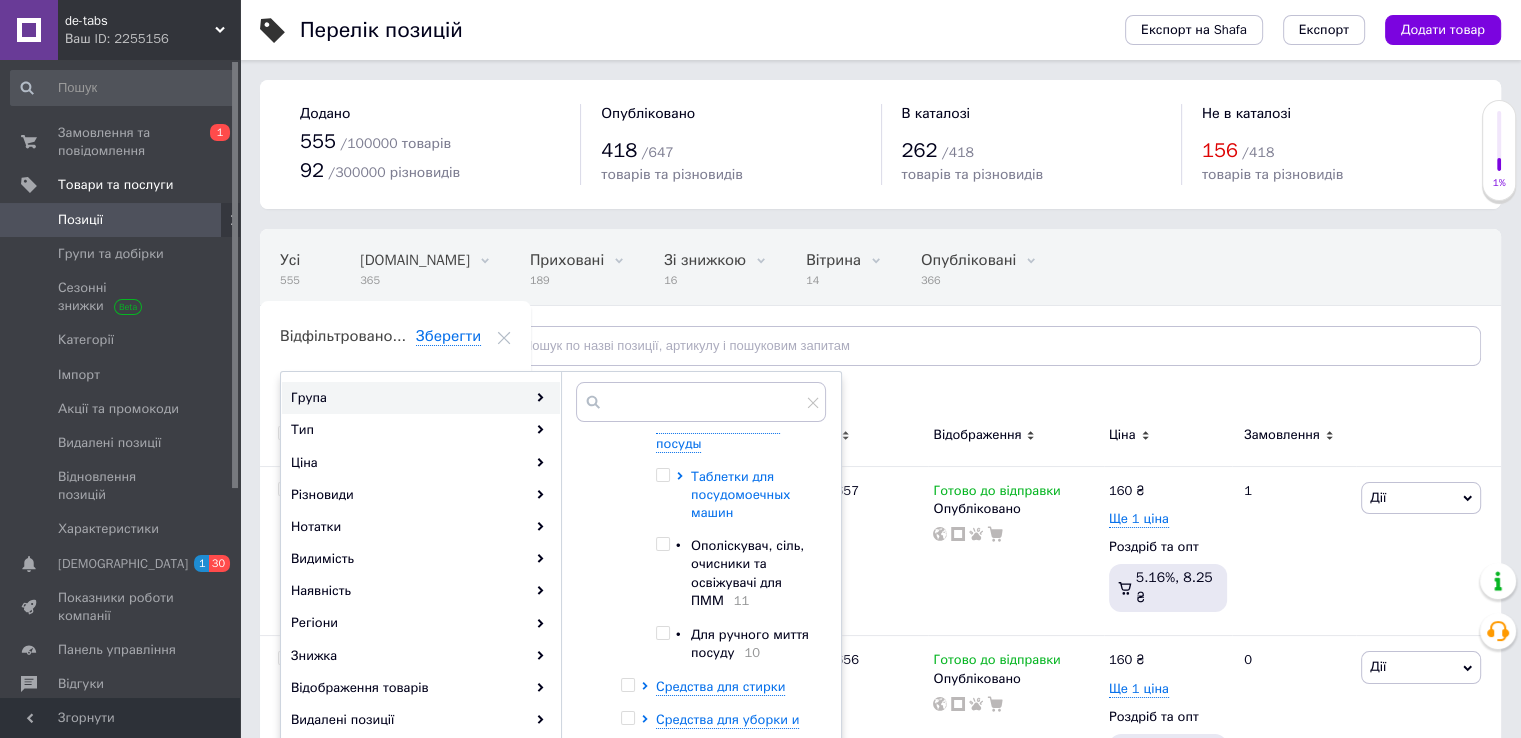 scroll, scrollTop: 0, scrollLeft: 0, axis: both 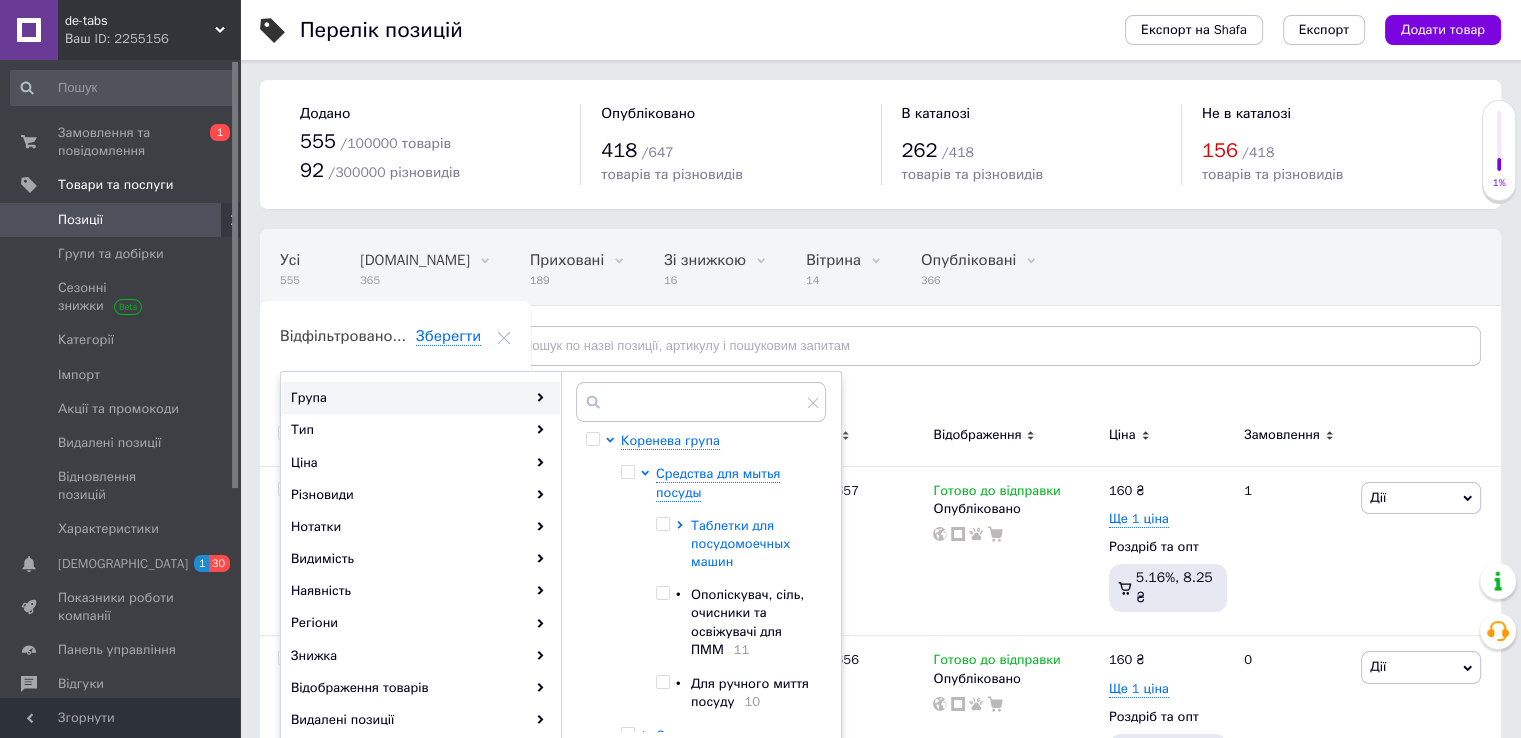 click 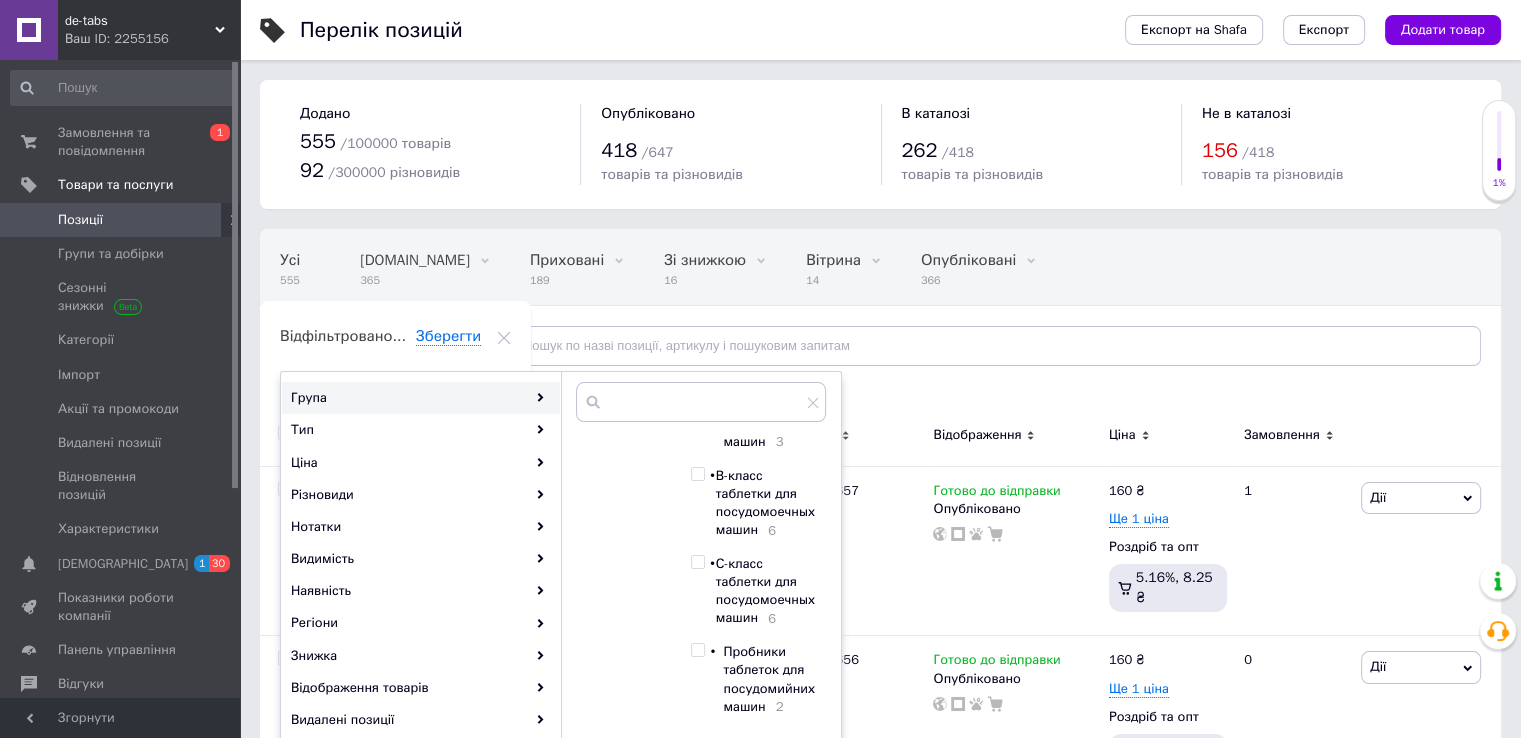 scroll, scrollTop: 400, scrollLeft: 0, axis: vertical 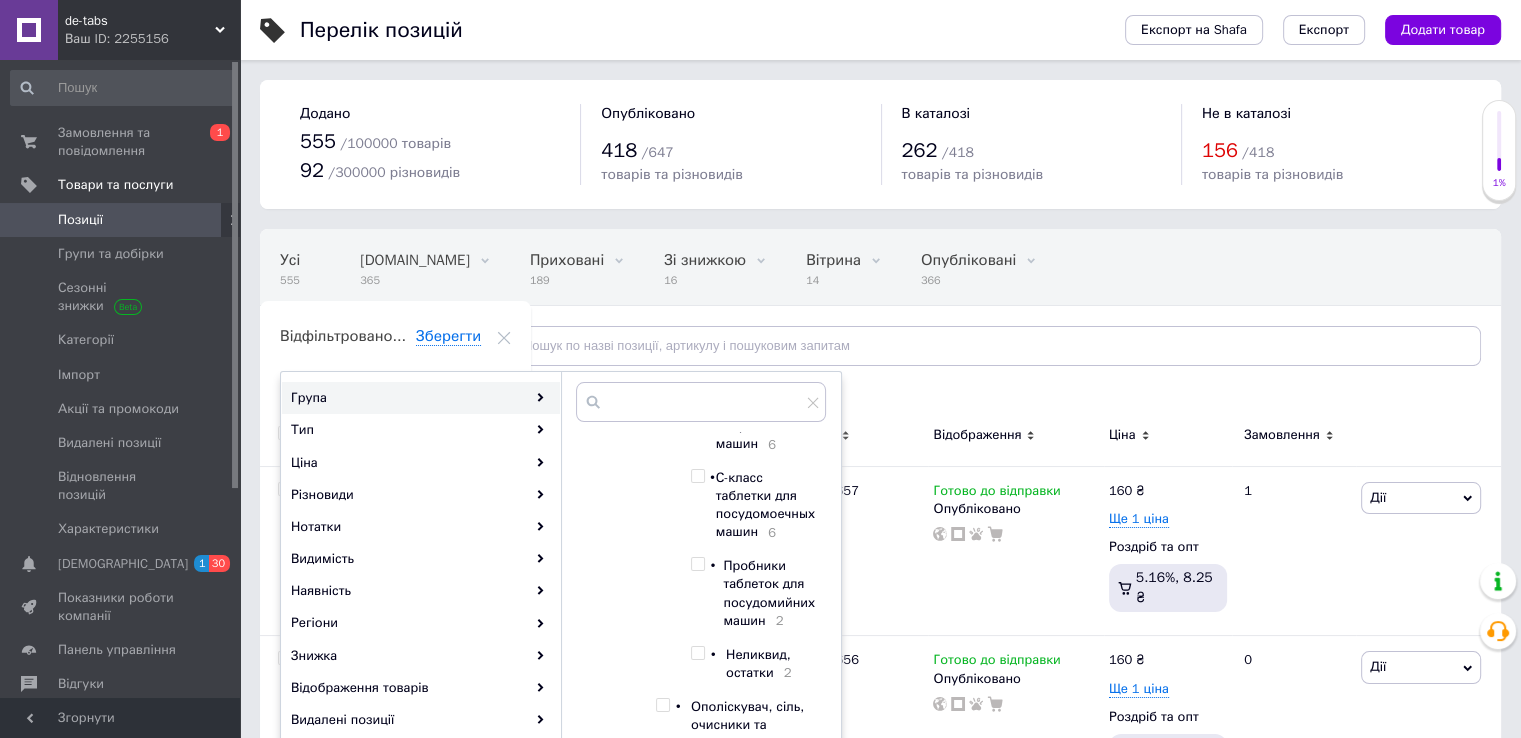 click at bounding box center [697, 653] 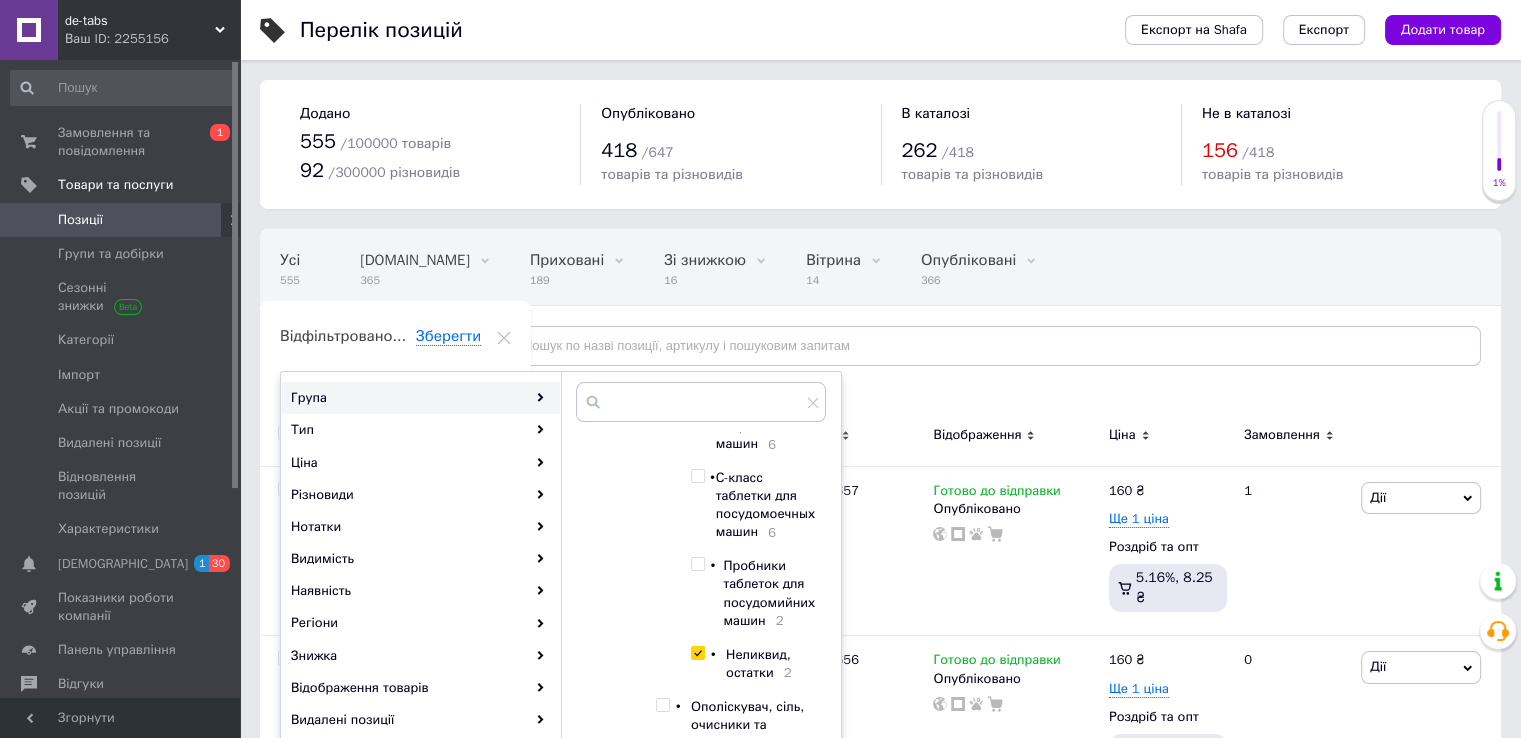 checkbox on "true" 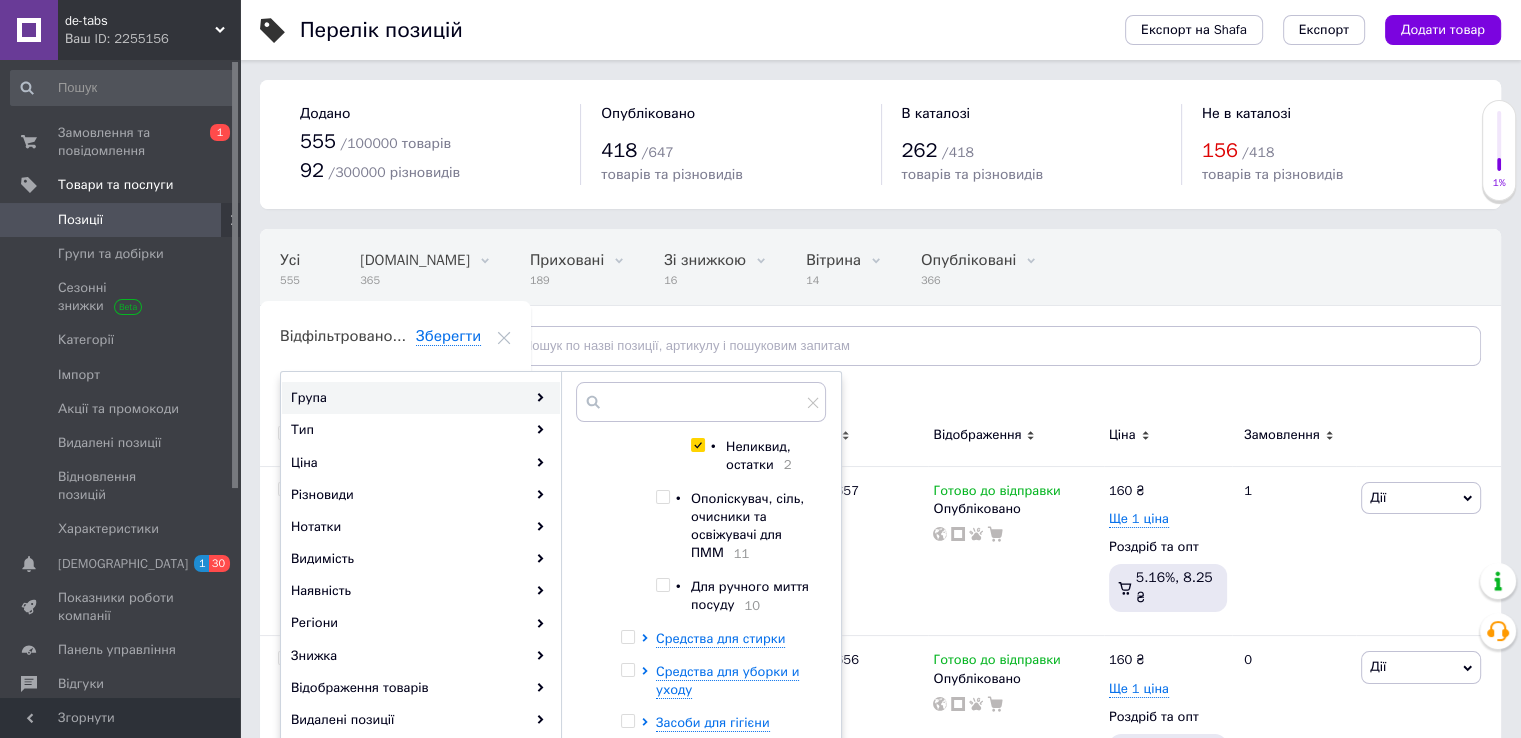 scroll, scrollTop: 619, scrollLeft: 0, axis: vertical 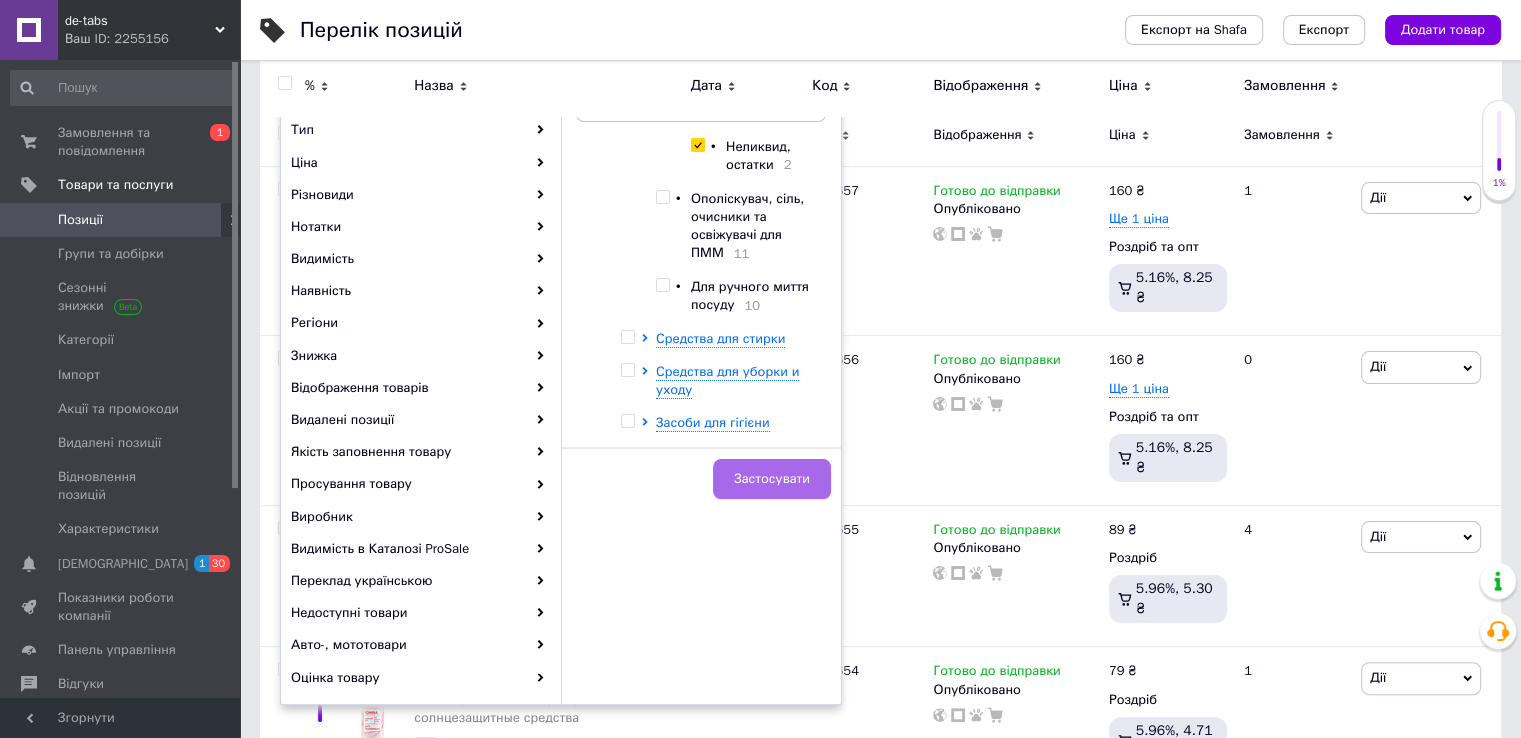 click on "Застосувати" at bounding box center [772, 479] 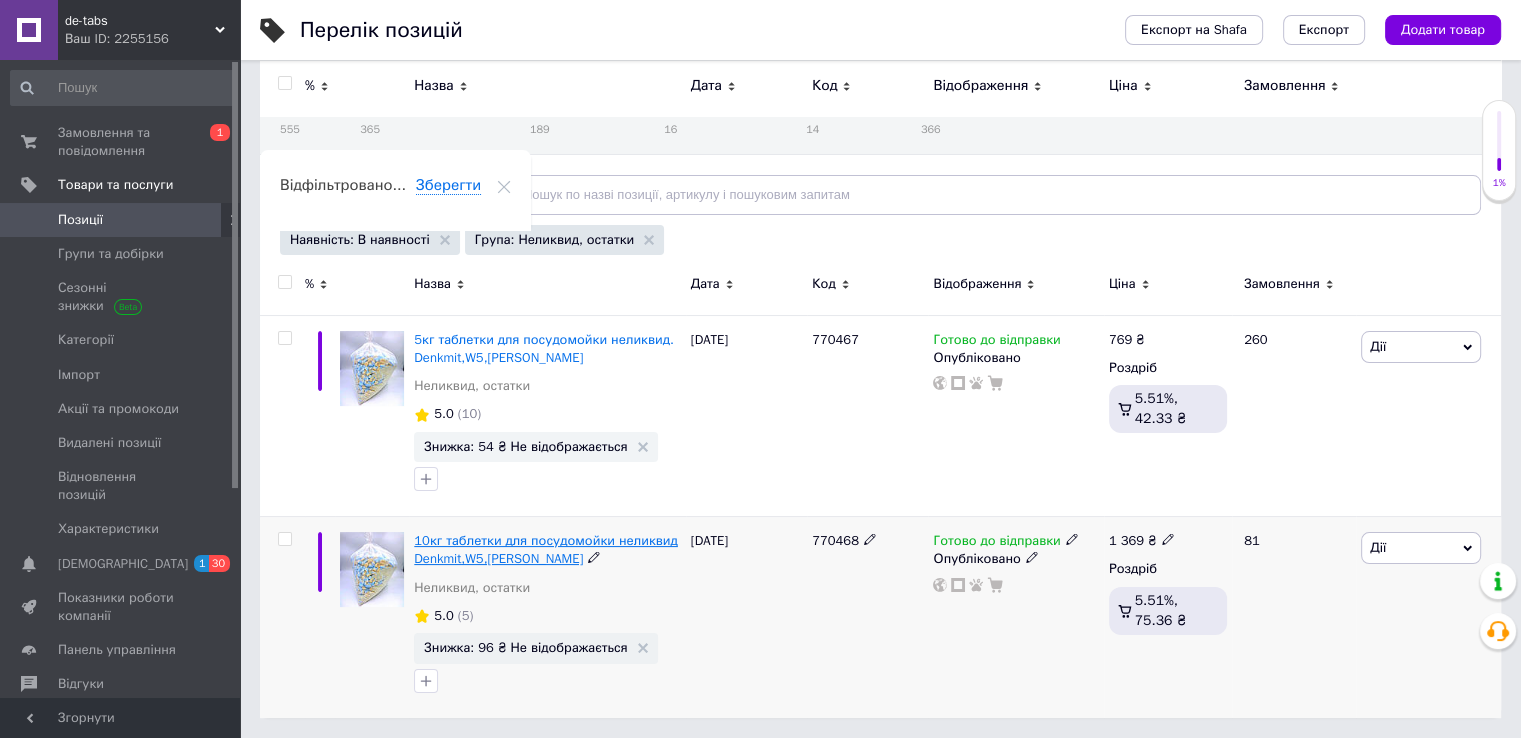 scroll, scrollTop: 149, scrollLeft: 0, axis: vertical 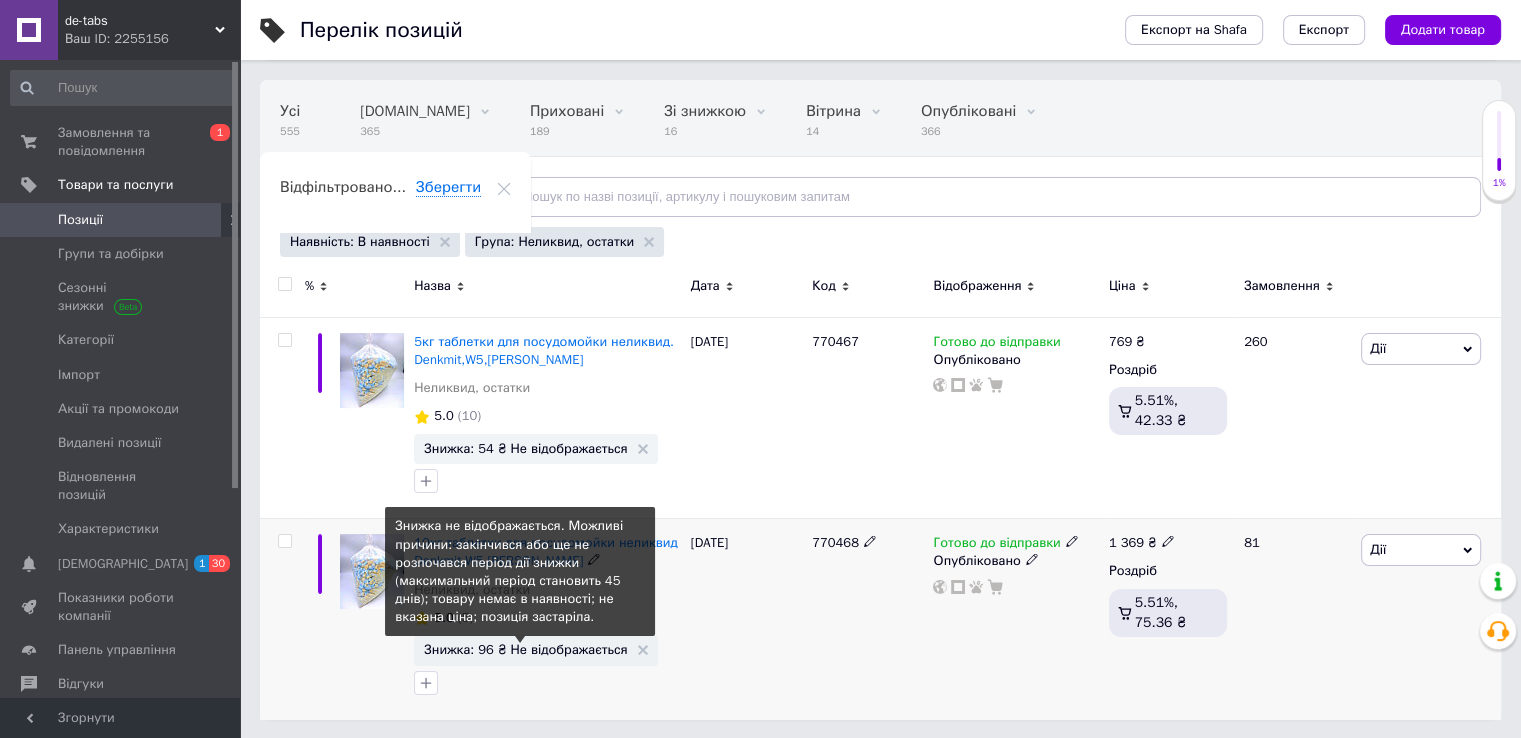 click on "Знижка: 96 ₴ Не відображається" at bounding box center [525, 649] 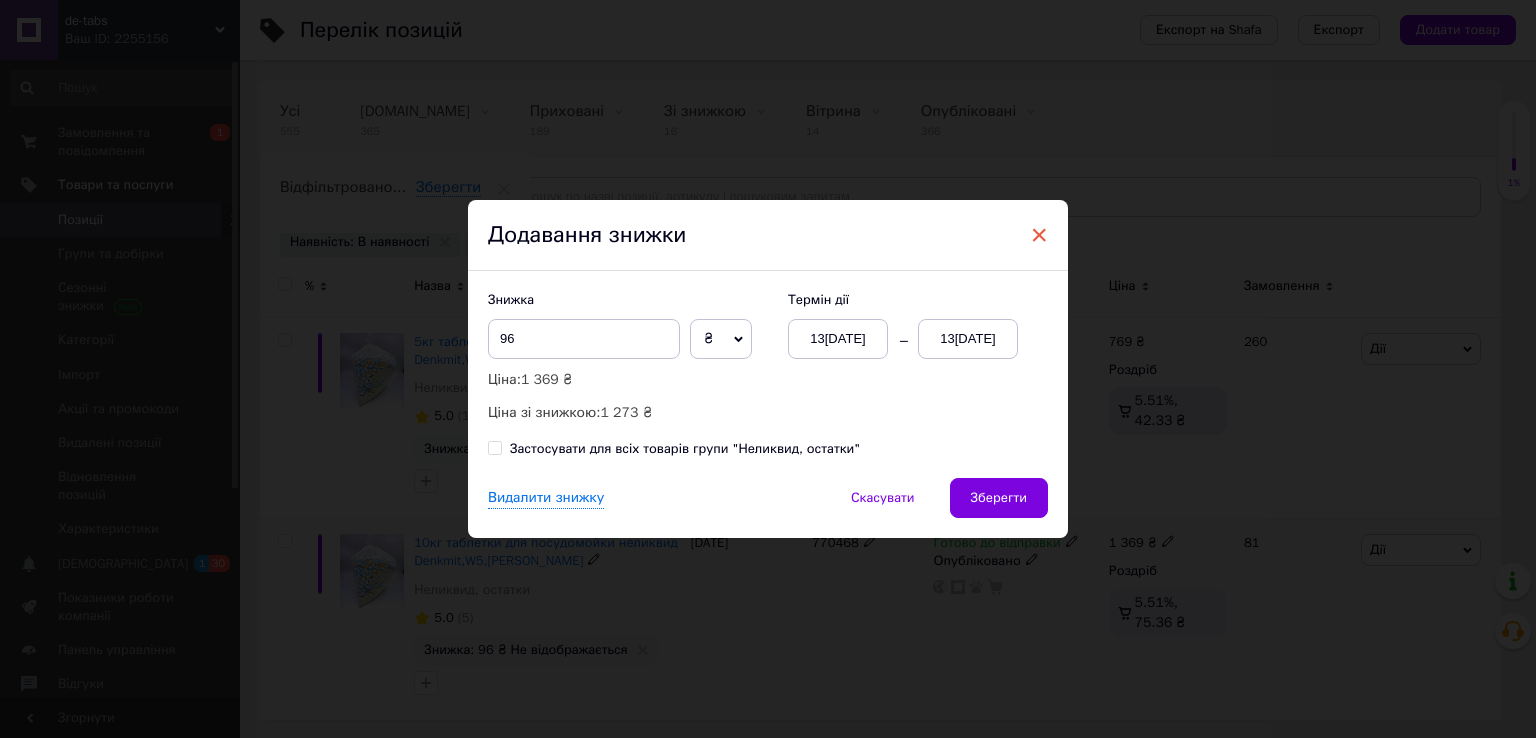 click on "×" at bounding box center (1039, 235) 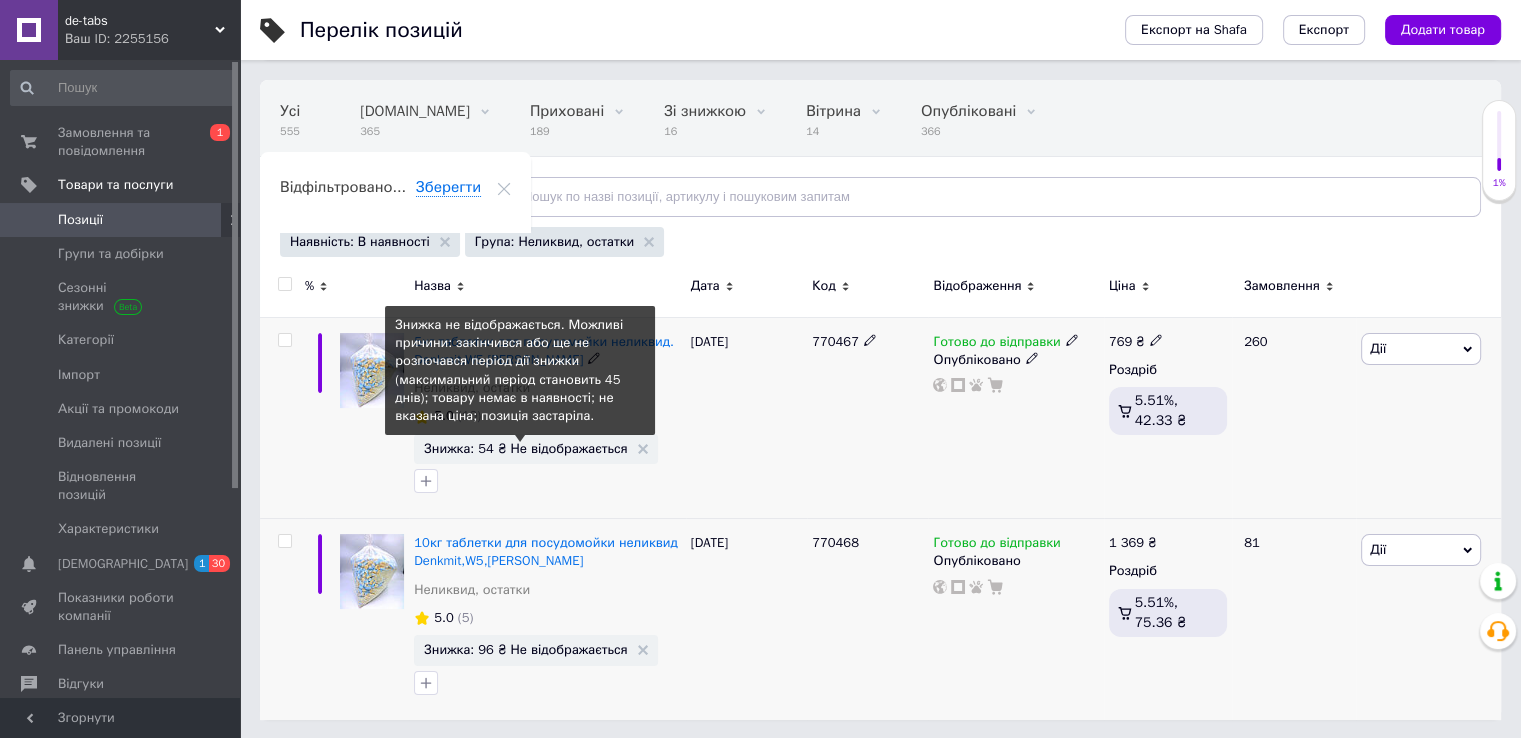 click on "Знижка: 54 ₴ Не відображається" at bounding box center (525, 448) 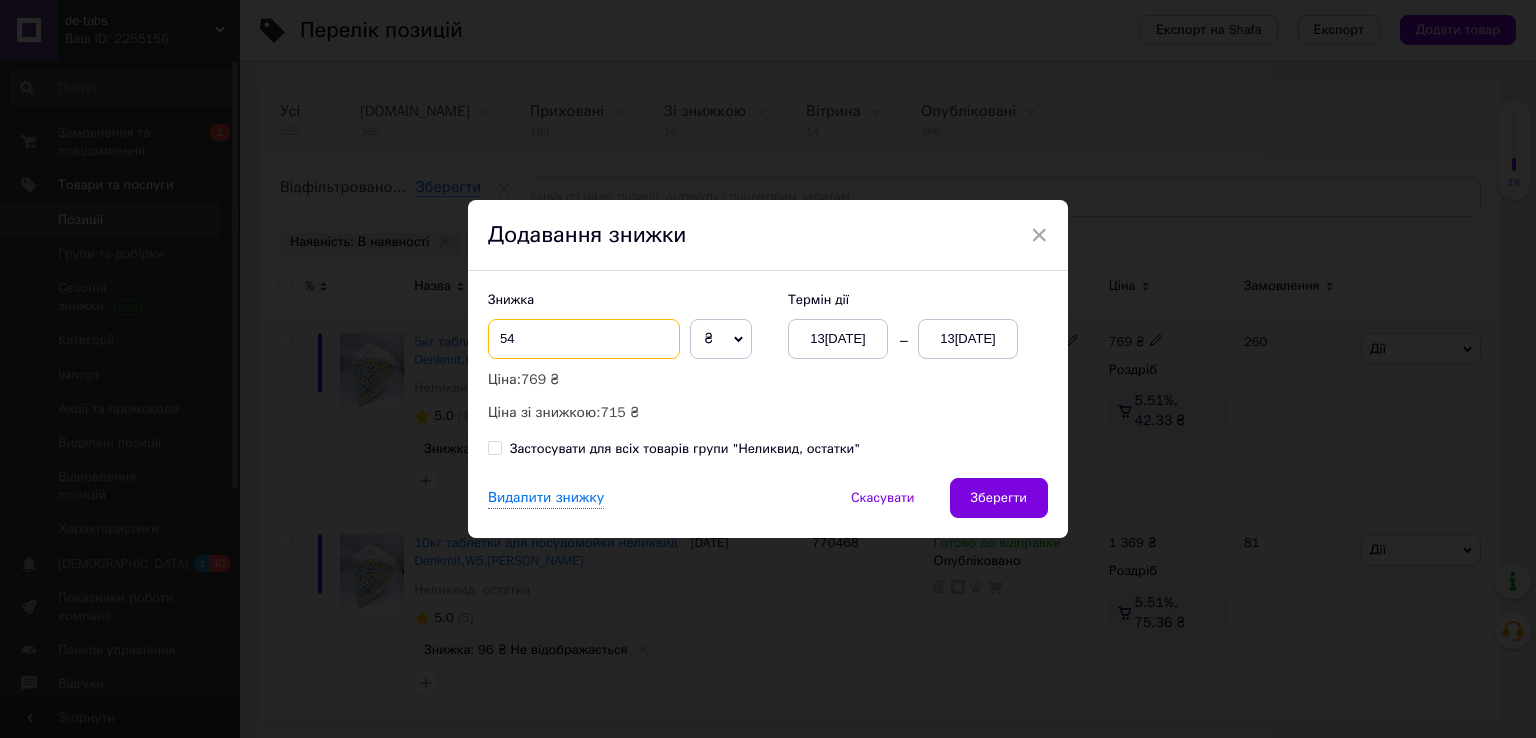 drag, startPoint x: 608, startPoint y: 339, endPoint x: 481, endPoint y: 340, distance: 127.00394 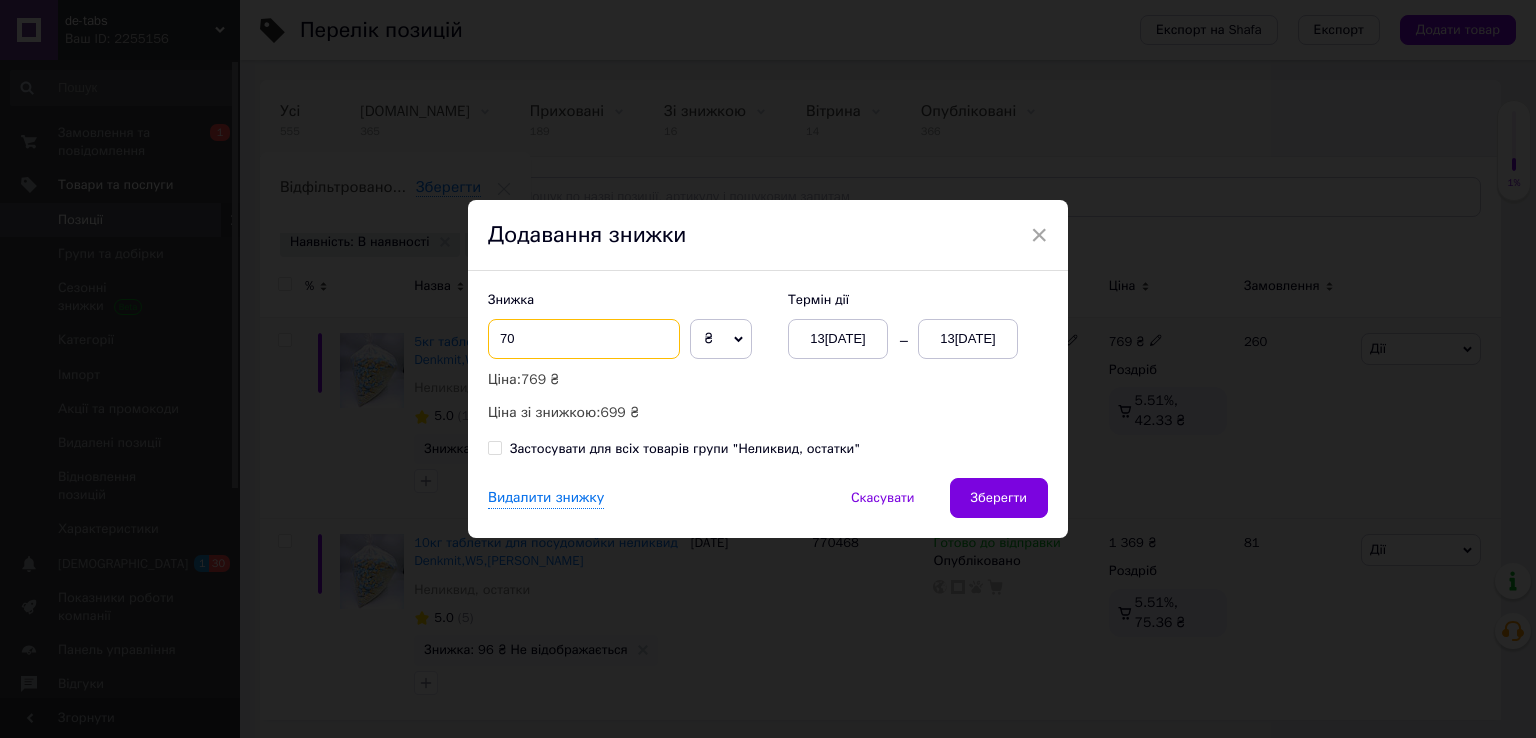 type on "70" 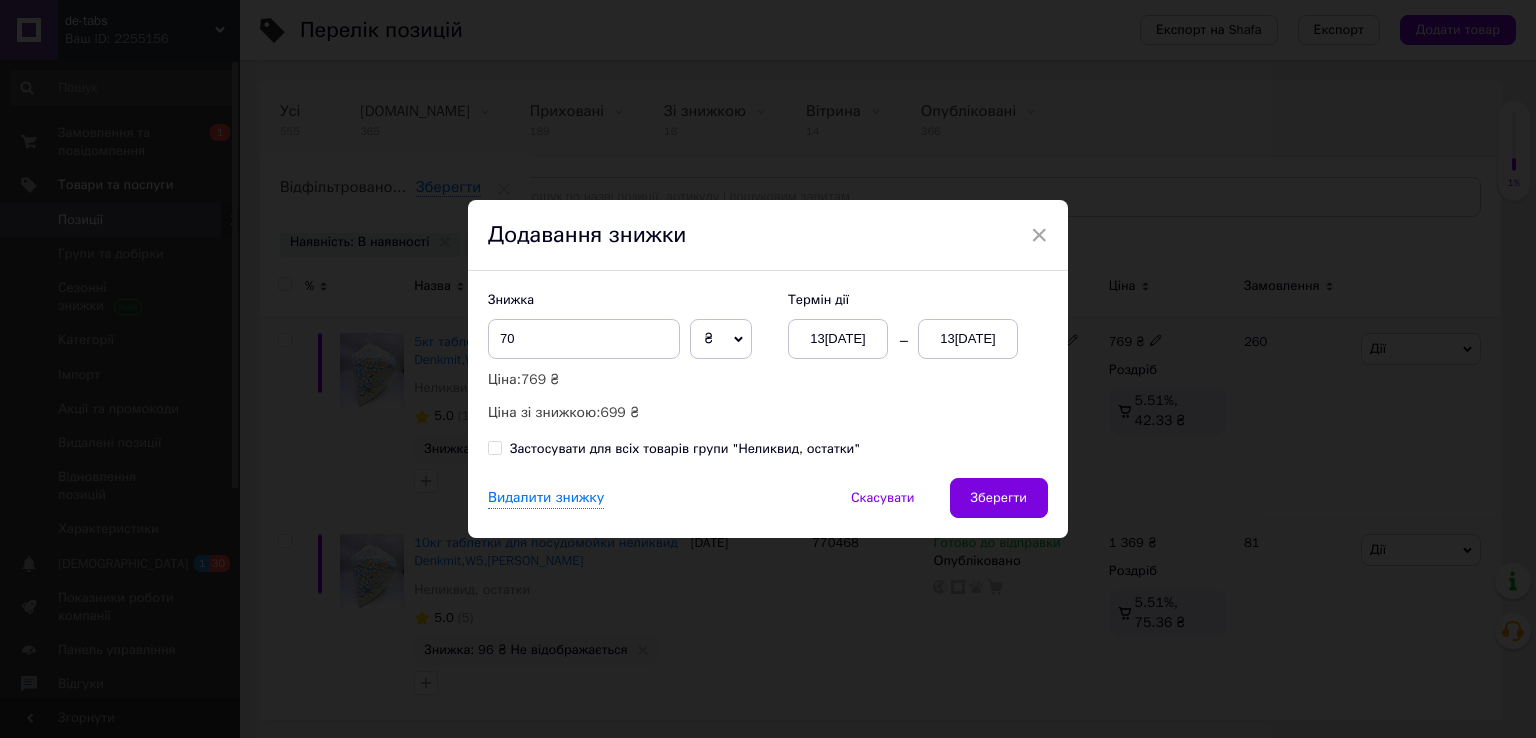 click on "13[DATE]" at bounding box center (968, 339) 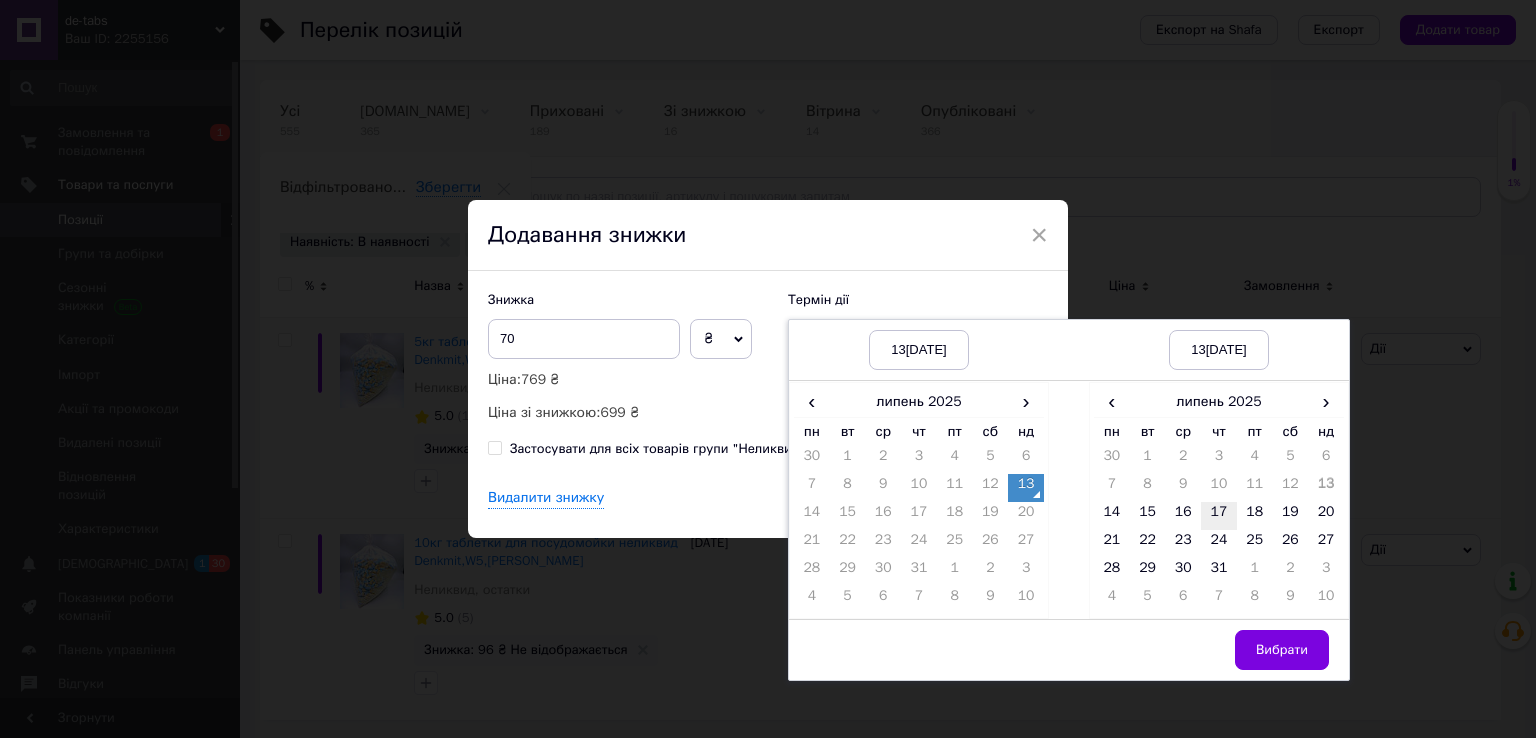 click on "17" at bounding box center [1219, 516] 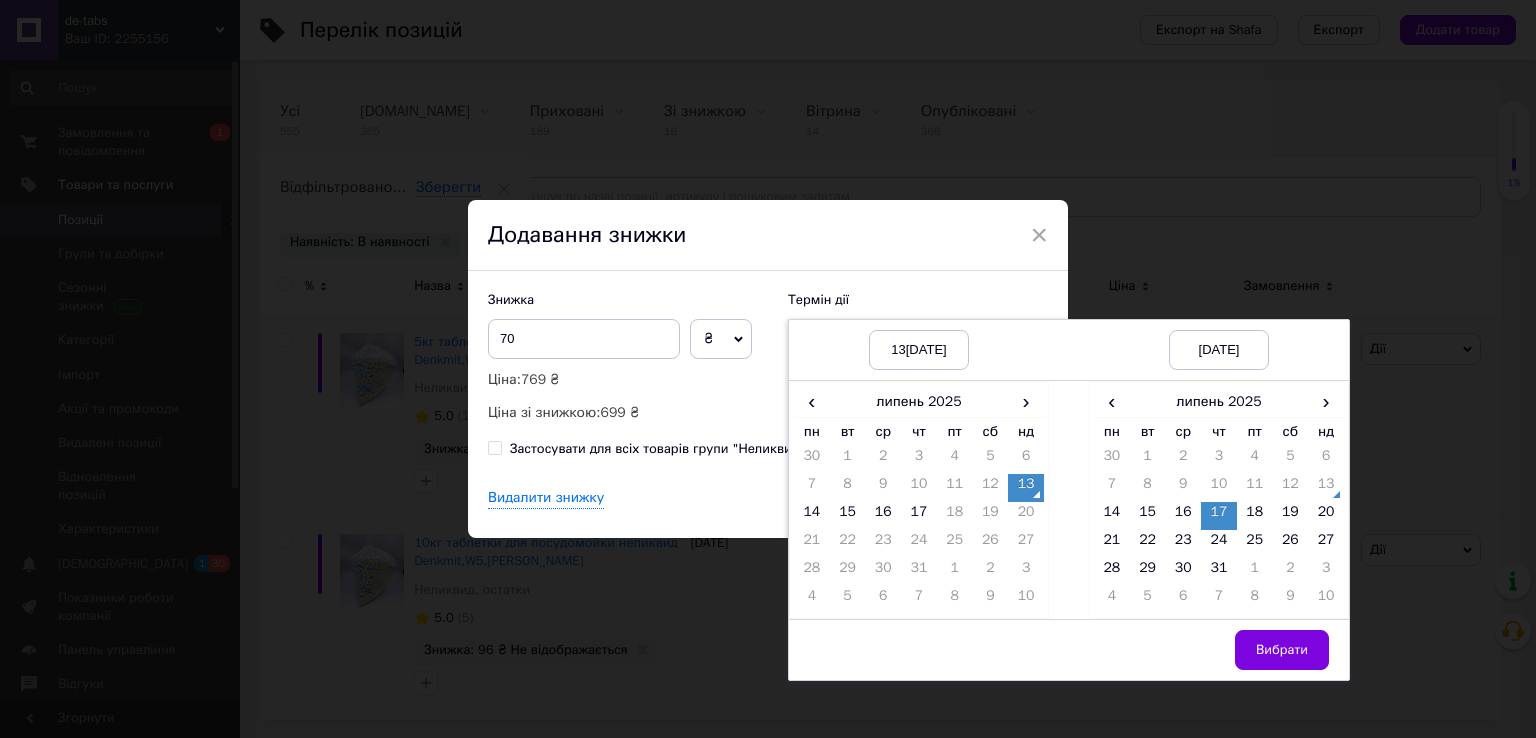 click on "Вибрати" at bounding box center [1282, 650] 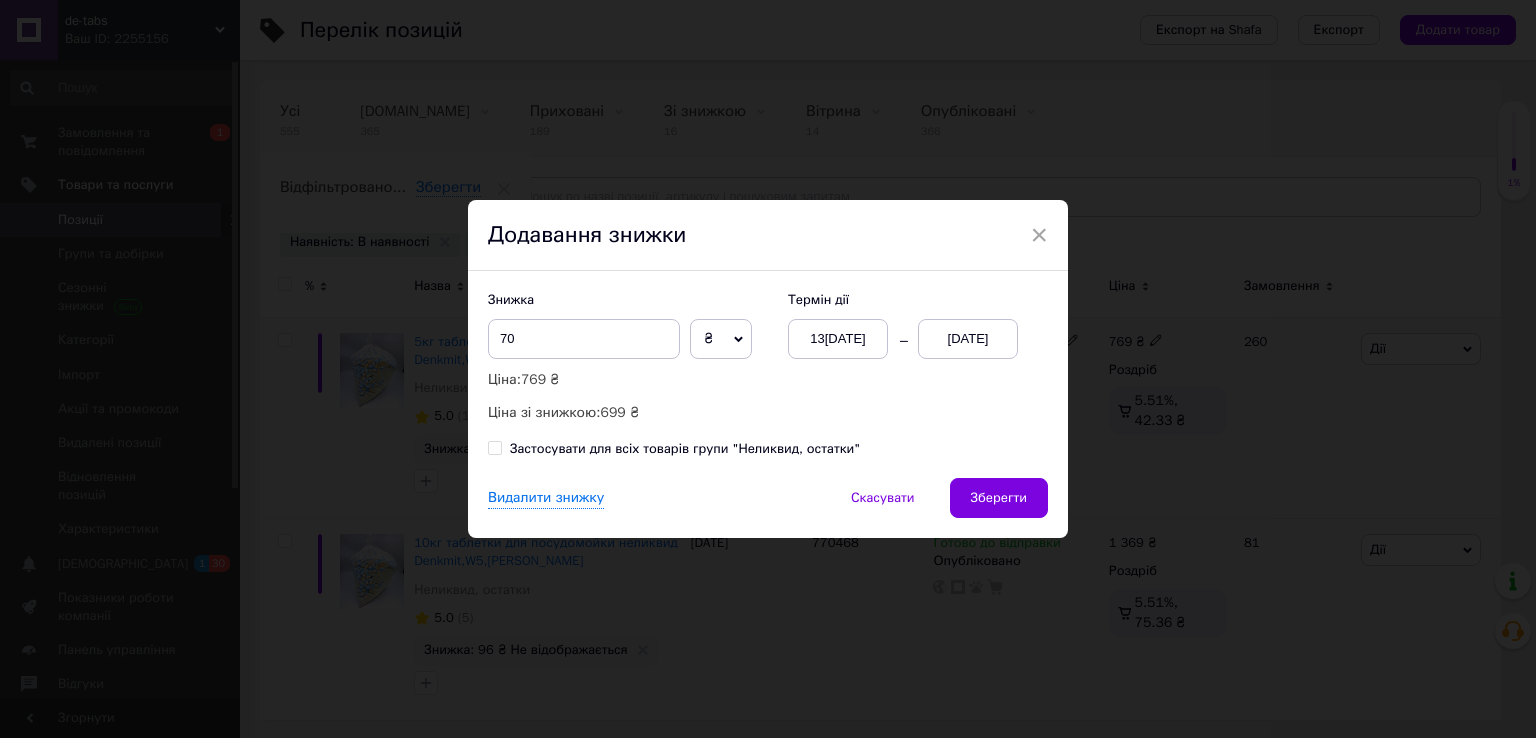 click on "Зберегти" at bounding box center [999, 498] 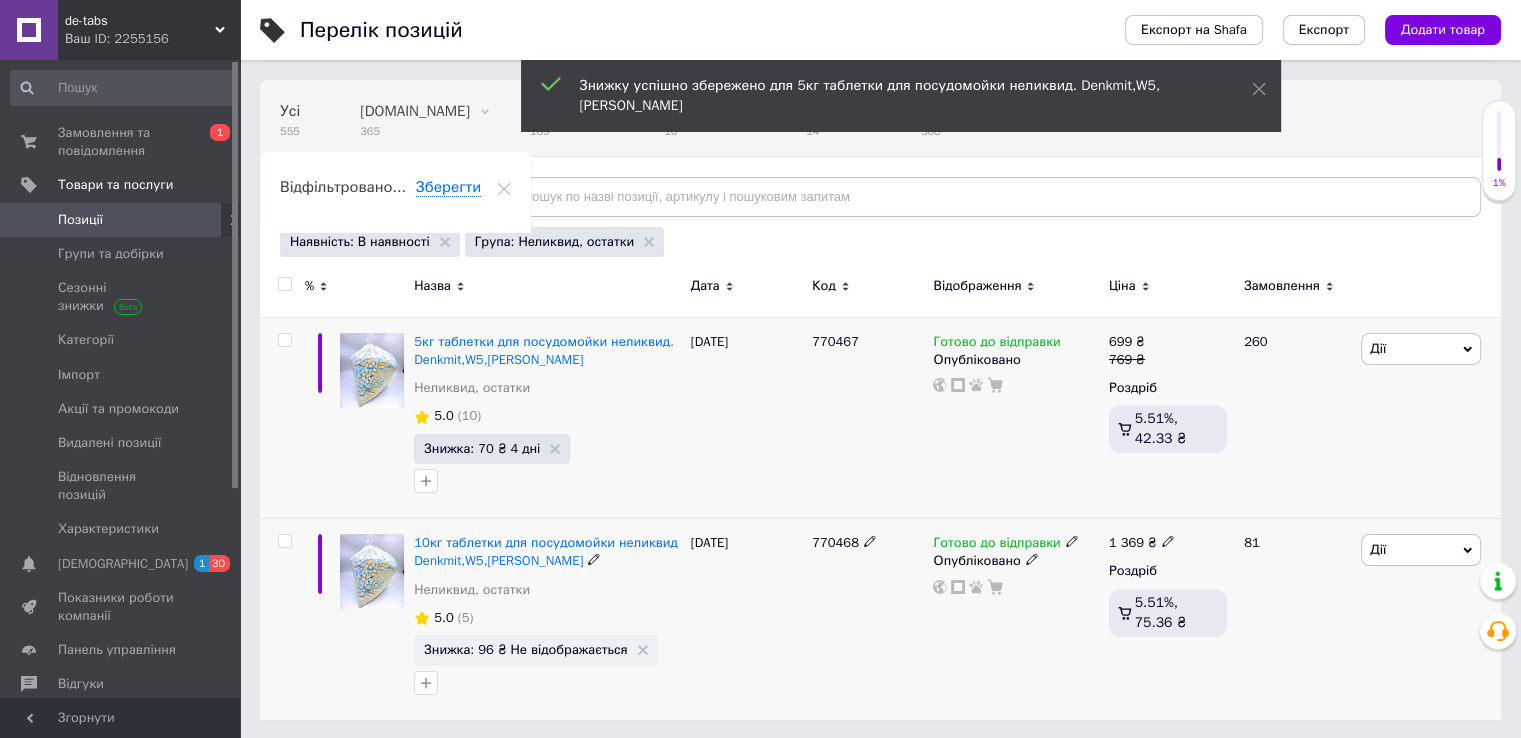 click on "Знижка: 96 ₴ Не відображається" at bounding box center [535, 650] 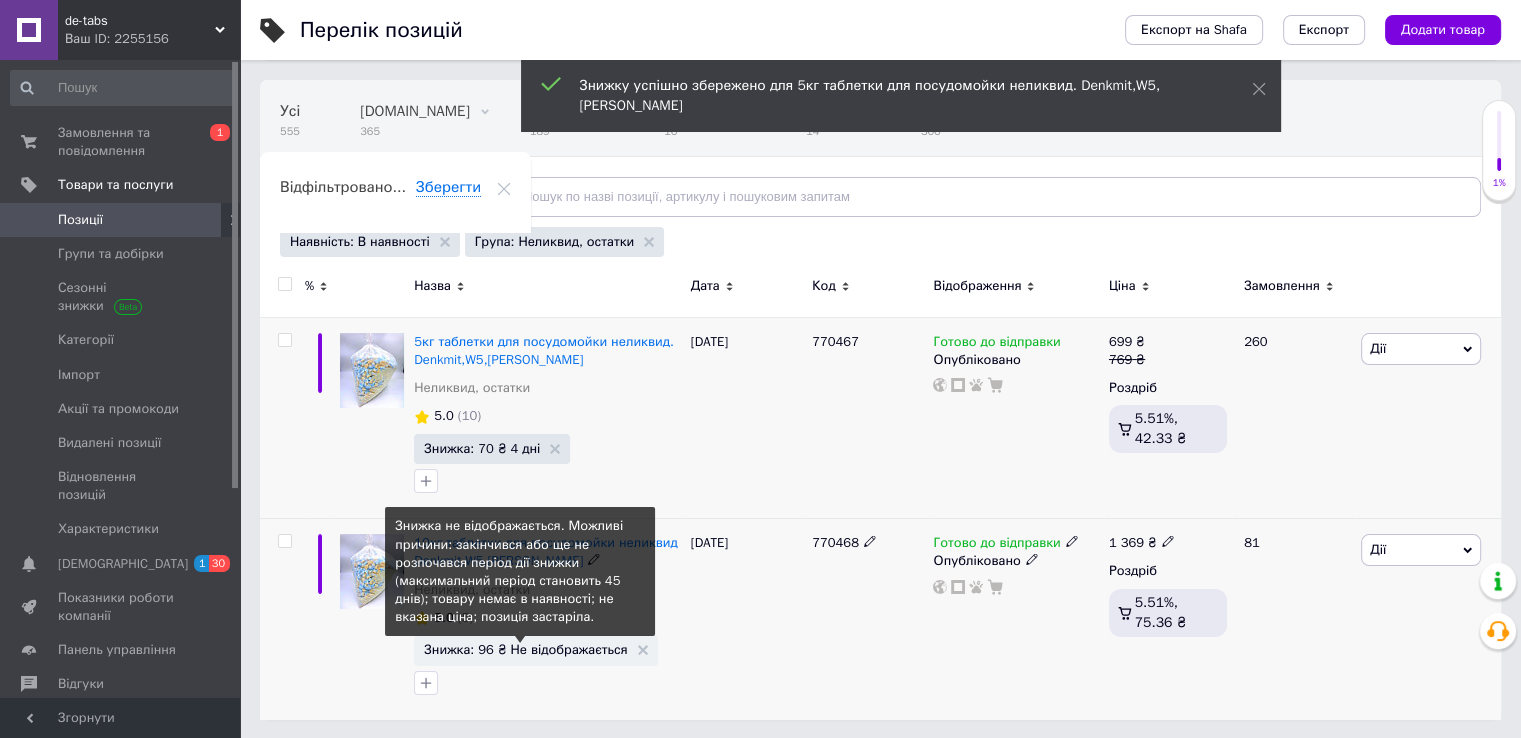 click on "Знижка: 96 ₴ Не відображається" at bounding box center (525, 649) 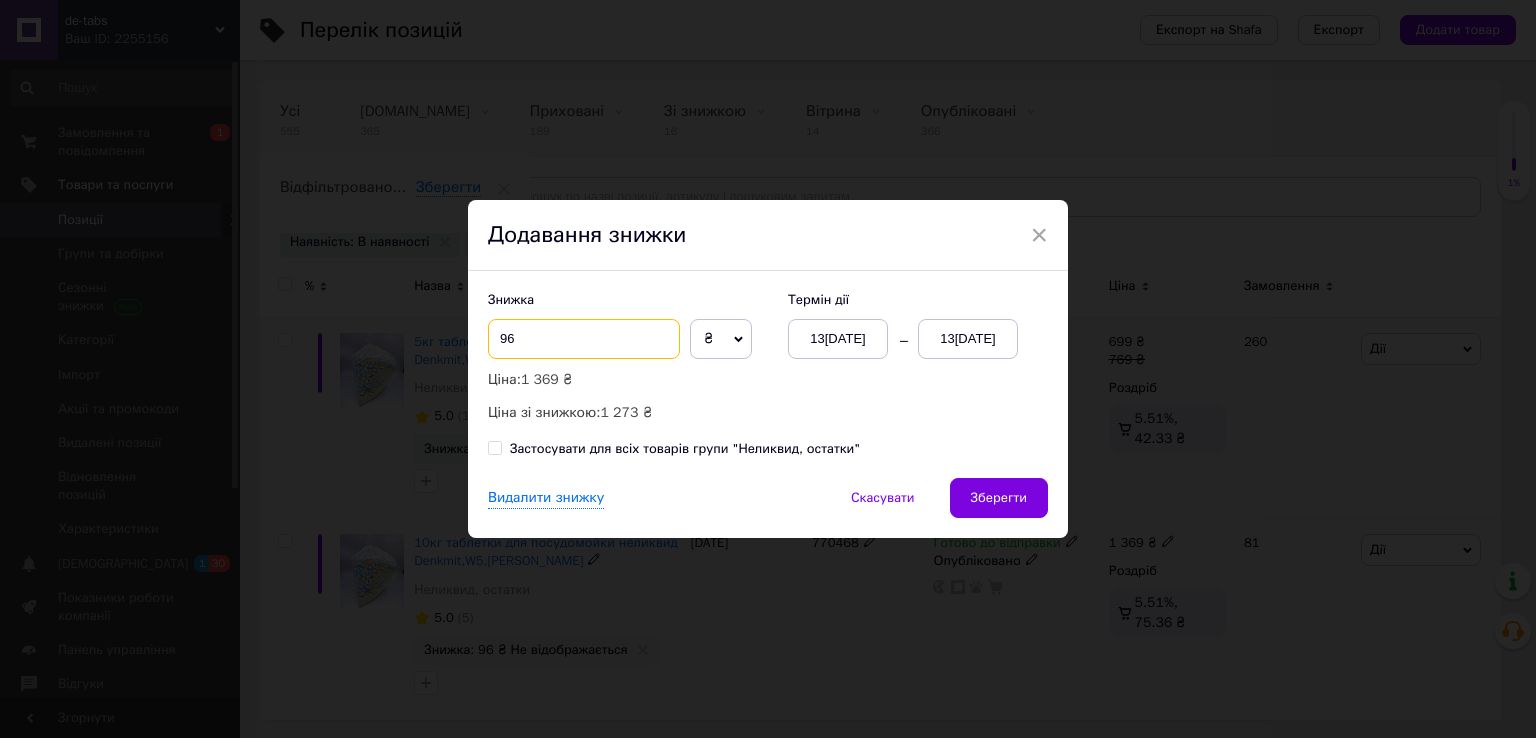 drag, startPoint x: 557, startPoint y: 336, endPoint x: 490, endPoint y: 334, distance: 67.02985 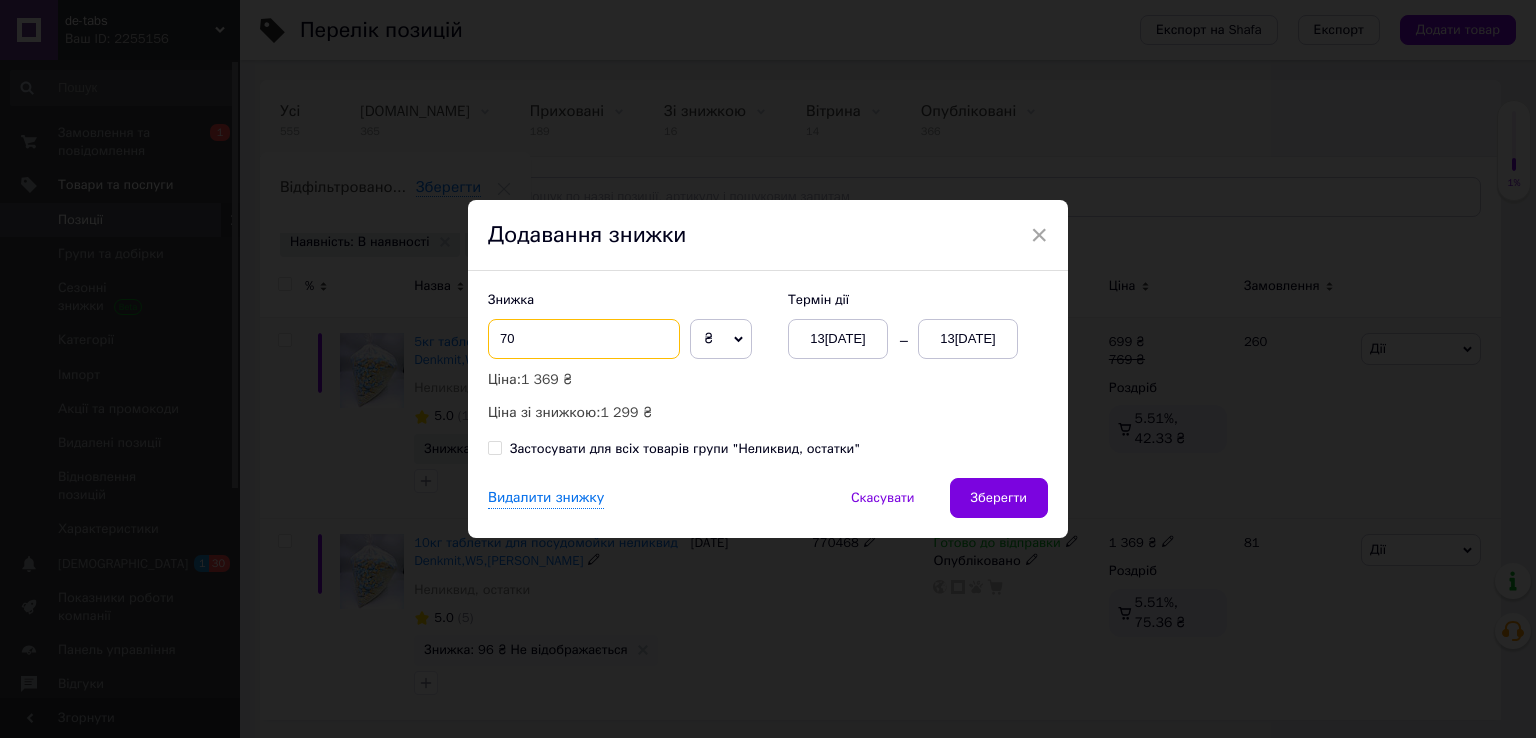 type on "70" 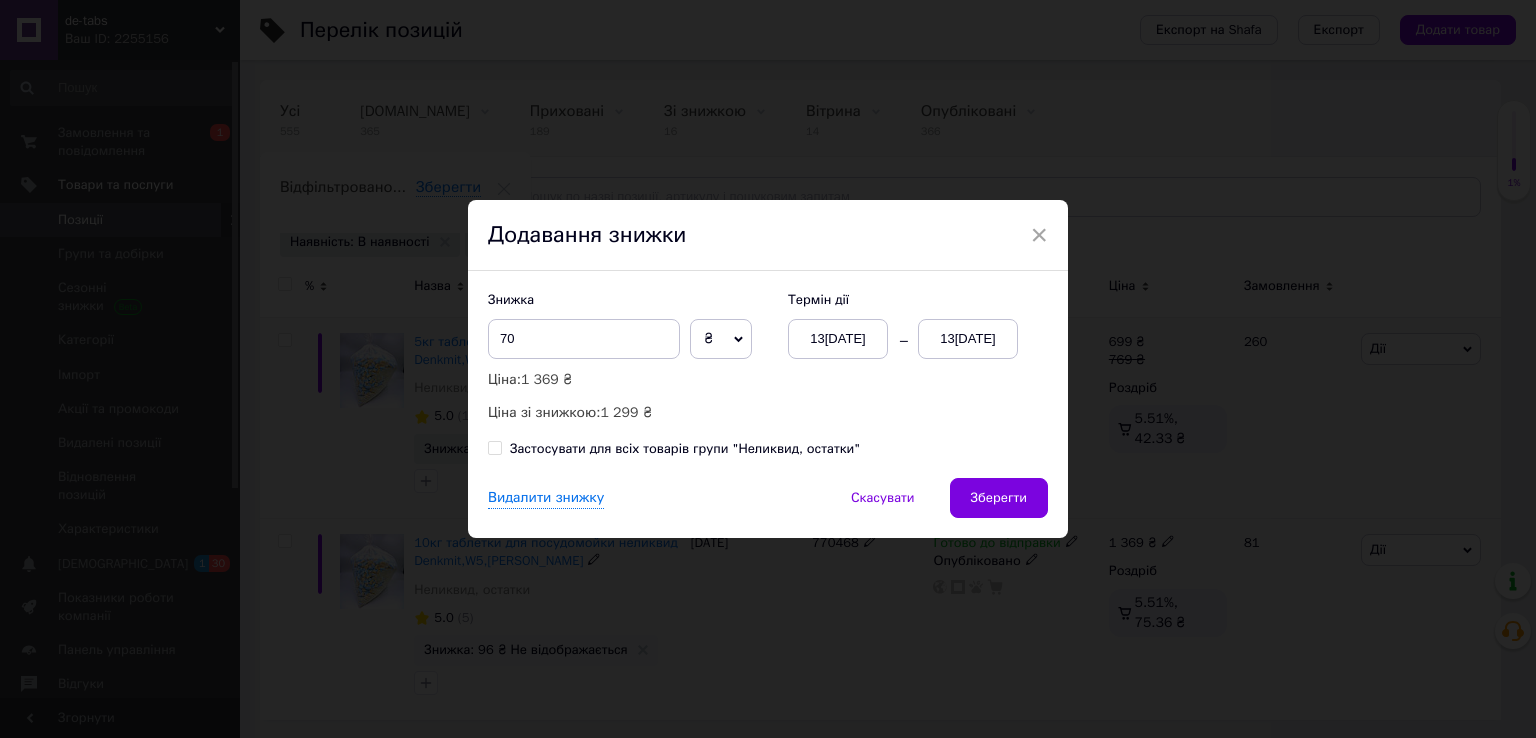 click on "13[DATE]" at bounding box center (968, 339) 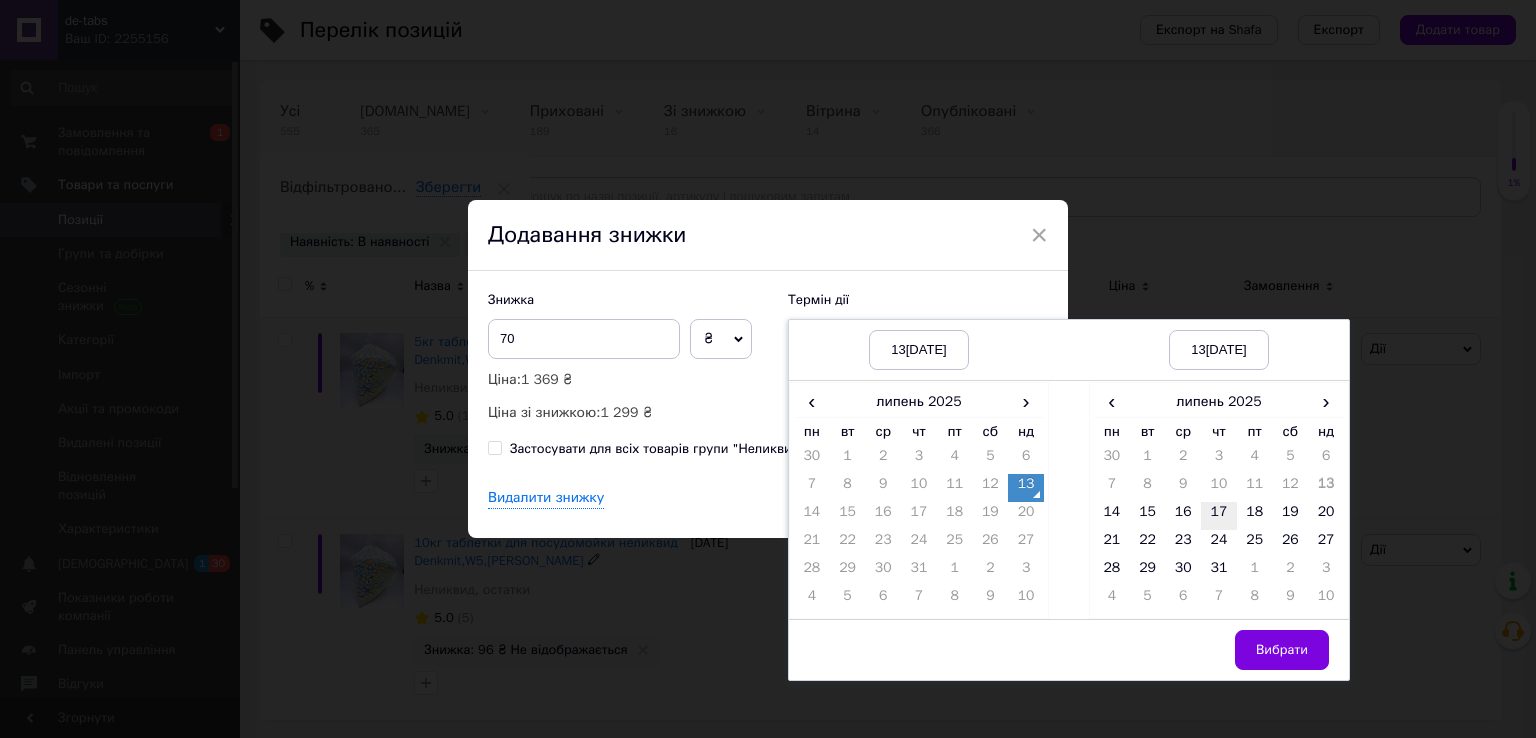 click on "17" at bounding box center (1219, 516) 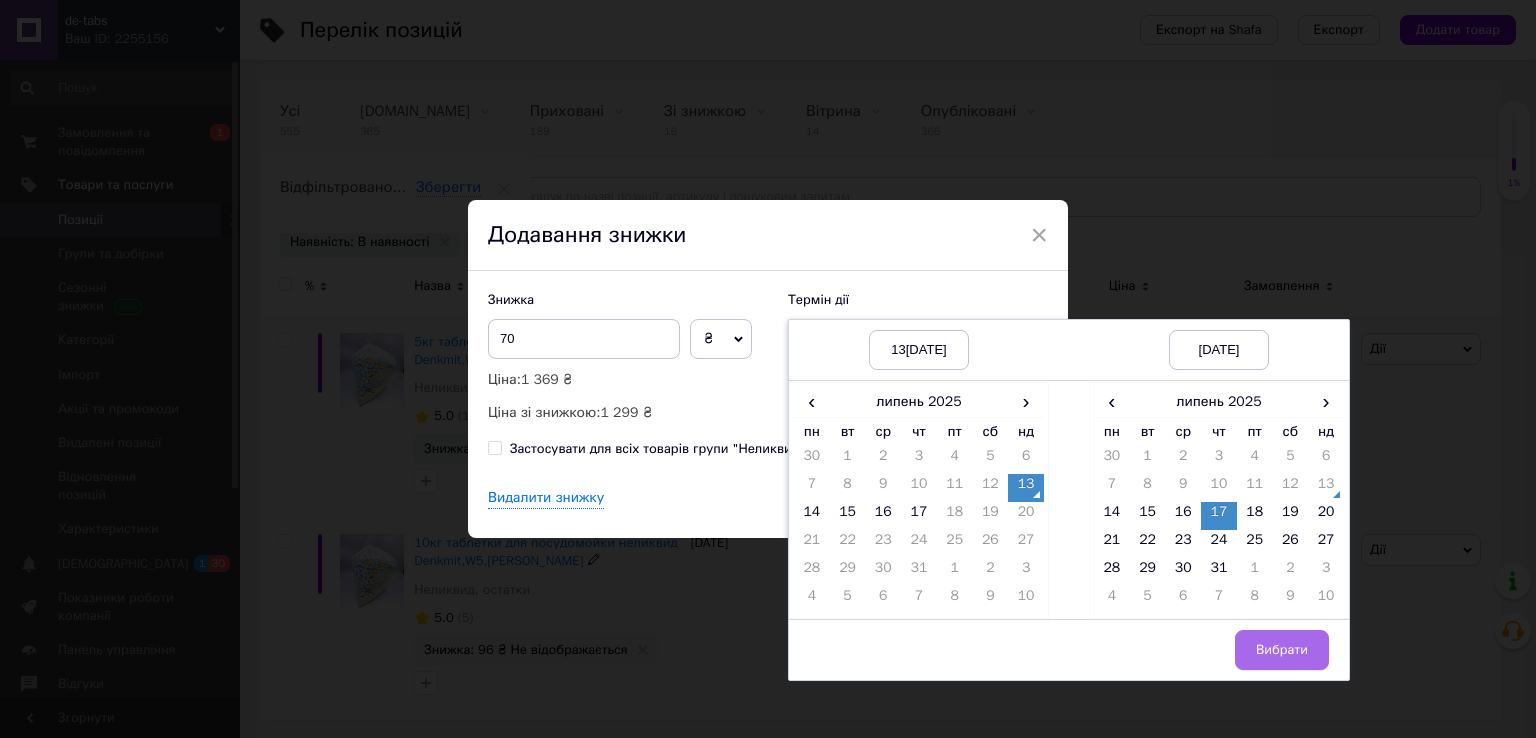 click on "Вибрати" at bounding box center (1282, 650) 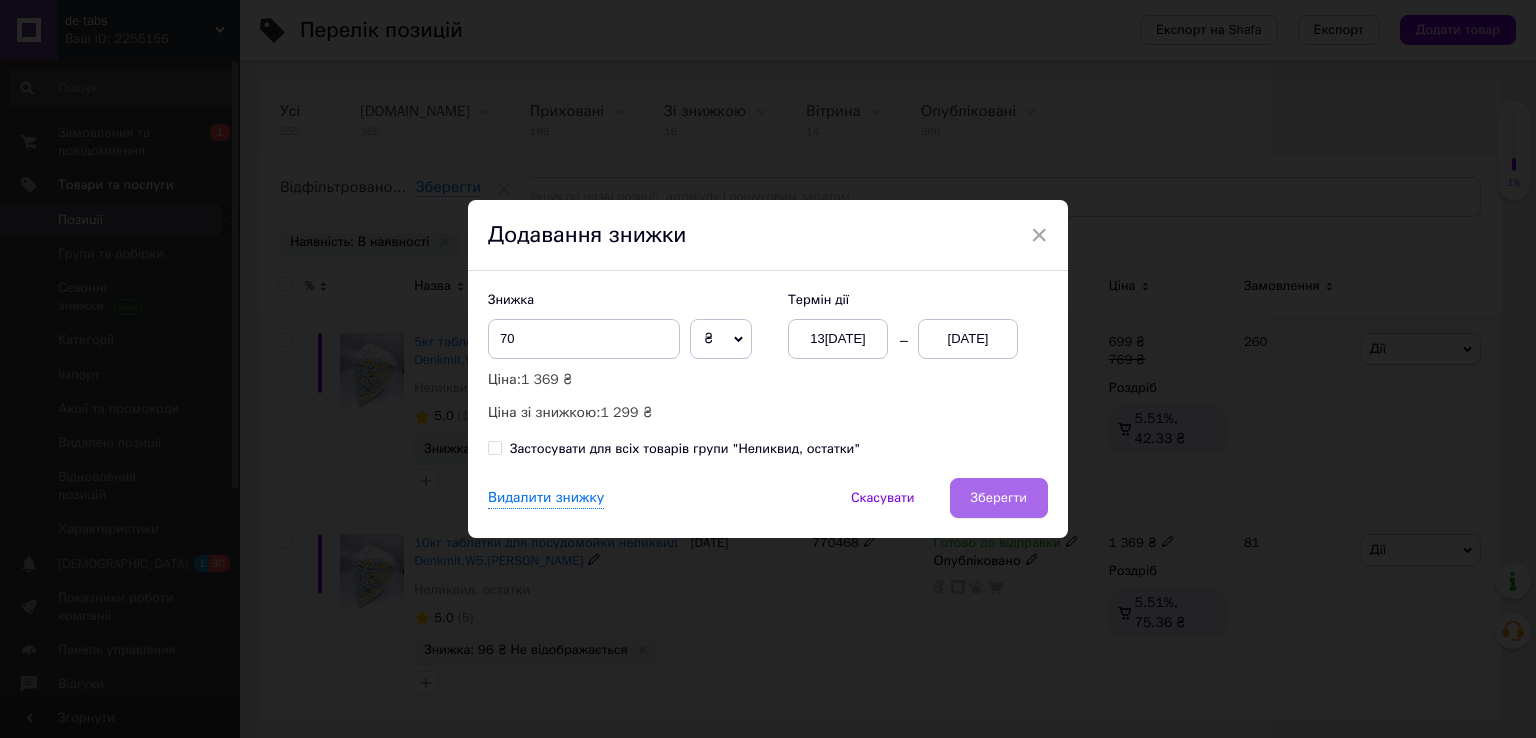 click on "Зберегти" at bounding box center (999, 498) 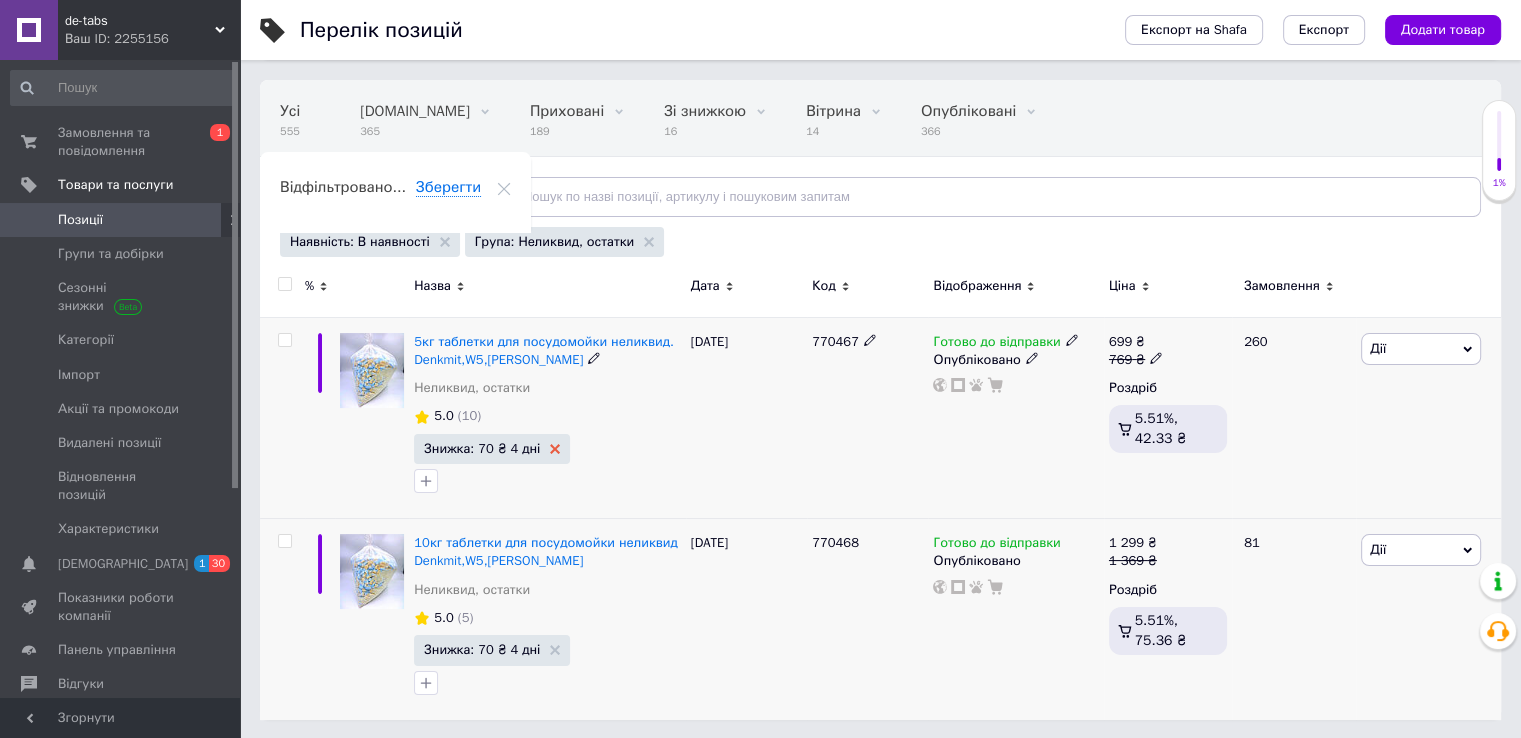 click 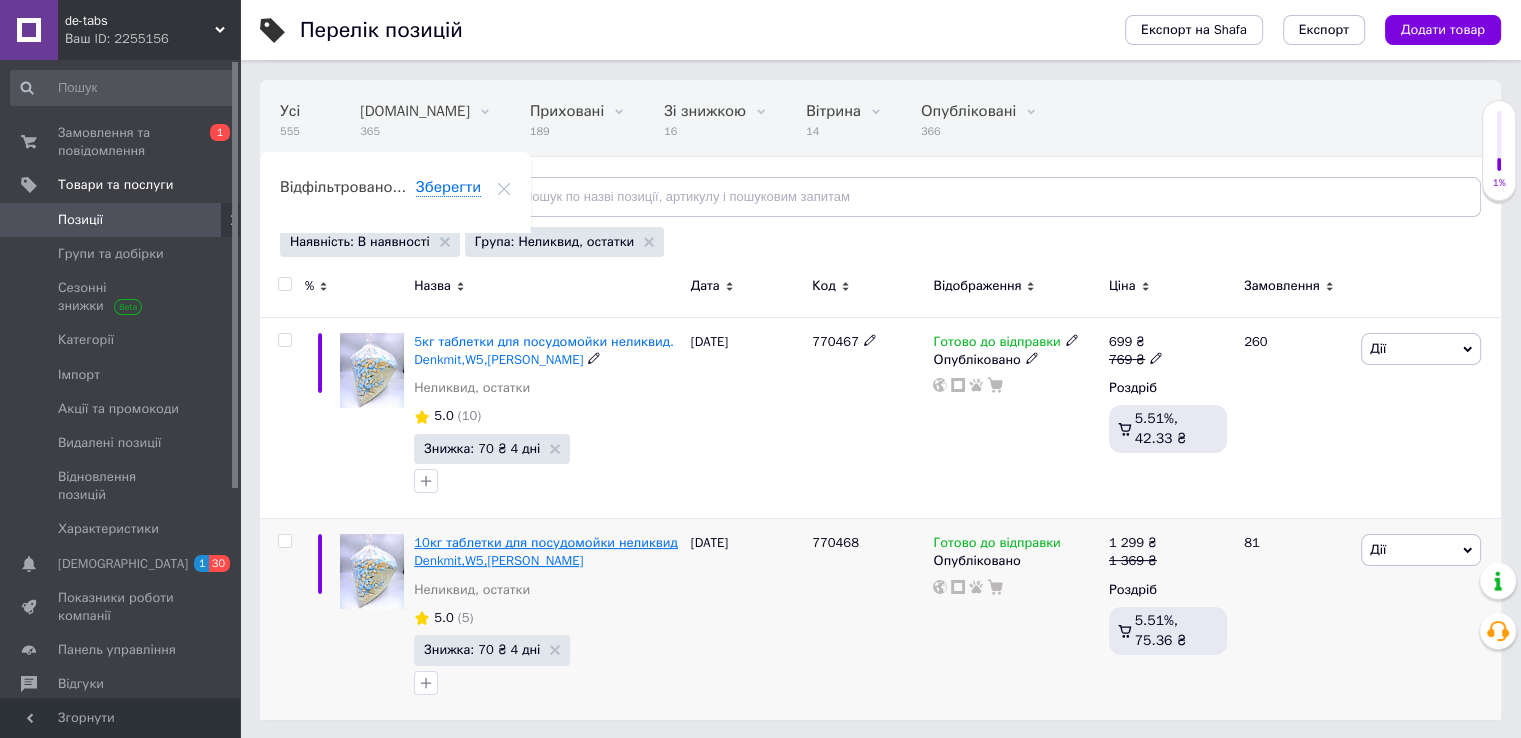 scroll, scrollTop: 114, scrollLeft: 0, axis: vertical 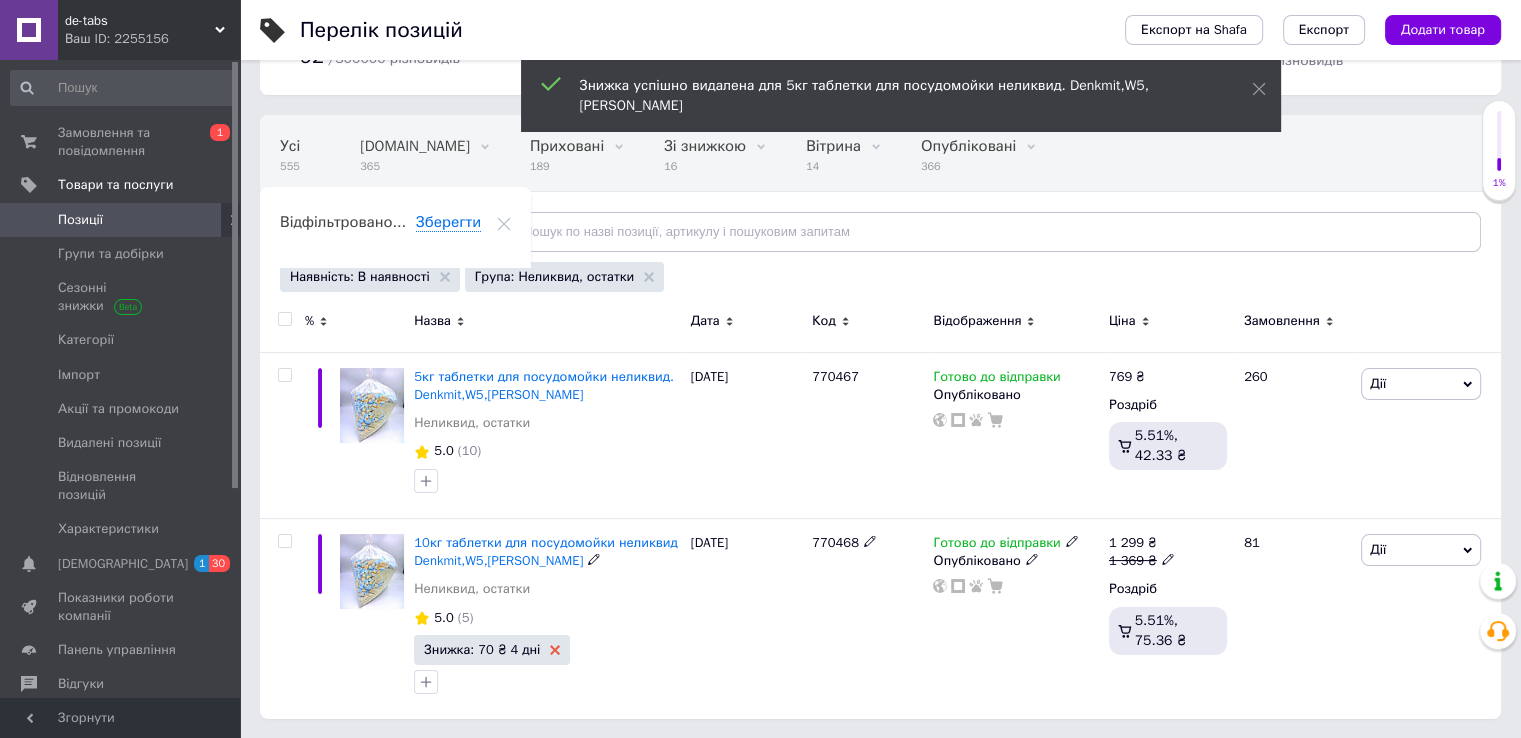 click 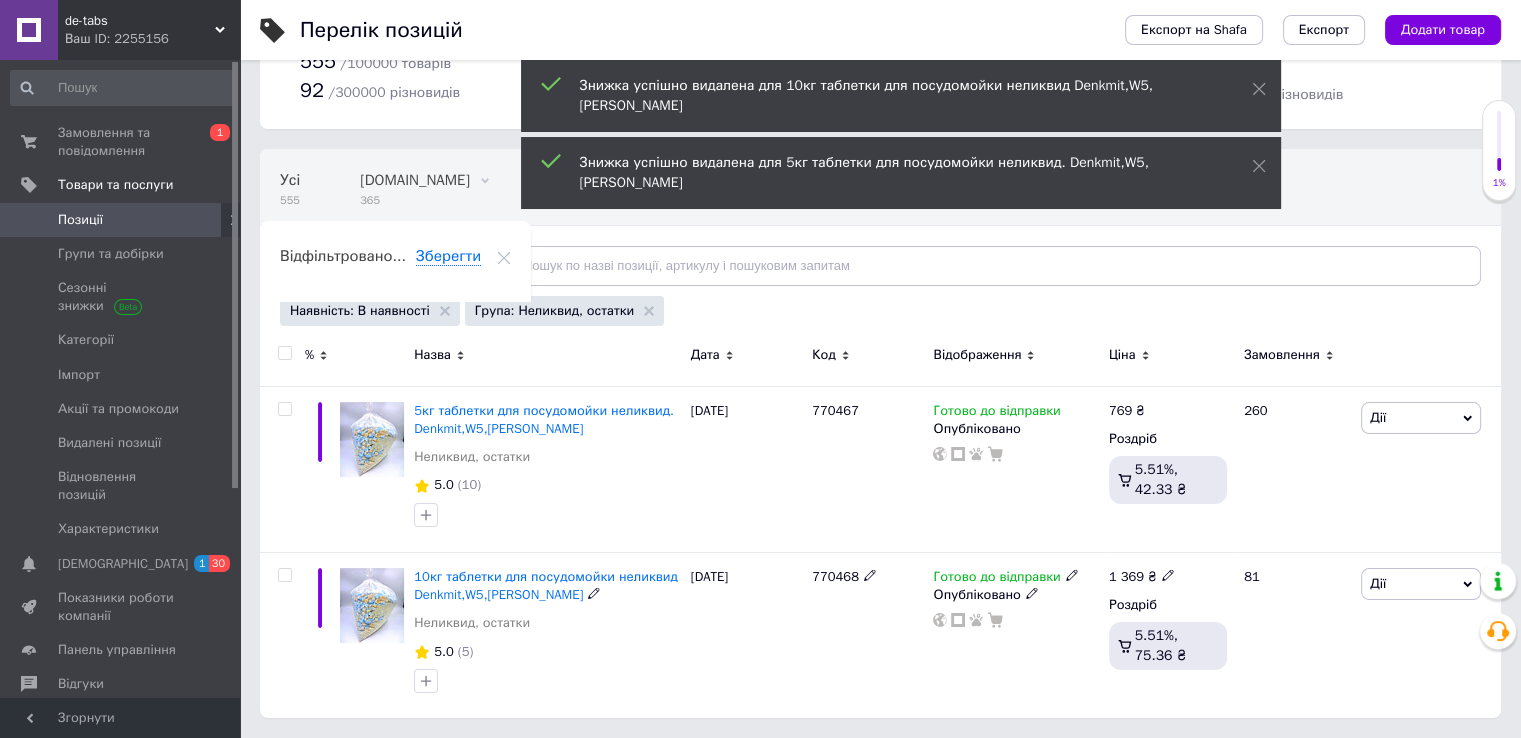 scroll, scrollTop: 79, scrollLeft: 0, axis: vertical 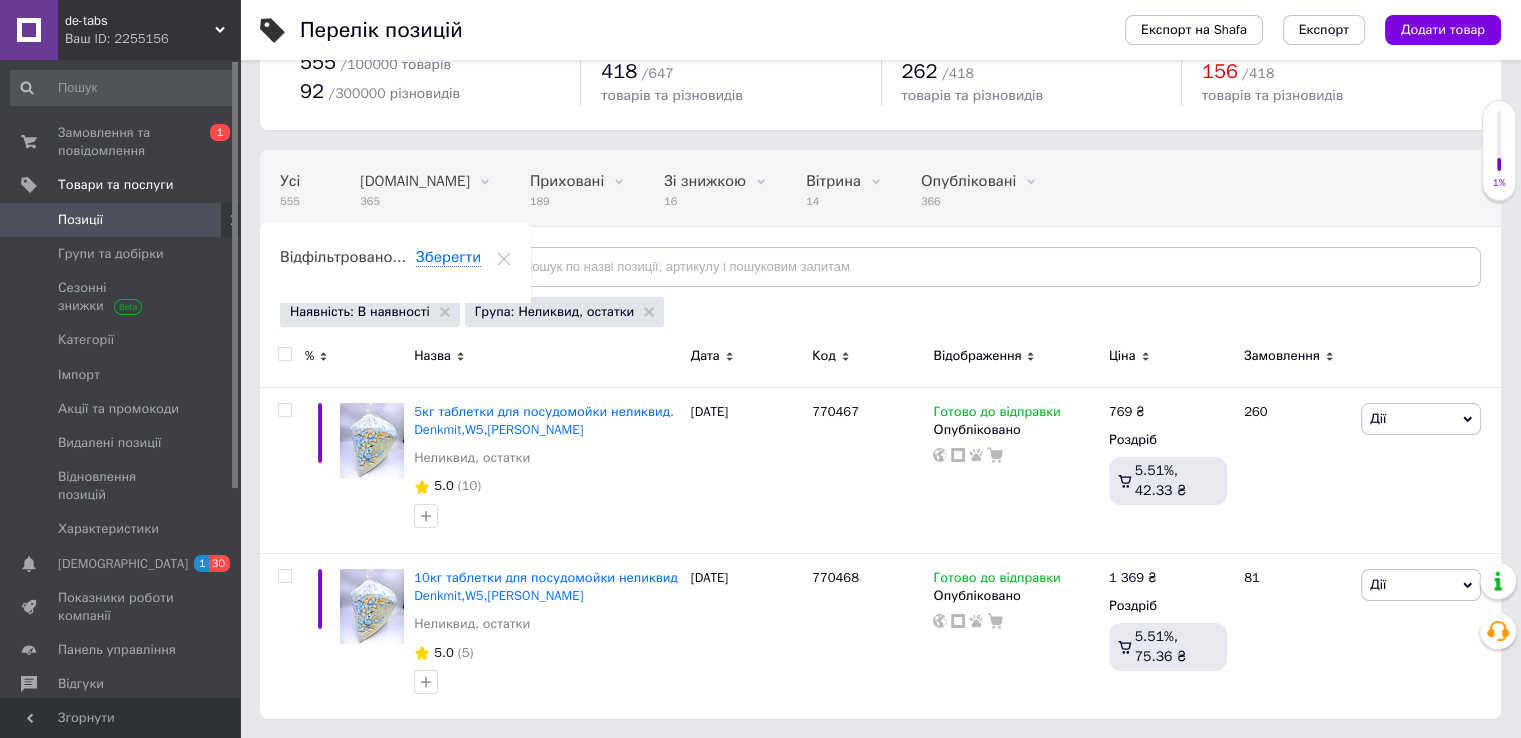 click on "Відфільтруйте товари" at bounding box center (378, 267) 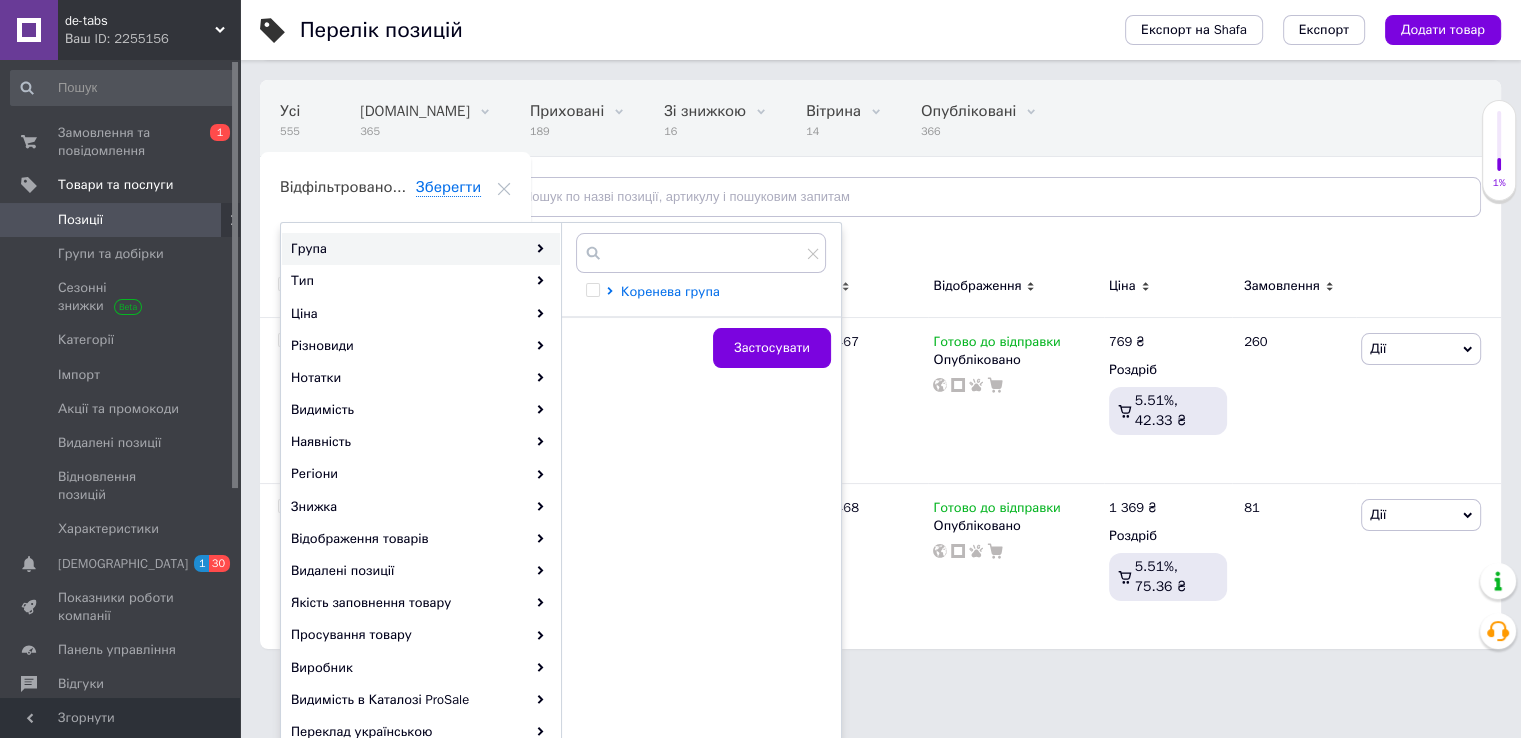 click 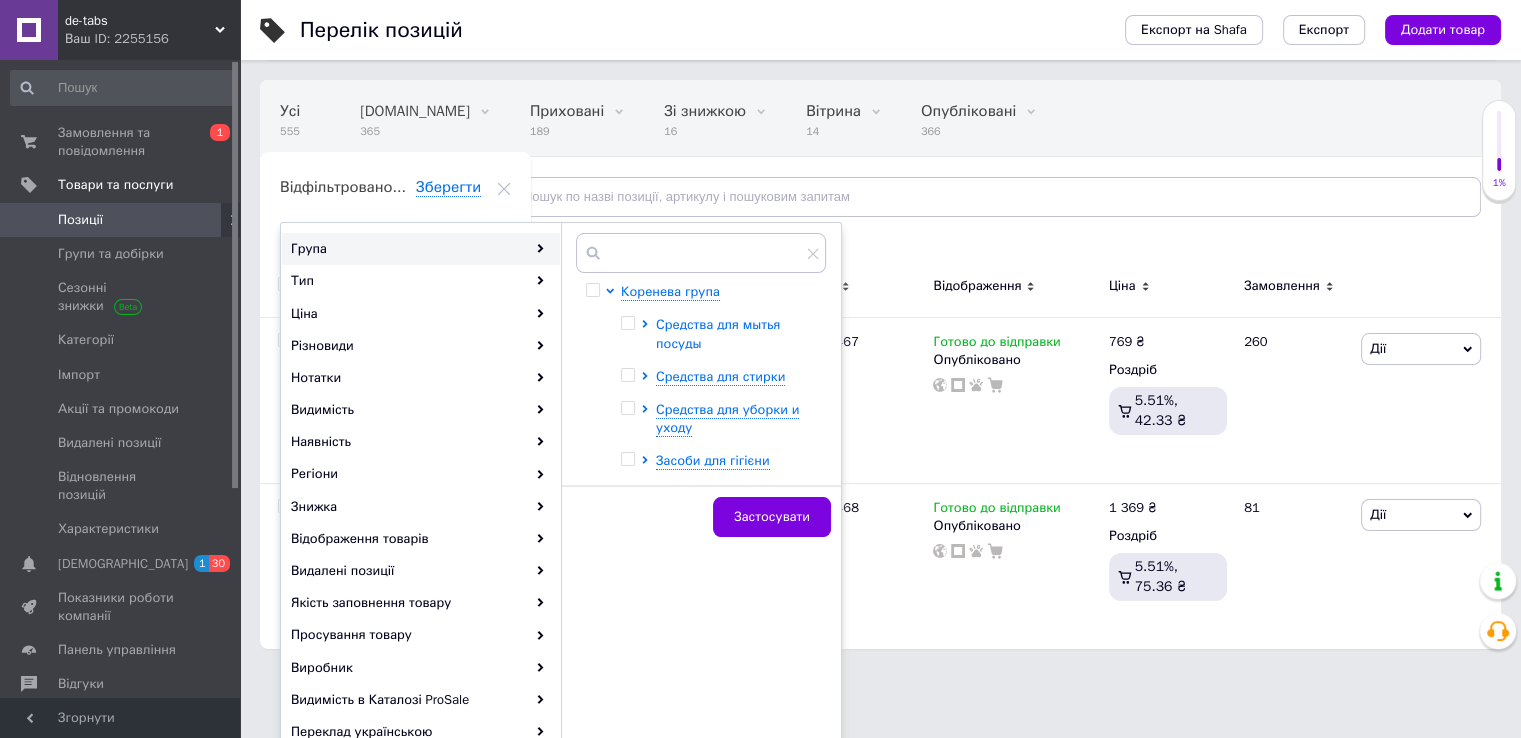 click 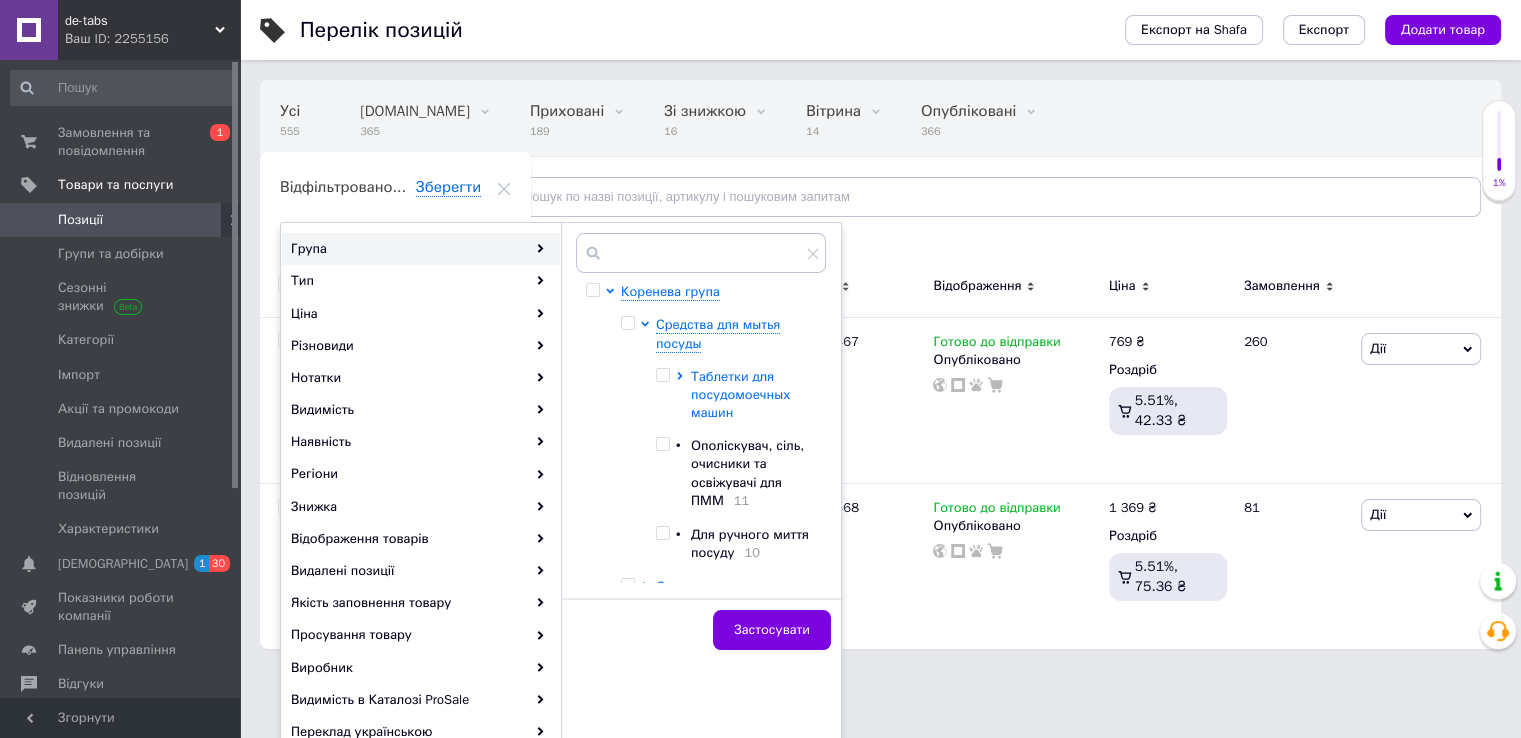 click 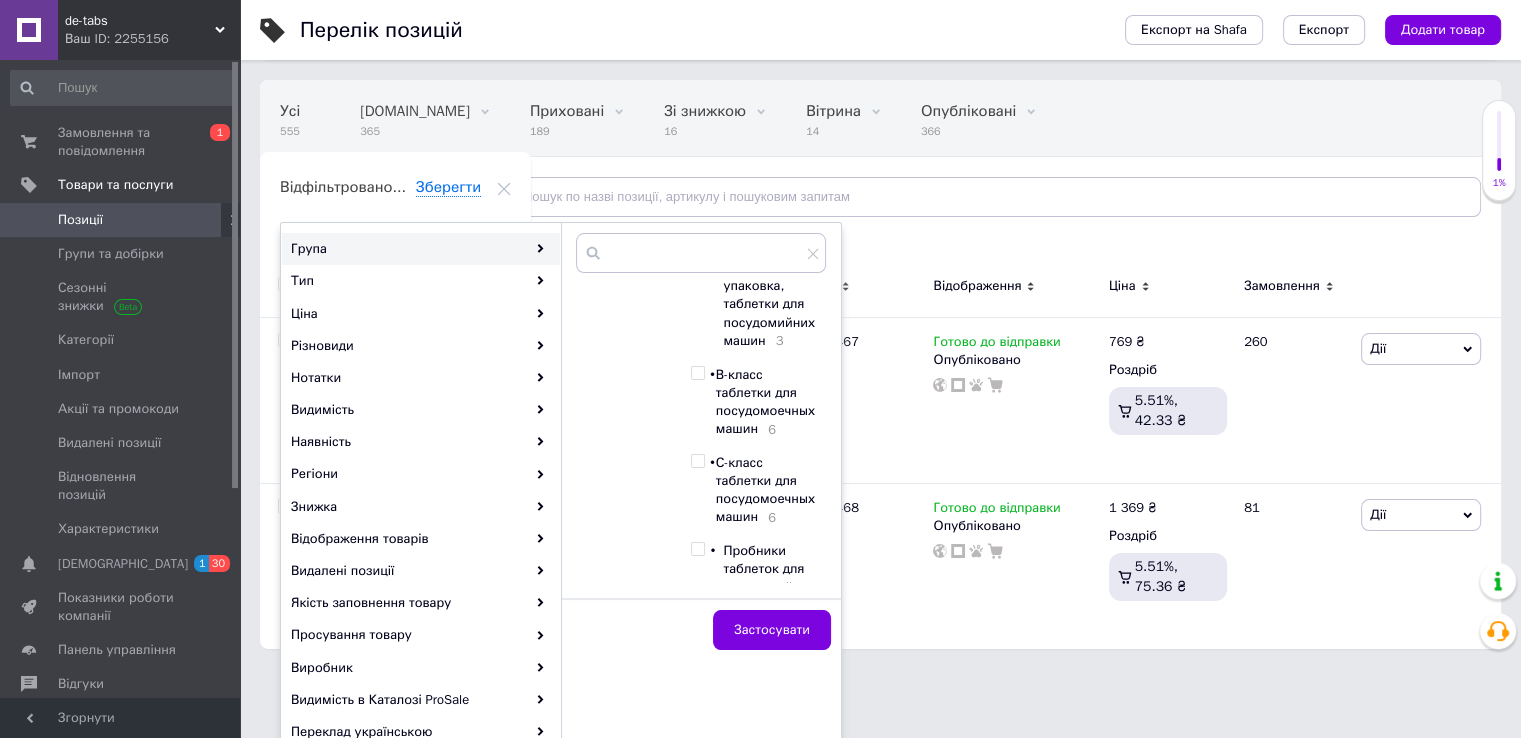 scroll, scrollTop: 300, scrollLeft: 0, axis: vertical 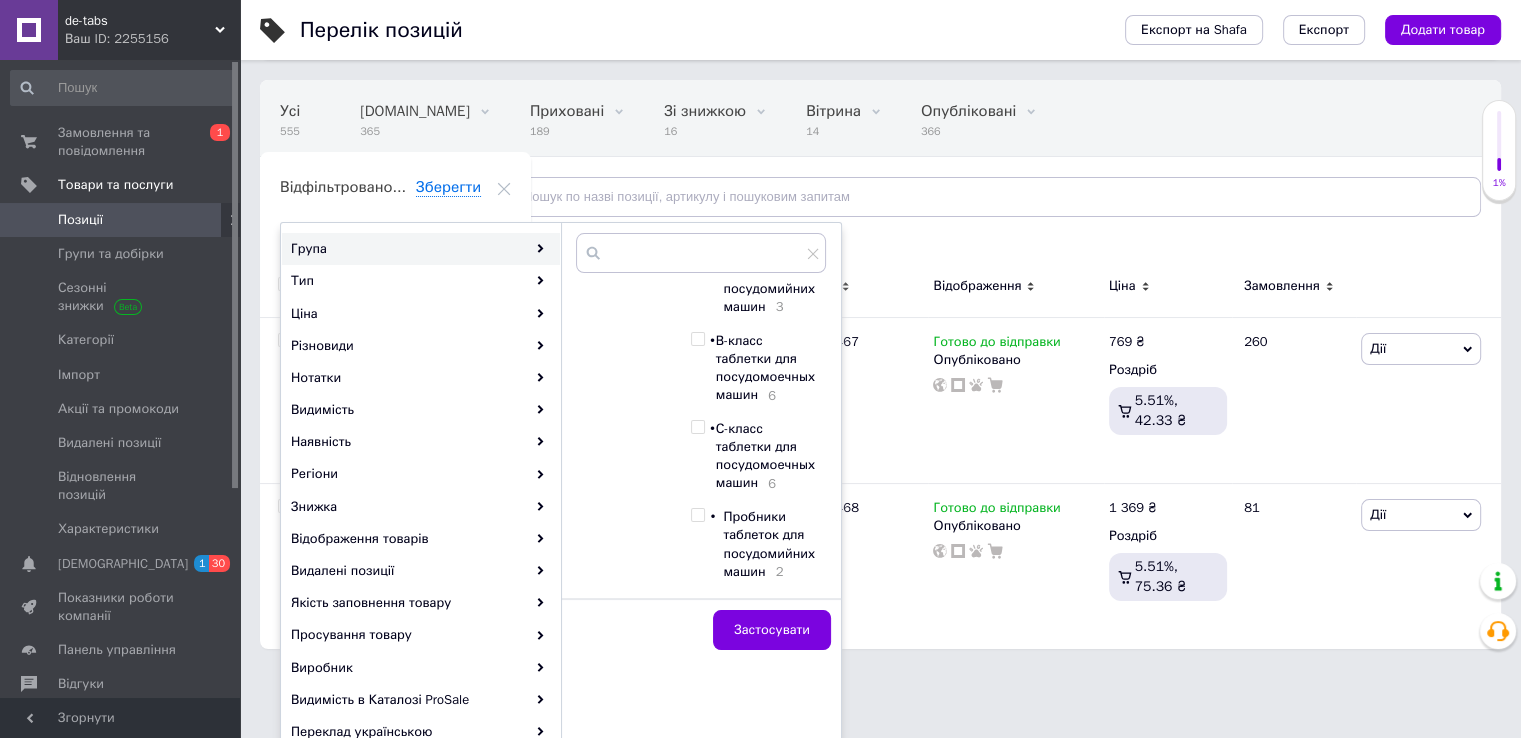 click at bounding box center (697, 427) 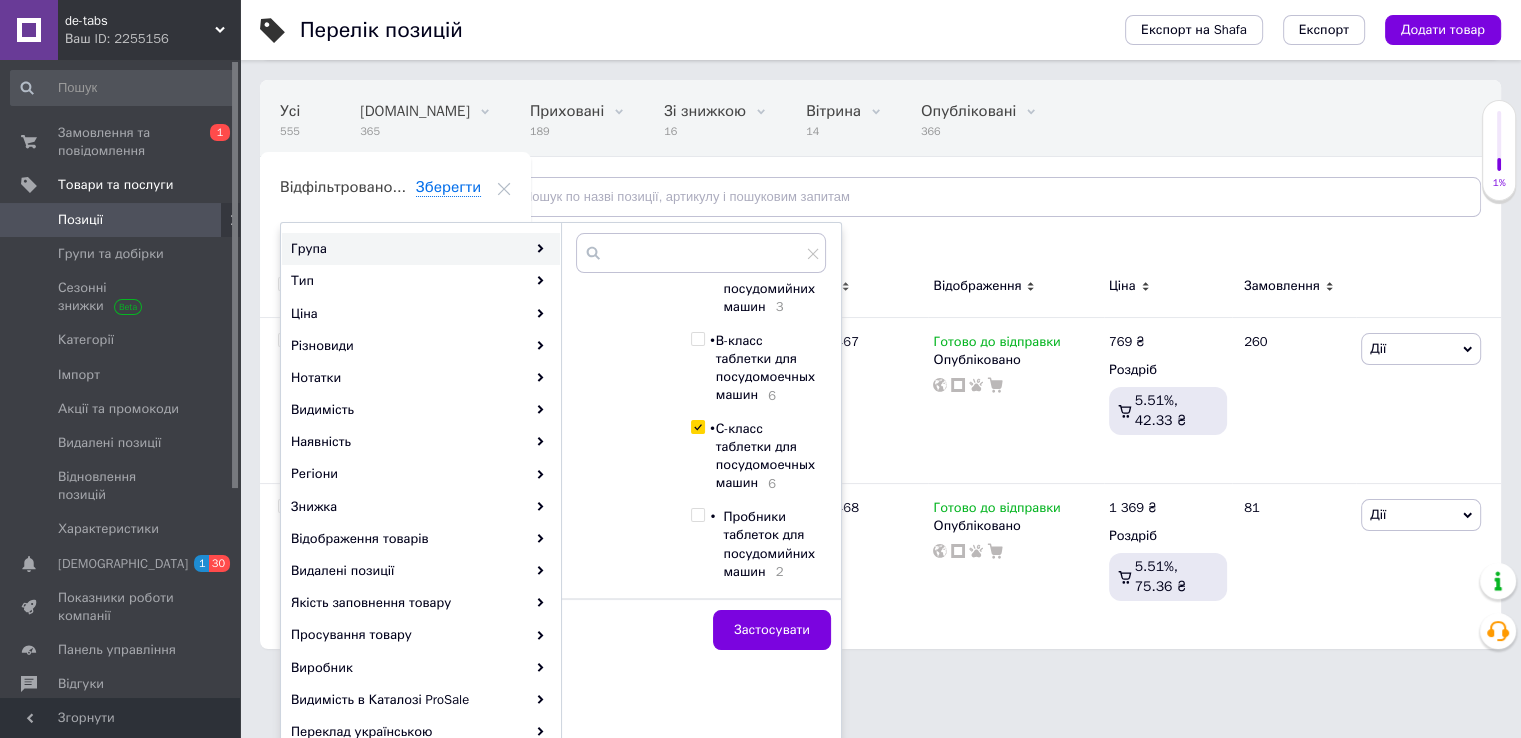 checkbox on "true" 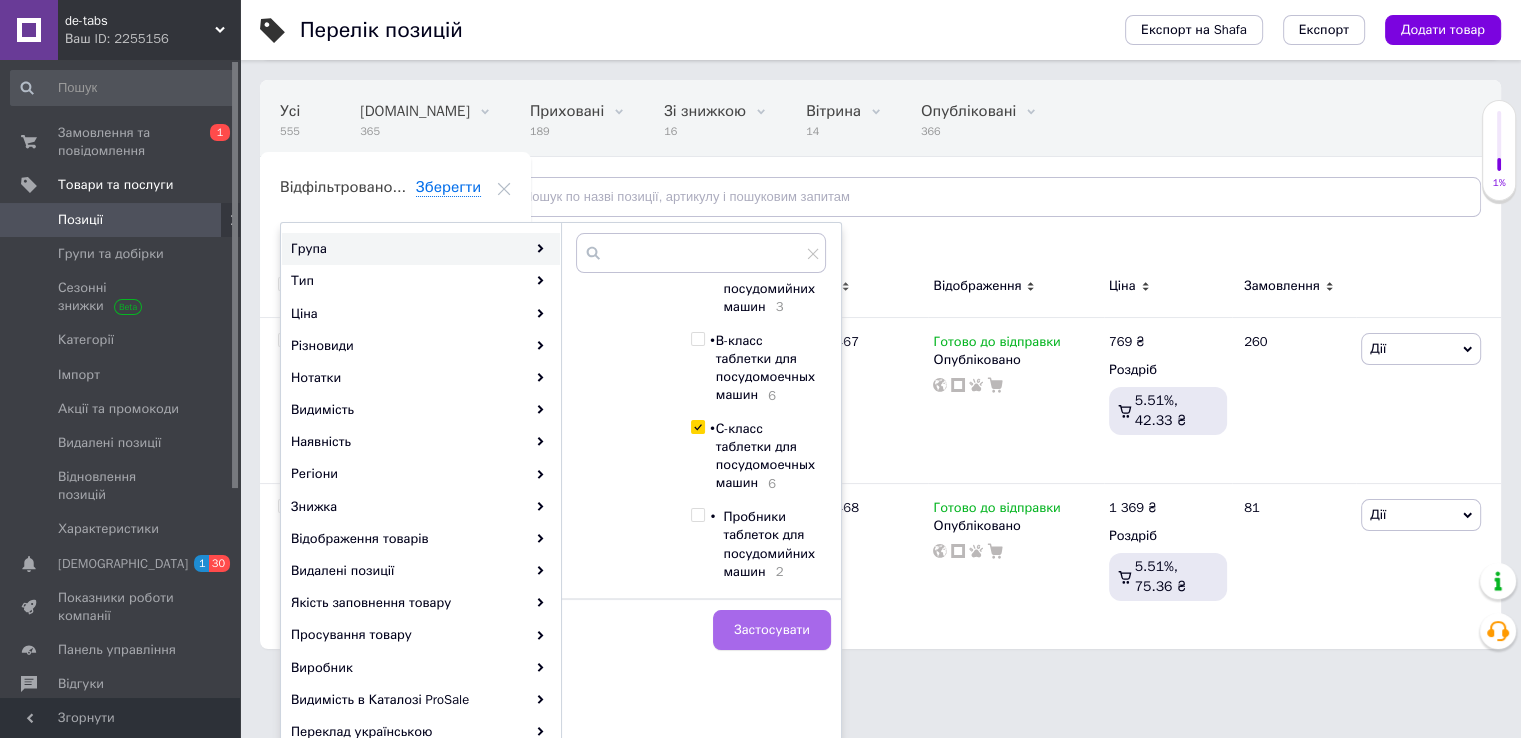 click on "Застосувати" at bounding box center (772, 630) 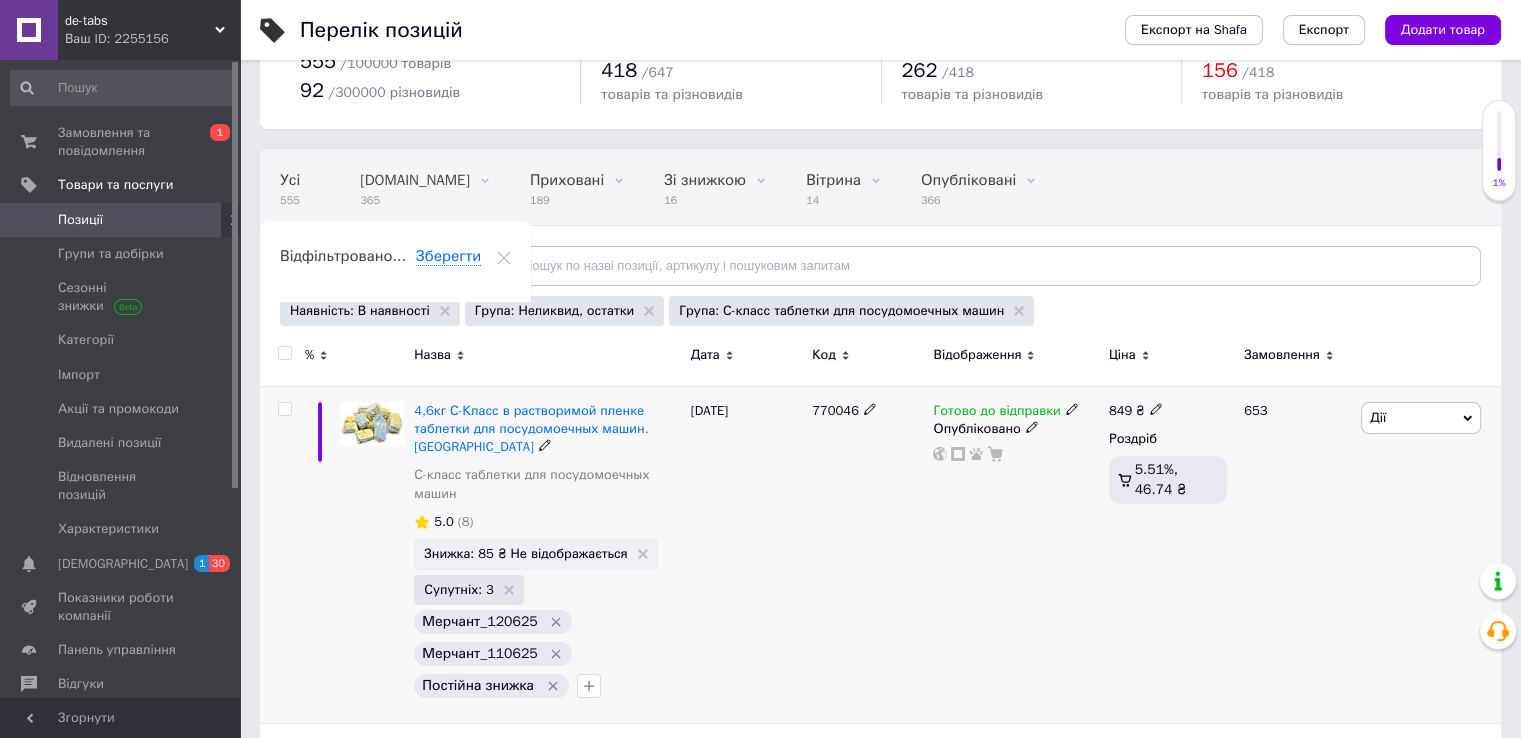 scroll, scrollTop: 149, scrollLeft: 0, axis: vertical 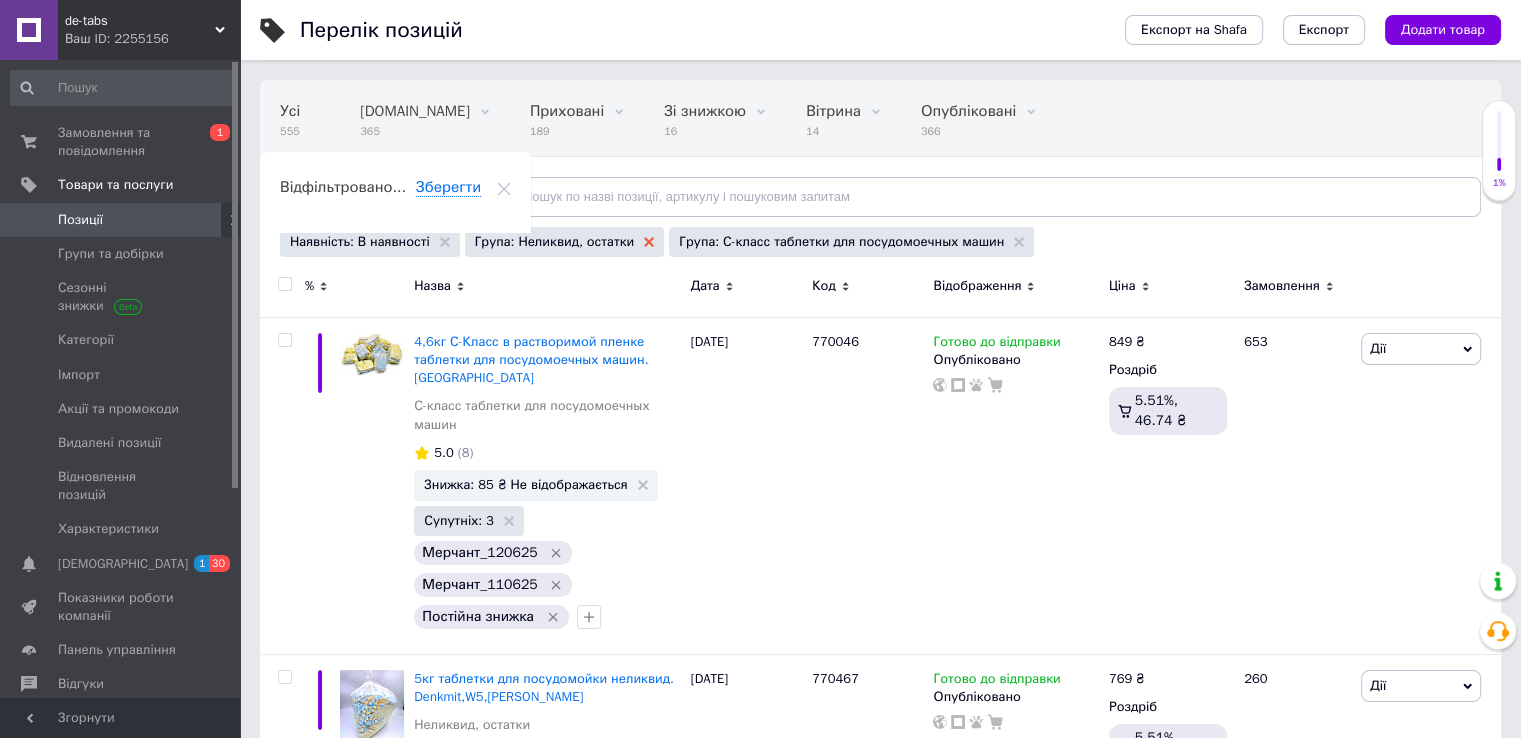 click 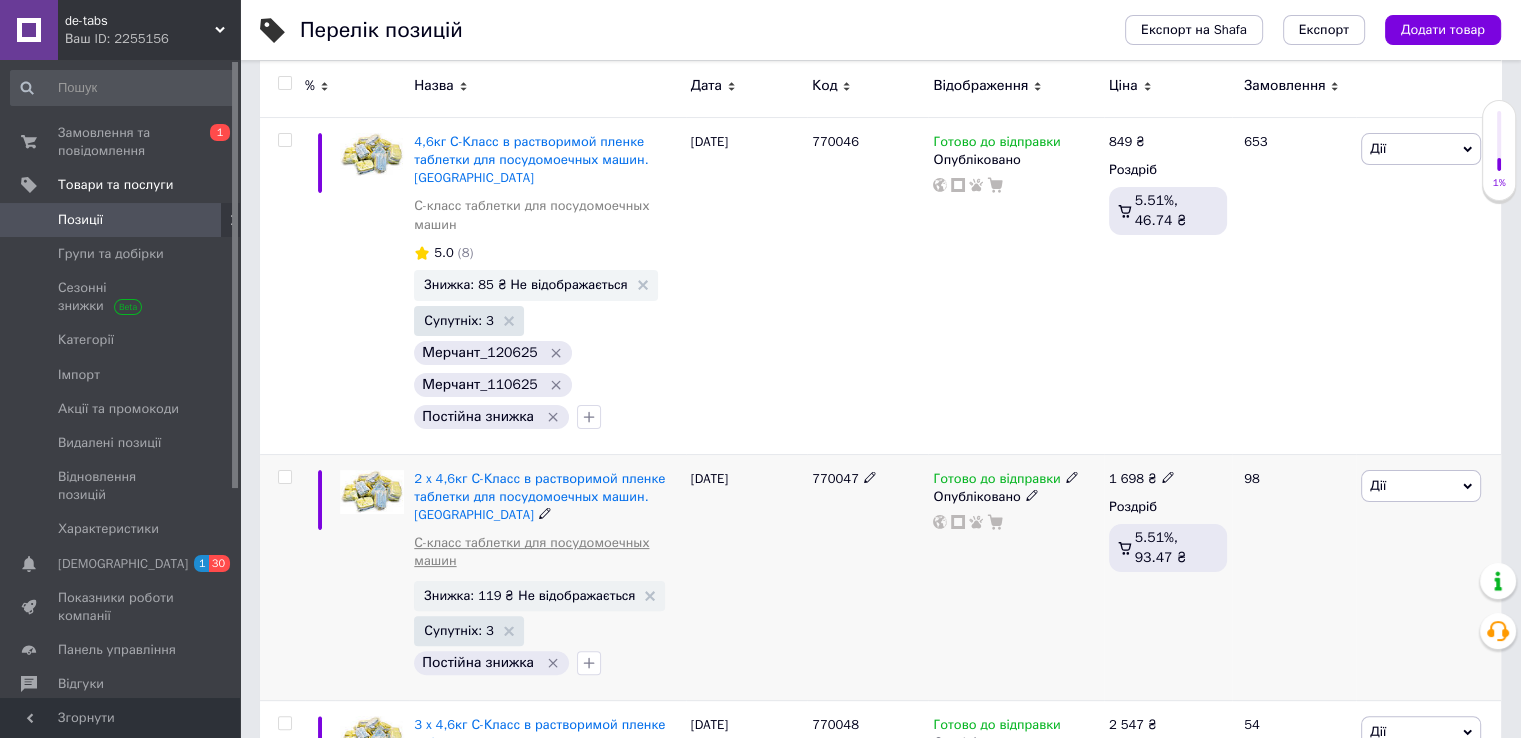 scroll, scrollTop: 249, scrollLeft: 0, axis: vertical 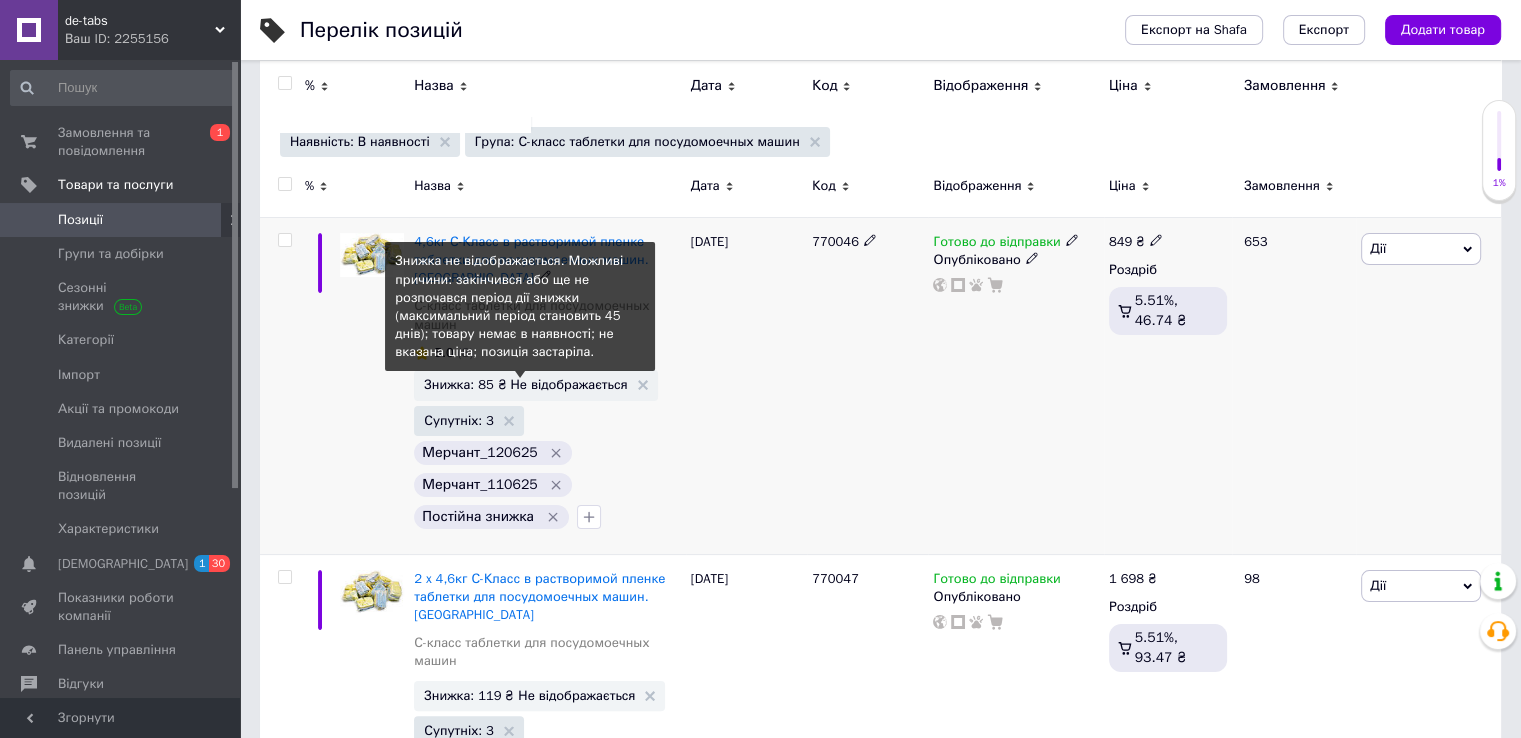 click on "Знижка: 85 ₴ Не відображається" at bounding box center (525, 384) 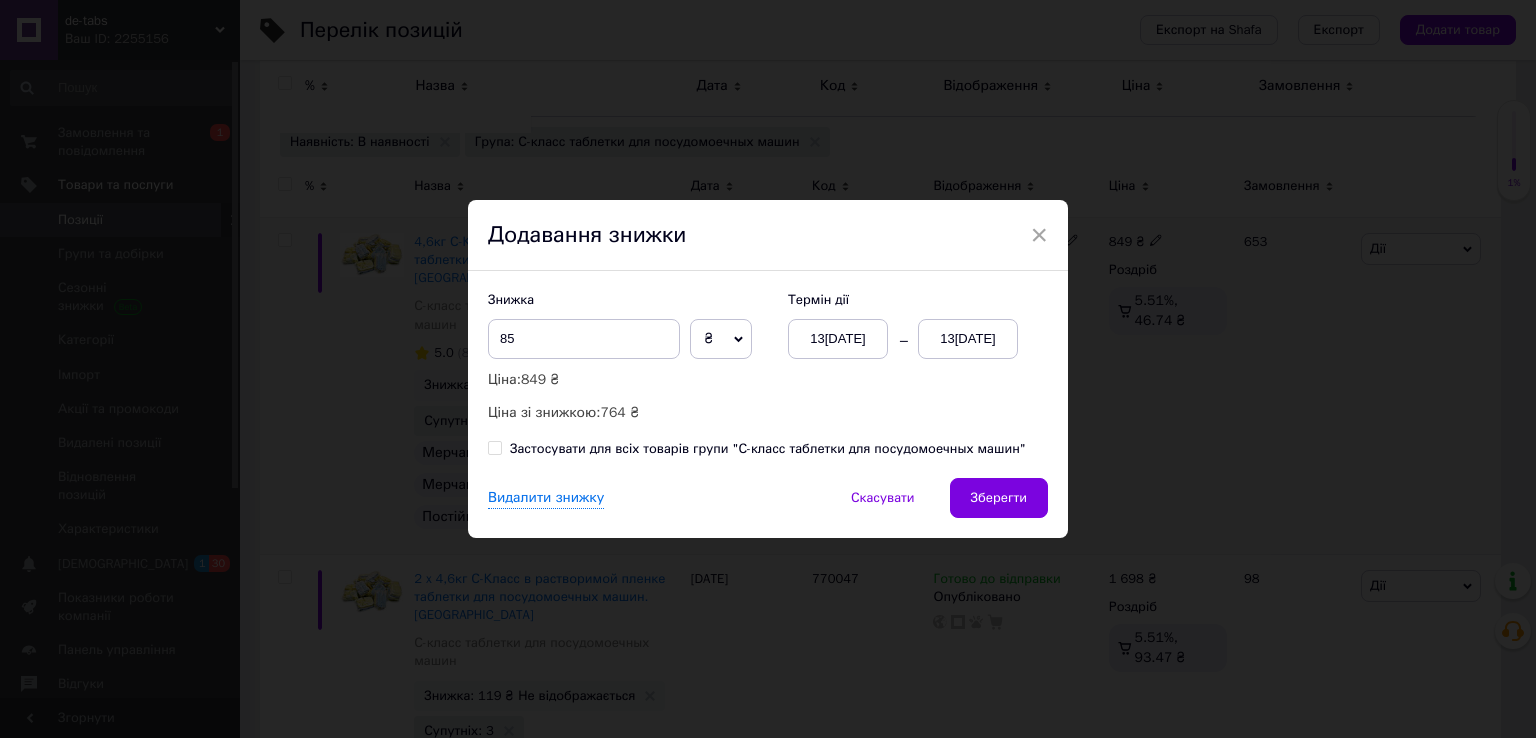 click on "13[DATE]" at bounding box center (968, 339) 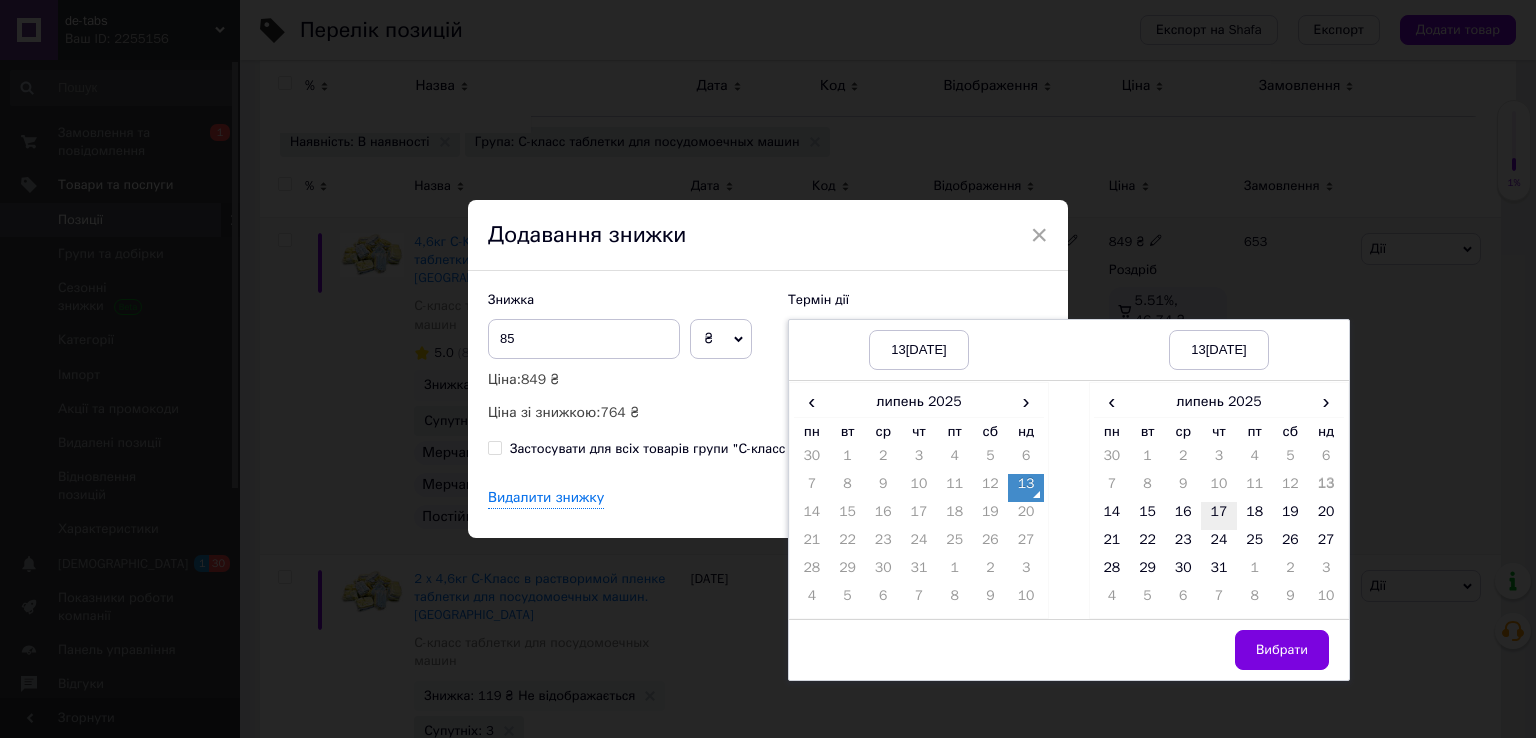 click on "17" at bounding box center (1219, 516) 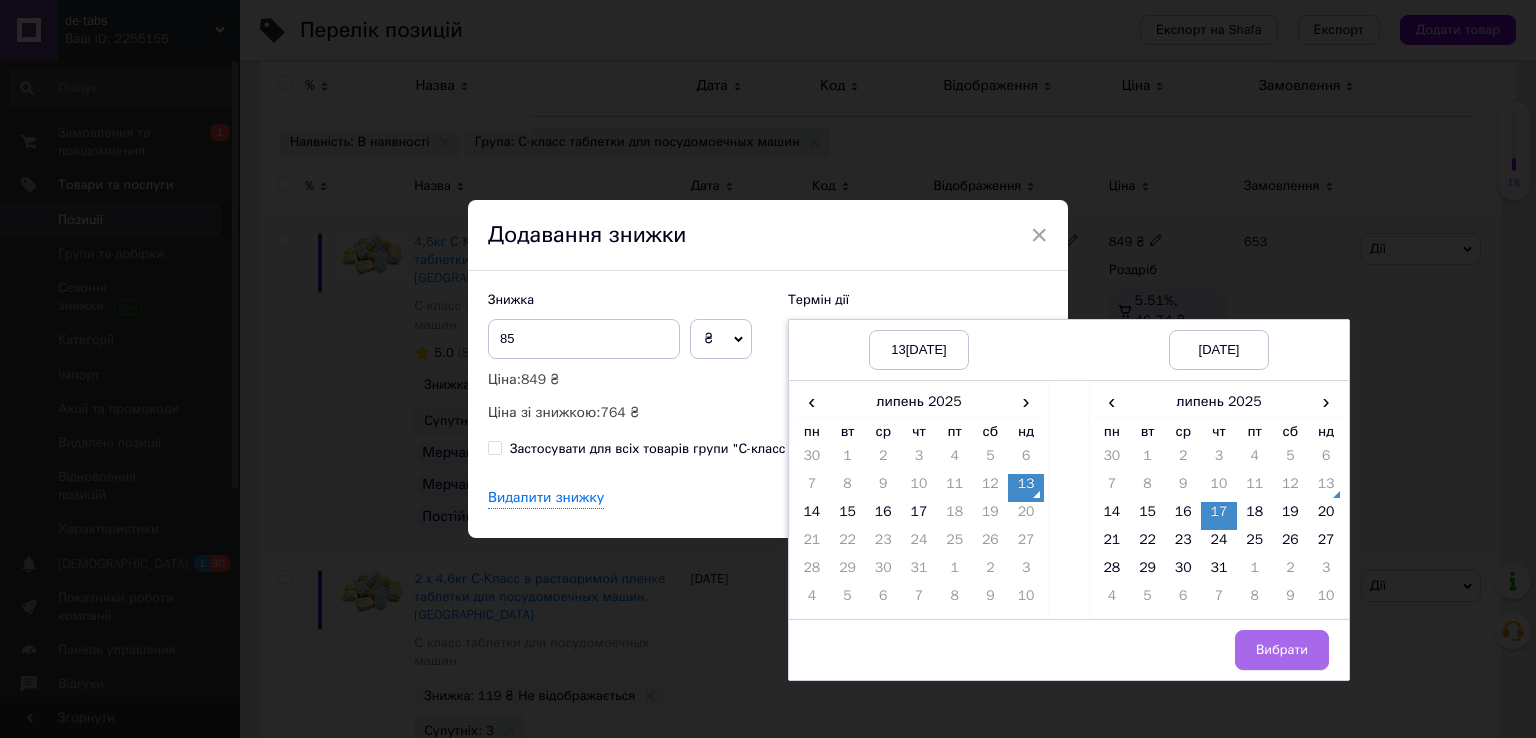 click on "Вибрати" at bounding box center [1282, 650] 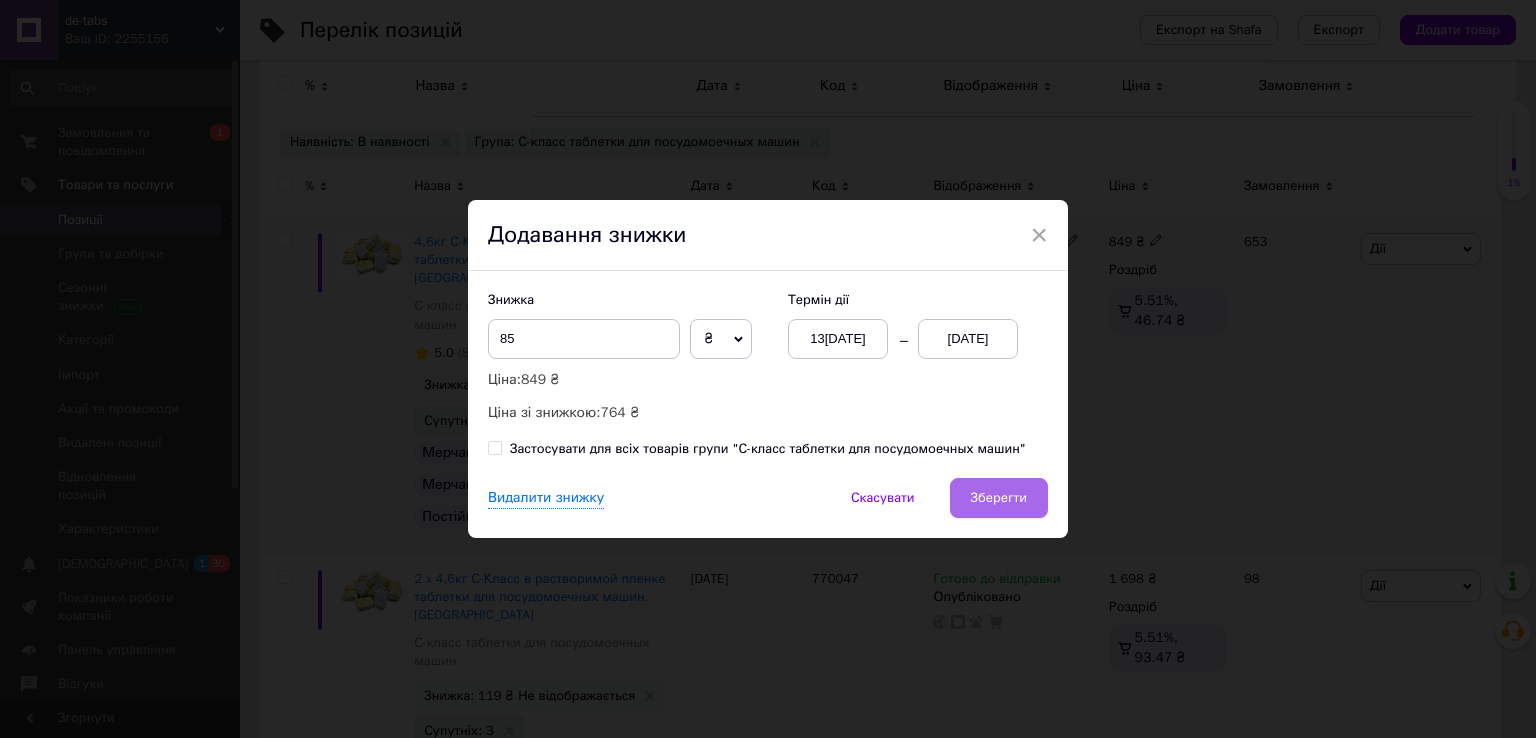 click on "Зберегти" at bounding box center [999, 498] 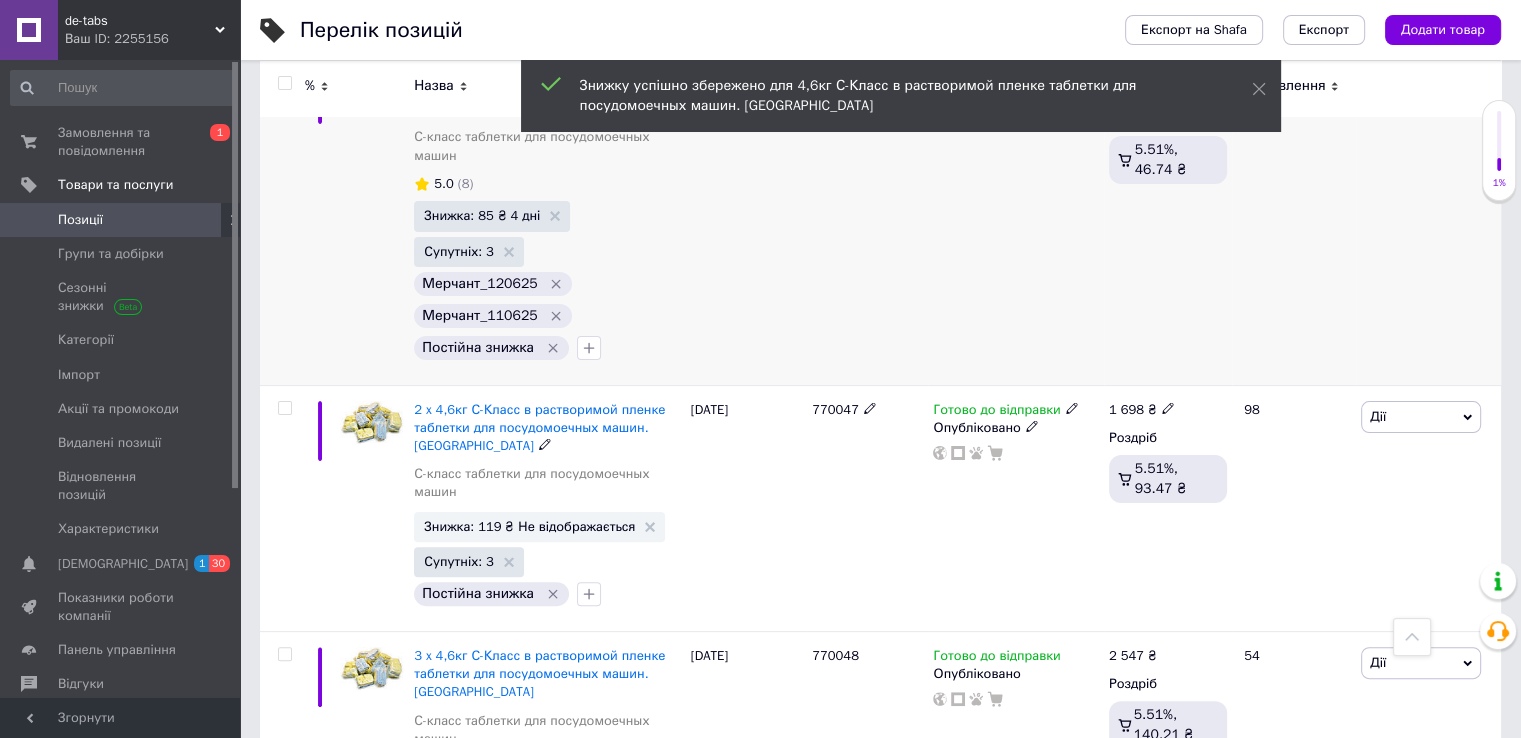 scroll, scrollTop: 449, scrollLeft: 0, axis: vertical 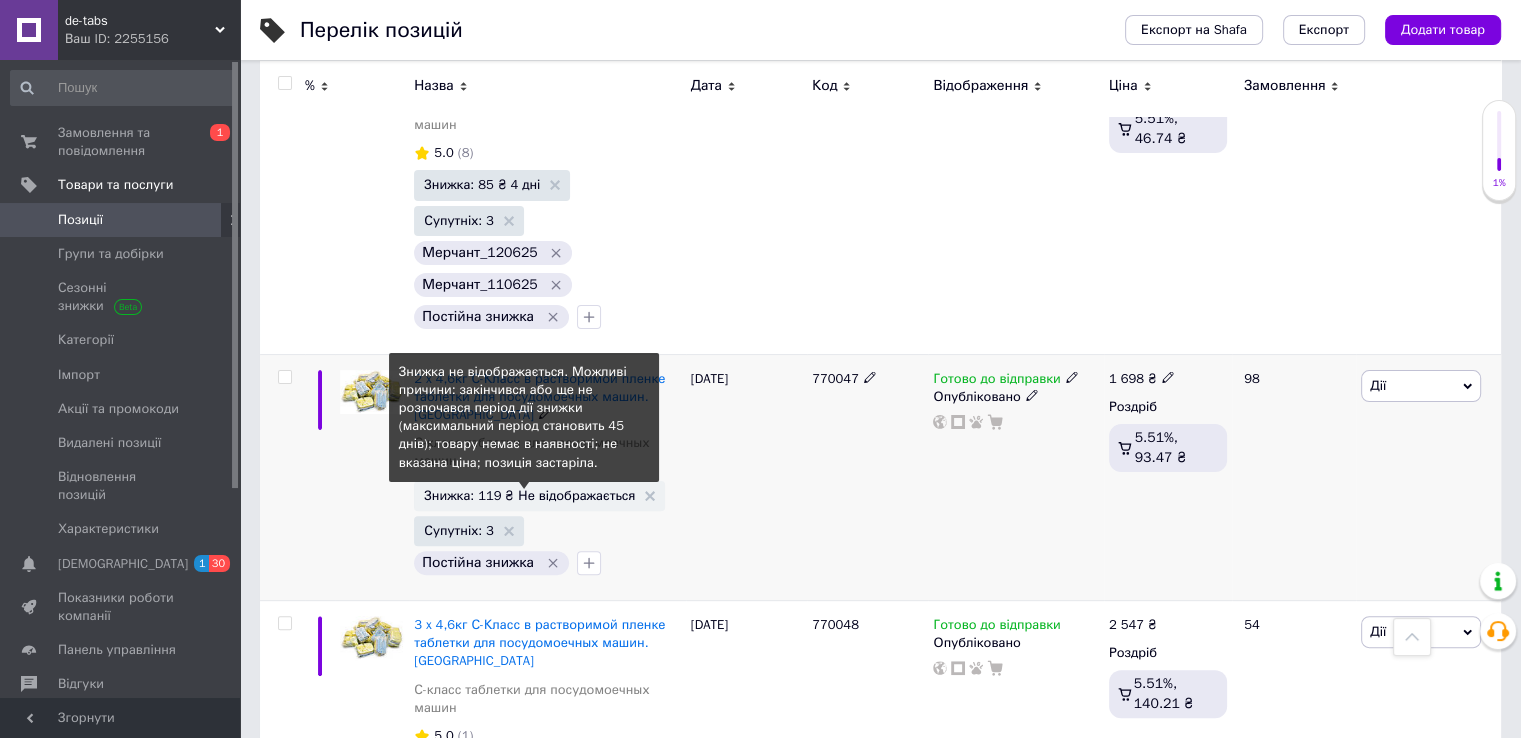 click on "Знижка: 119 ₴ Не відображається" at bounding box center (529, 495) 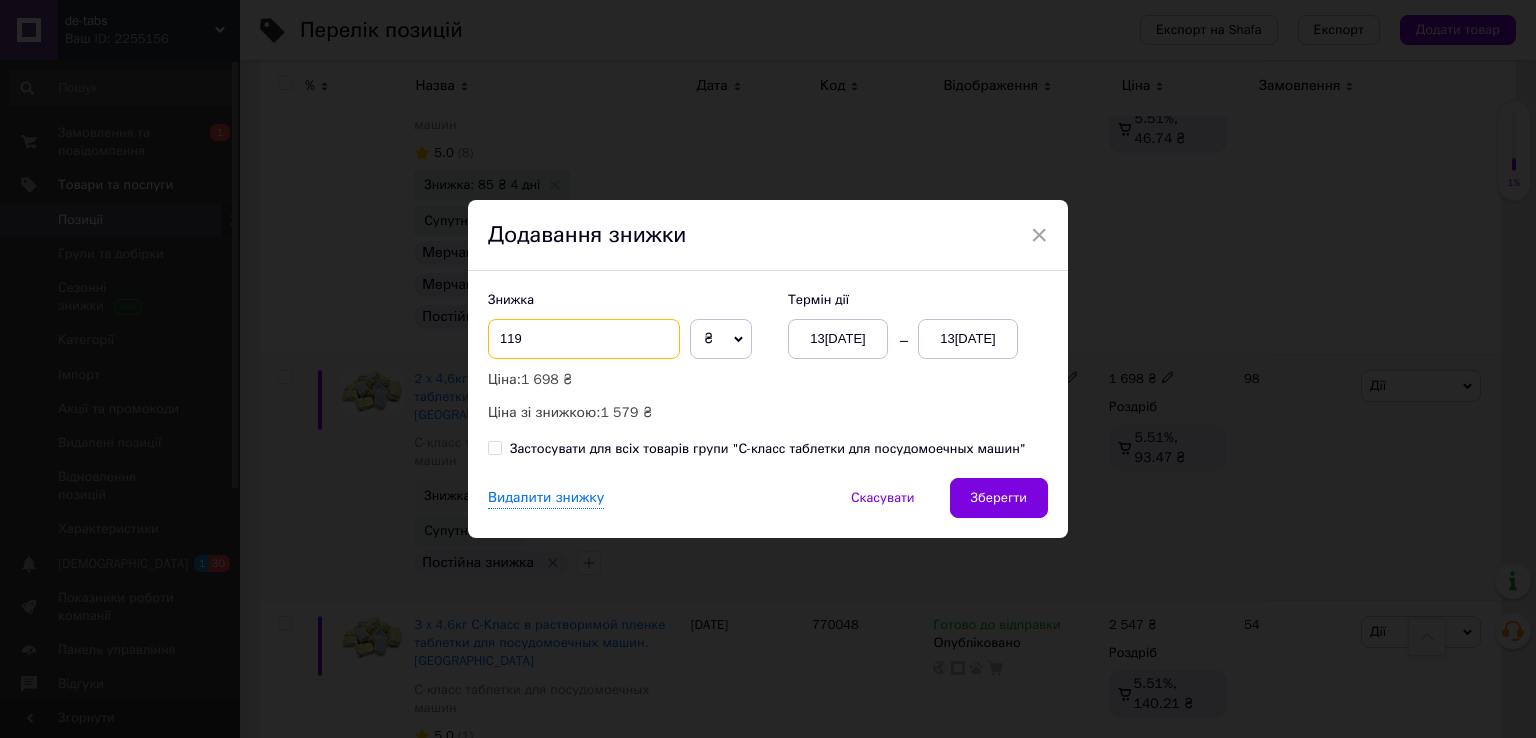 drag, startPoint x: 537, startPoint y: 339, endPoint x: 489, endPoint y: 340, distance: 48.010414 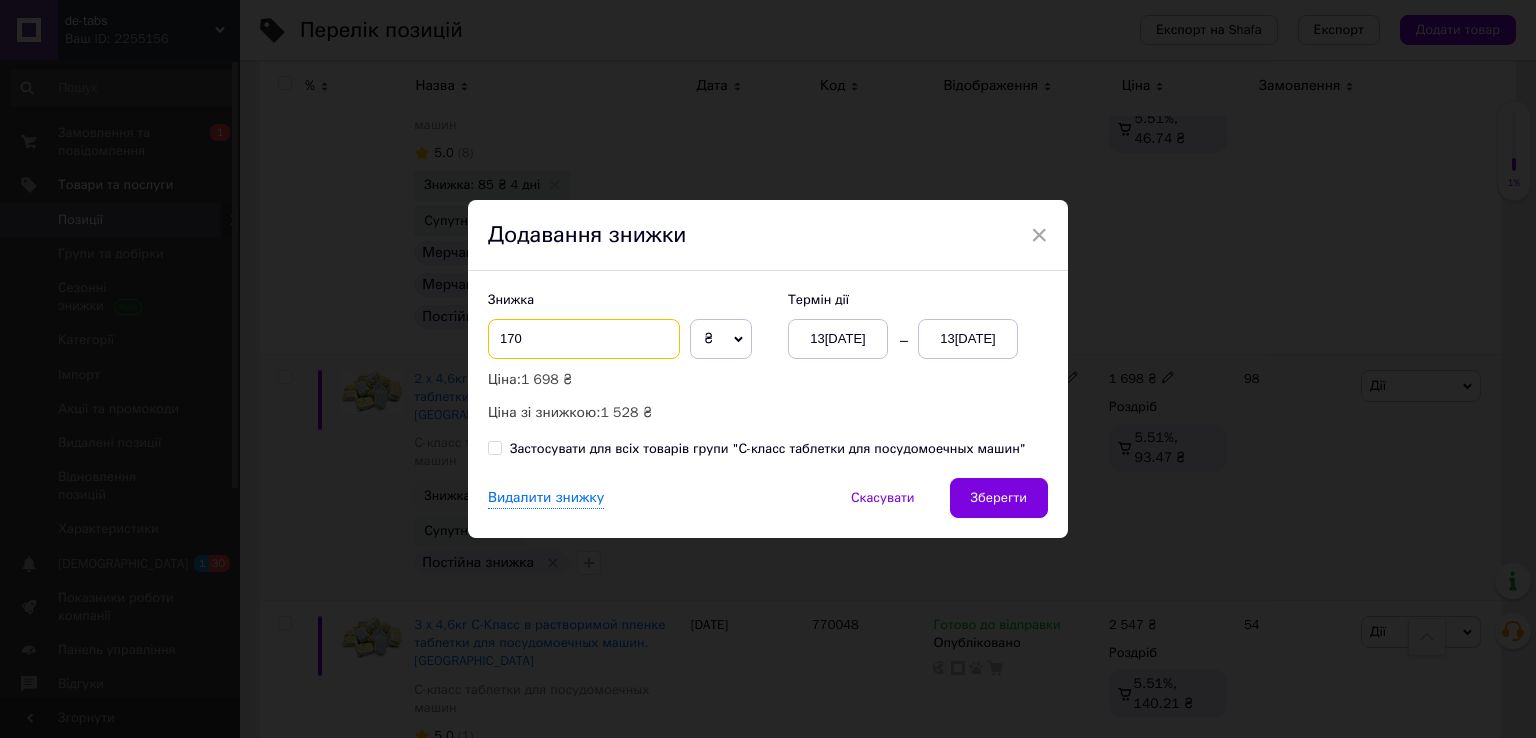 type on "170" 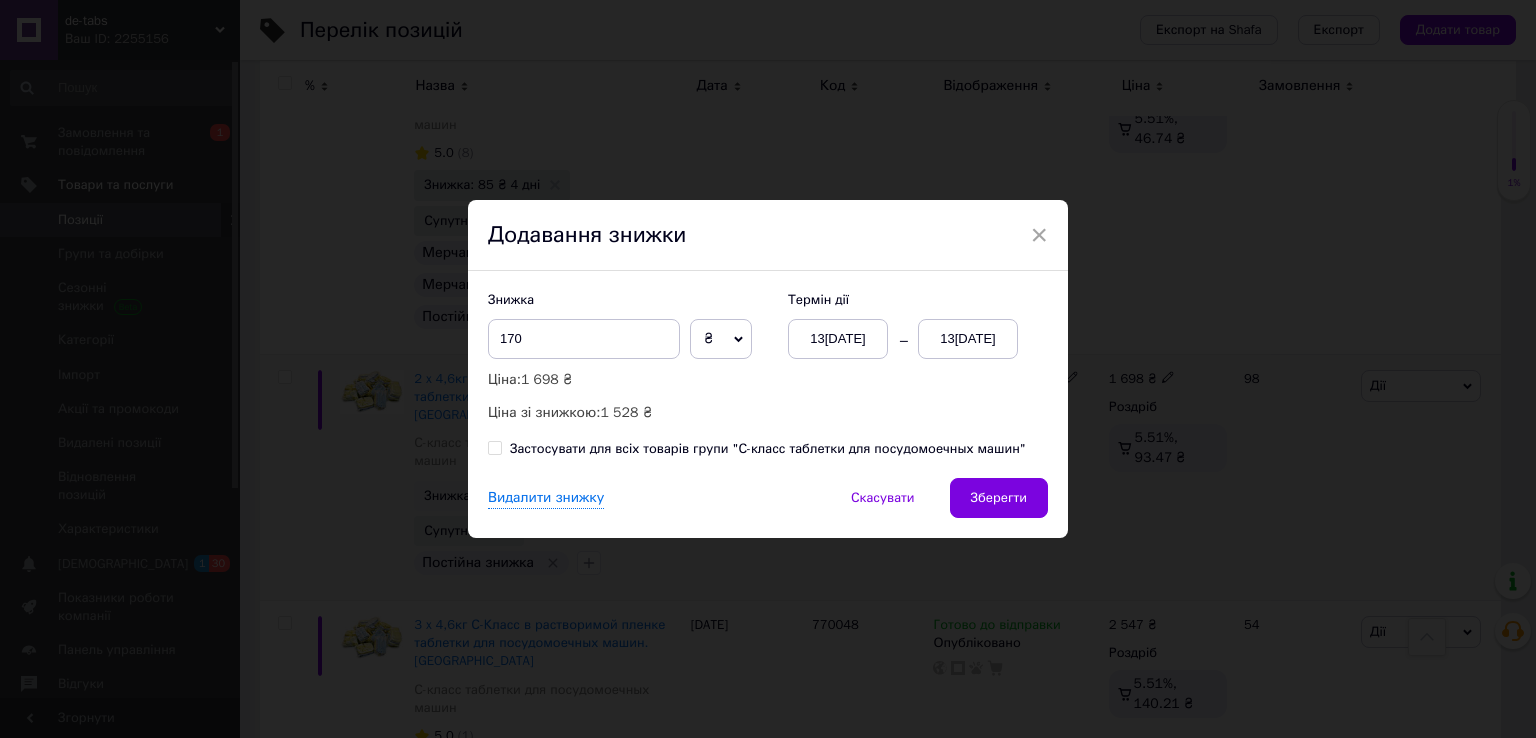 click on "13[DATE]" at bounding box center (968, 339) 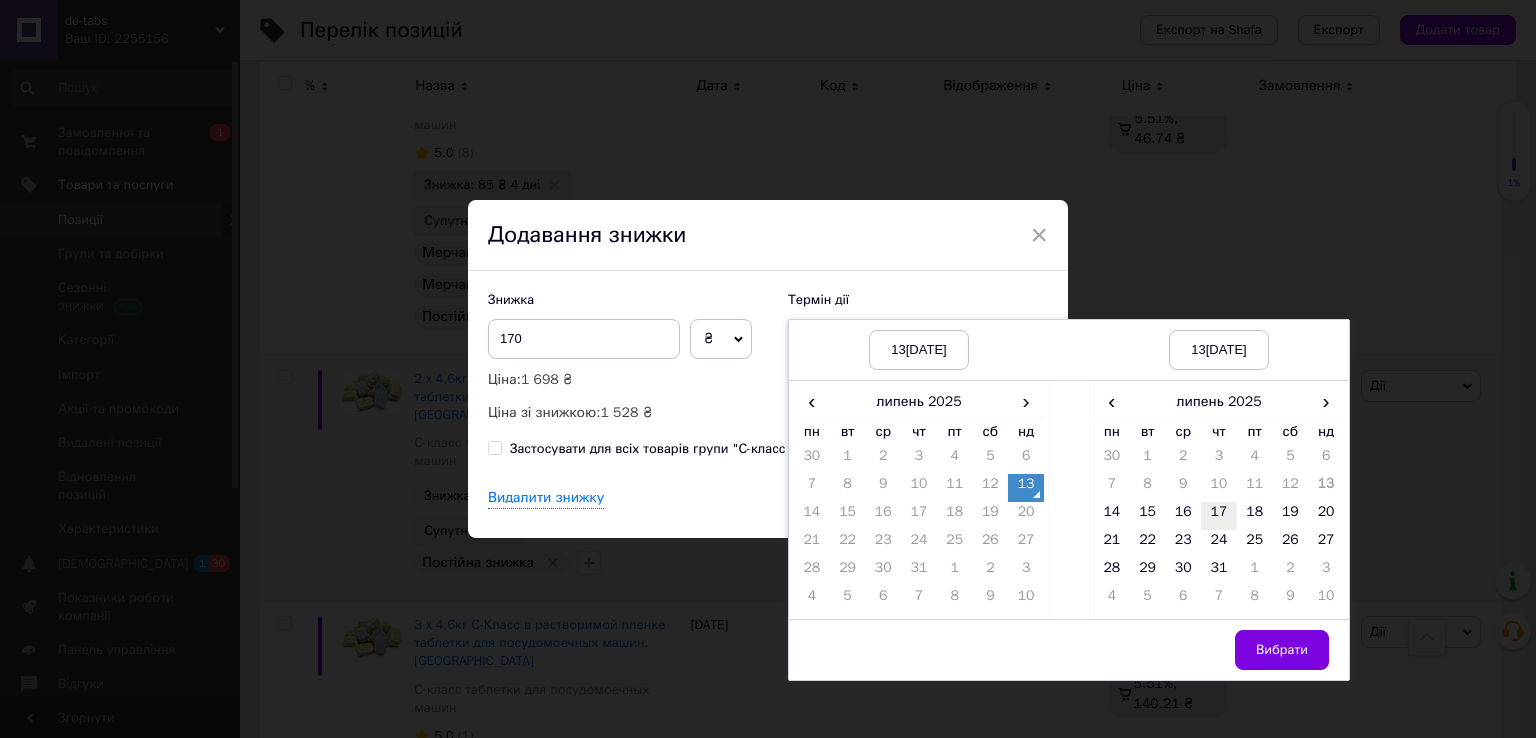 click on "17" at bounding box center [1219, 516] 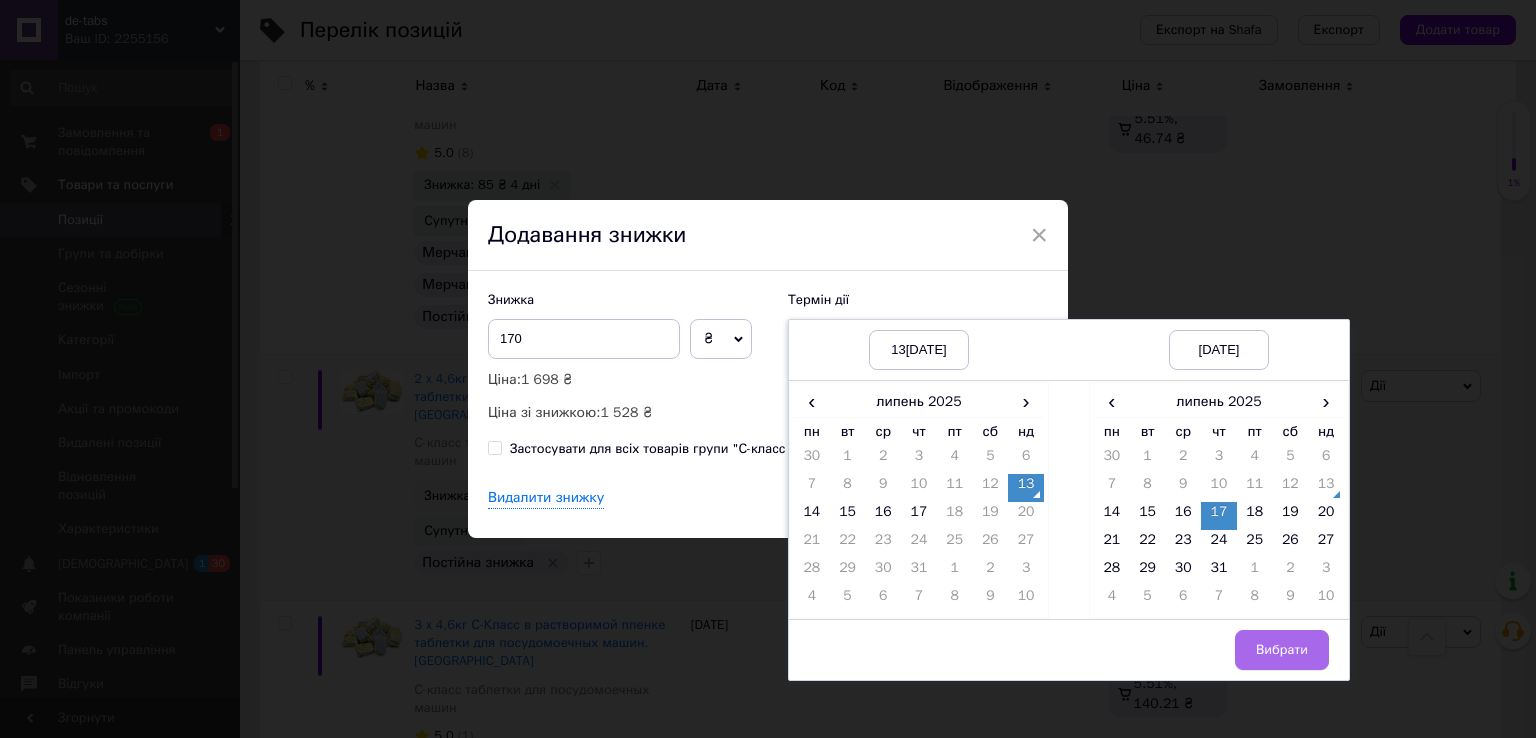 click on "Вибрати" at bounding box center [1282, 650] 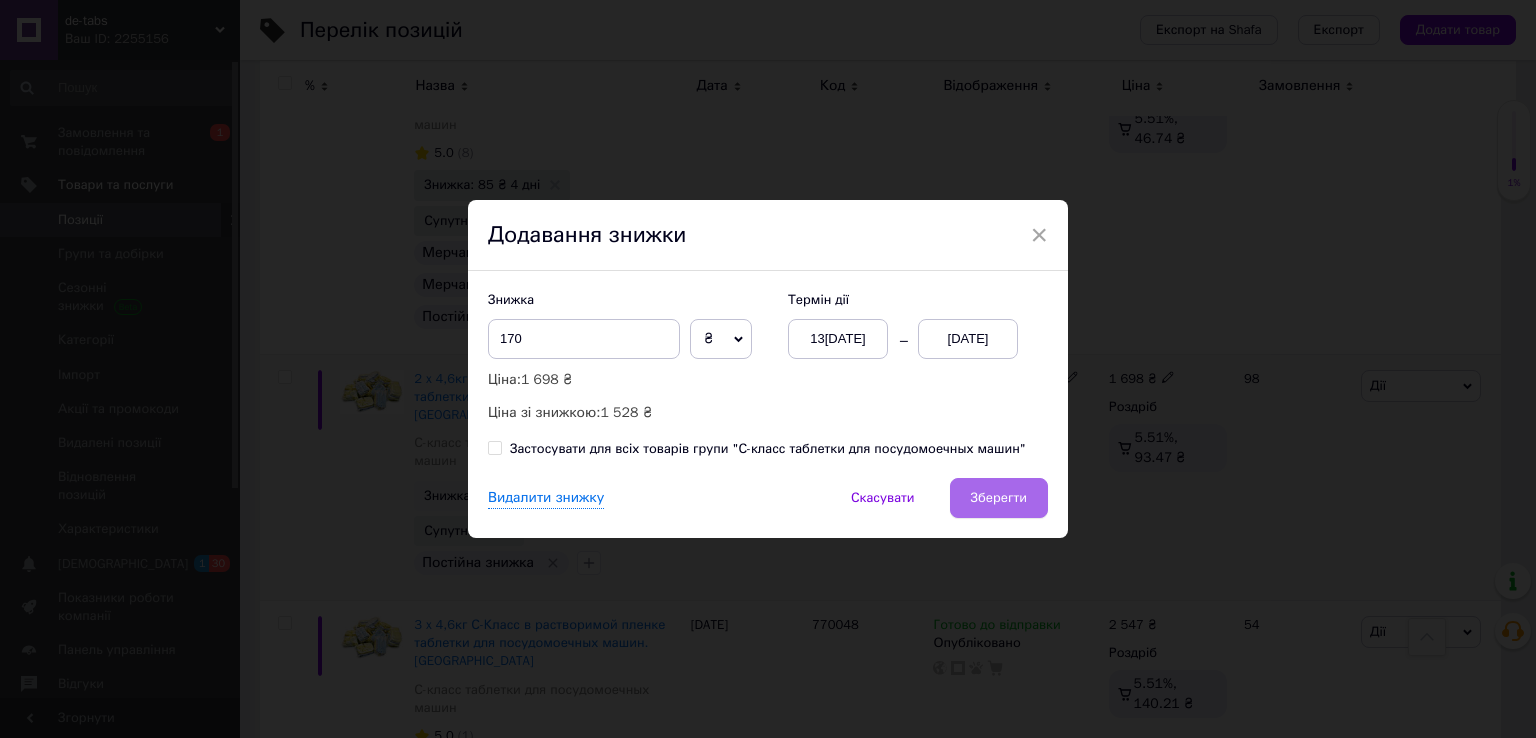 click on "Зберегти" at bounding box center [999, 498] 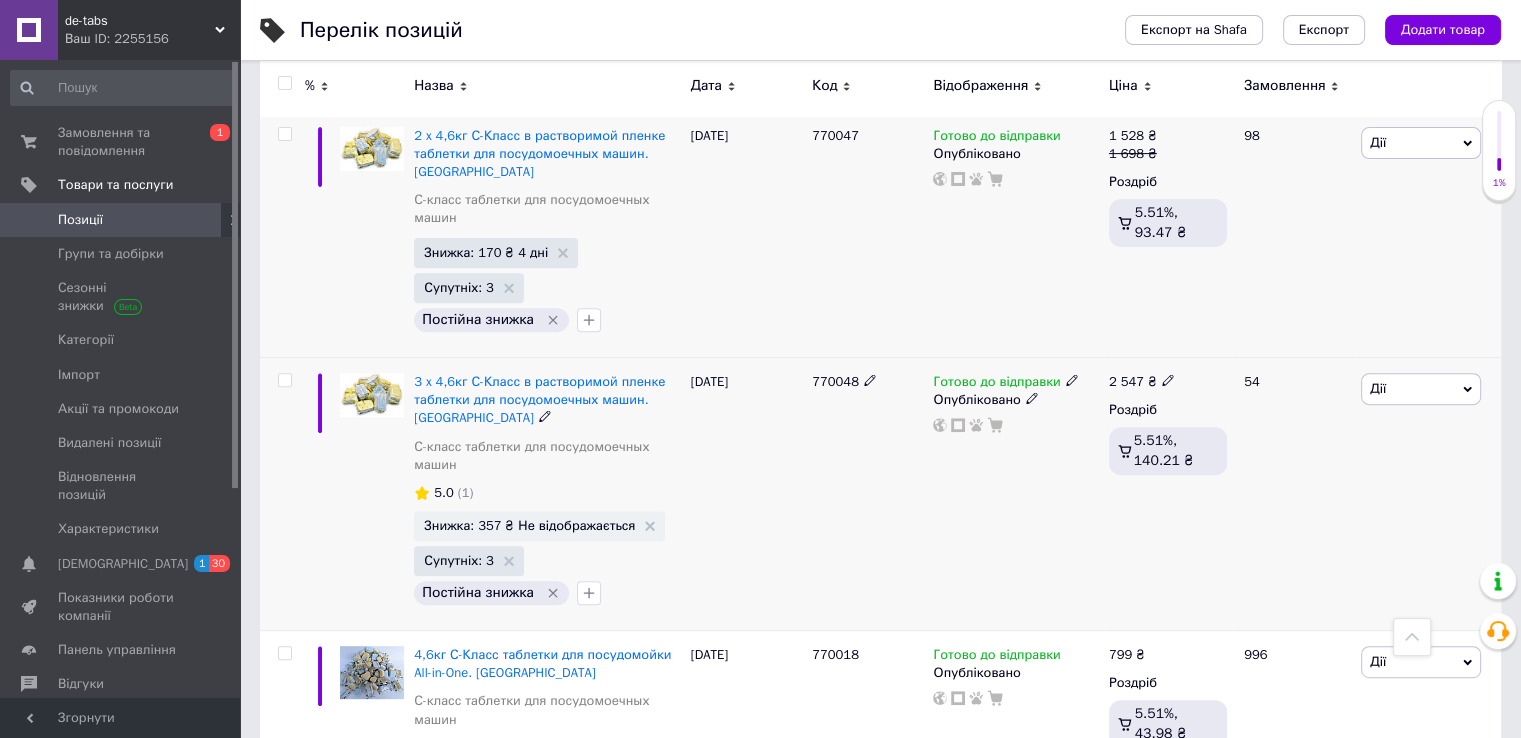 scroll, scrollTop: 749, scrollLeft: 0, axis: vertical 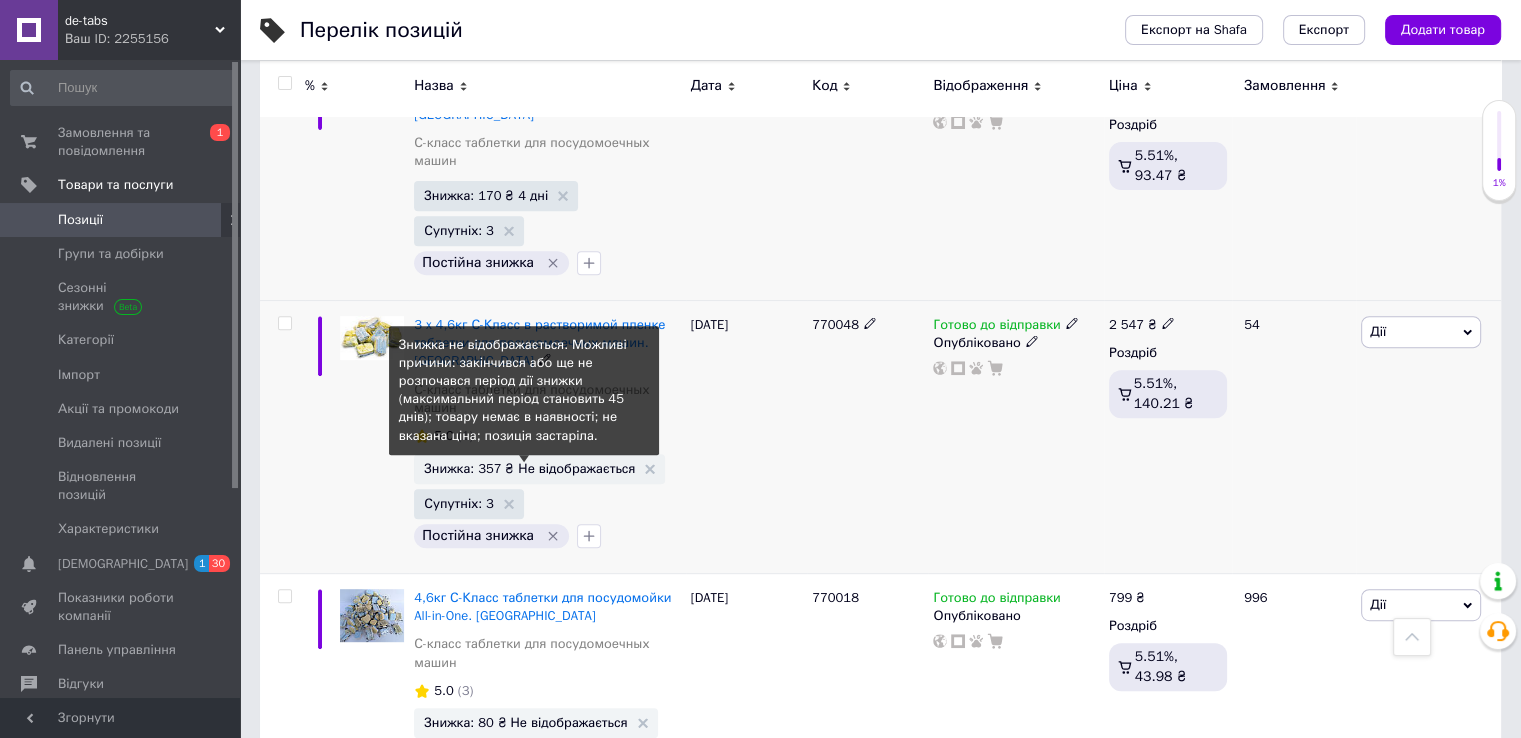 click on "Знижка: 357 ₴ Не відображається" at bounding box center (529, 468) 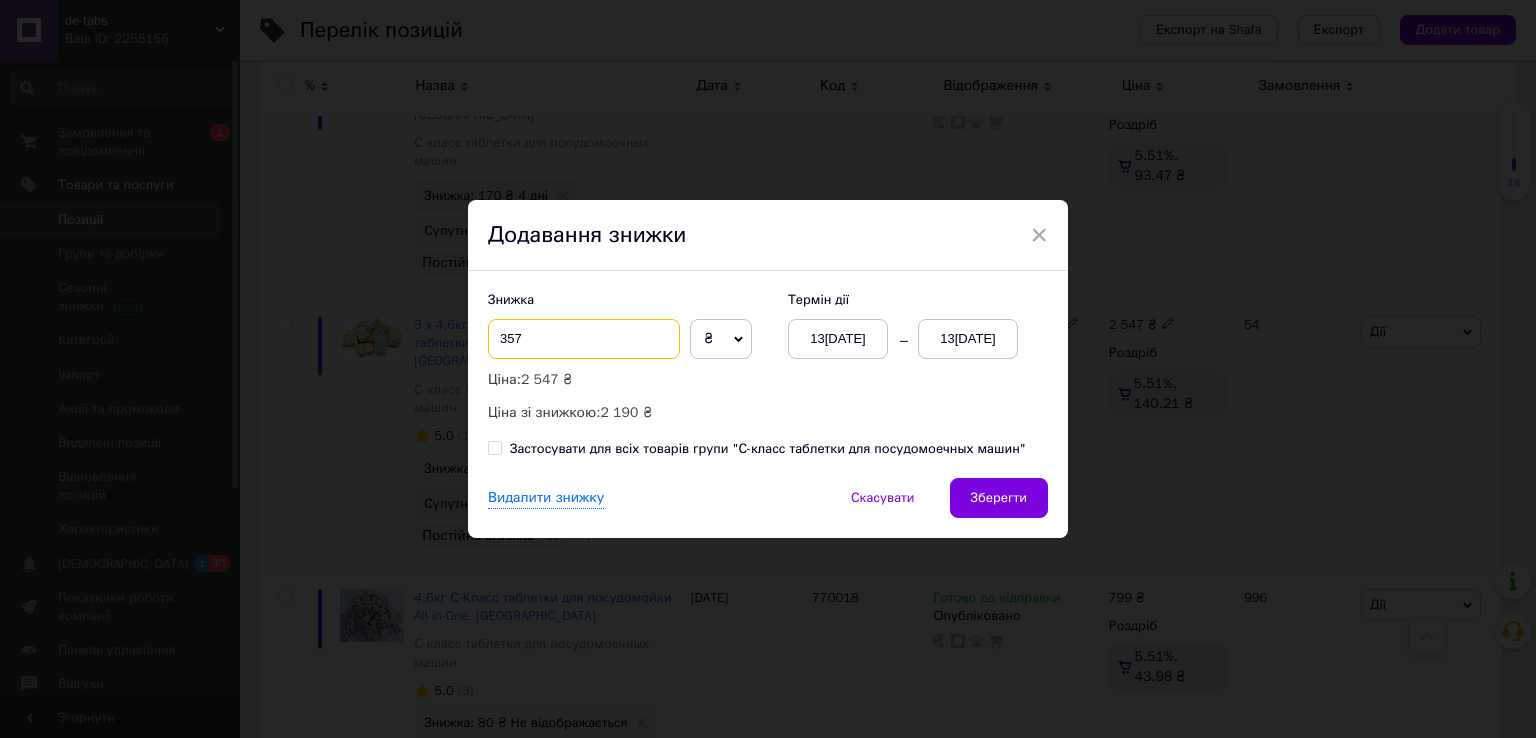 drag, startPoint x: 563, startPoint y: 332, endPoint x: 494, endPoint y: 339, distance: 69.354164 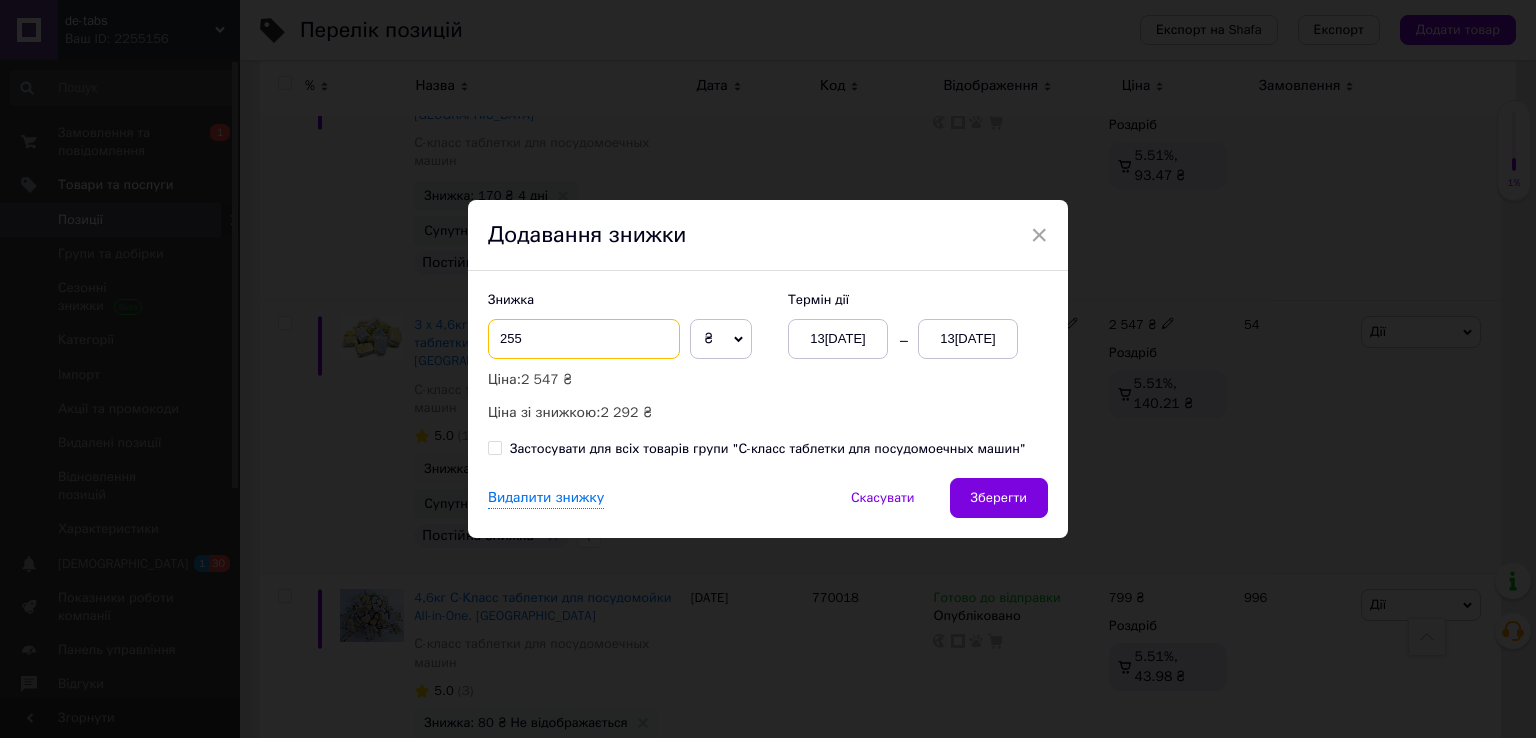 type on "255" 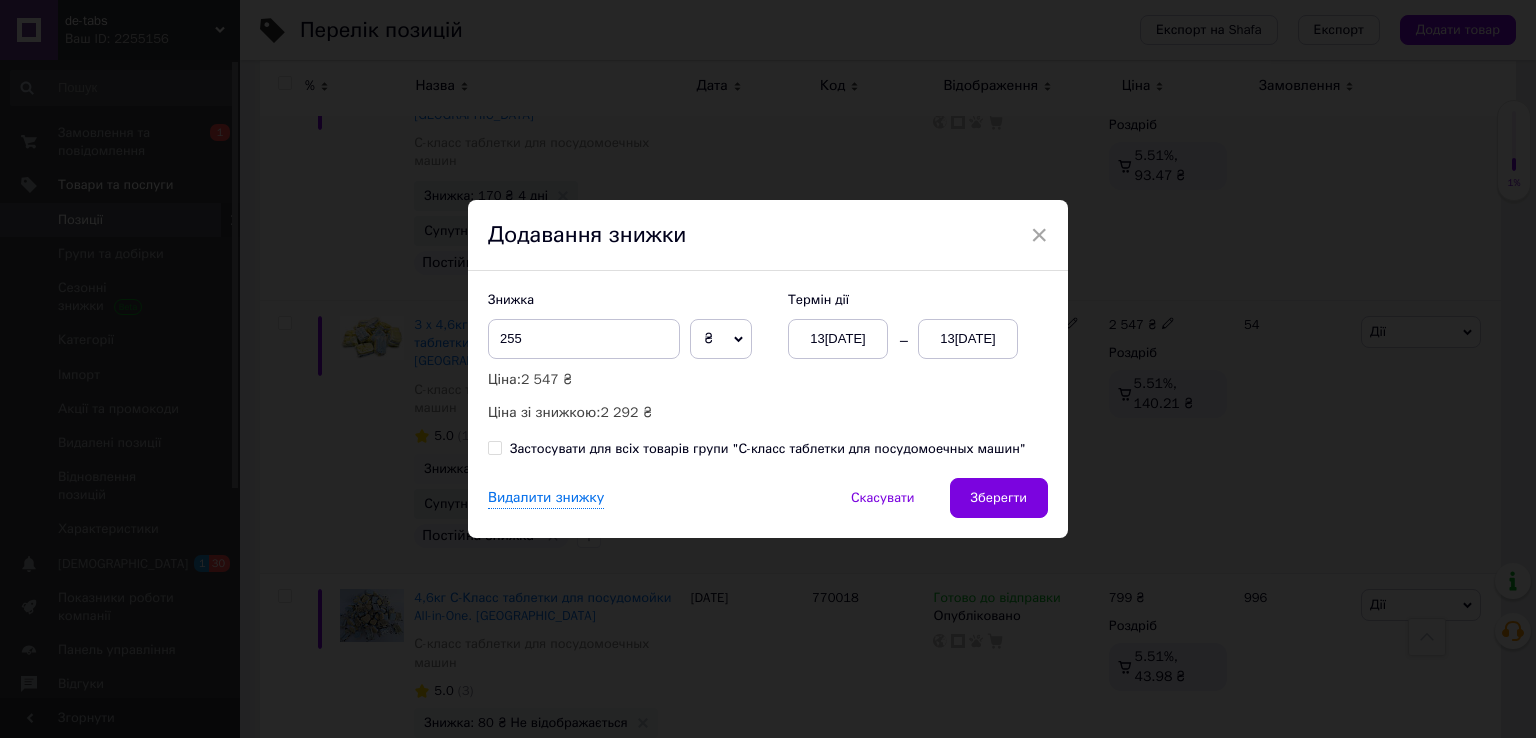 click on "13[DATE]" at bounding box center (968, 339) 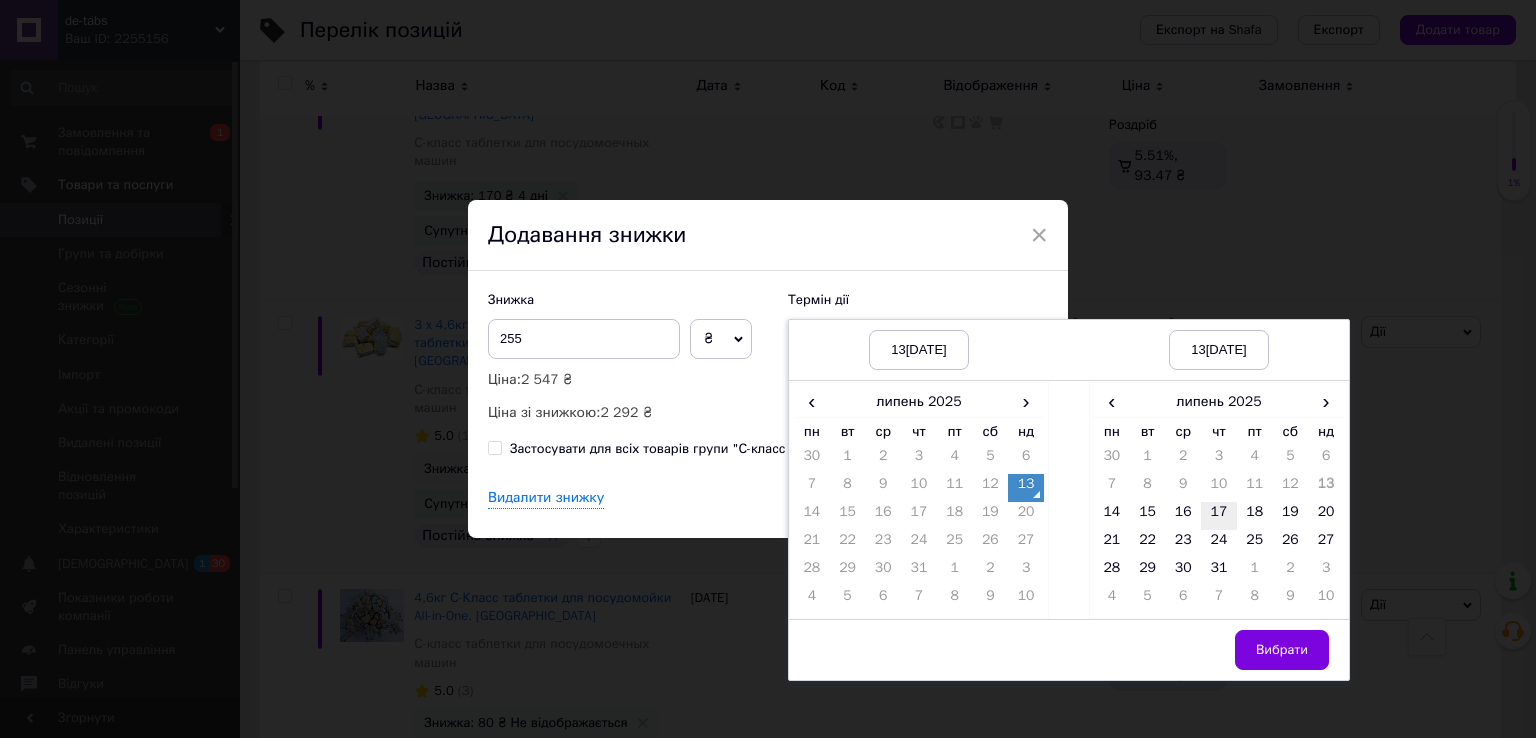 click on "17" at bounding box center (1219, 516) 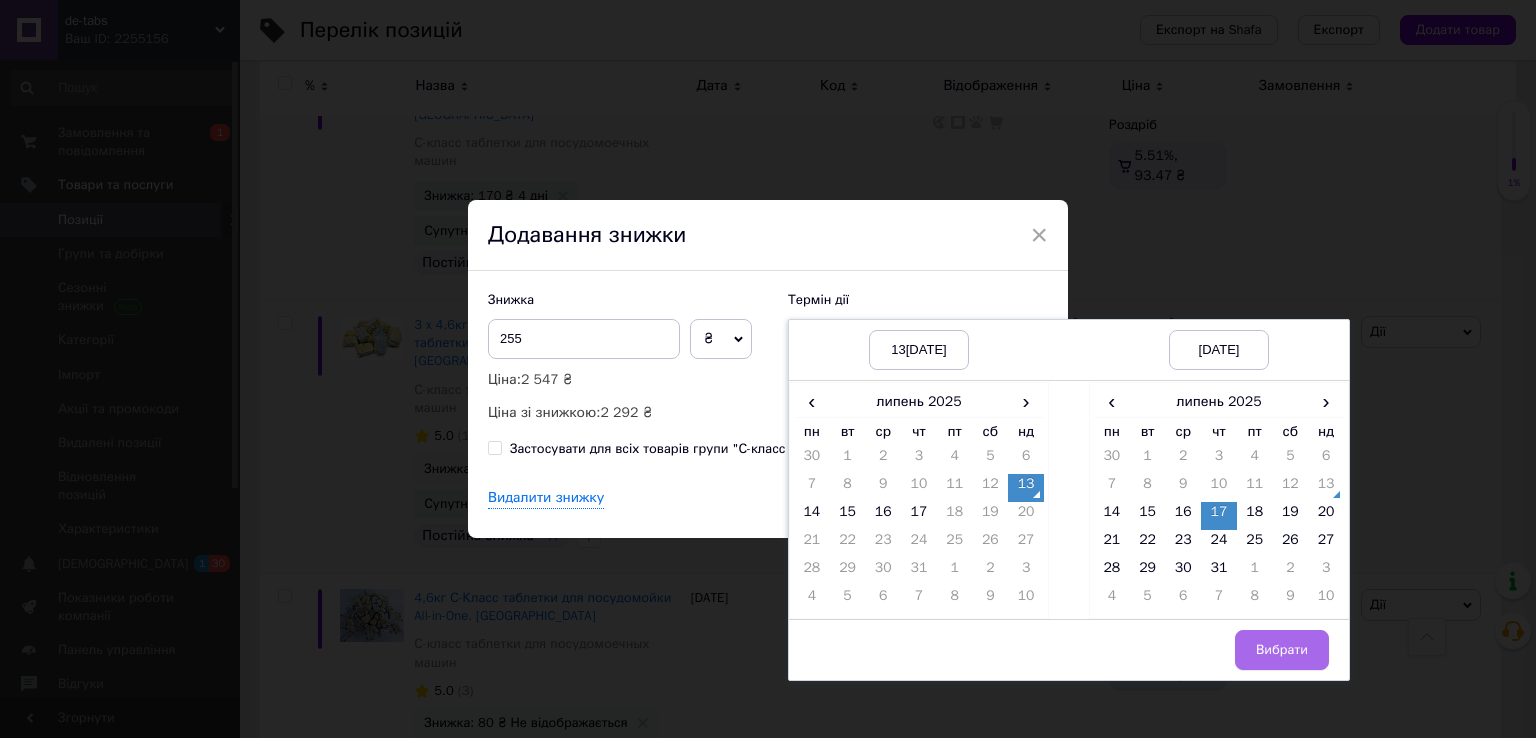click on "Вибрати" at bounding box center (1282, 650) 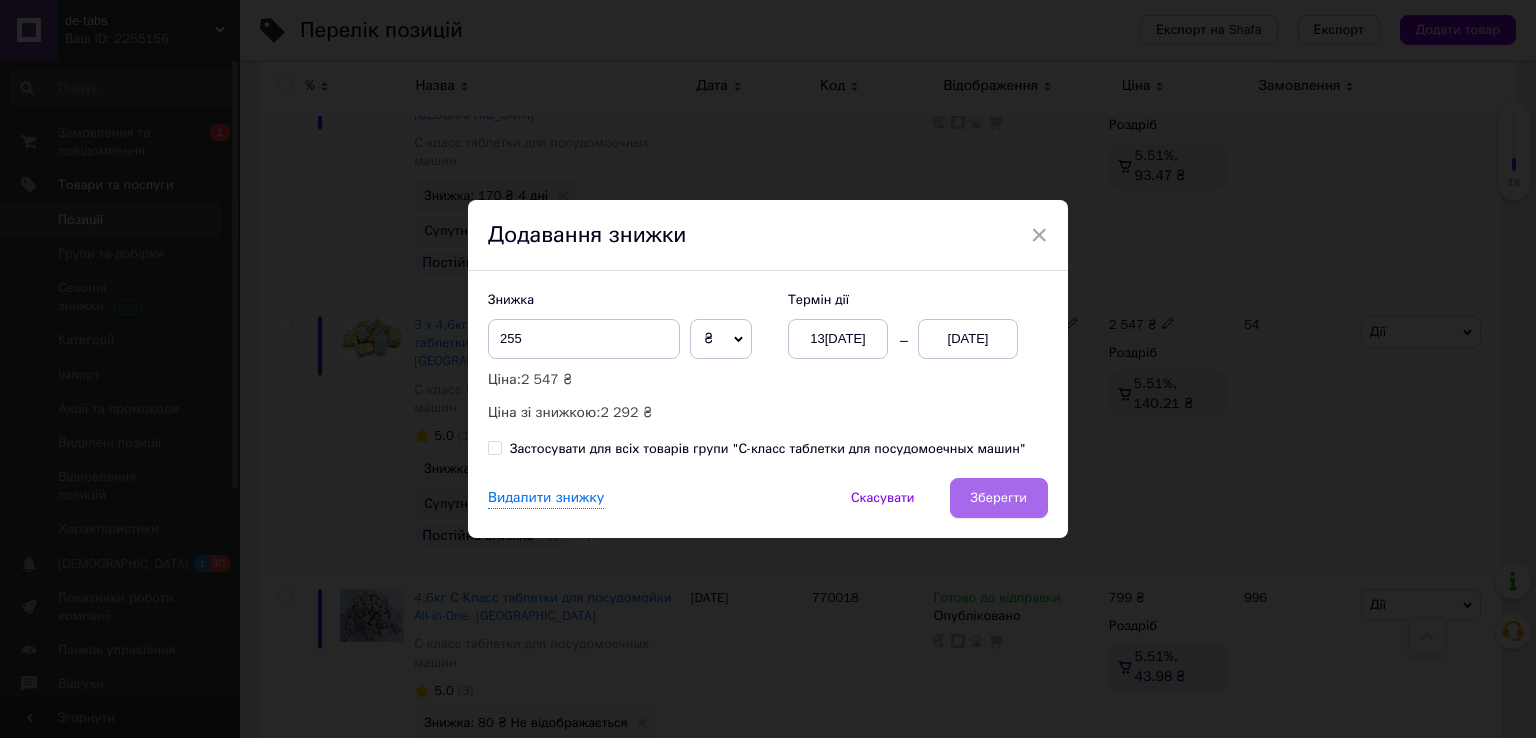 click on "Зберегти" at bounding box center [999, 498] 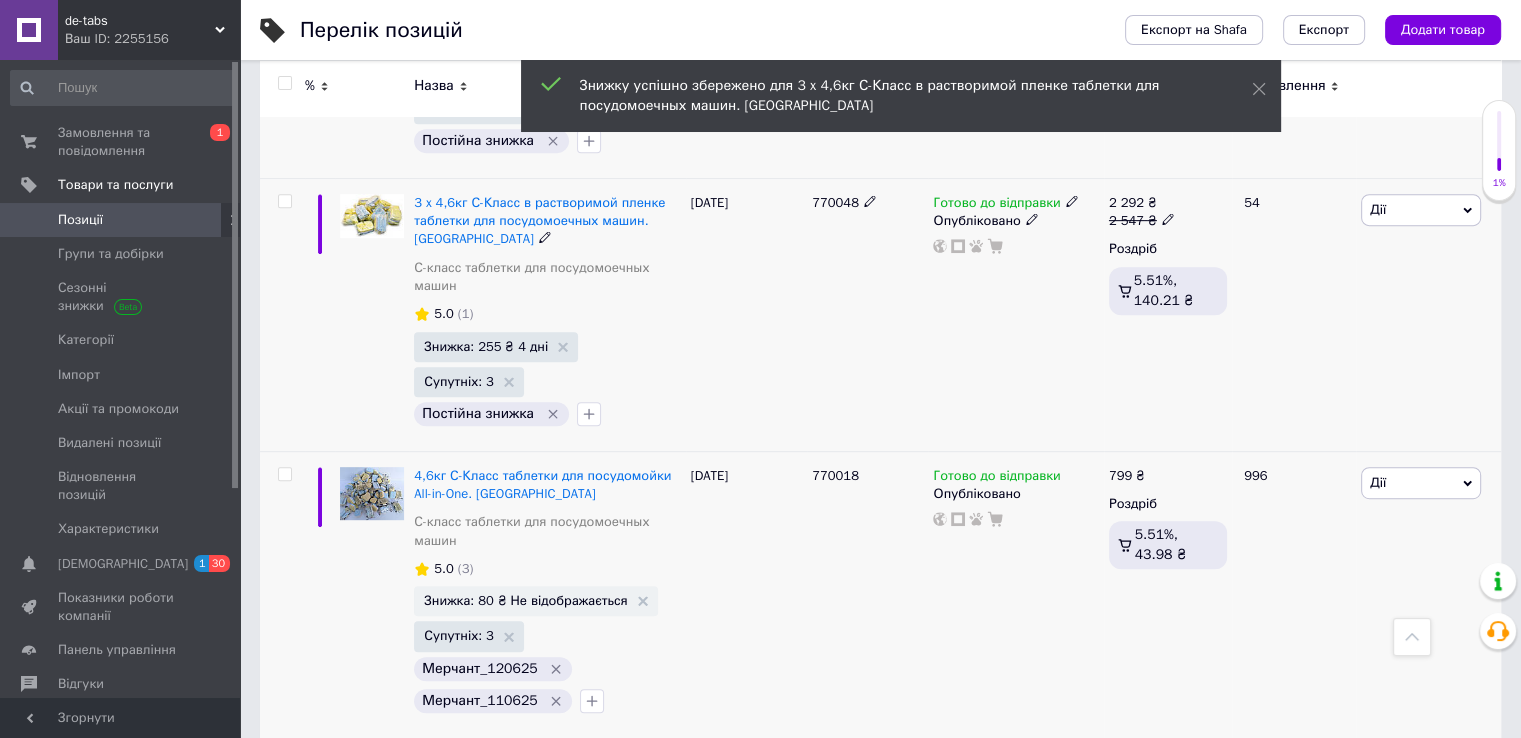 scroll, scrollTop: 949, scrollLeft: 0, axis: vertical 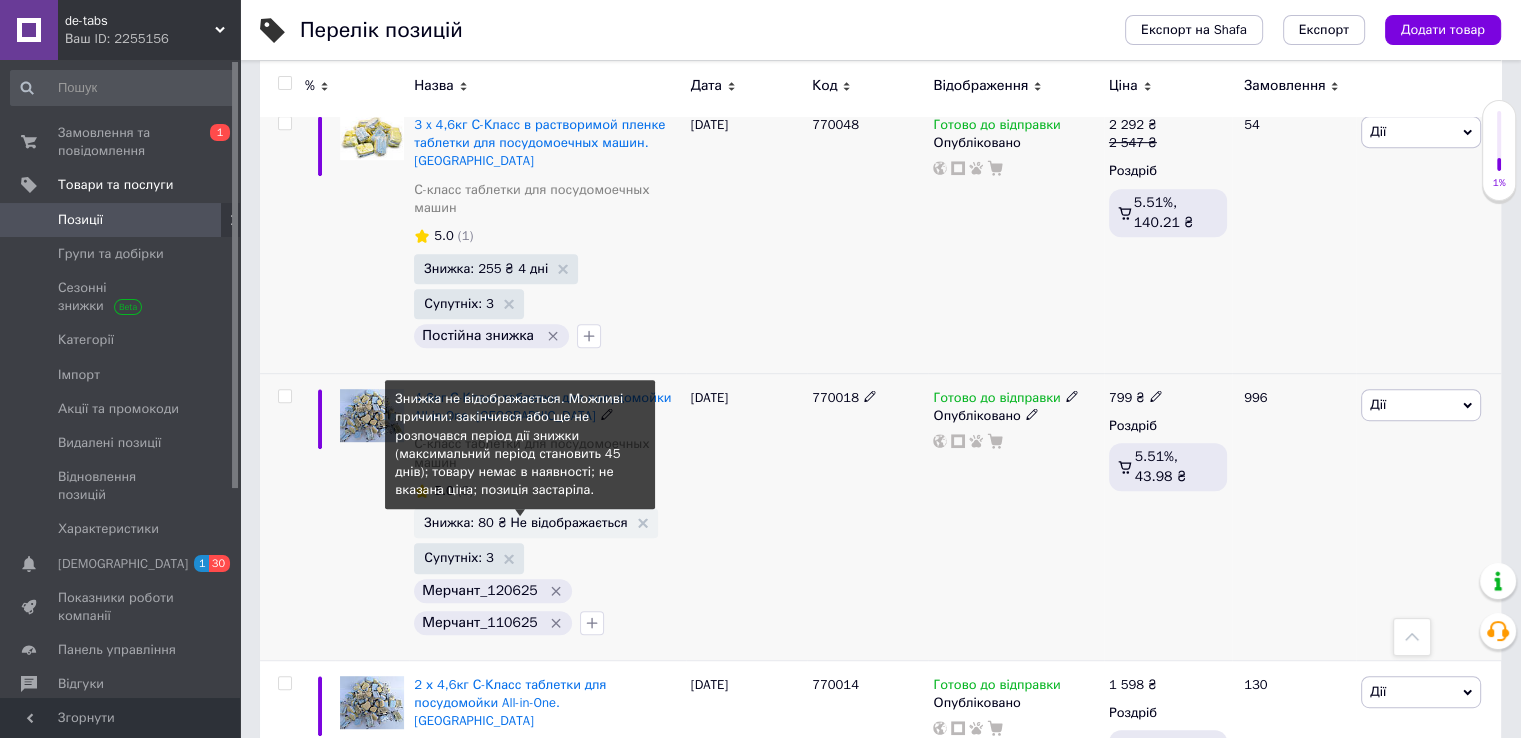 click on "Знижка: 80 ₴ Не відображається" at bounding box center (525, 522) 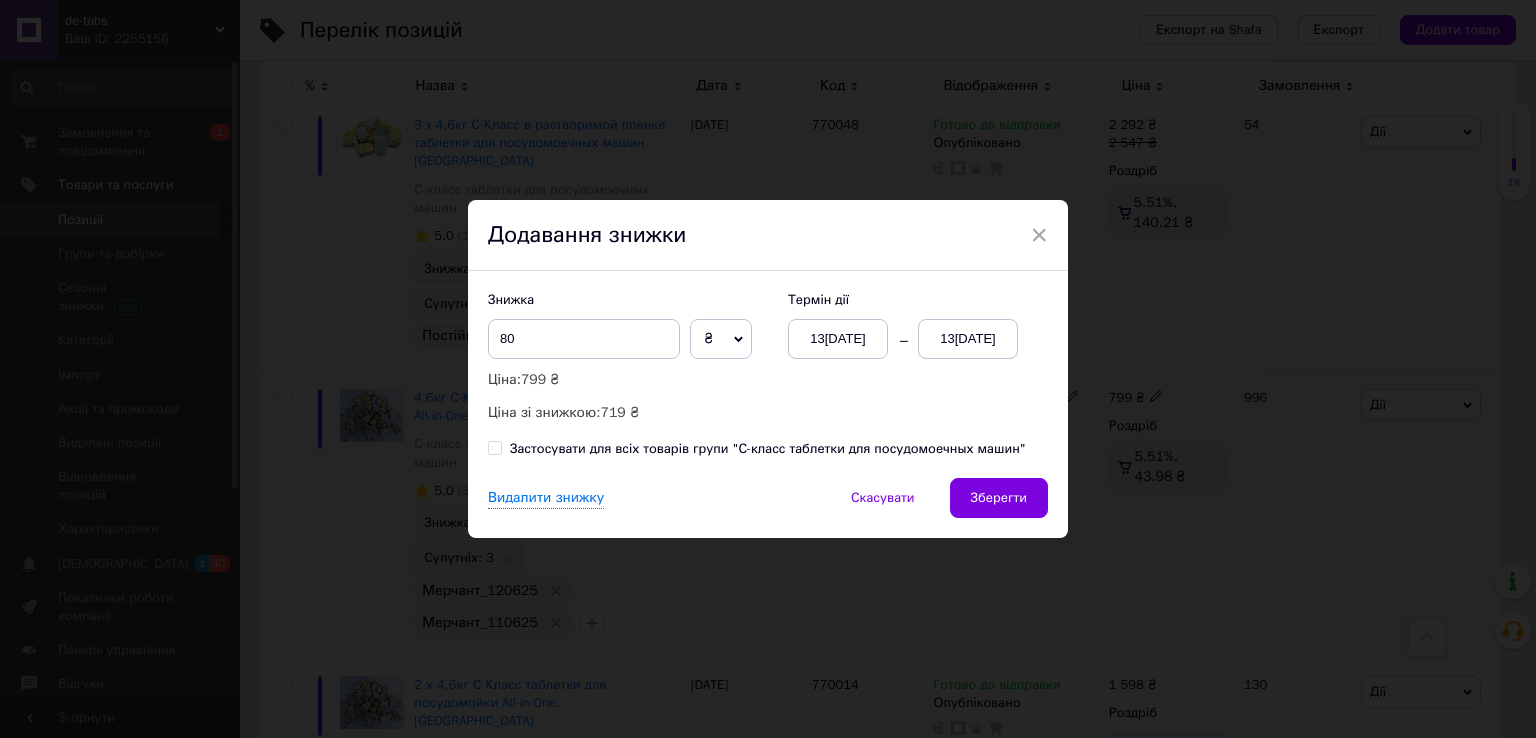 click on "13[DATE]" at bounding box center (968, 339) 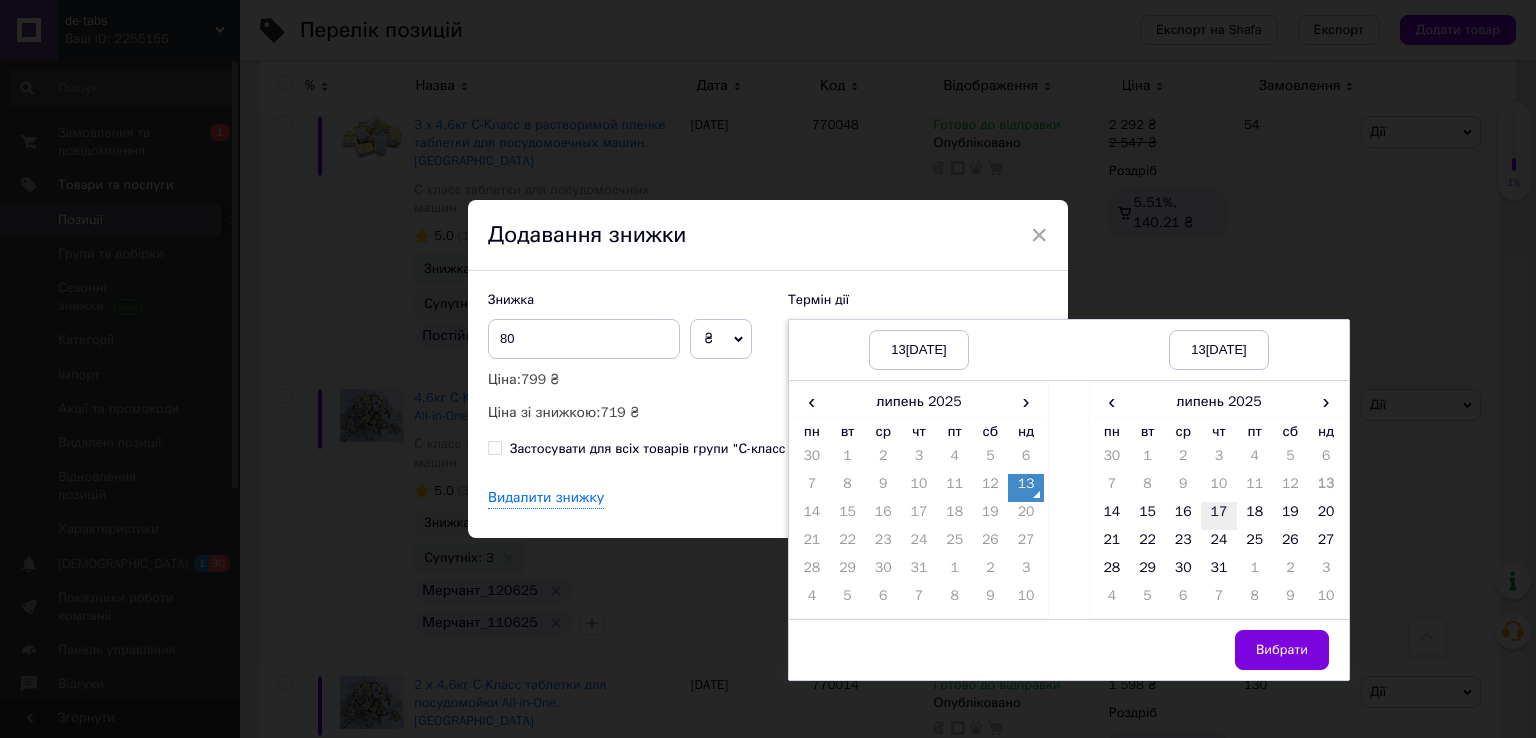 click on "17" at bounding box center (1219, 516) 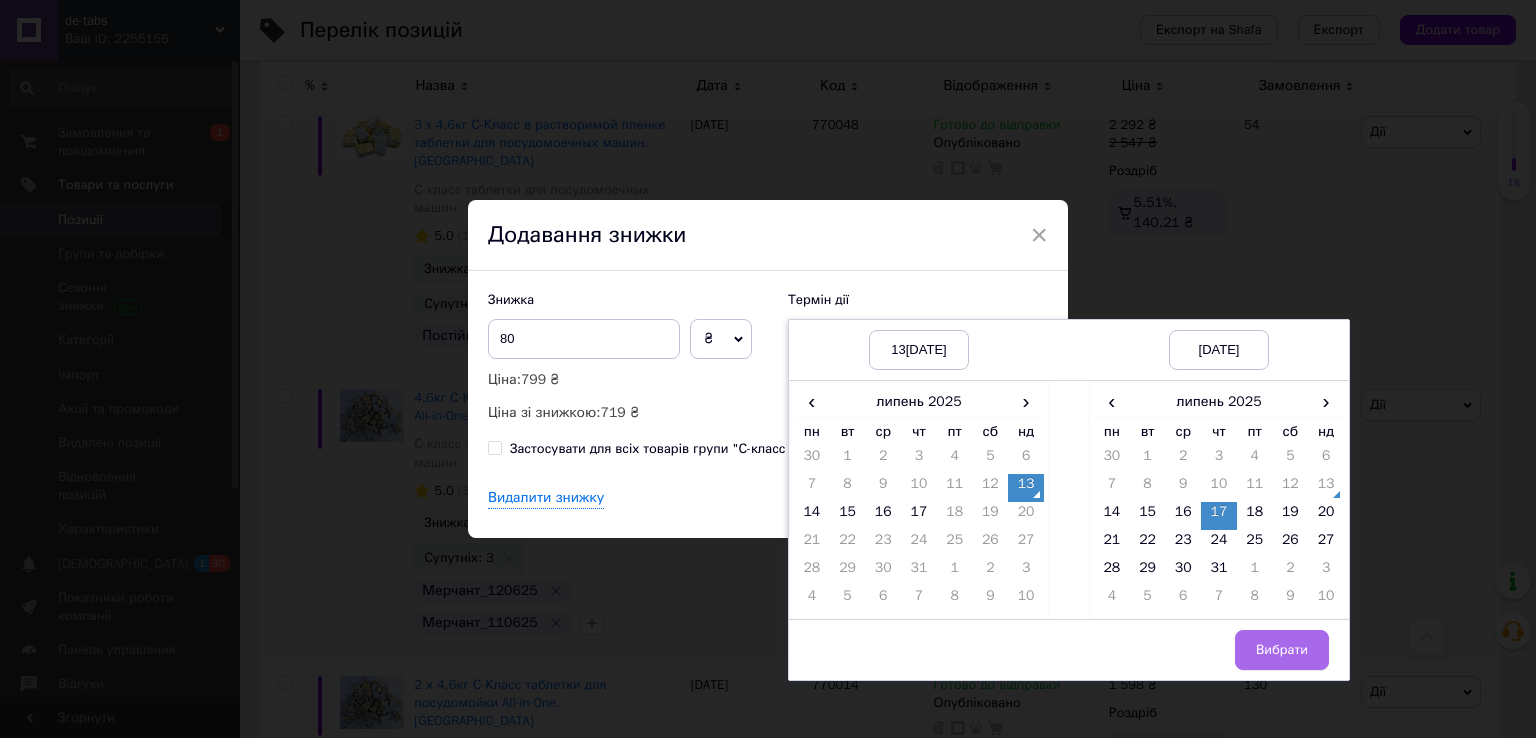 click on "Вибрати" at bounding box center [1282, 650] 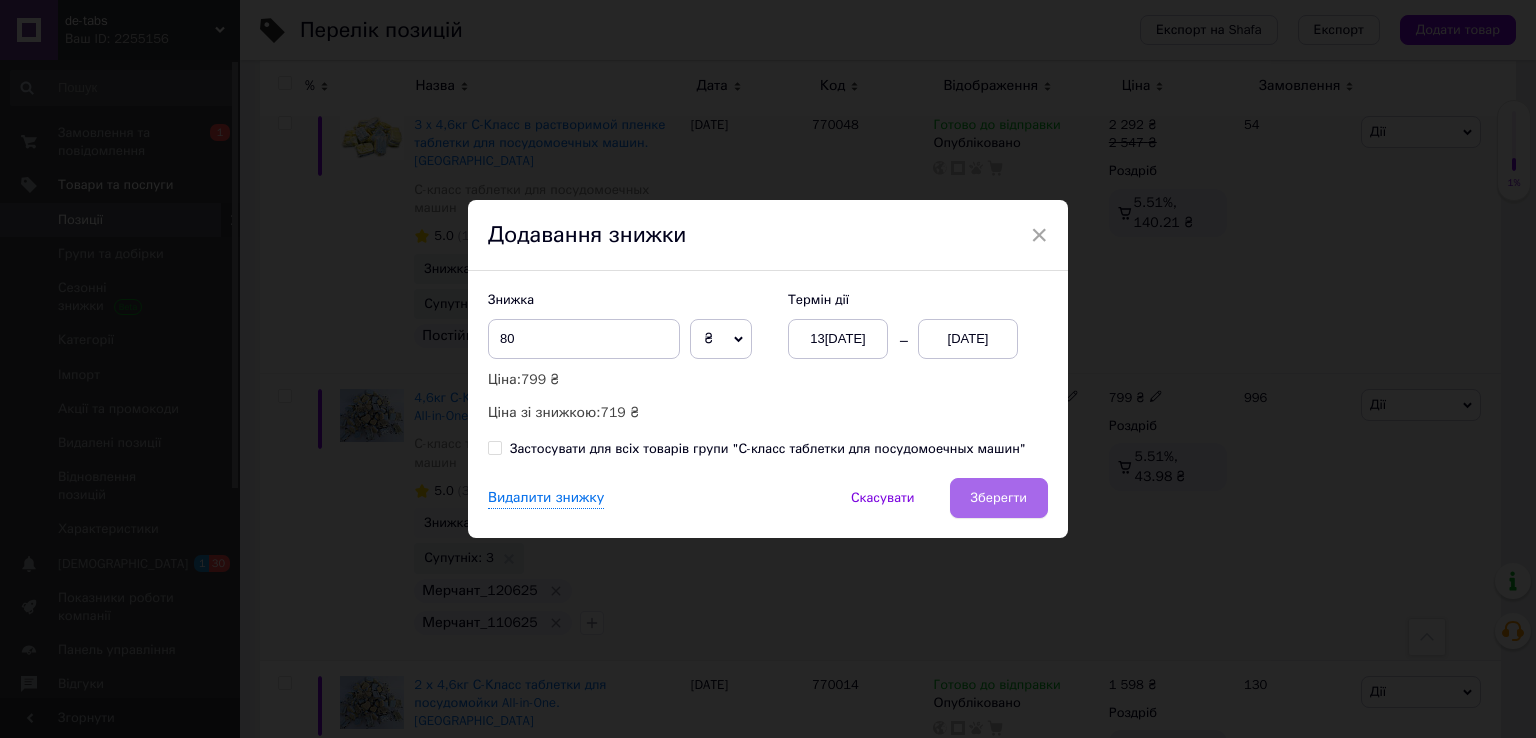 click on "Зберегти" at bounding box center (999, 498) 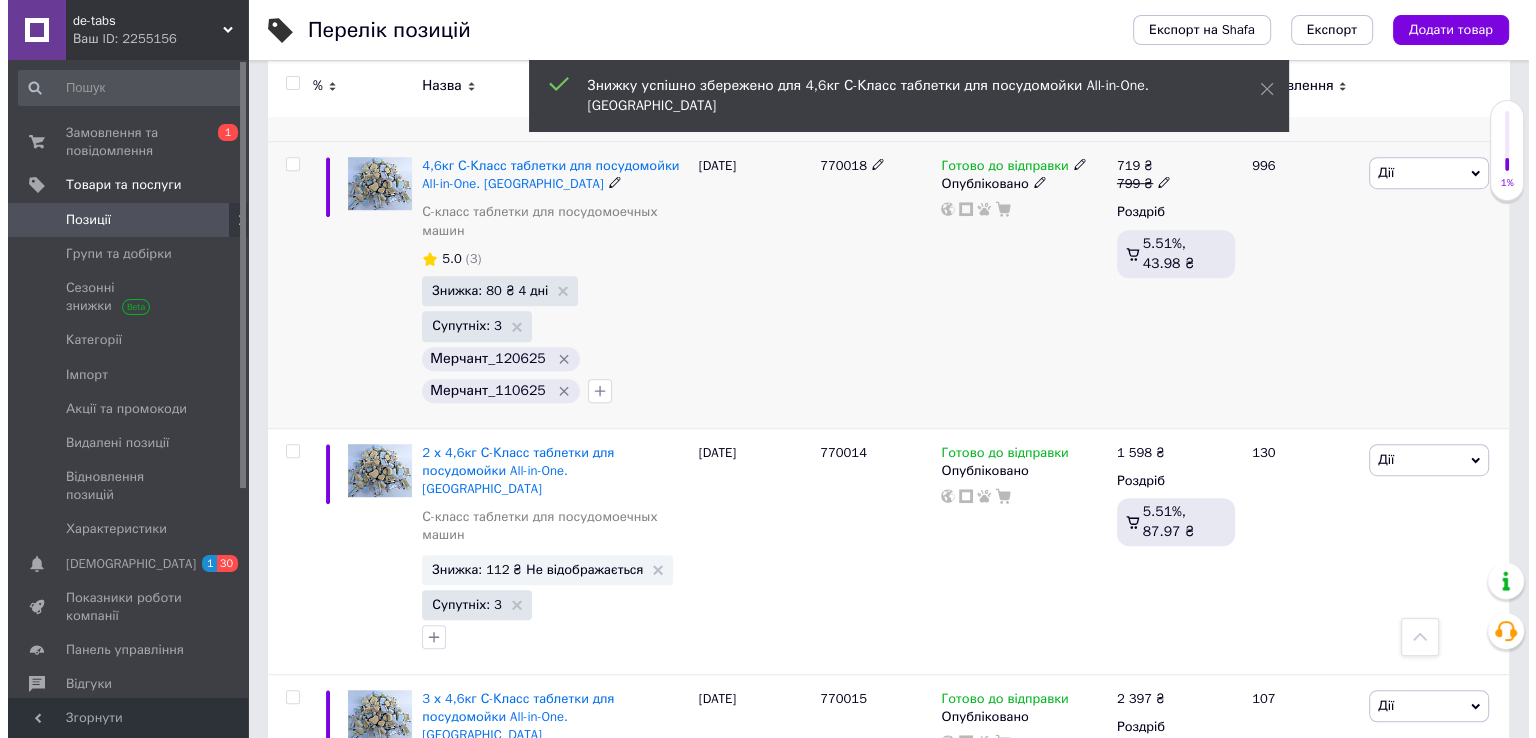 scroll, scrollTop: 1249, scrollLeft: 0, axis: vertical 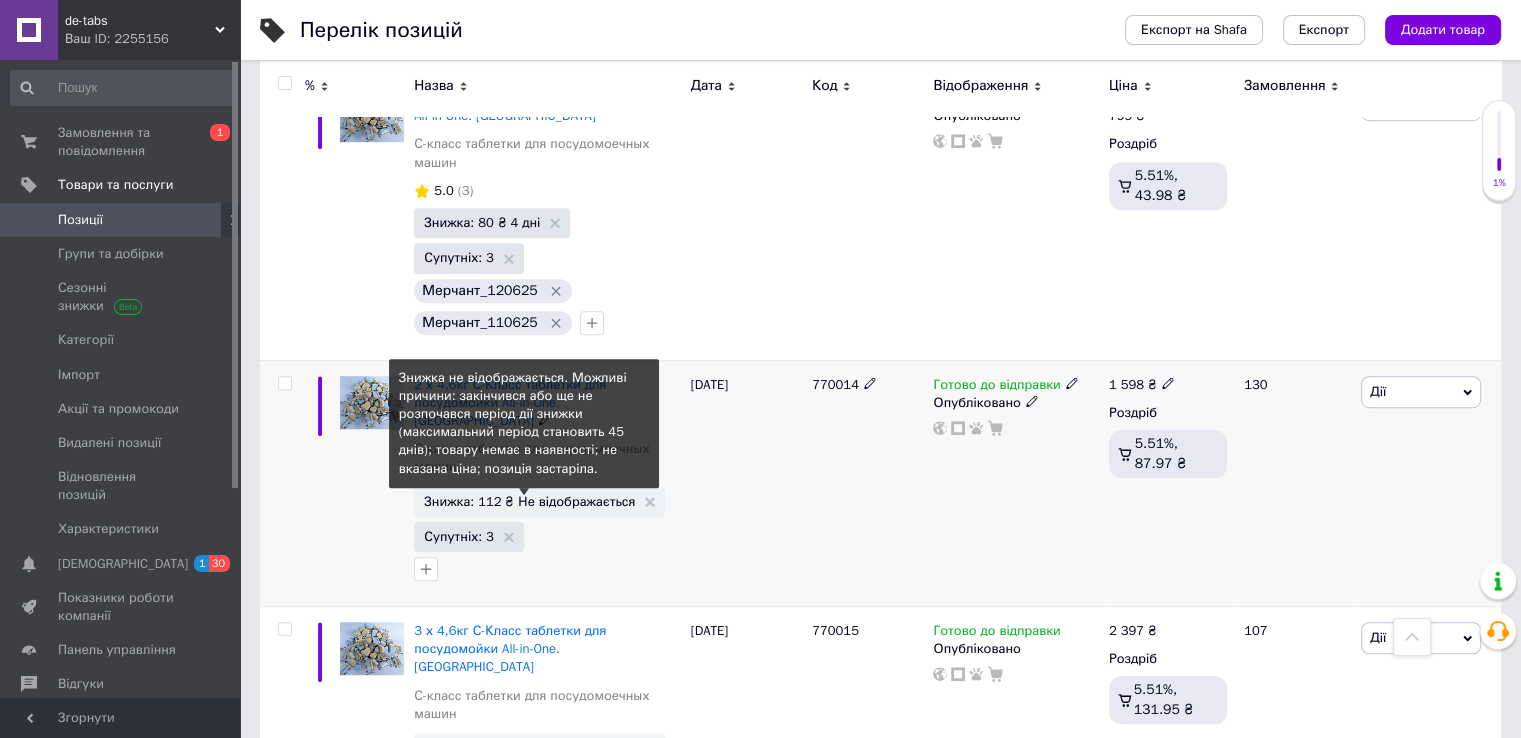 click on "Знижка: 112 ₴ Не відображається" at bounding box center (529, 501) 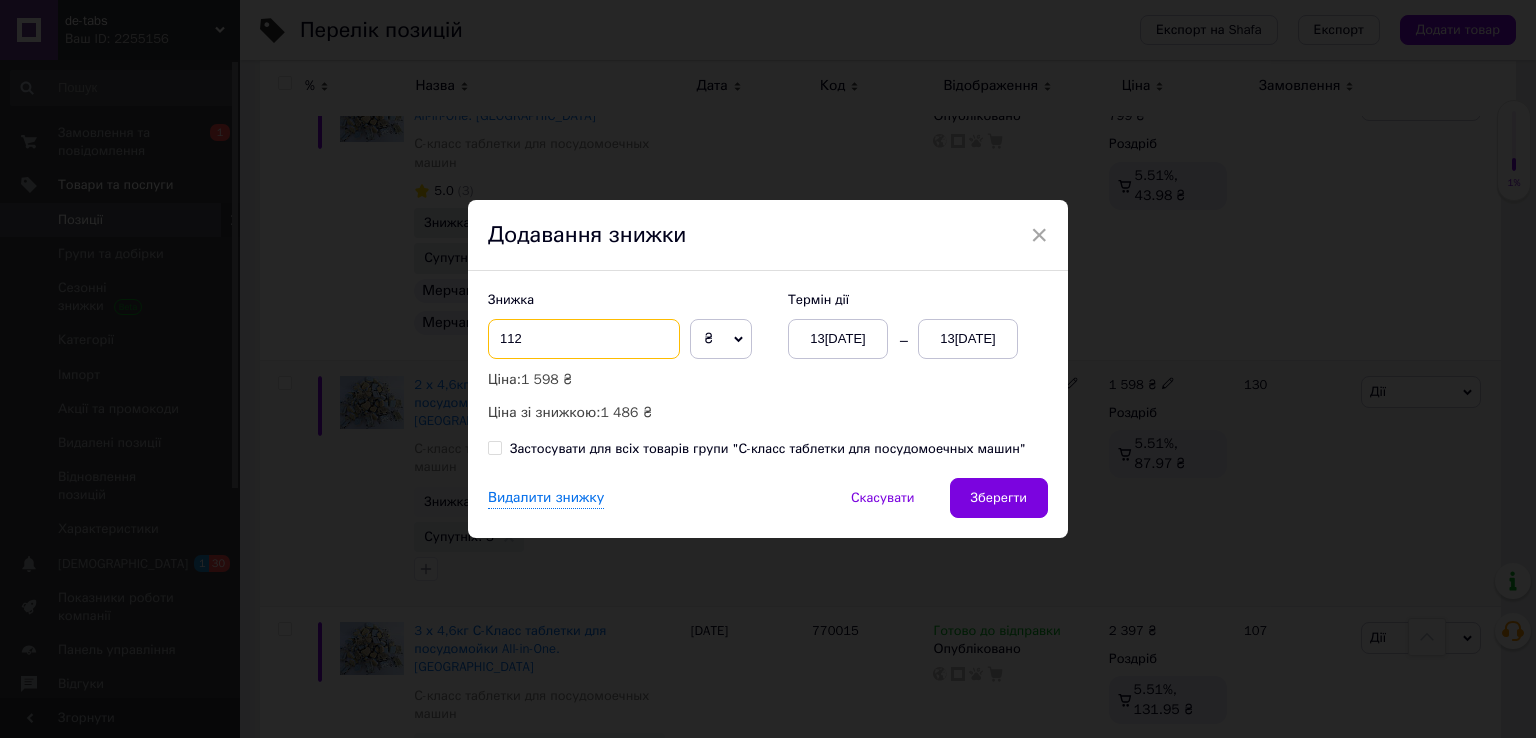 drag, startPoint x: 544, startPoint y: 331, endPoint x: 483, endPoint y: 337, distance: 61.294373 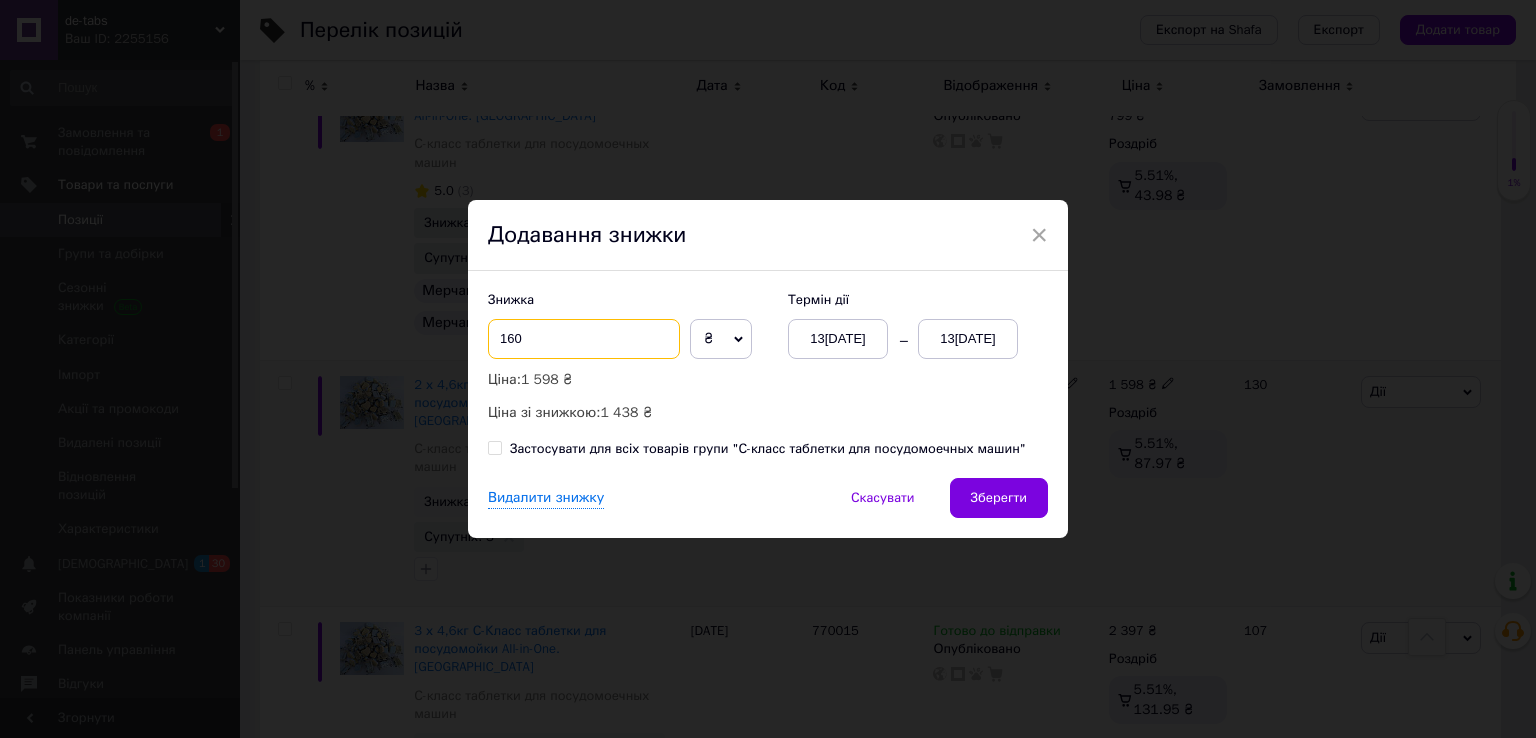 type on "160" 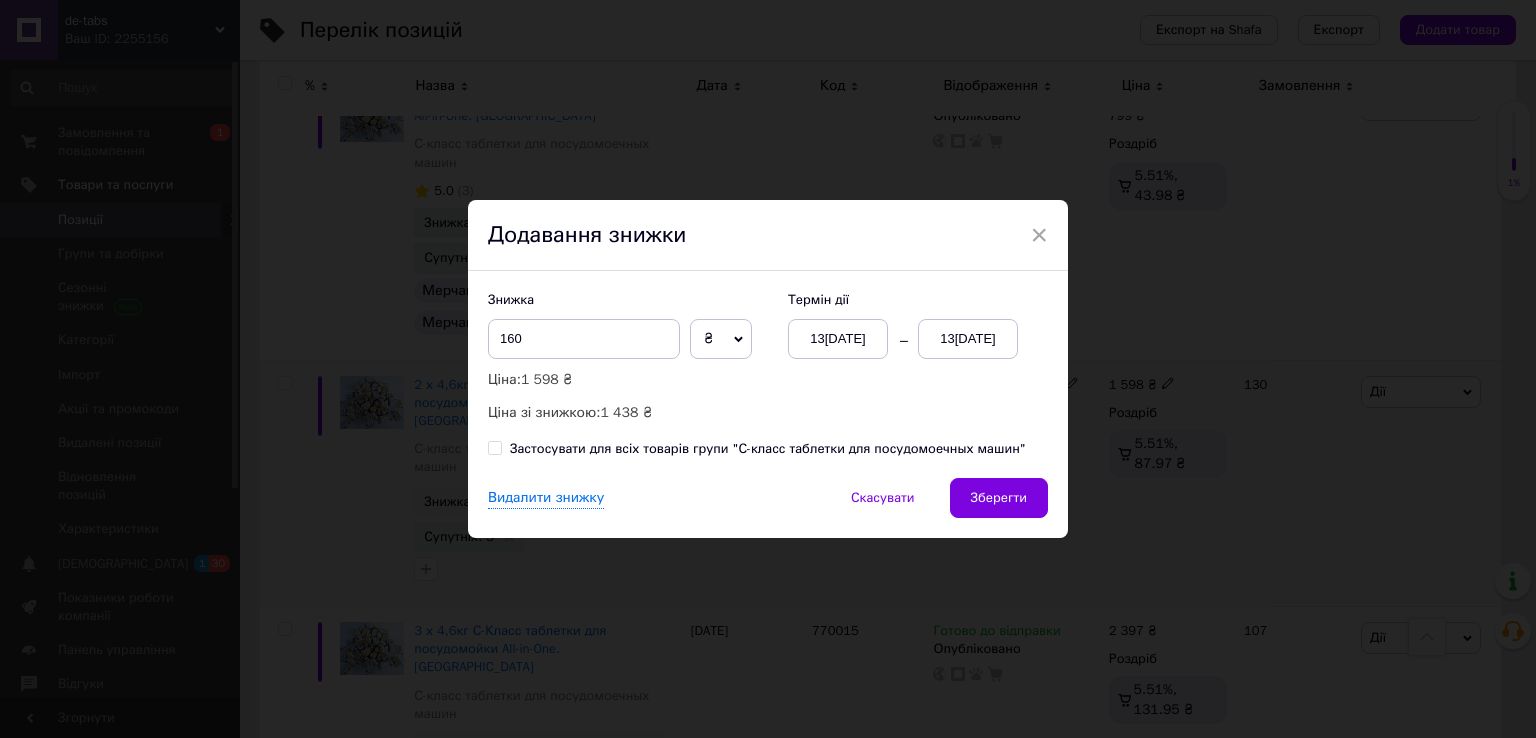 click on "13[DATE]" at bounding box center [968, 339] 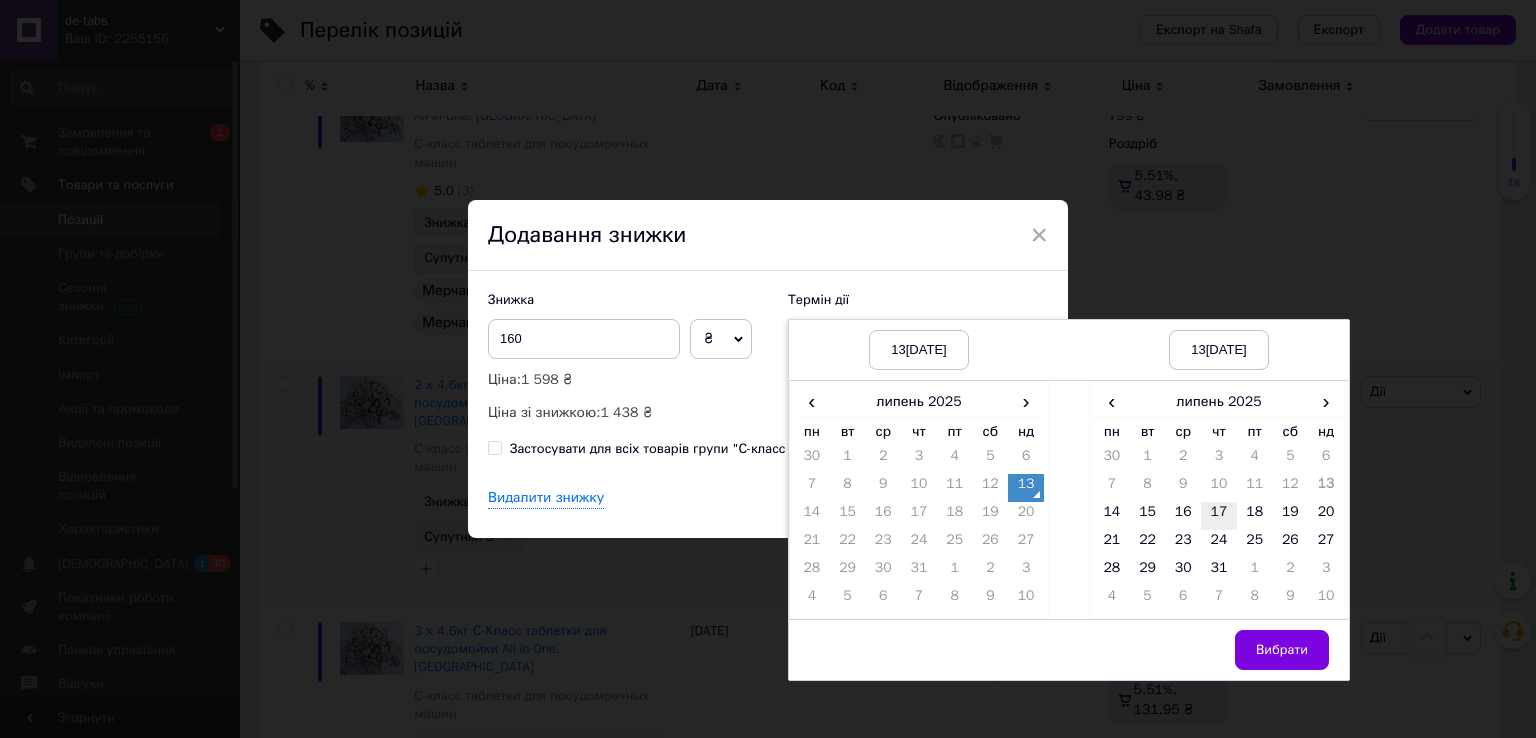 click on "17" at bounding box center (1219, 516) 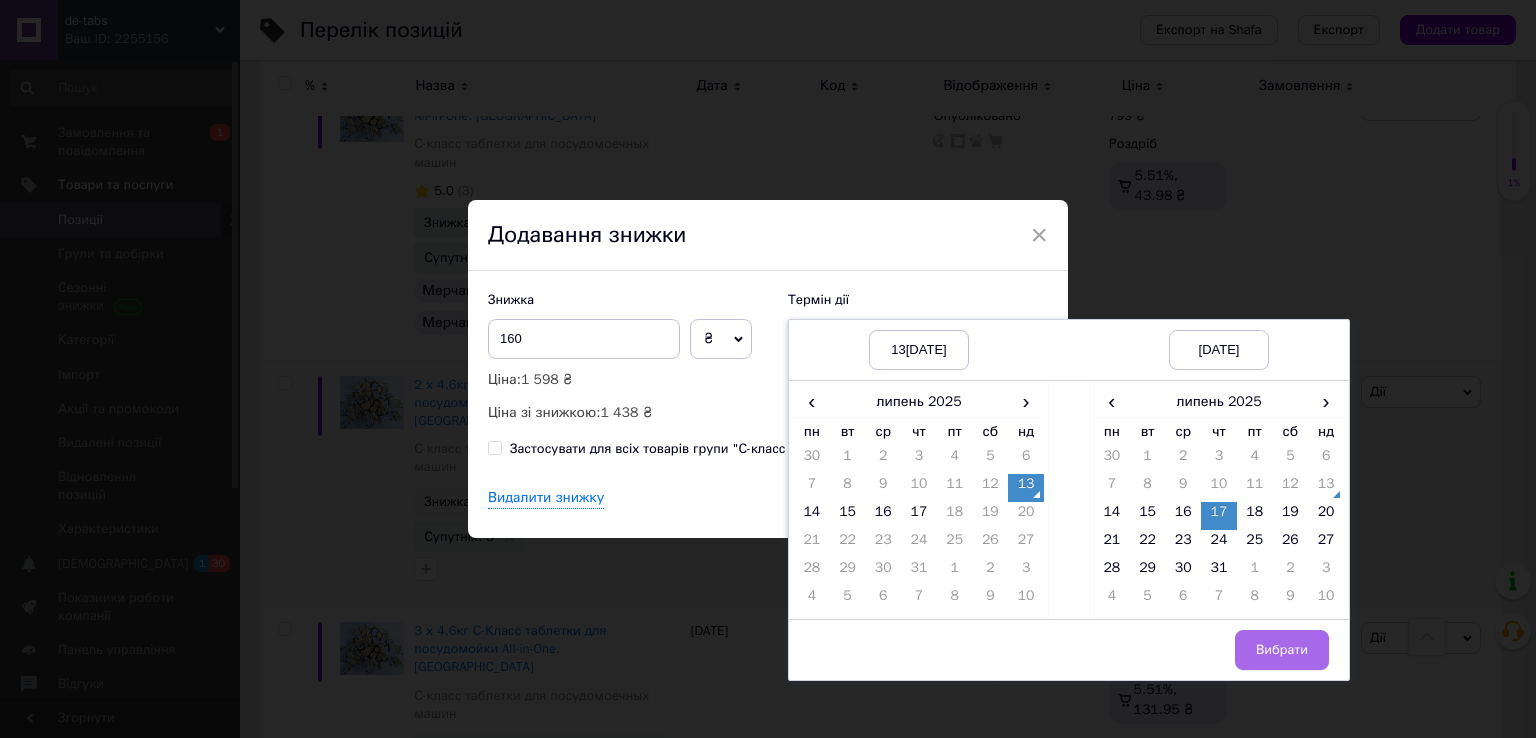click on "Вибрати" at bounding box center [1282, 650] 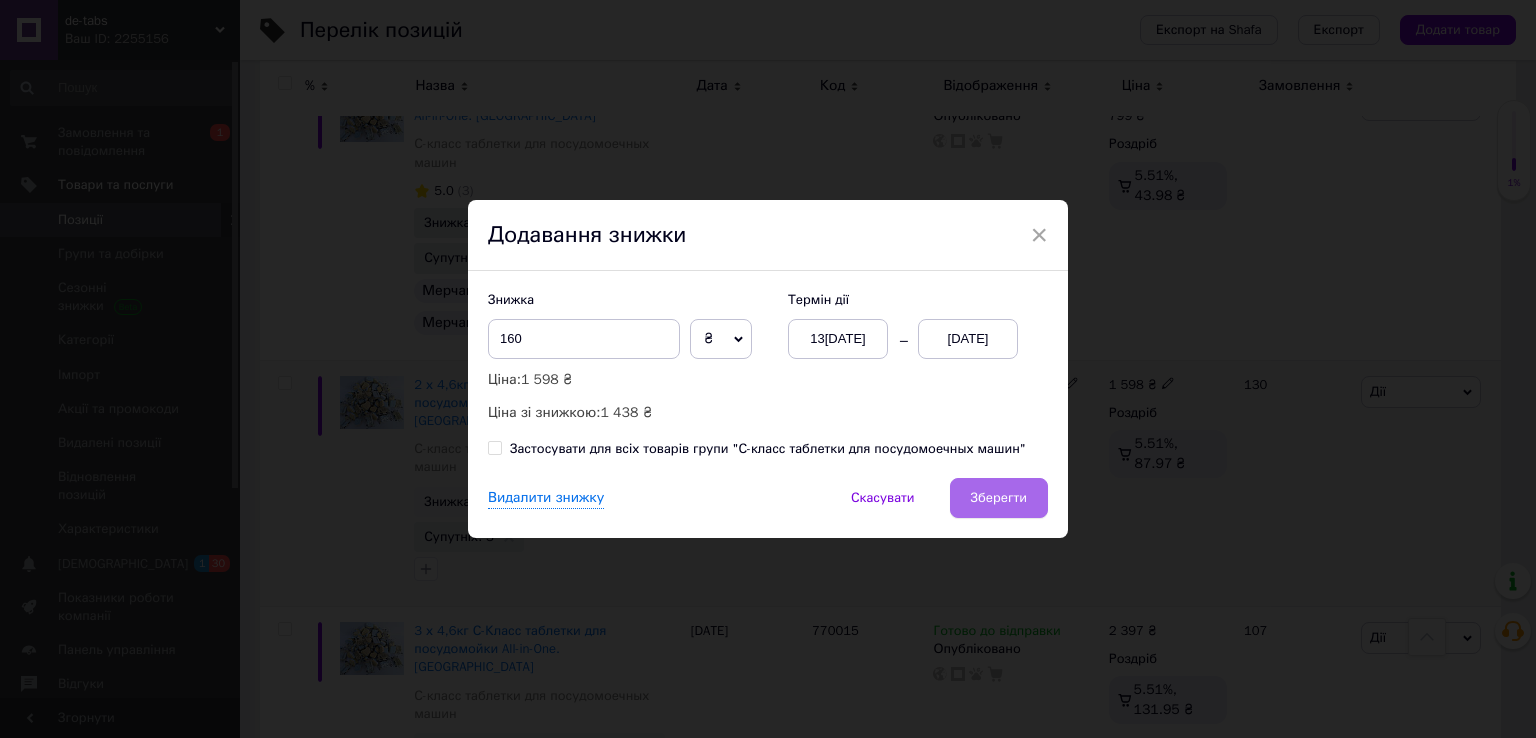 click on "Зберегти" at bounding box center (999, 498) 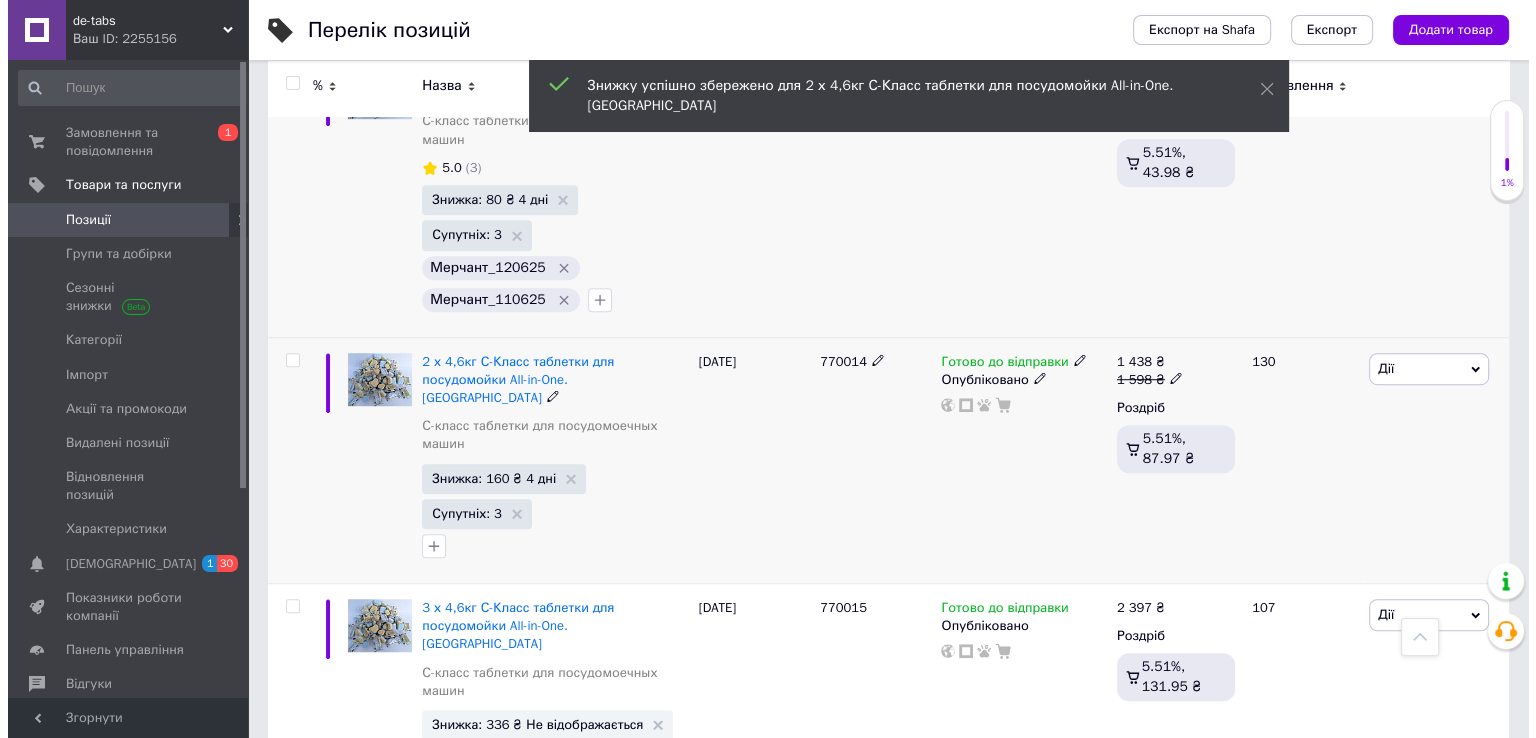 scroll, scrollTop: 1275, scrollLeft: 0, axis: vertical 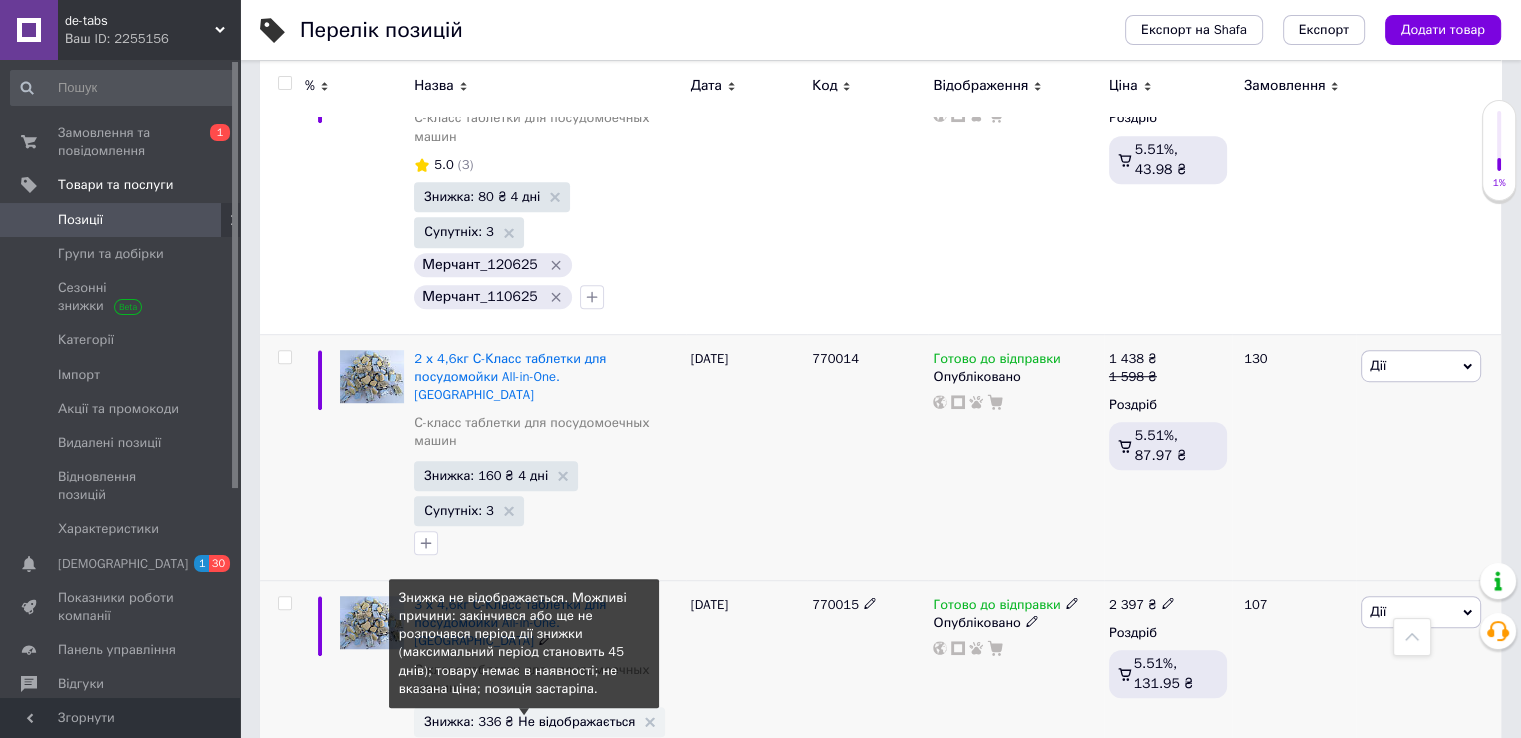 click on "Знижка: 336 ₴ Не відображається" at bounding box center [529, 721] 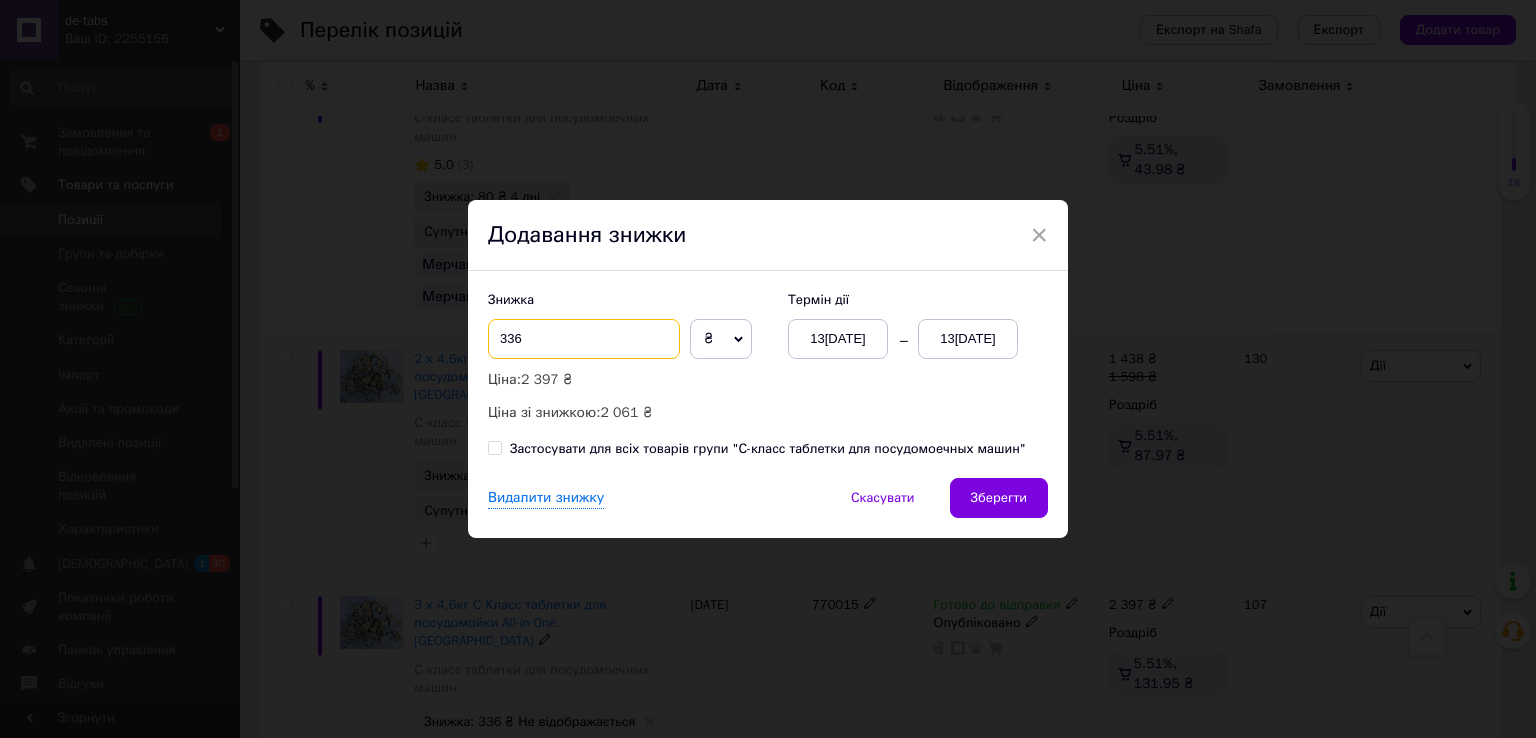 click on "336" at bounding box center (584, 339) 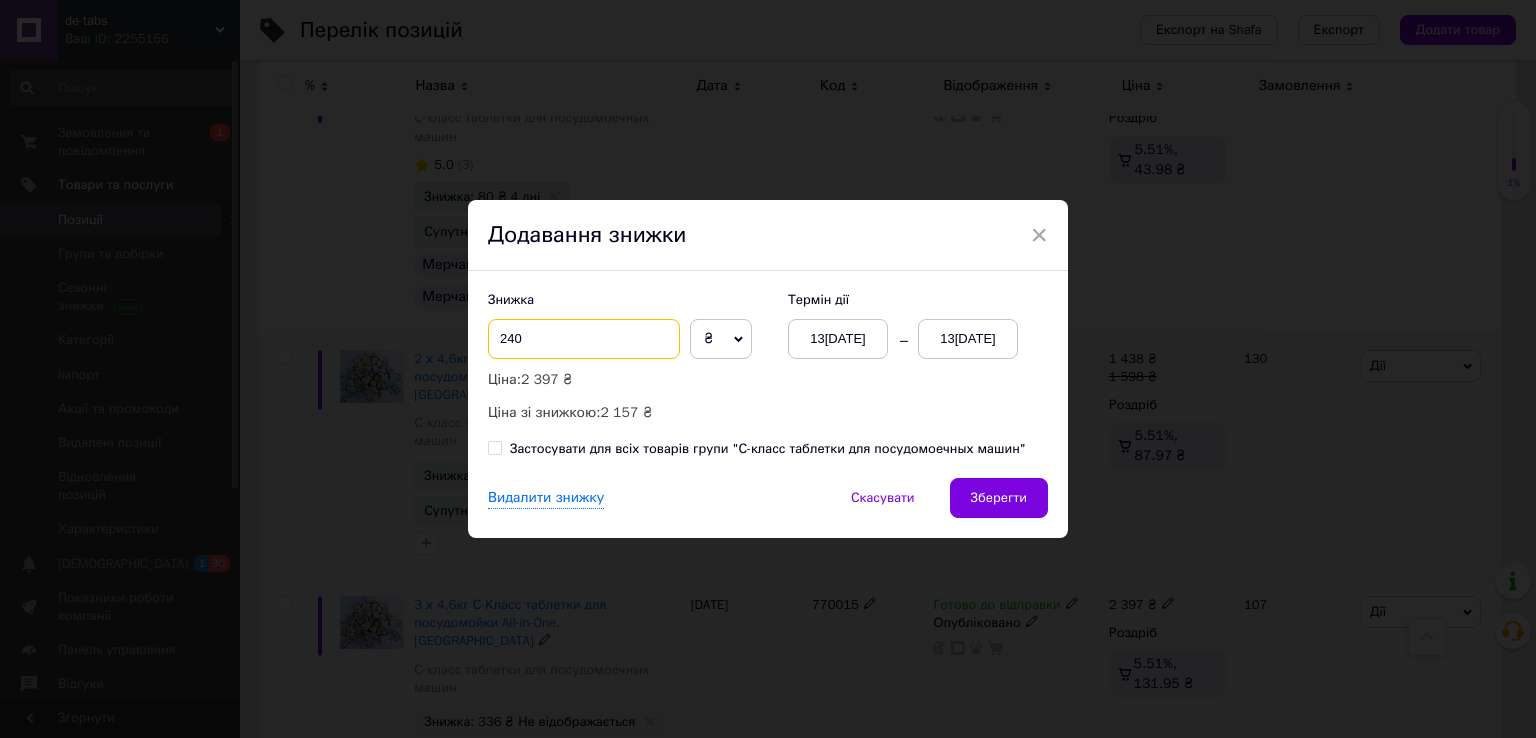 type on "240" 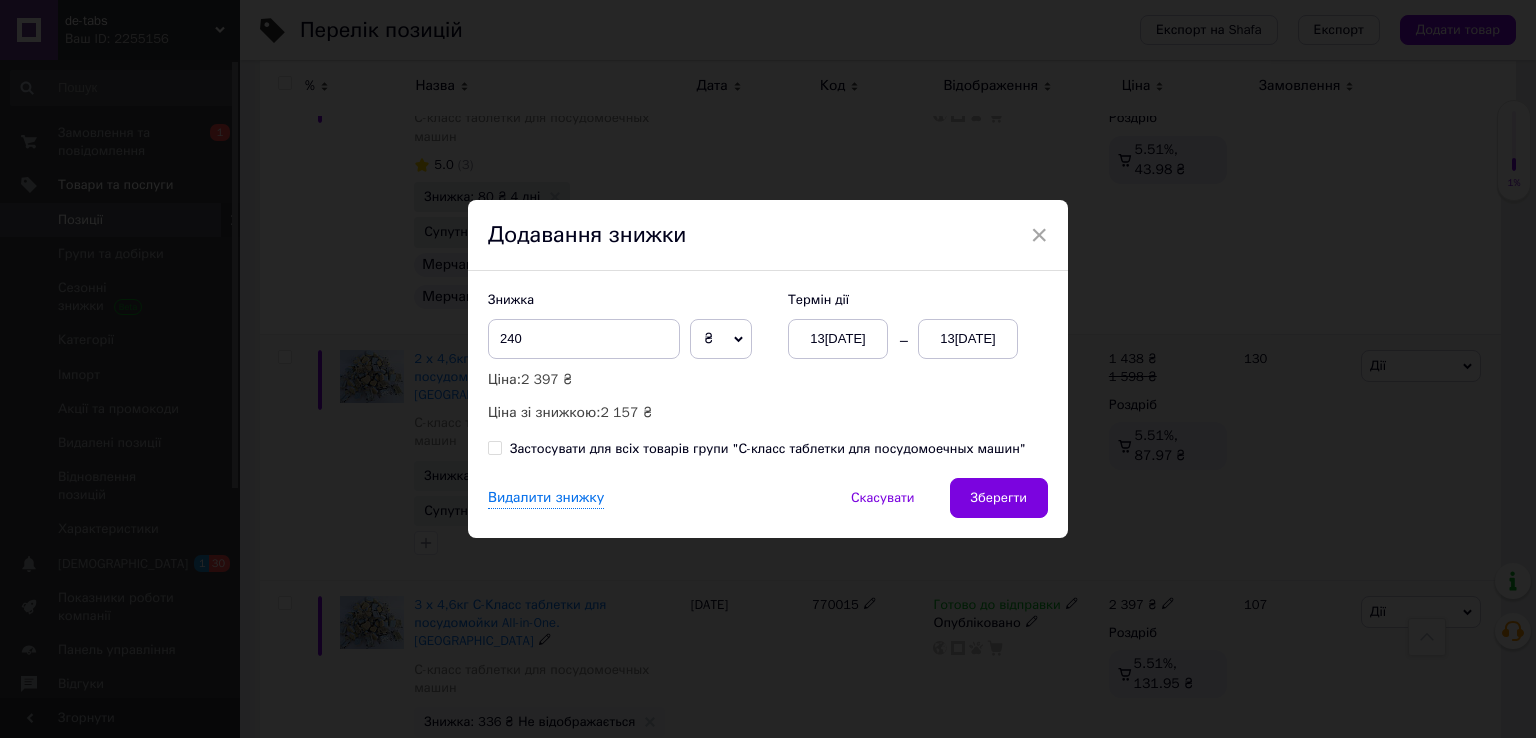 click on "13[DATE]" at bounding box center [968, 339] 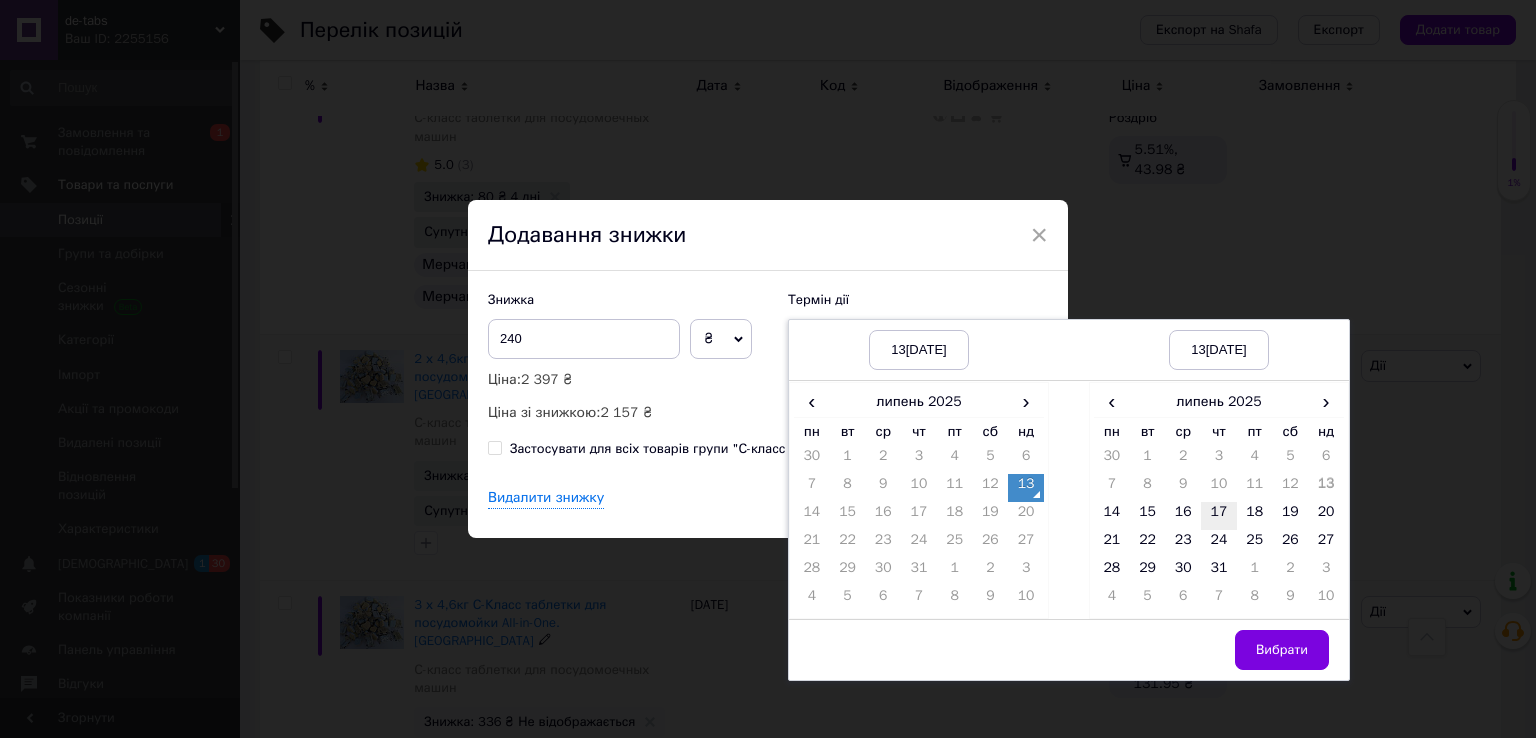 click on "17" at bounding box center [1219, 516] 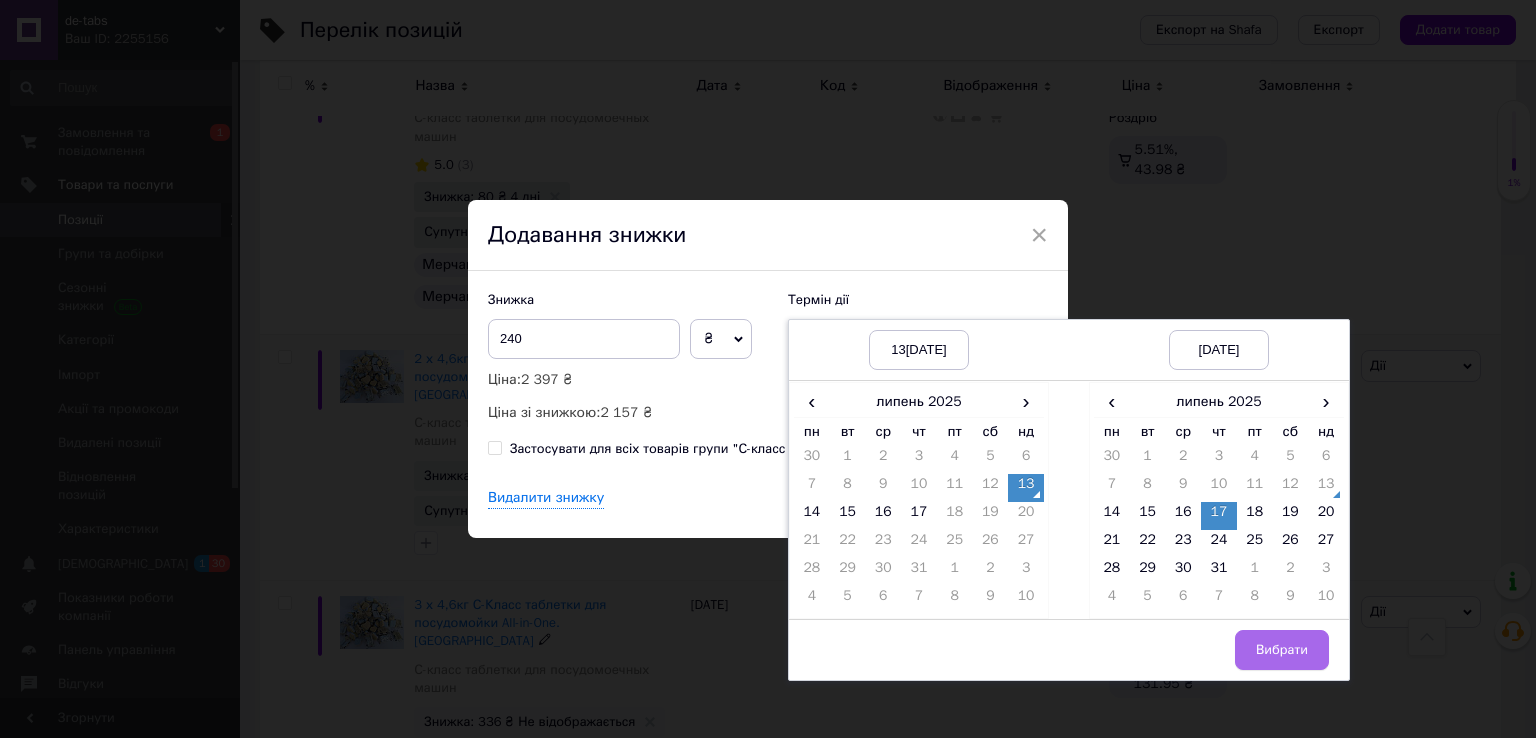 click on "Вибрати" at bounding box center [1282, 650] 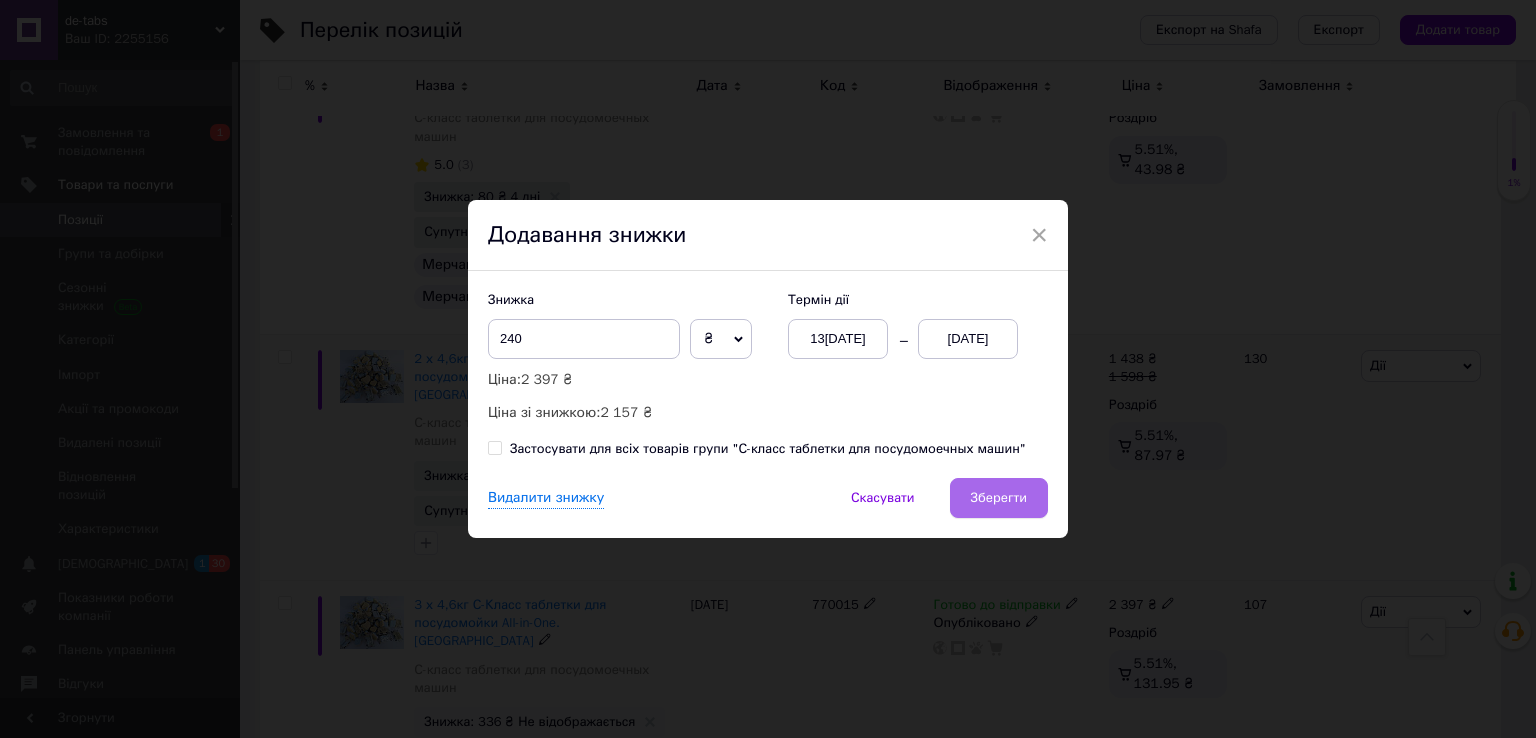 click on "Зберегти" at bounding box center (999, 498) 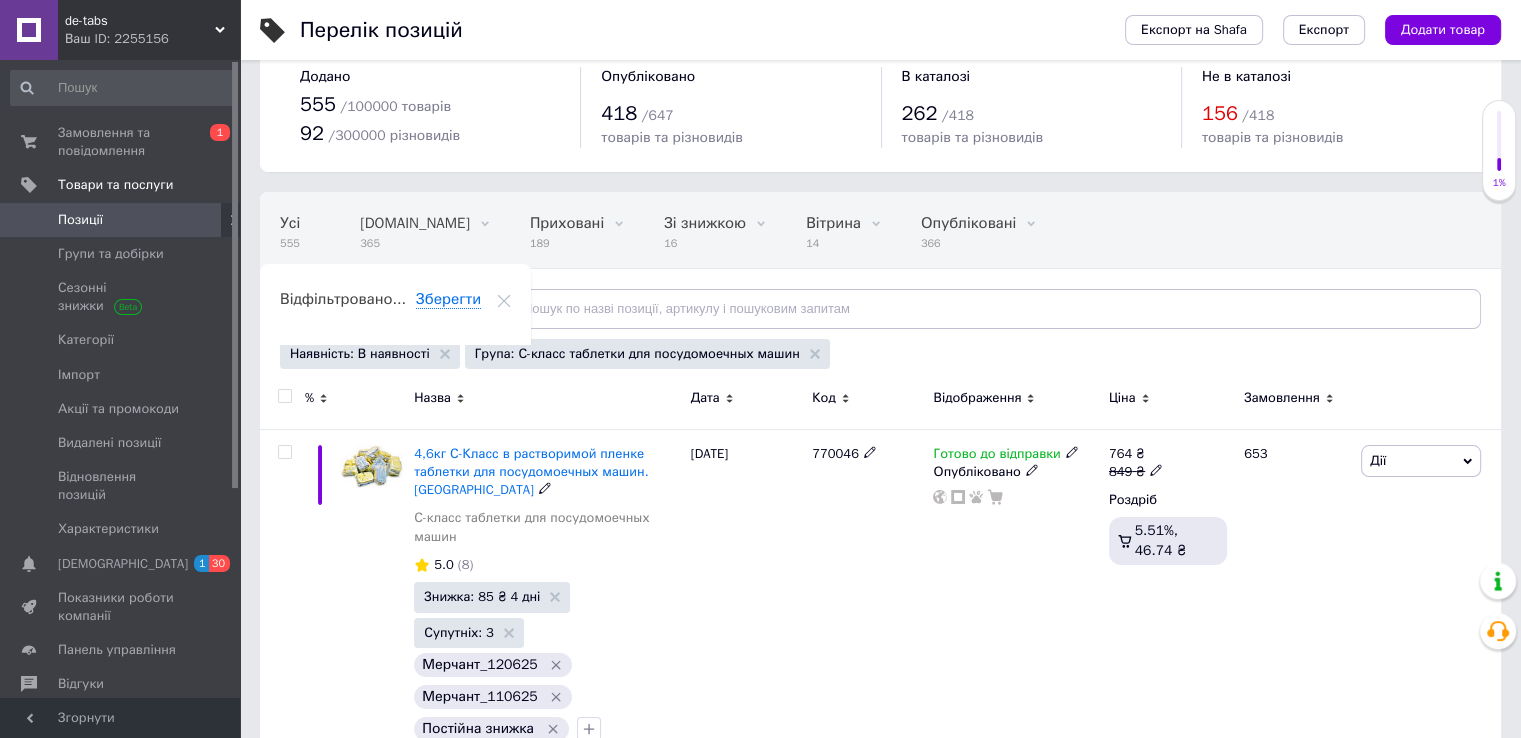 scroll, scrollTop: 0, scrollLeft: 0, axis: both 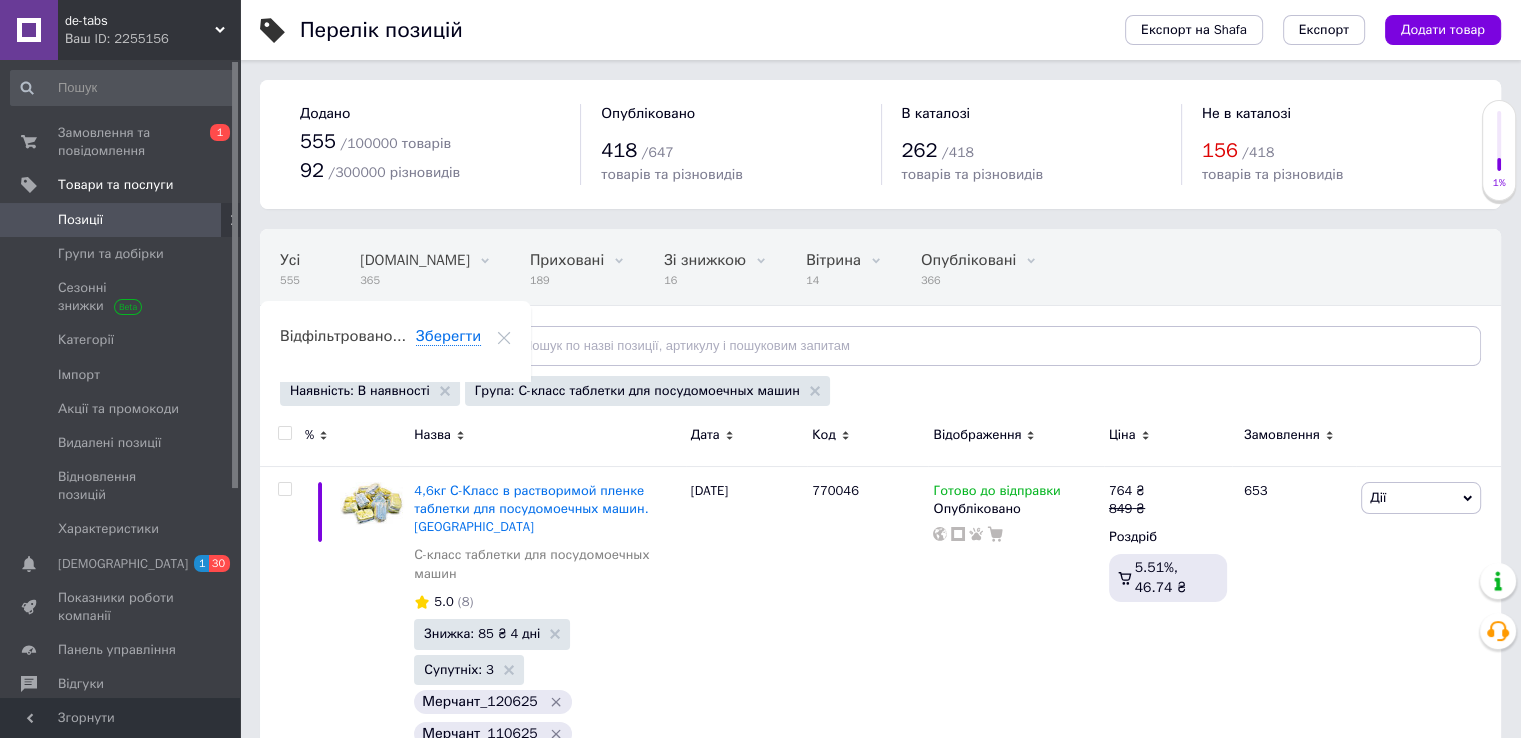 click 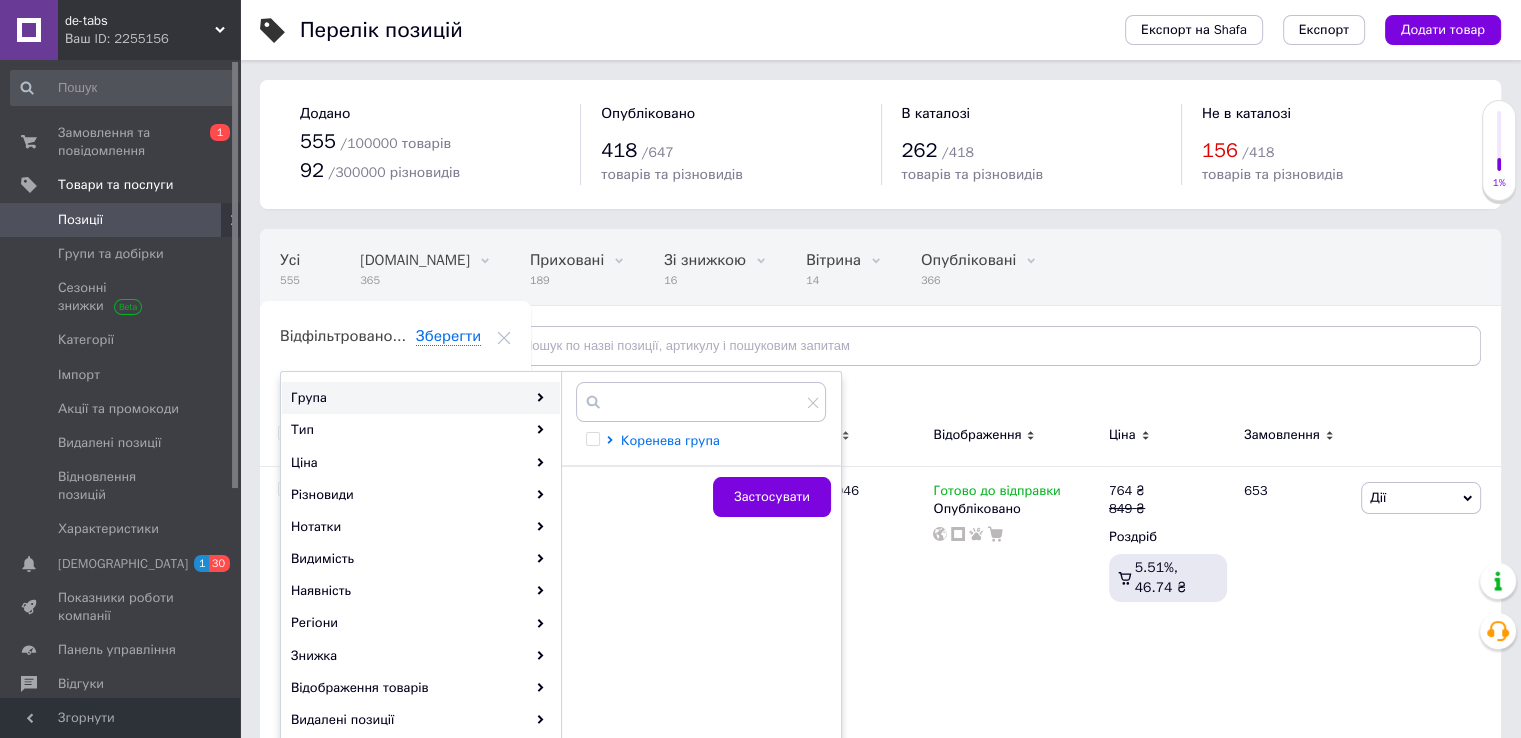 click 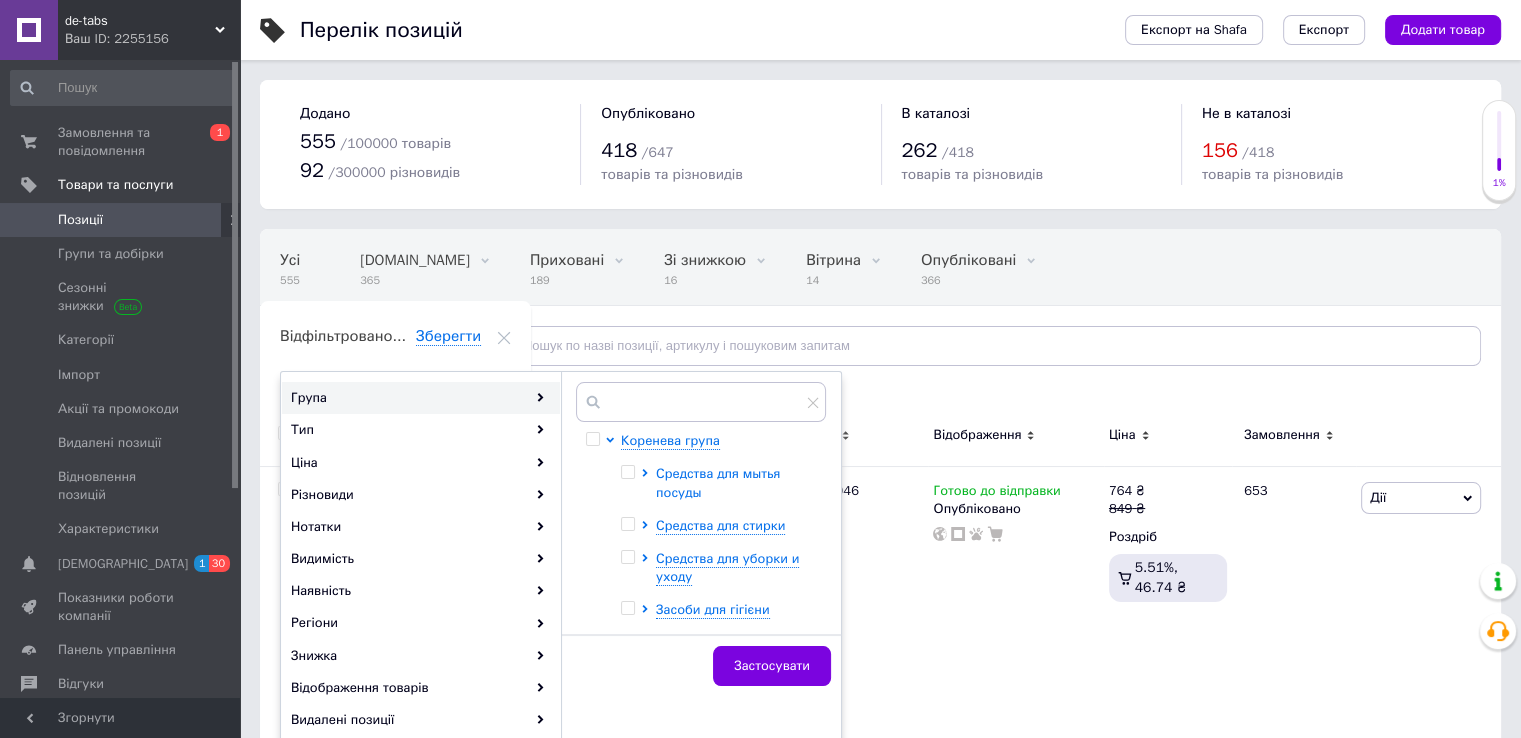 click 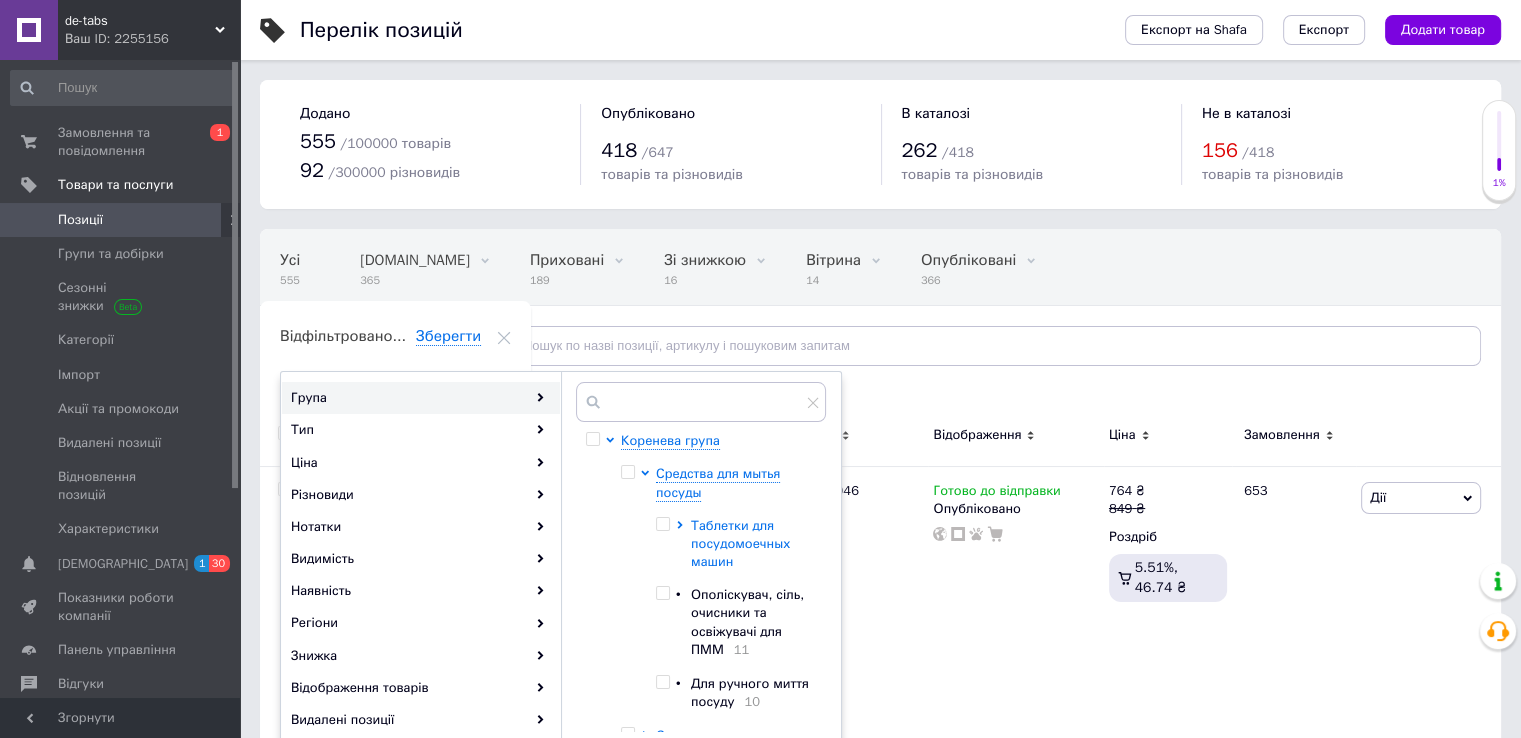 click 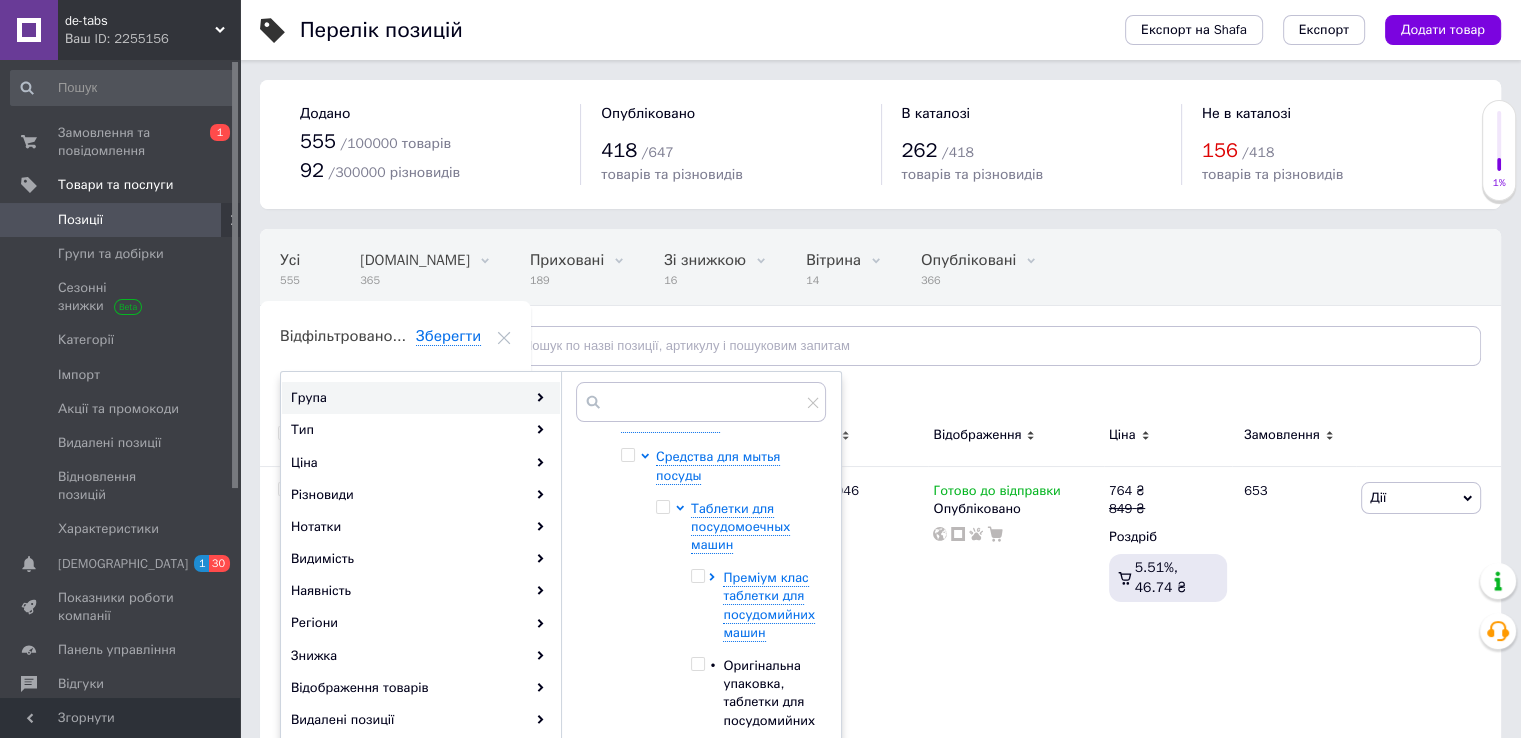 scroll, scrollTop: 0, scrollLeft: 0, axis: both 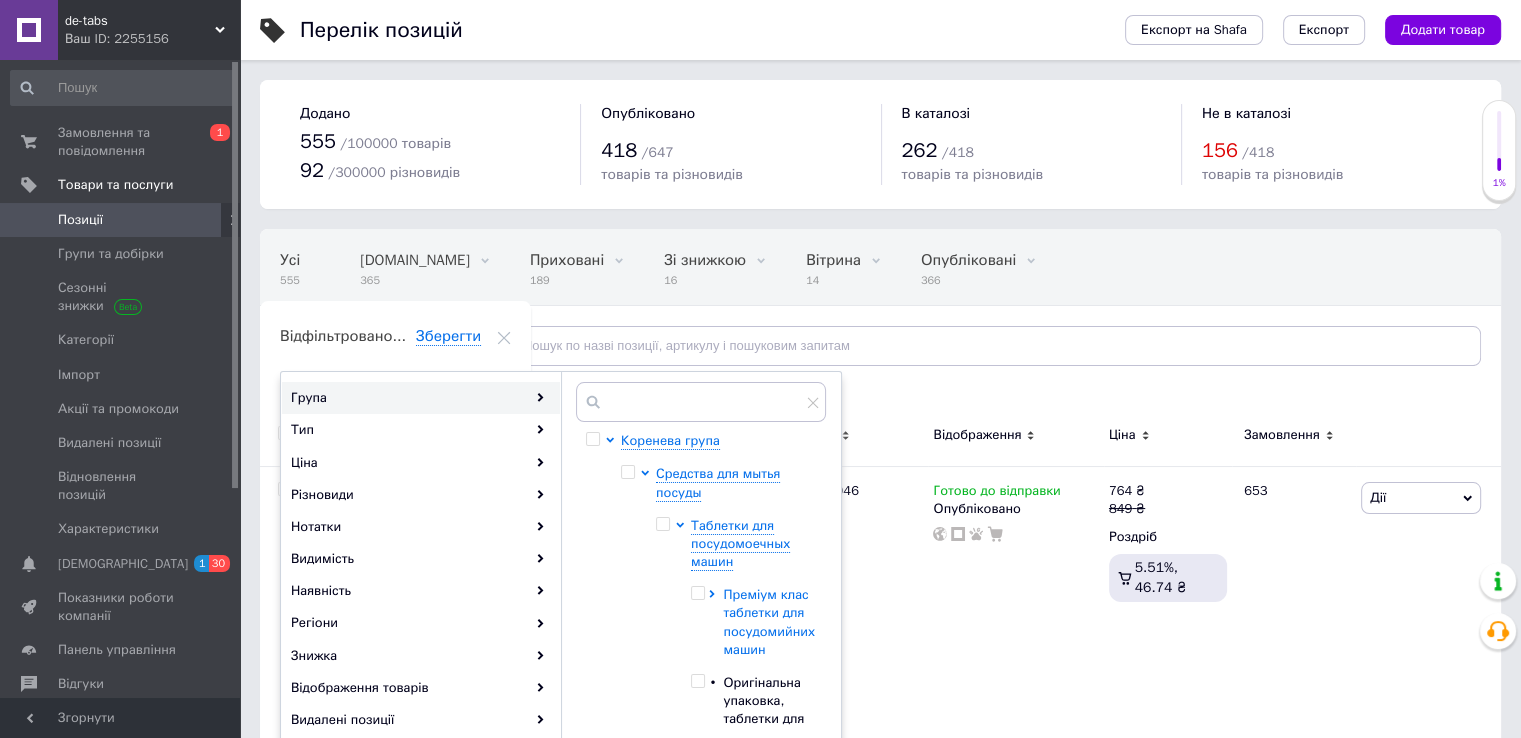 click 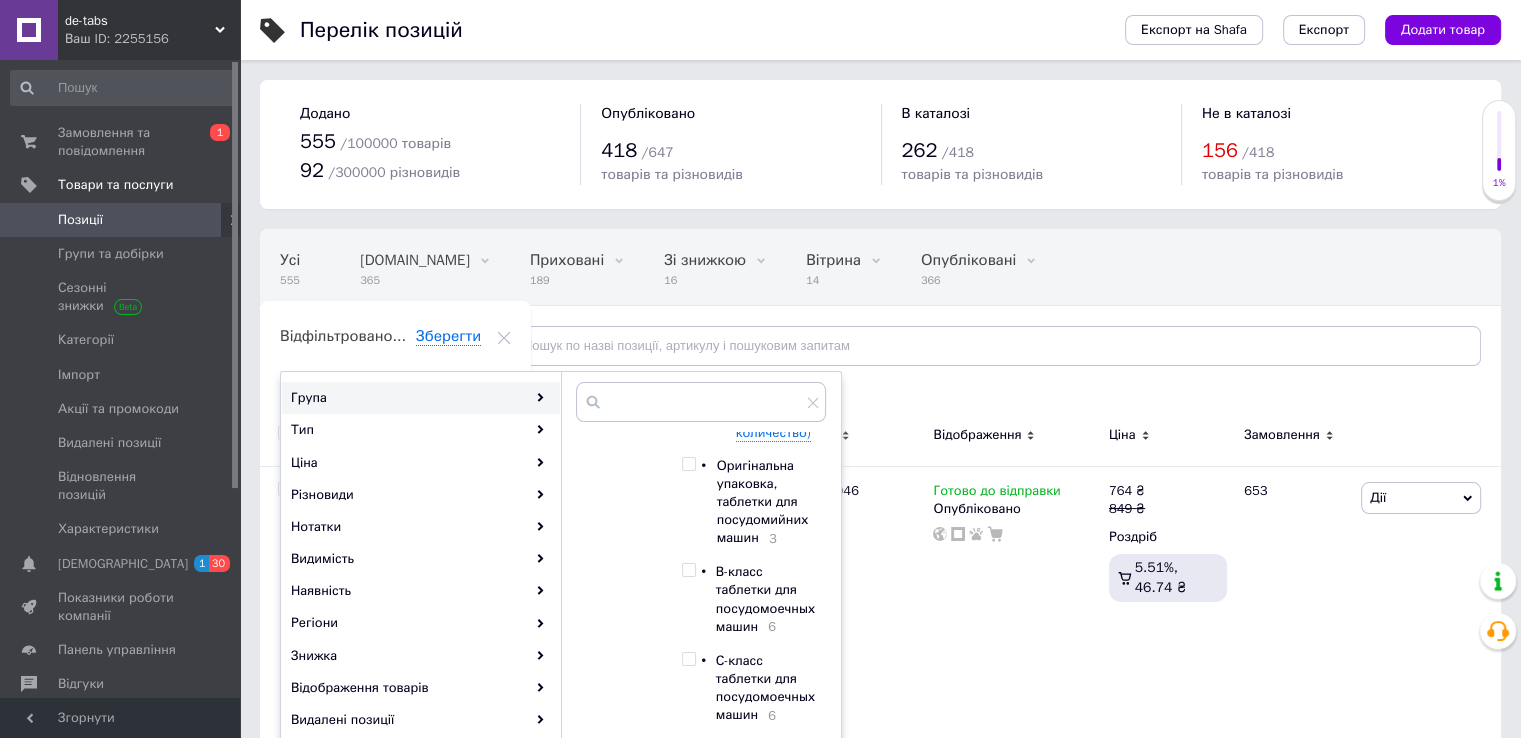 scroll, scrollTop: 500, scrollLeft: 0, axis: vertical 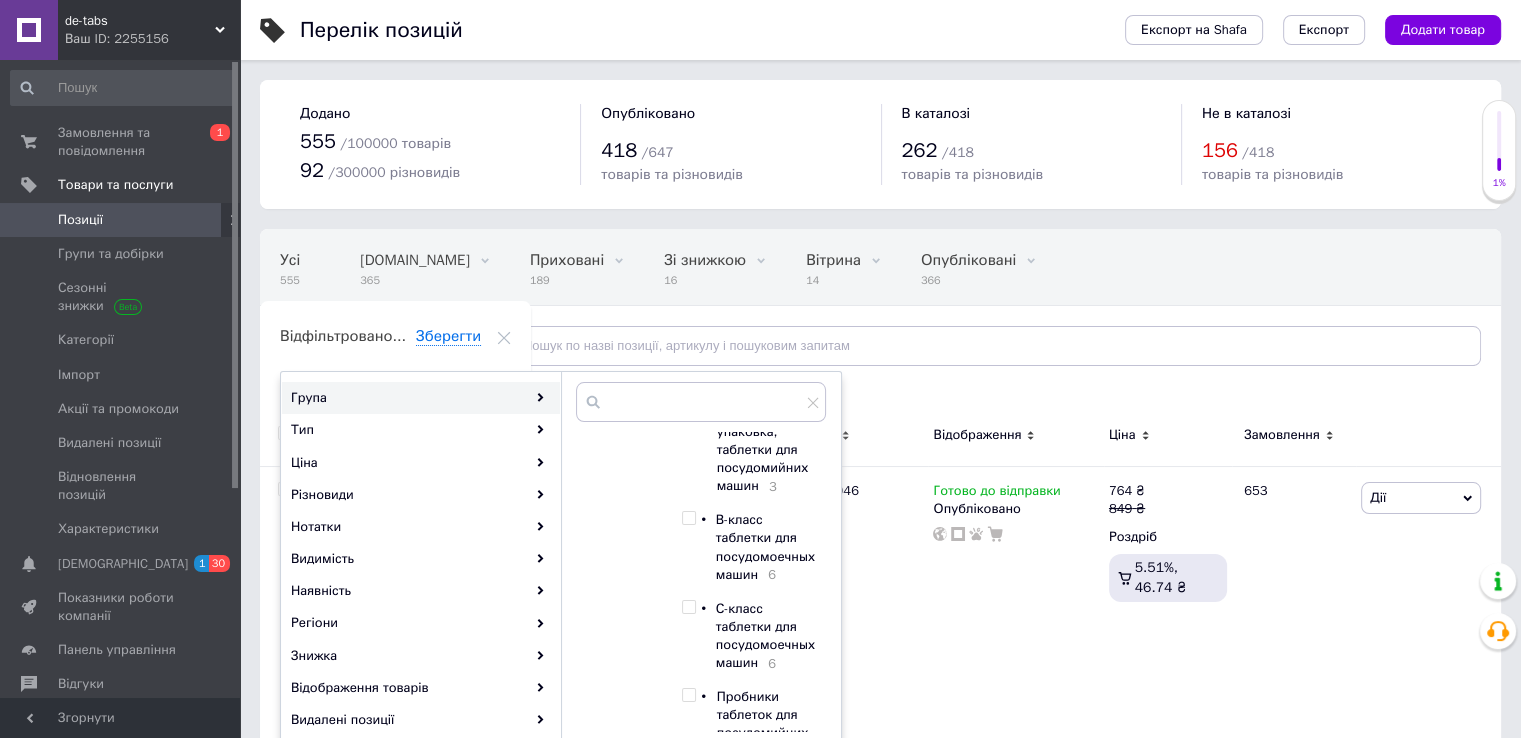 click at bounding box center (688, 518) 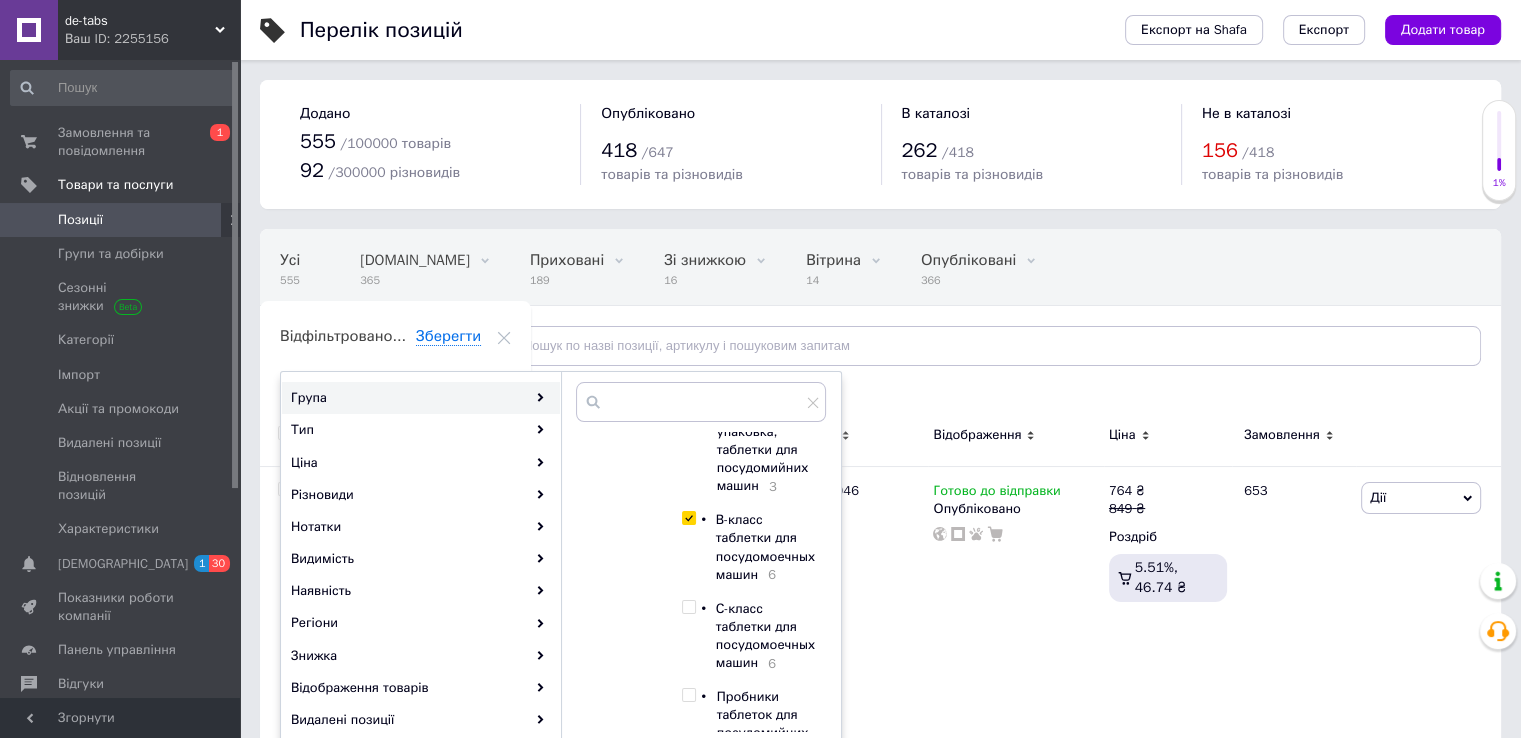 checkbox on "true" 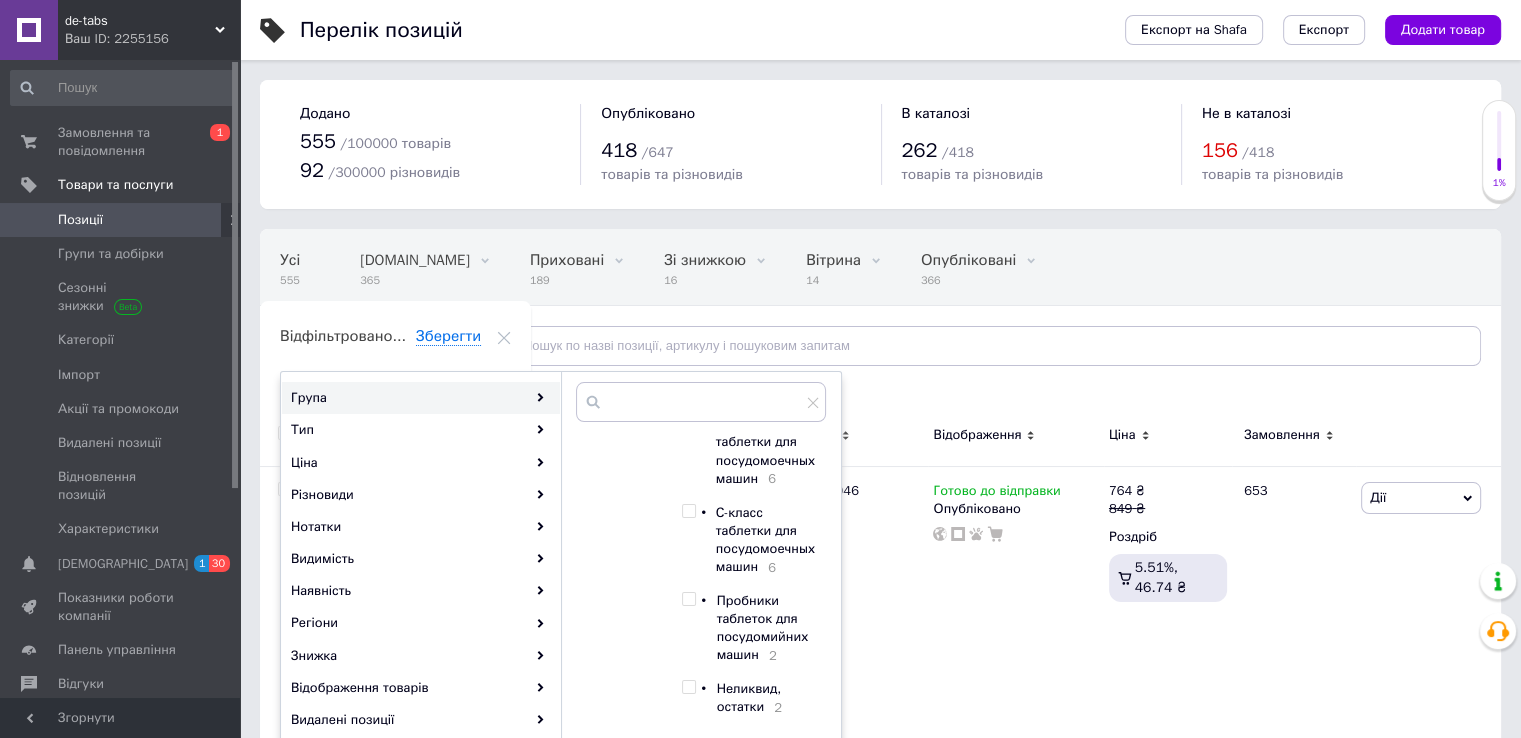 scroll, scrollTop: 700, scrollLeft: 0, axis: vertical 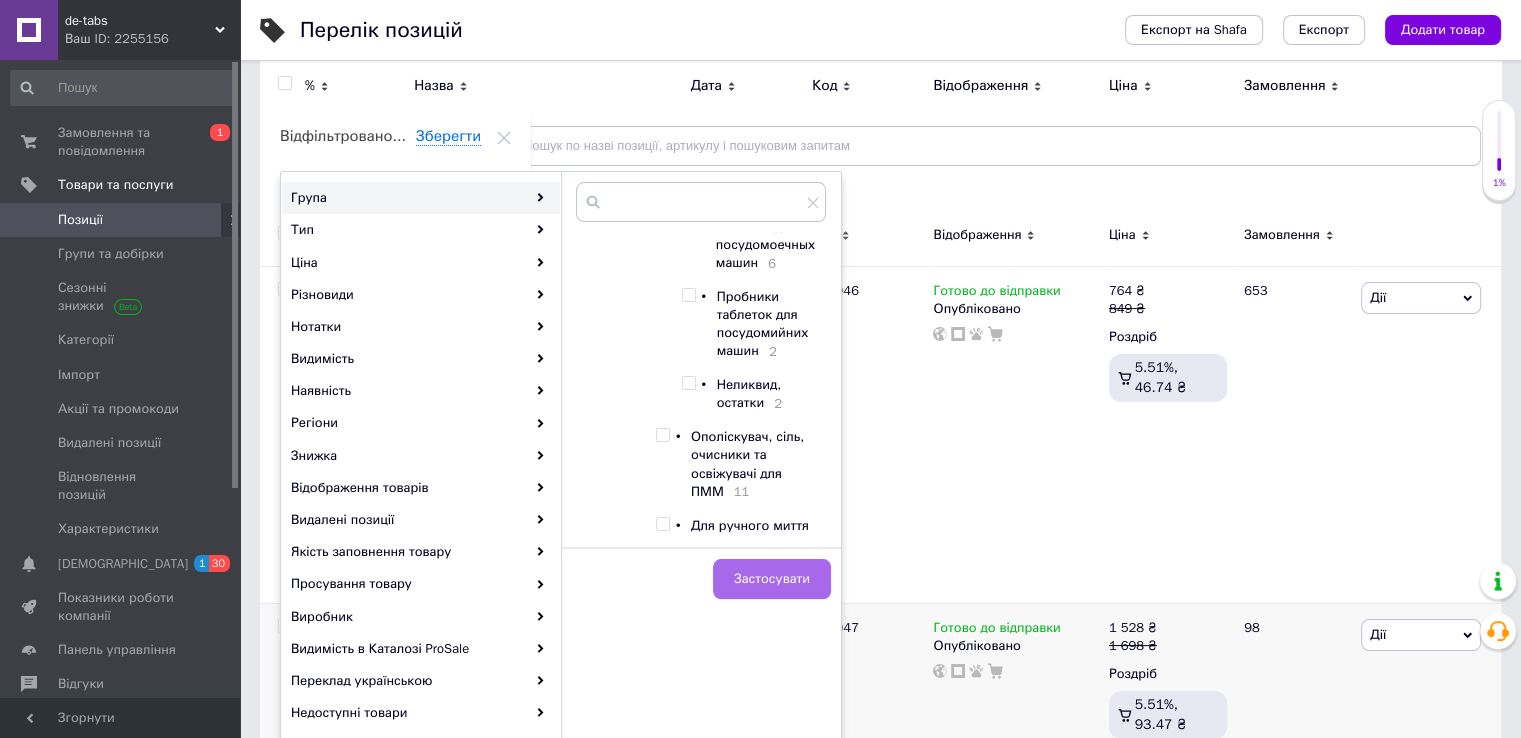 click on "Застосувати" at bounding box center (772, 579) 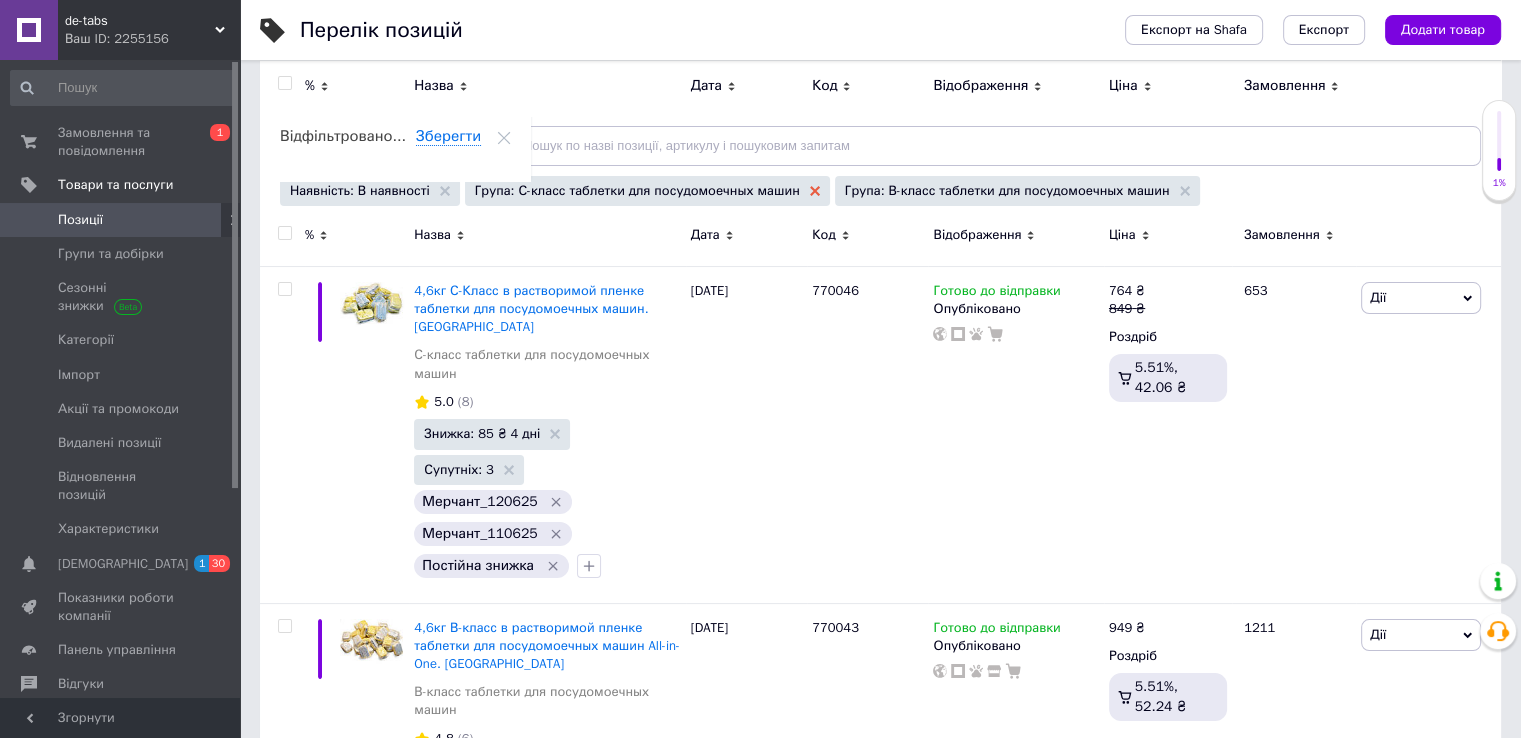 click 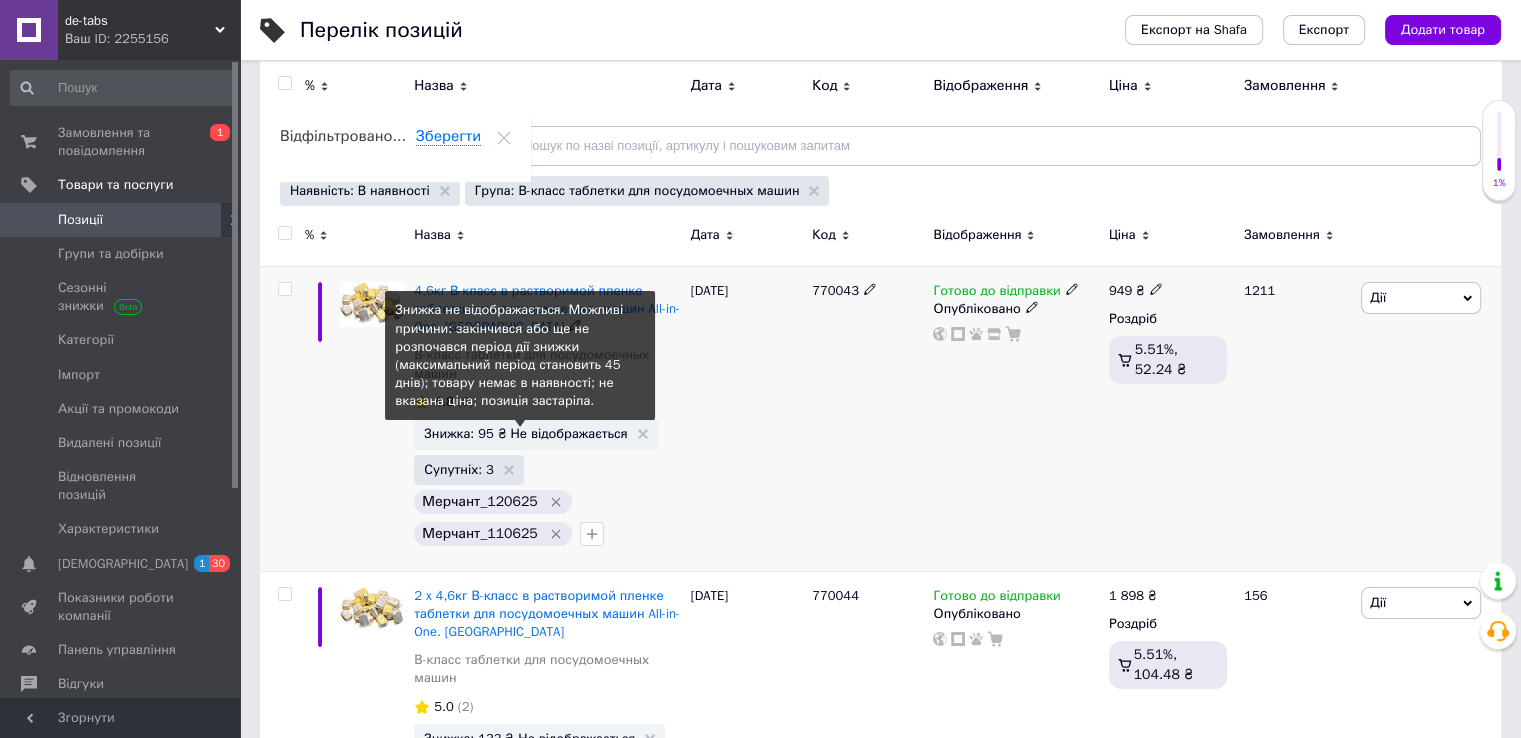 click on "Знижка: 95 ₴ Не відображається" at bounding box center [525, 433] 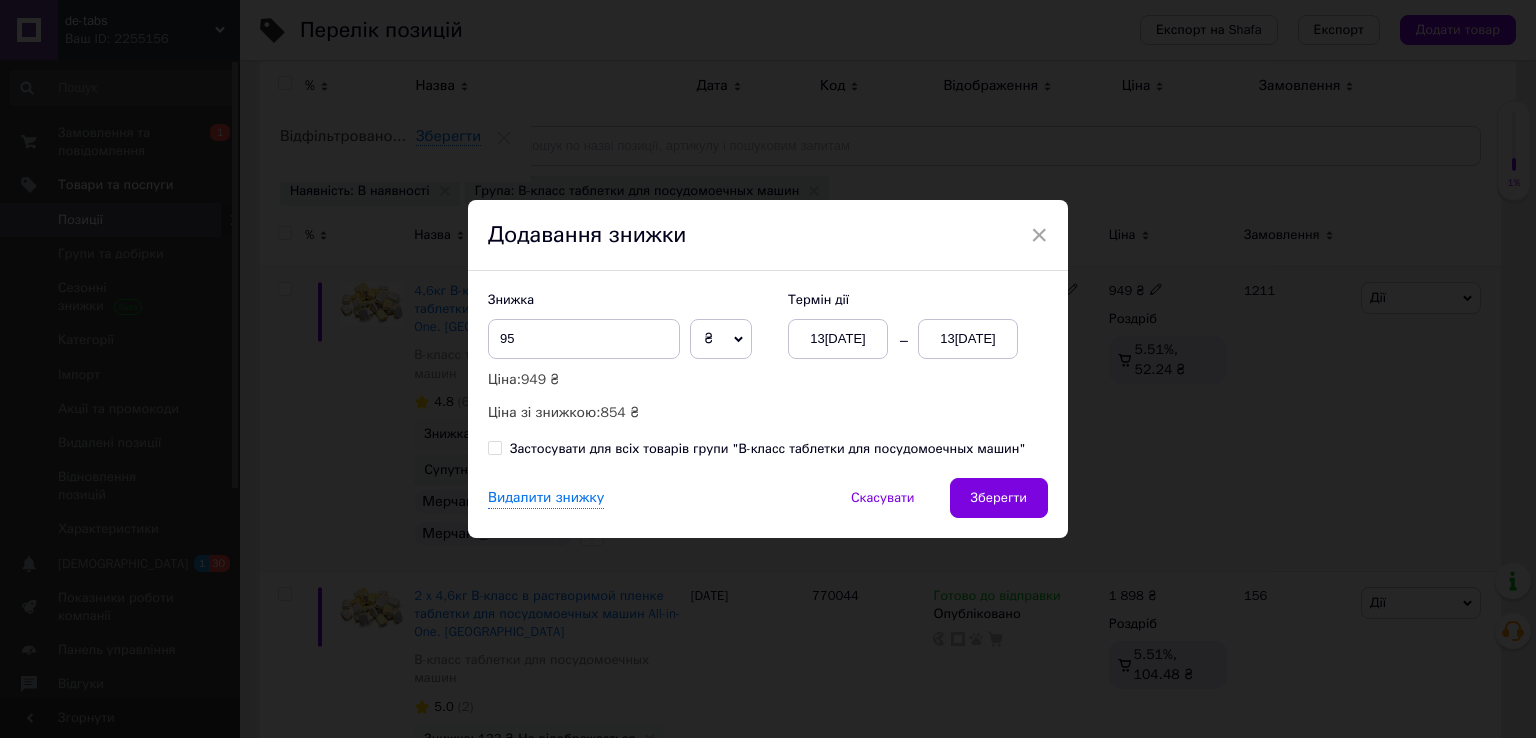 click on "13[DATE]" at bounding box center [968, 339] 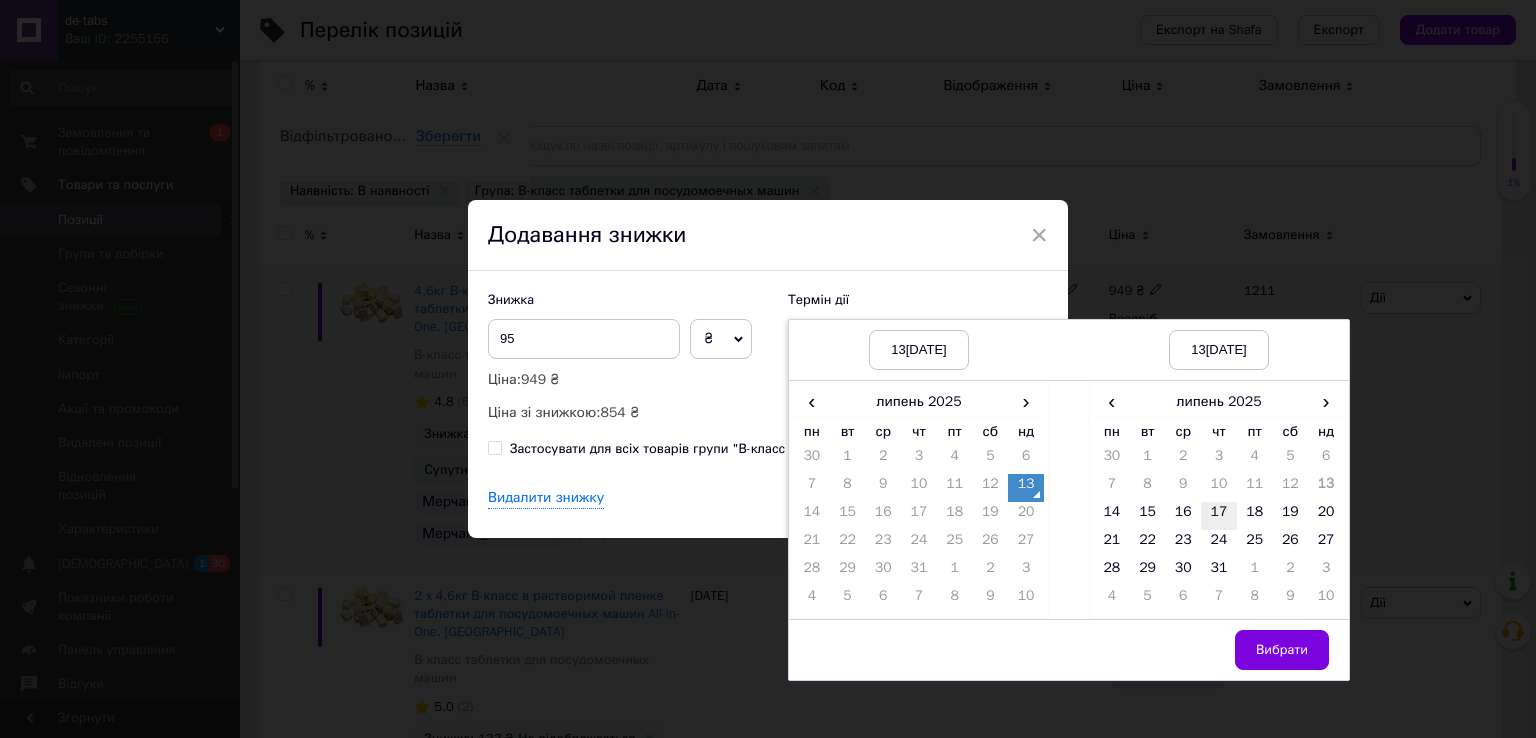 click on "17" at bounding box center [1219, 516] 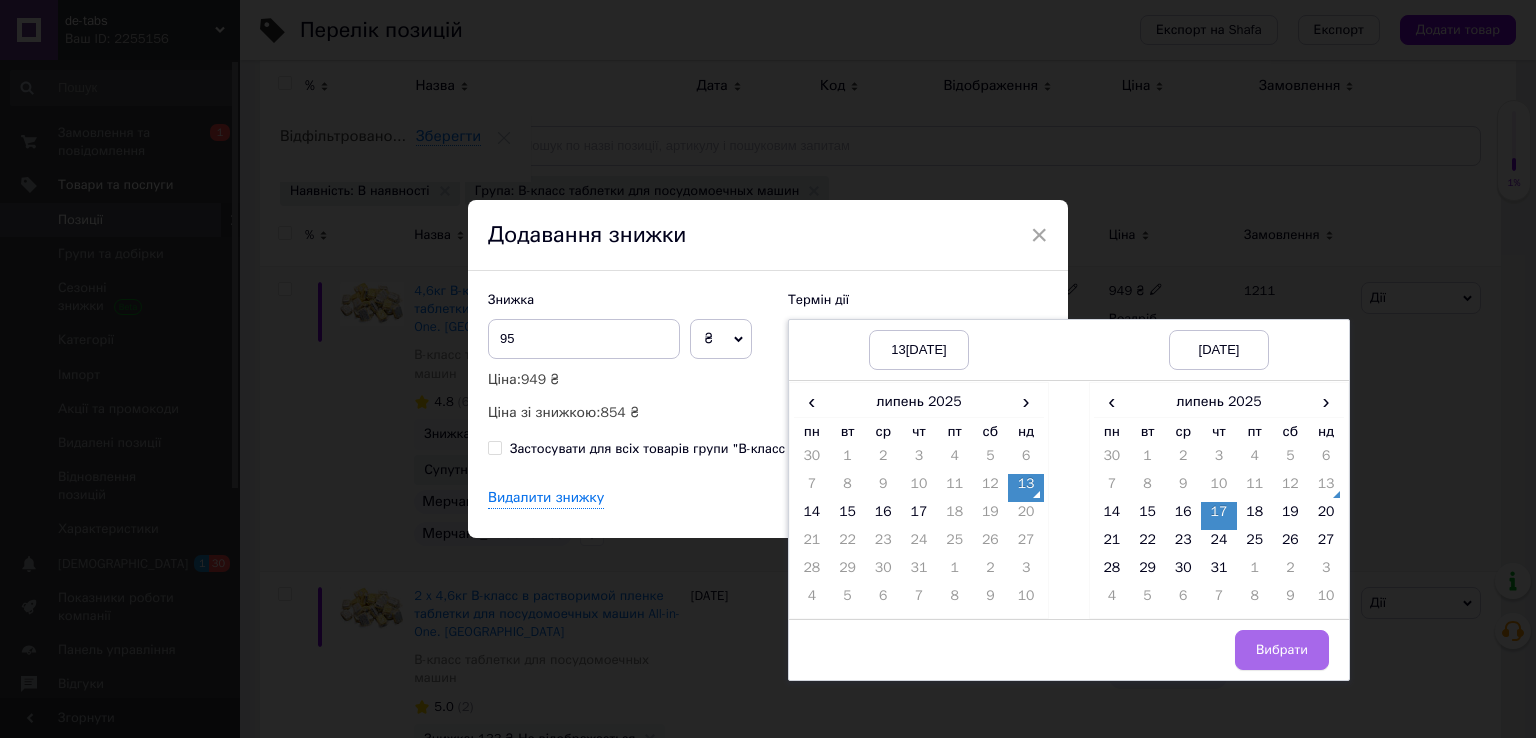 click on "Вибрати" at bounding box center [1282, 650] 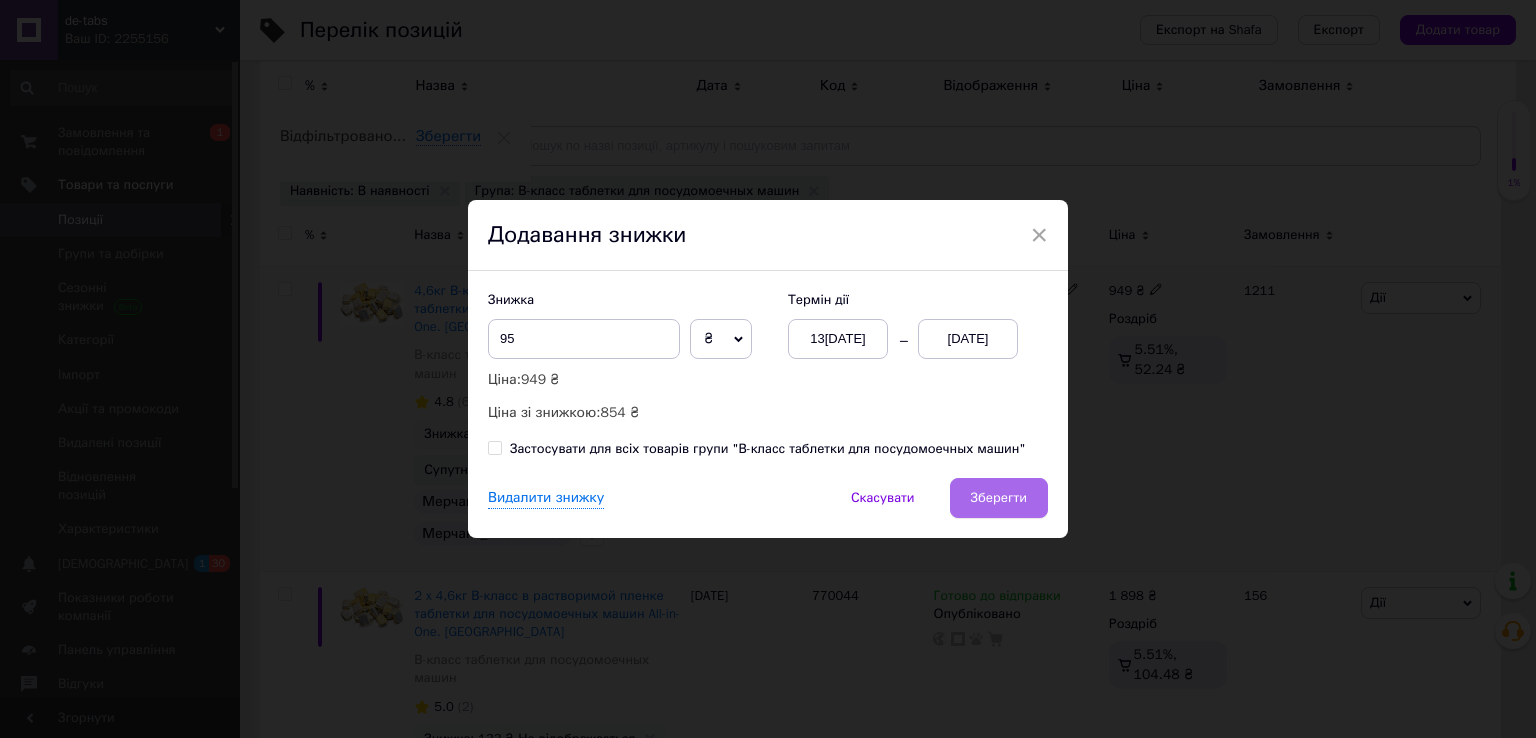 click on "Зберегти" at bounding box center [999, 498] 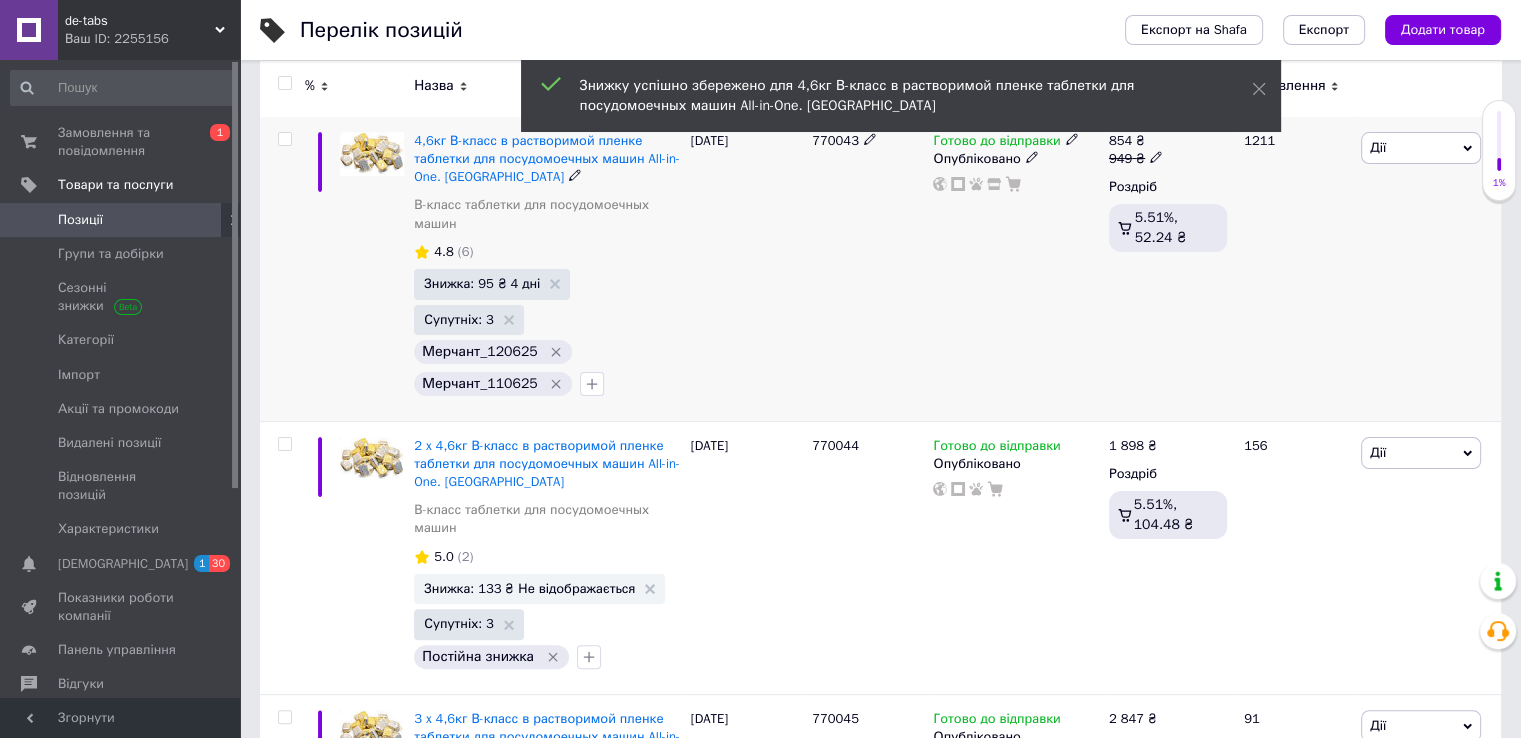 scroll, scrollTop: 400, scrollLeft: 0, axis: vertical 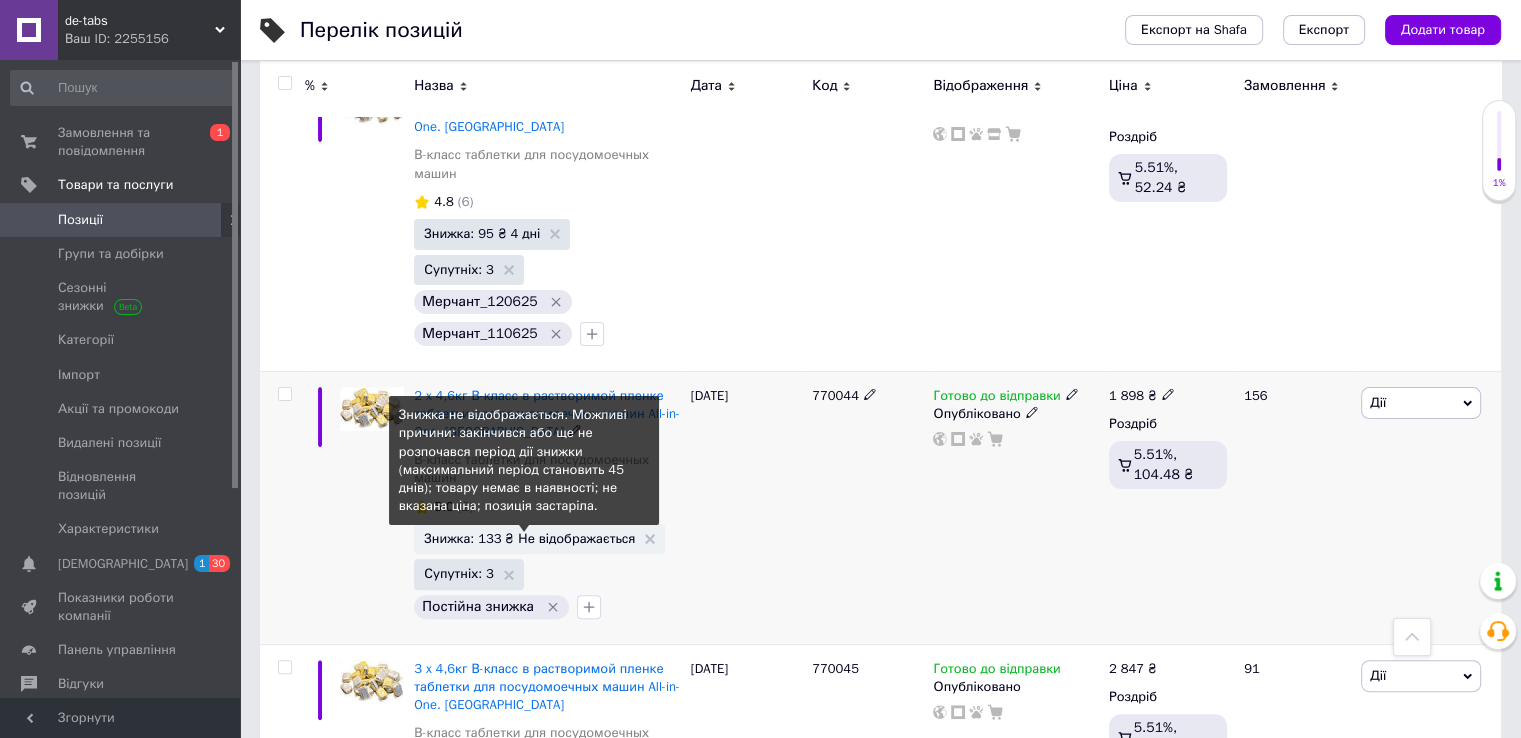 click on "Знижка: 133 ₴ Не відображається" at bounding box center [529, 538] 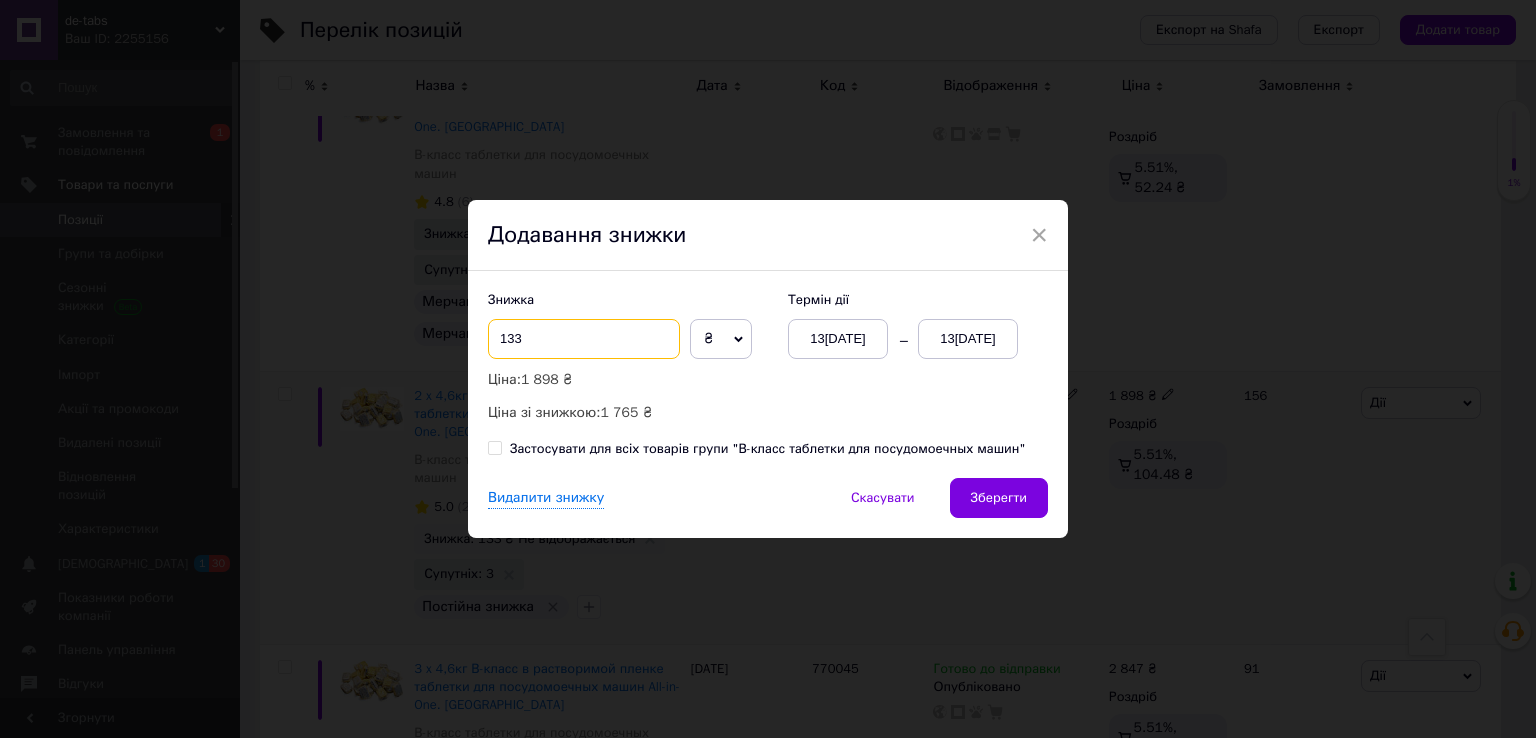 drag, startPoint x: 609, startPoint y: 327, endPoint x: 482, endPoint y: 339, distance: 127.56567 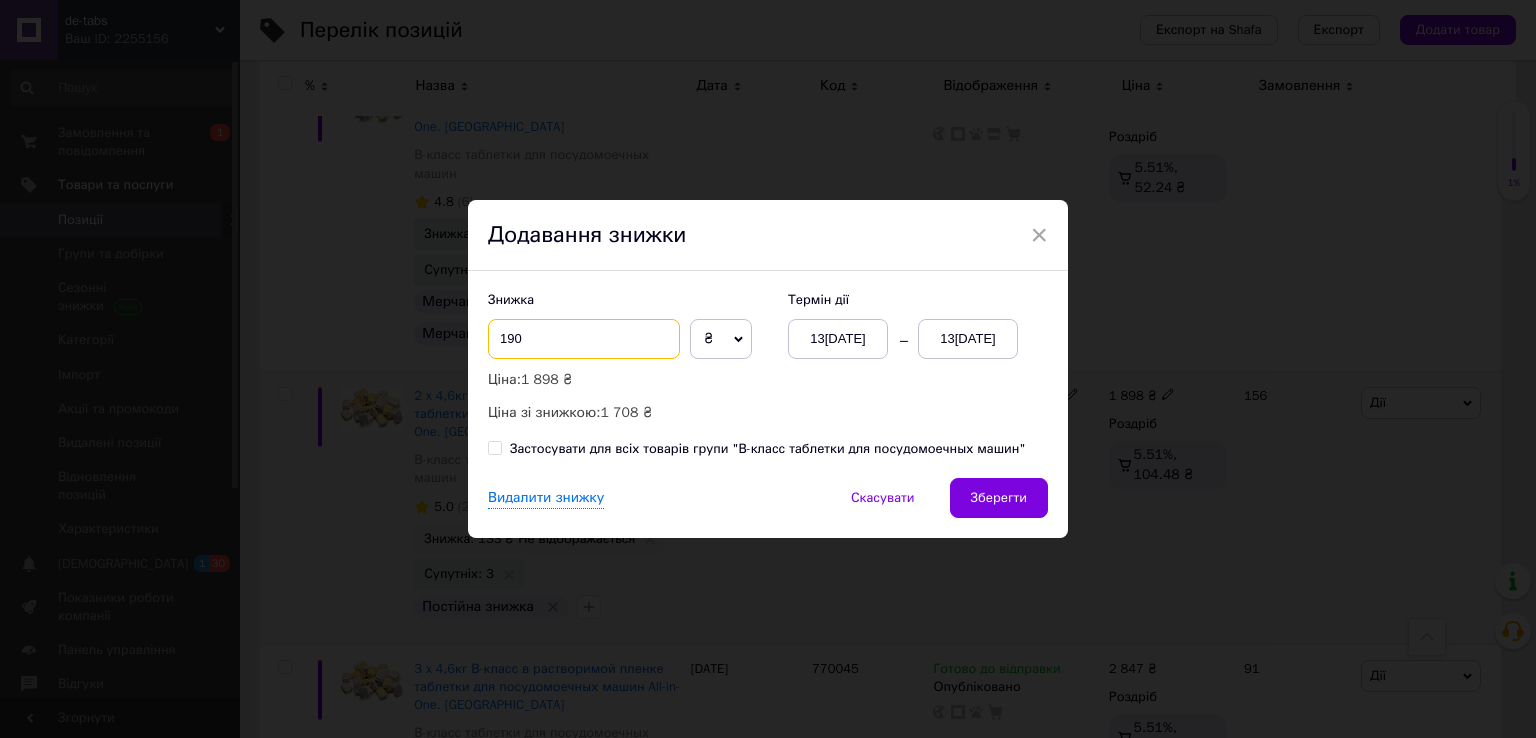 type on "190" 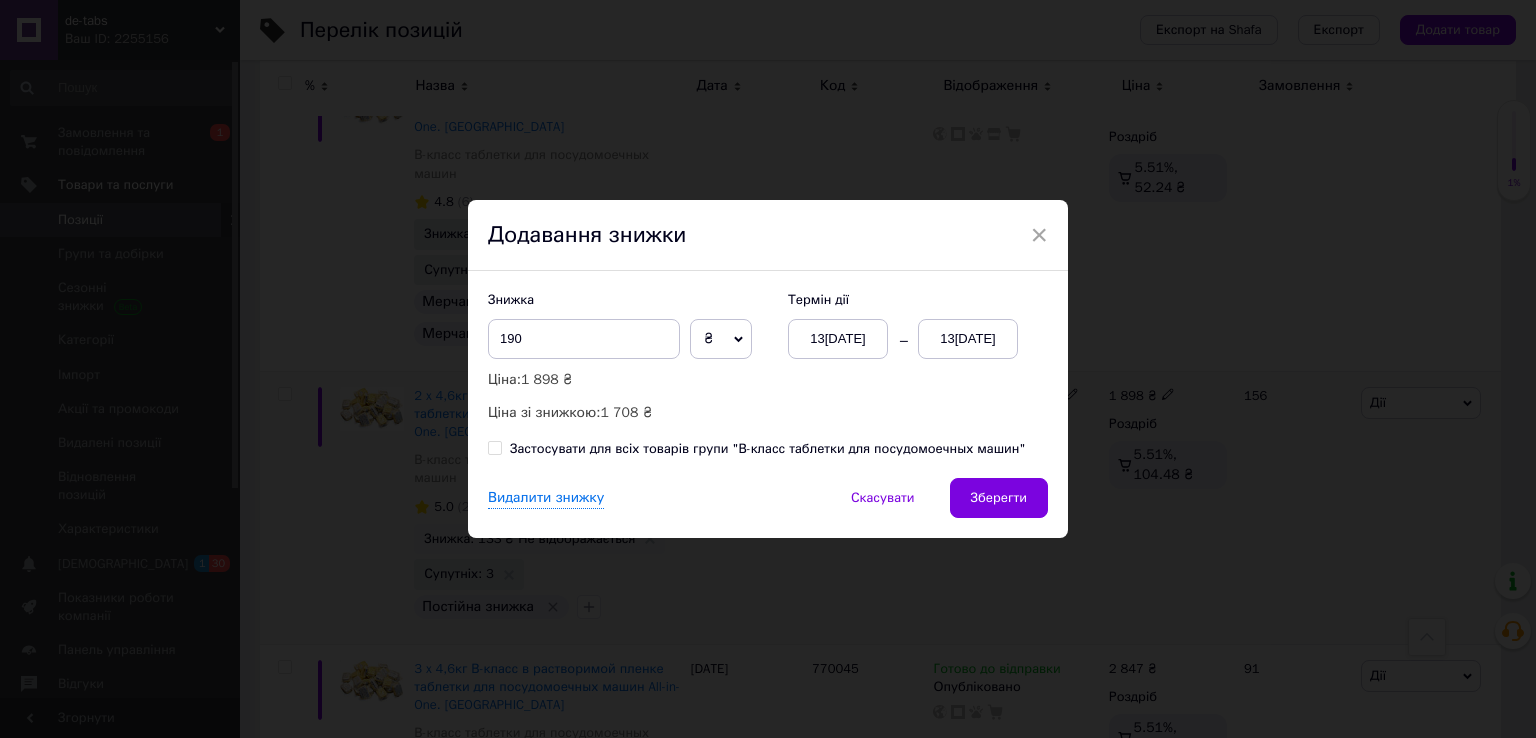 click on "13[DATE]" at bounding box center (968, 339) 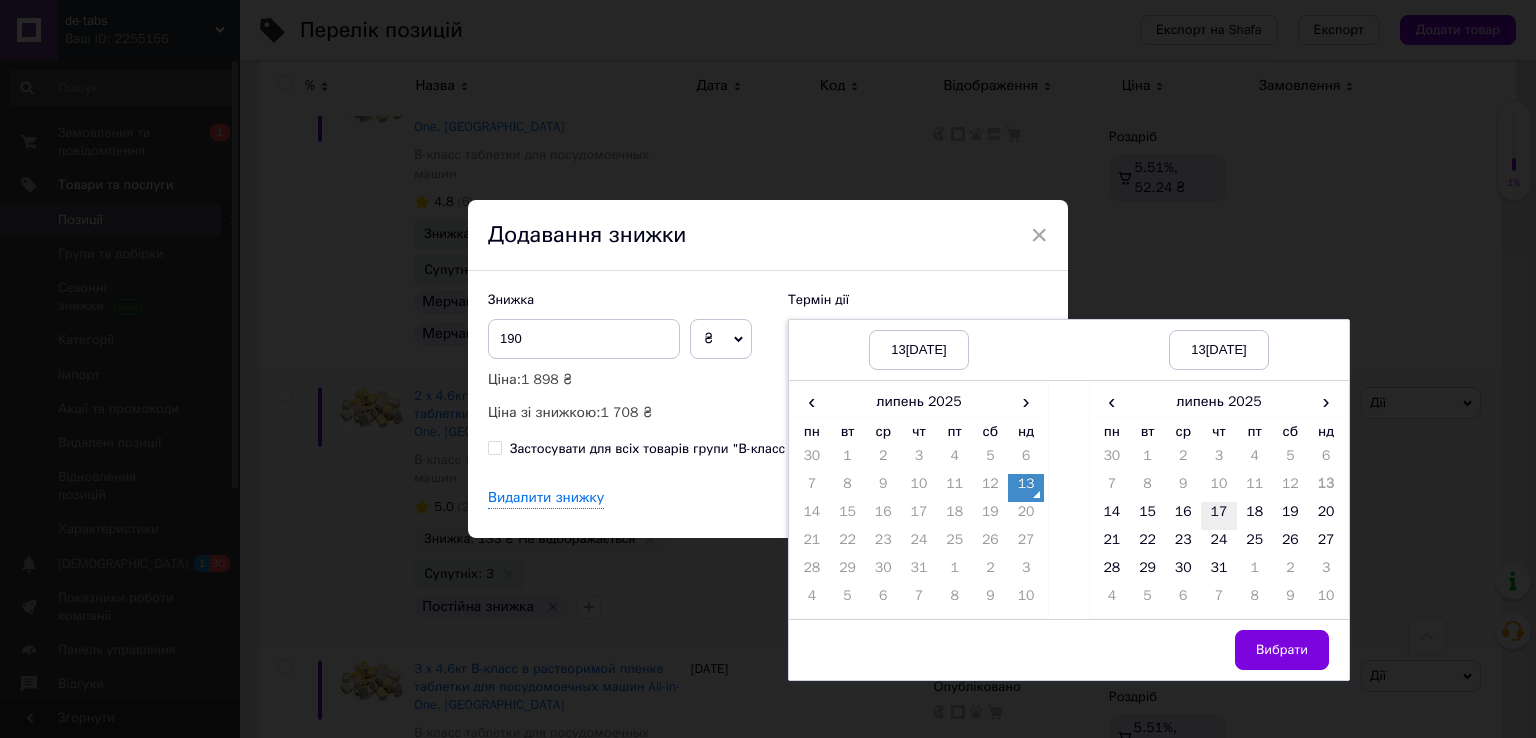 click on "17" at bounding box center (1219, 516) 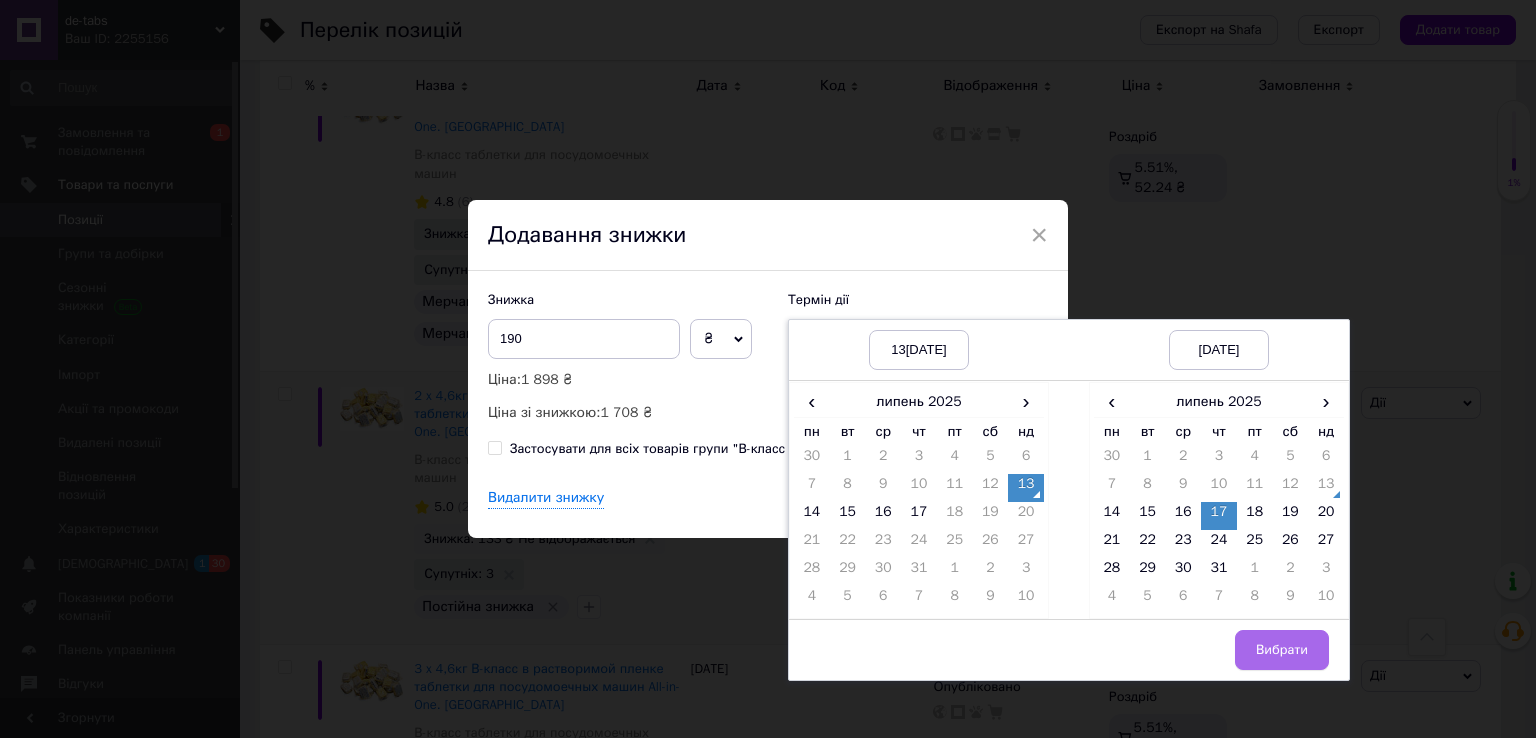 click on "Вибрати" at bounding box center (1282, 650) 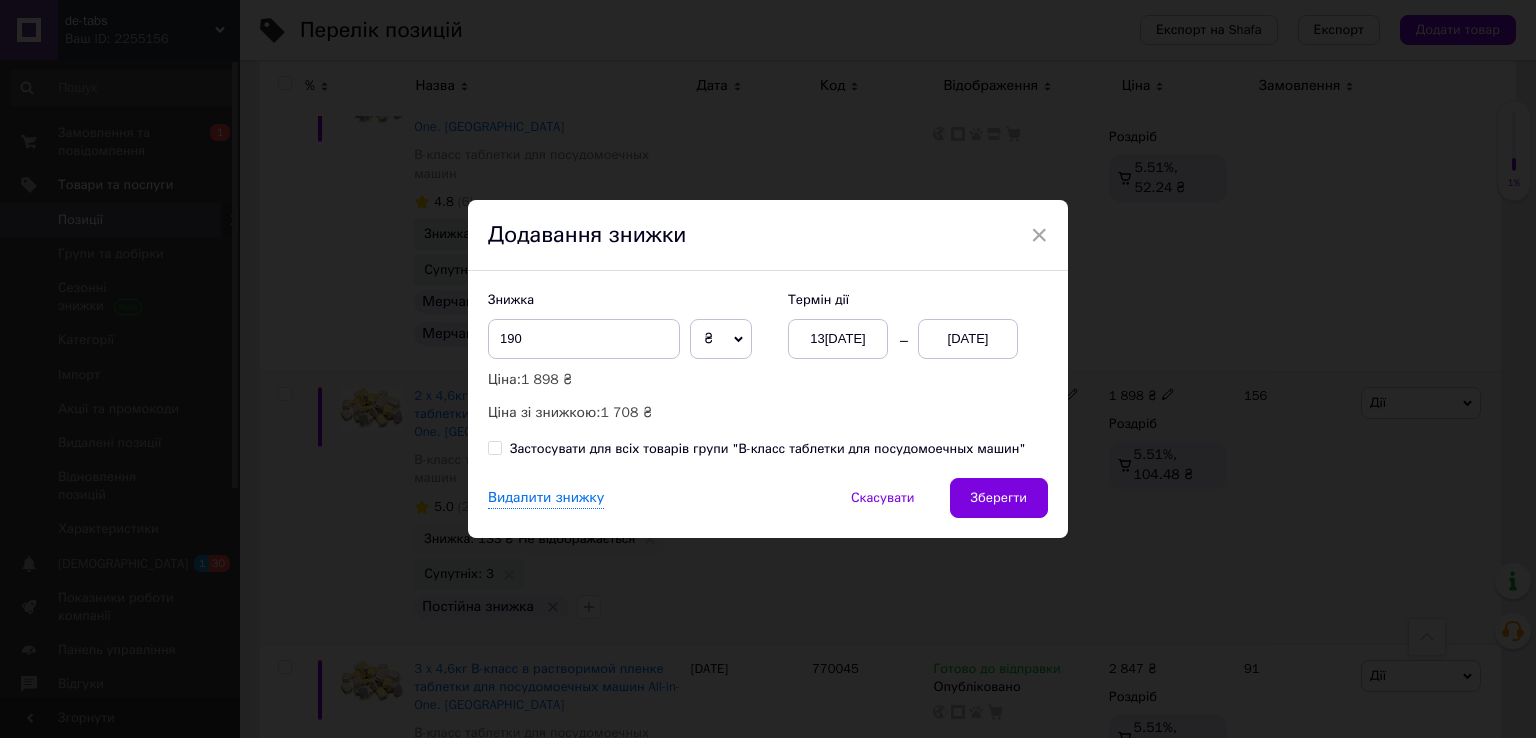 click on "Зберегти" at bounding box center (999, 498) 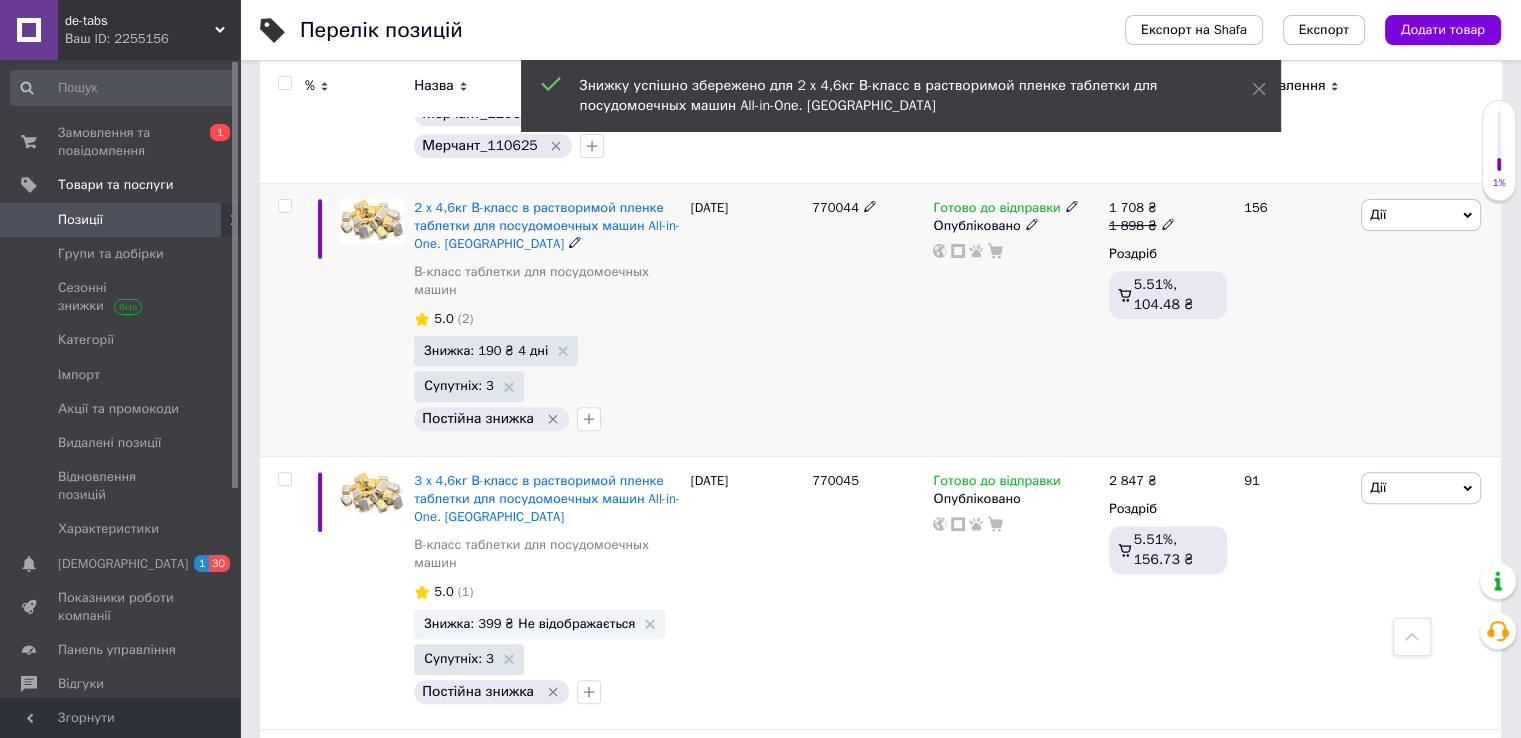 scroll, scrollTop: 700, scrollLeft: 0, axis: vertical 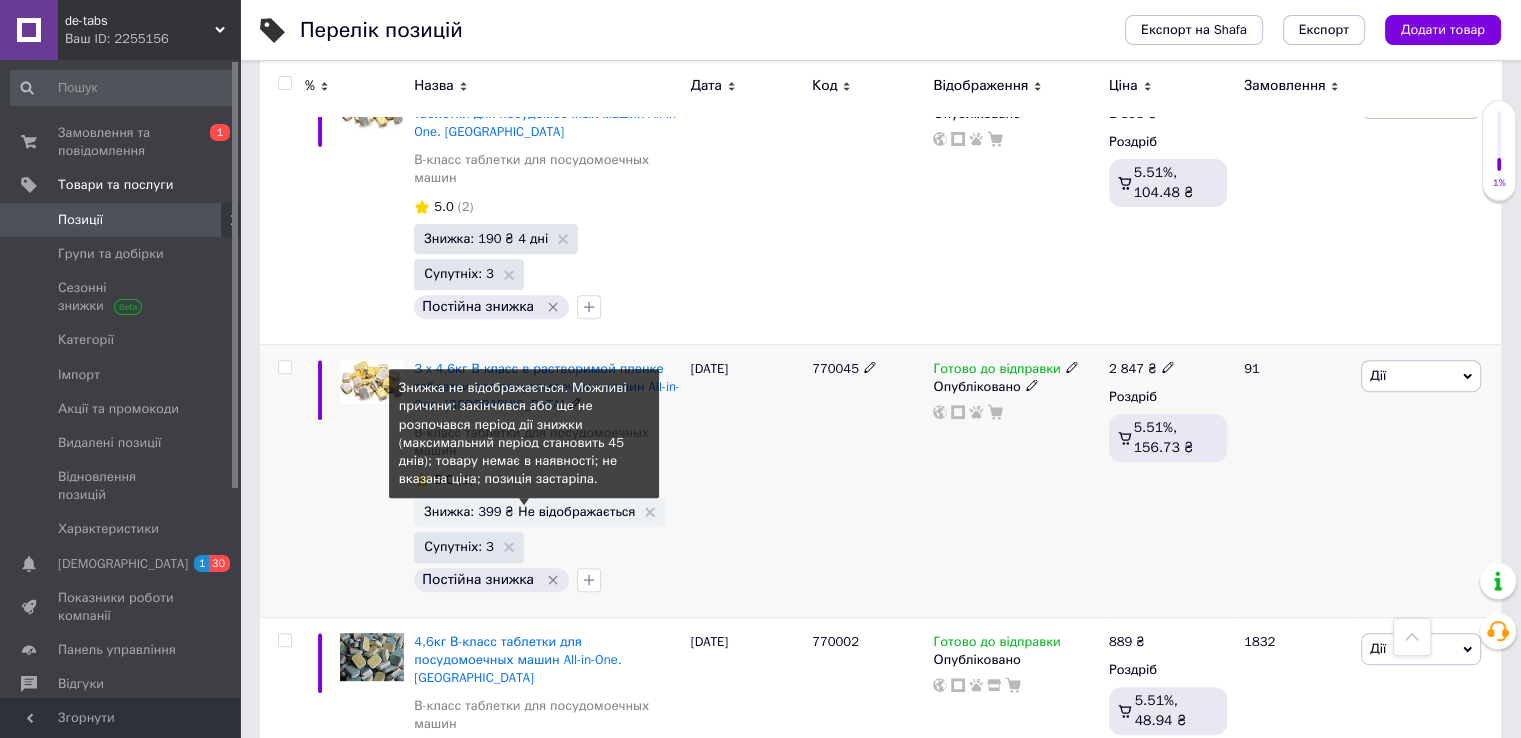 click on "Знижка: 399 ₴ Не відображається" at bounding box center [529, 511] 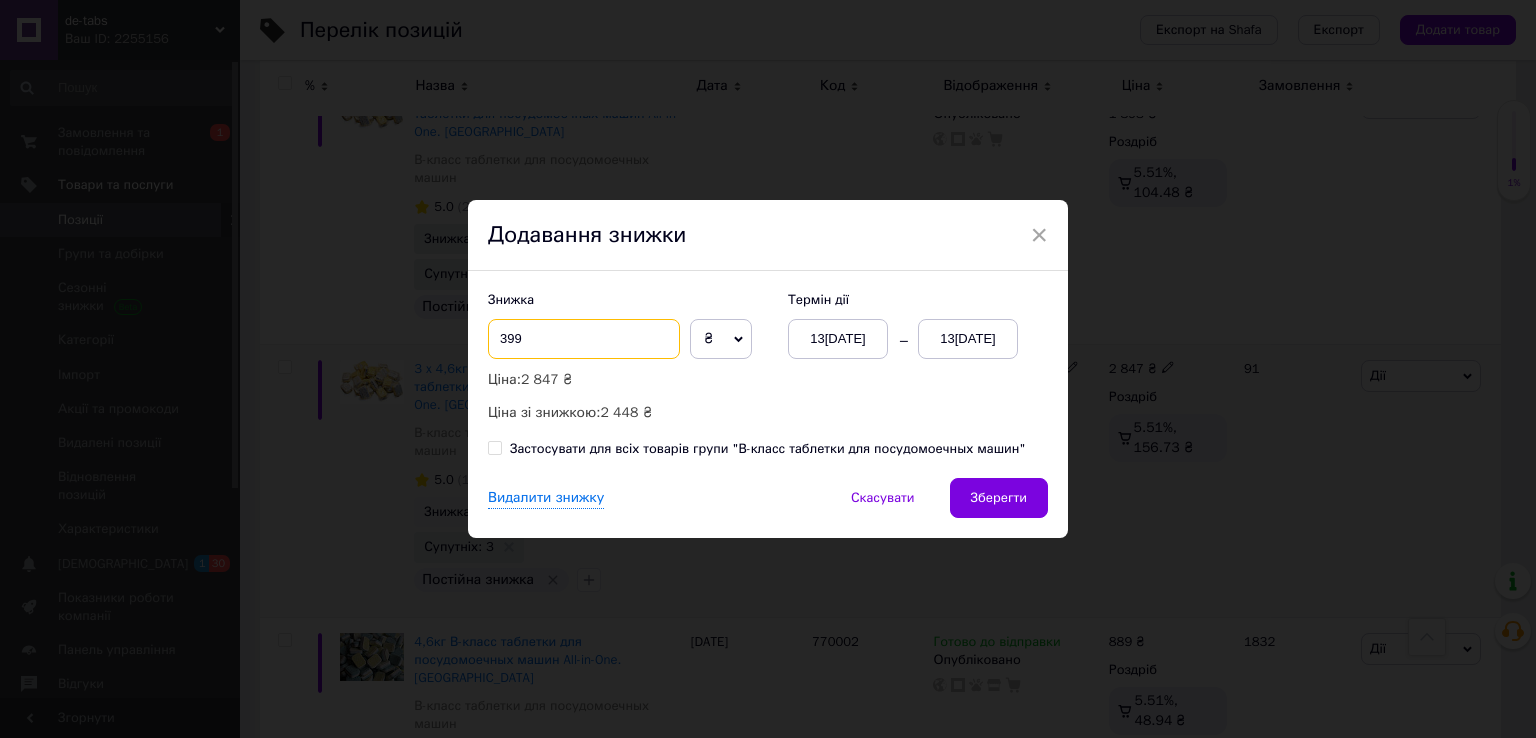 drag, startPoint x: 608, startPoint y: 347, endPoint x: 493, endPoint y: 340, distance: 115.212845 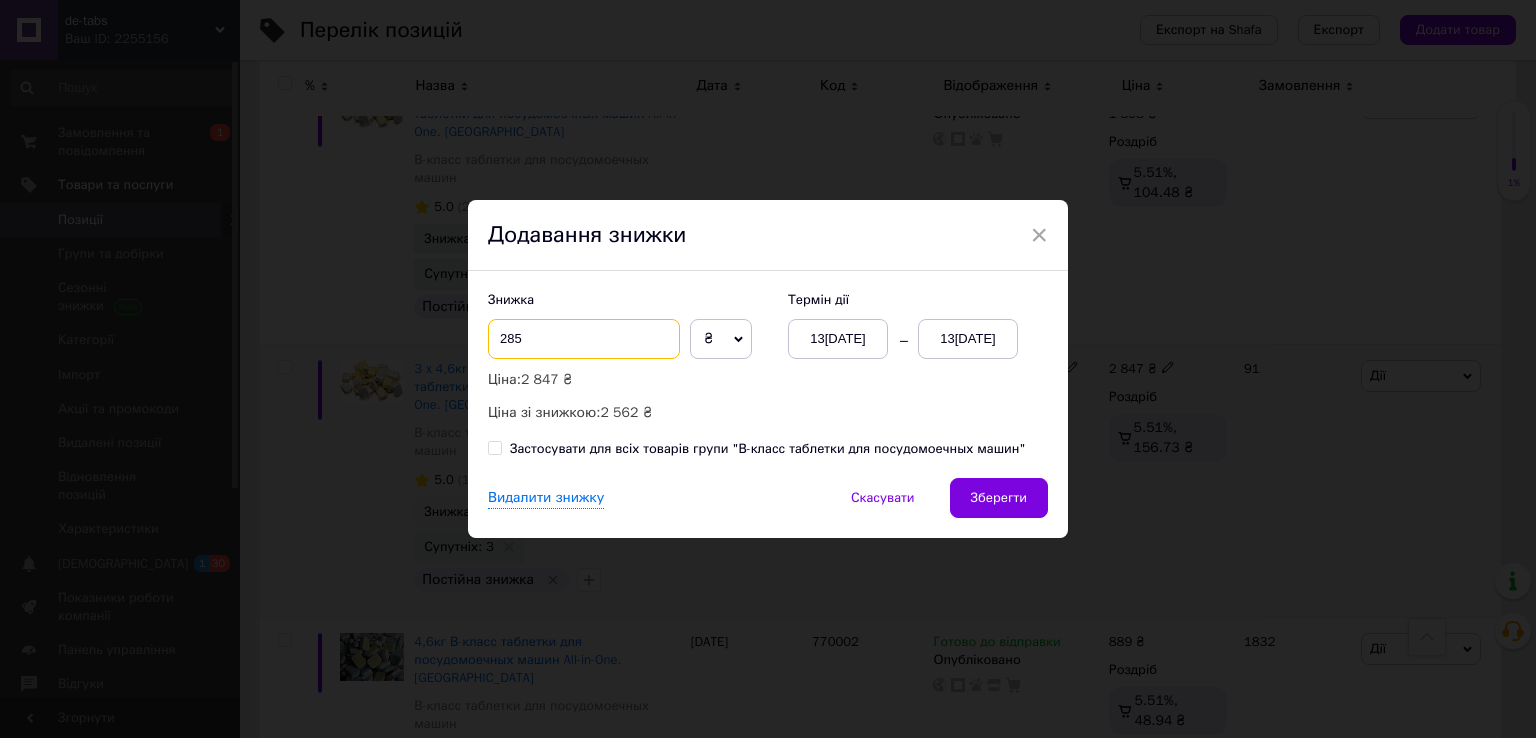 type on "285" 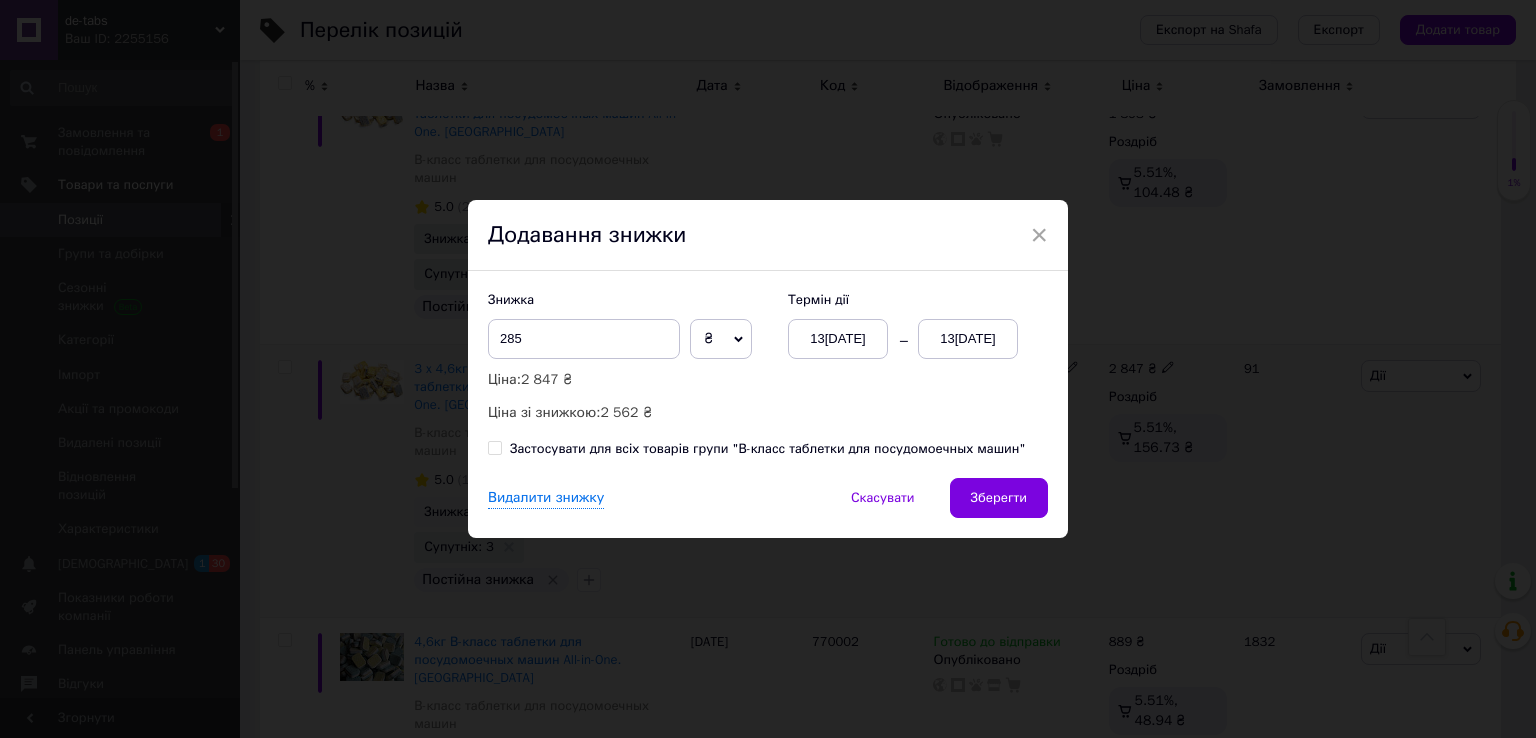 click on "13[DATE]" at bounding box center (968, 339) 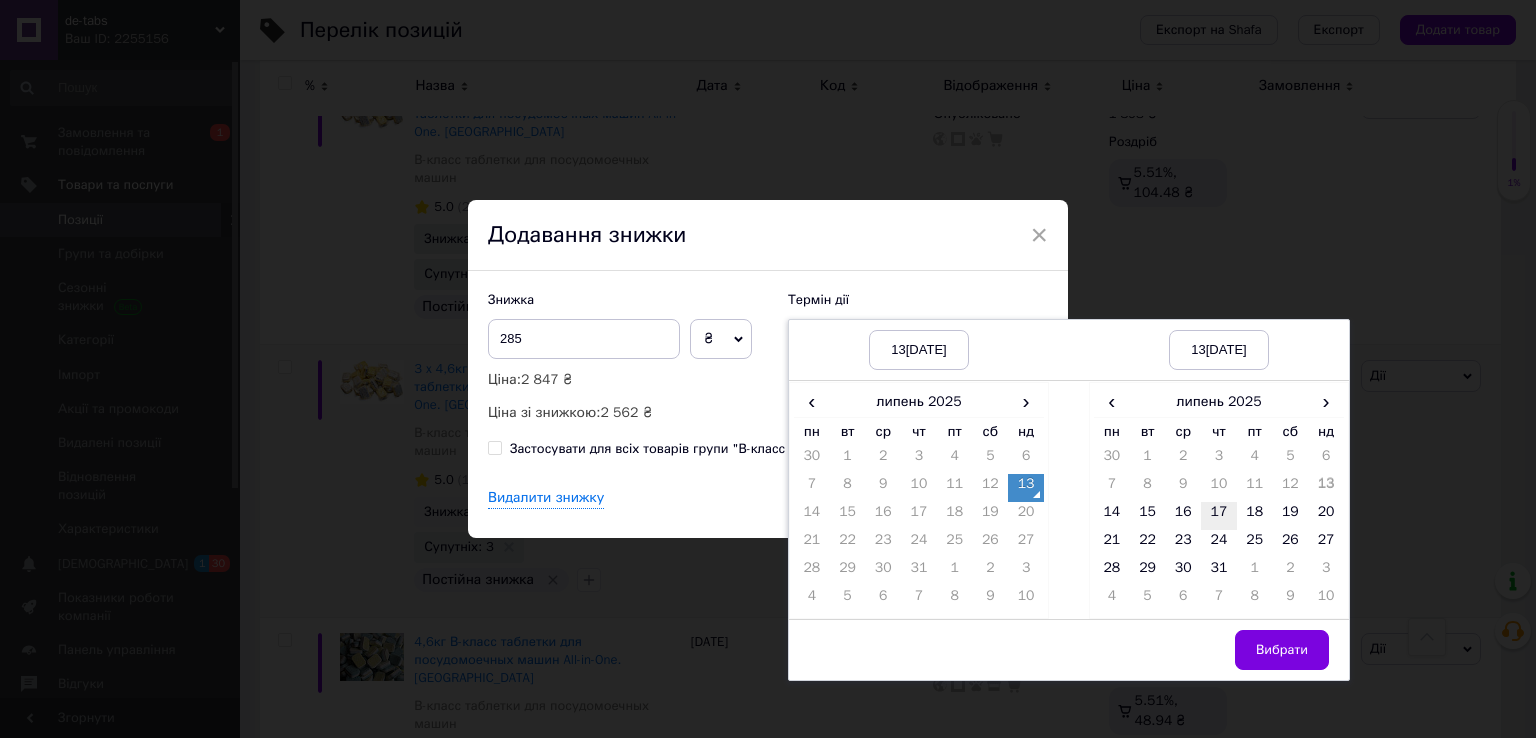click on "17" at bounding box center [1219, 516] 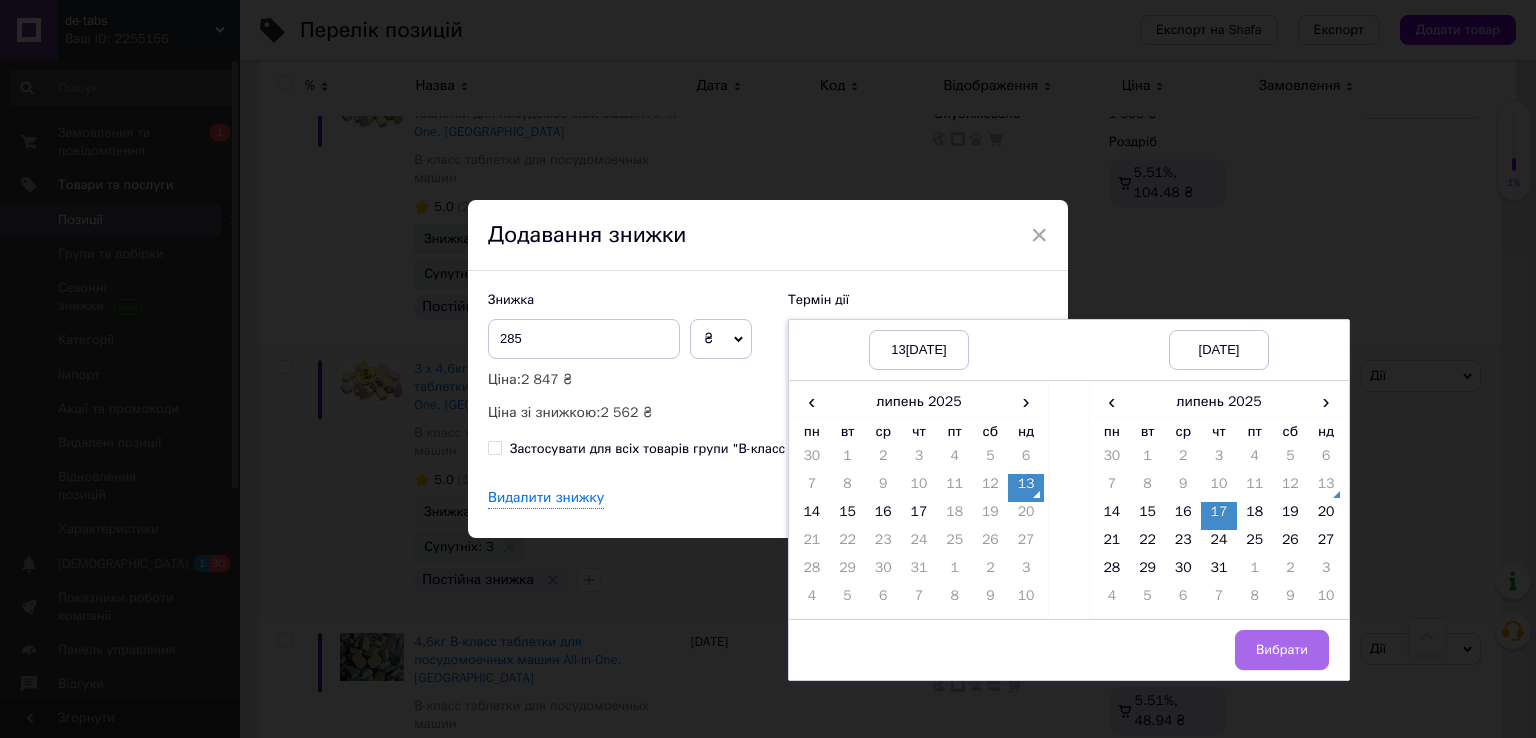 click on "Вибрати" at bounding box center (1282, 650) 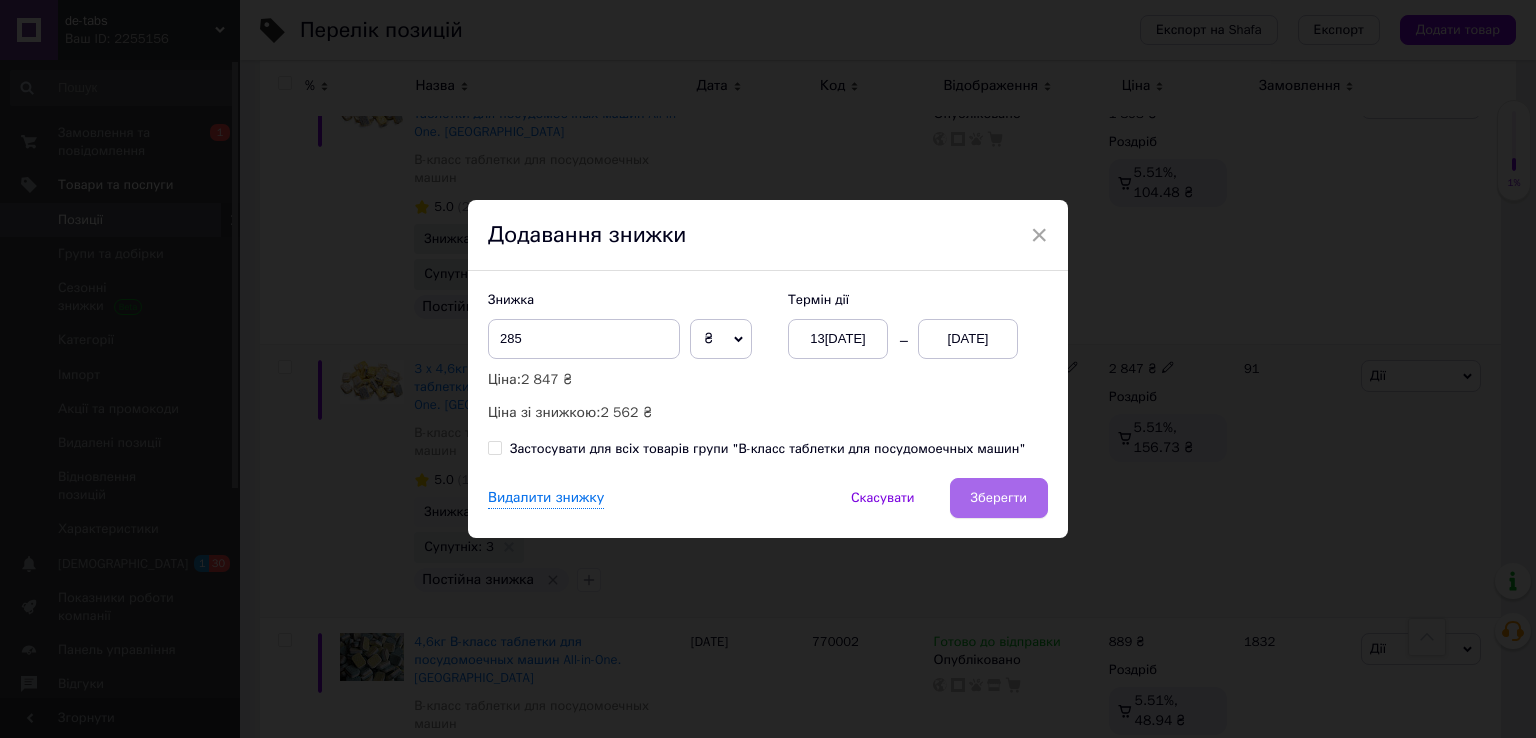 click on "Зберегти" at bounding box center (999, 498) 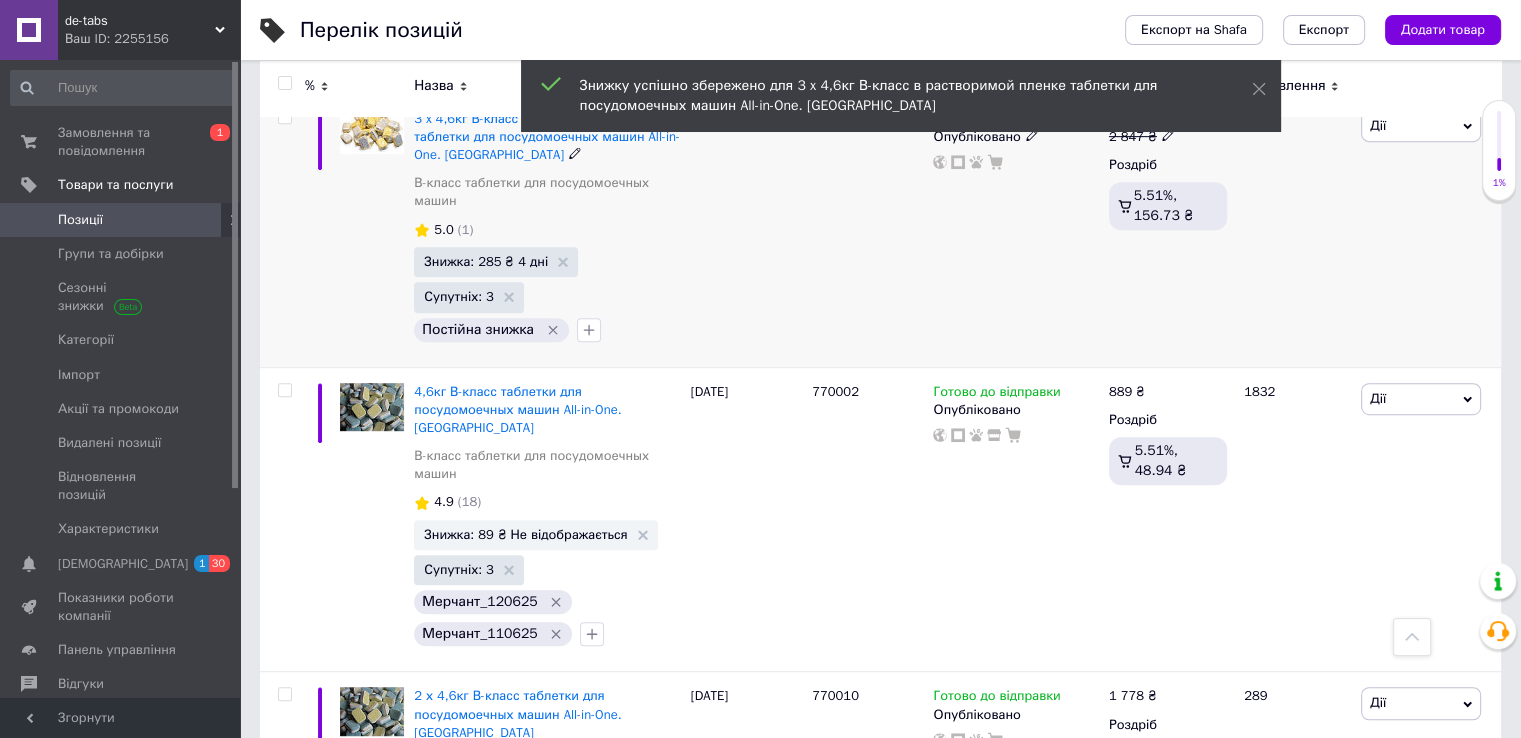 scroll, scrollTop: 1000, scrollLeft: 0, axis: vertical 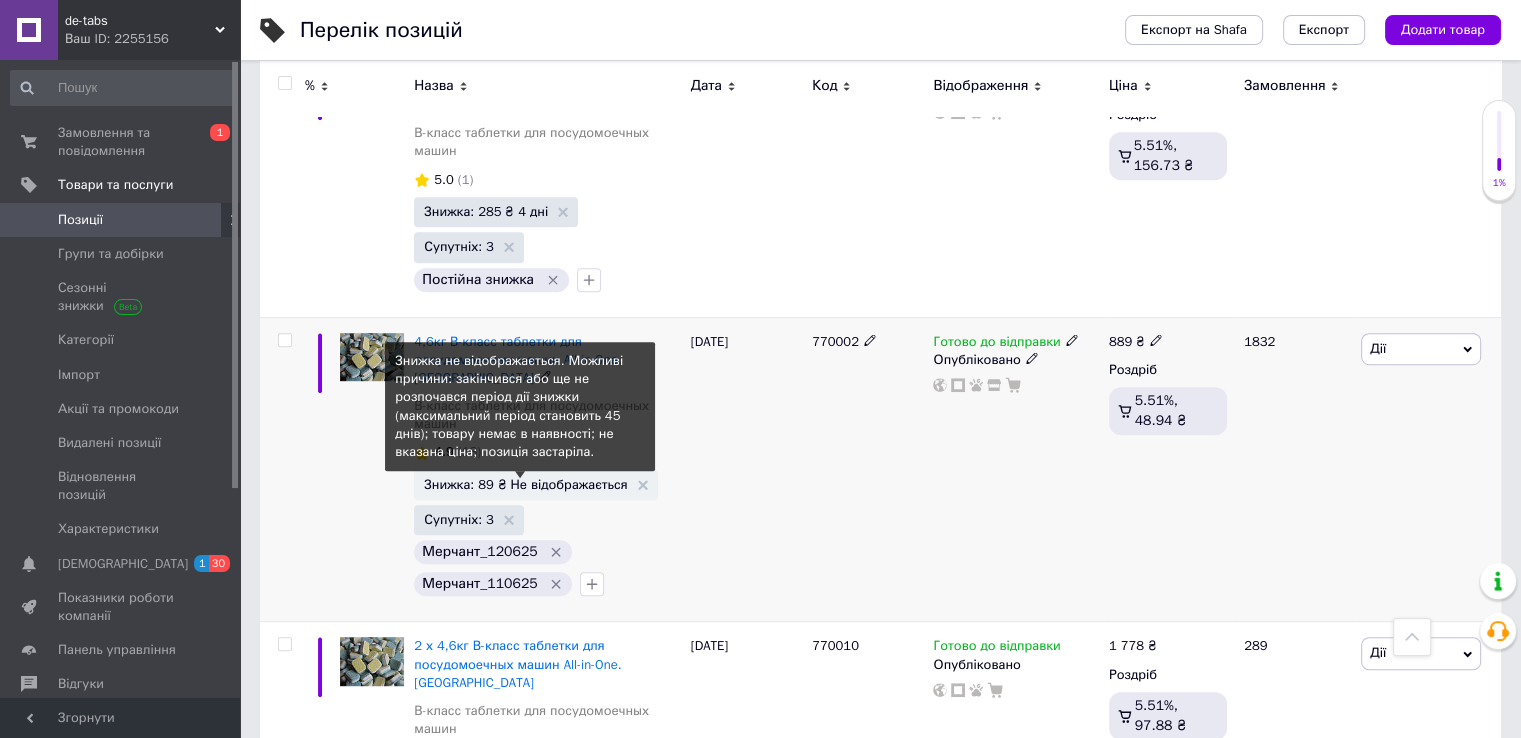 click on "Знижка: 89 ₴ Не відображається" at bounding box center (525, 484) 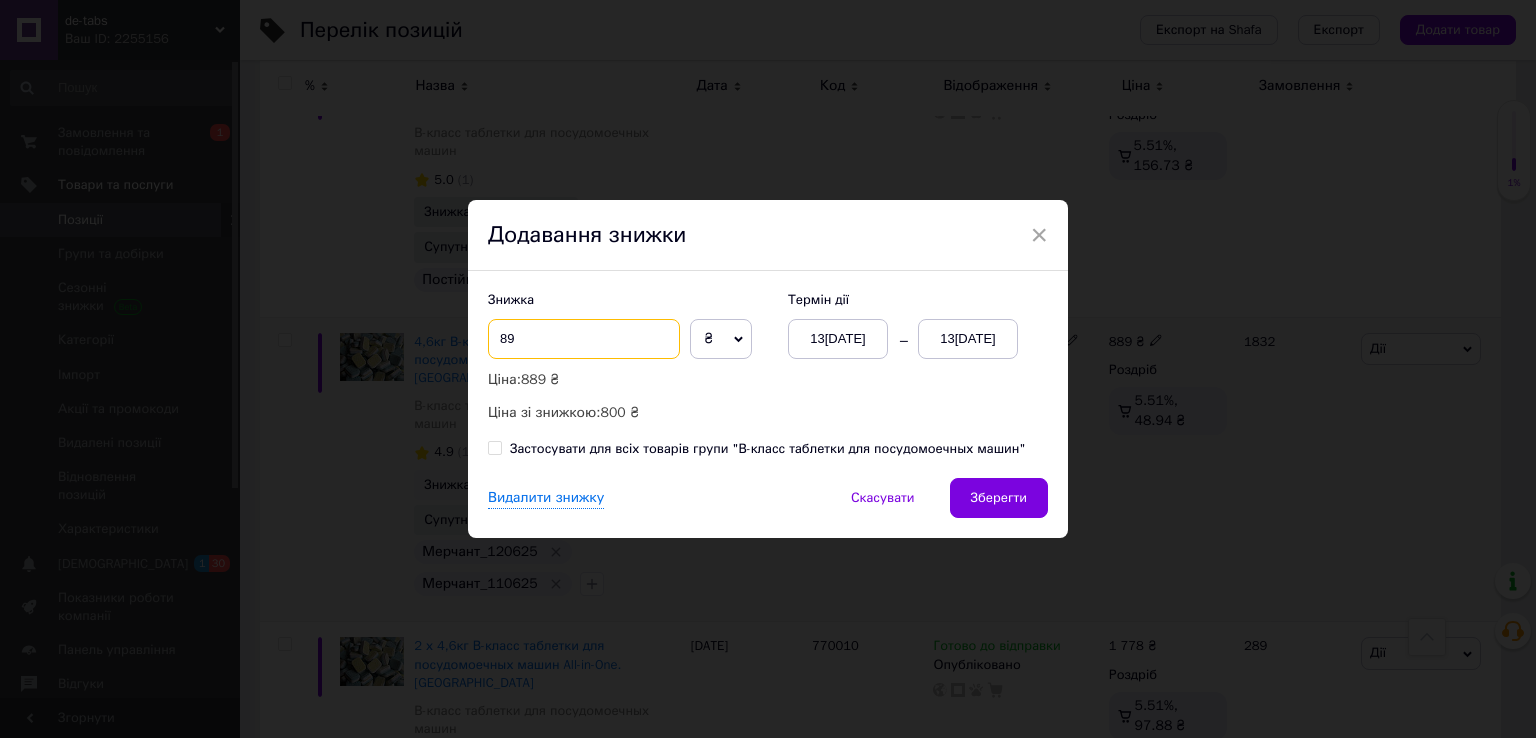 drag, startPoint x: 571, startPoint y: 335, endPoint x: 474, endPoint y: 341, distance: 97.18539 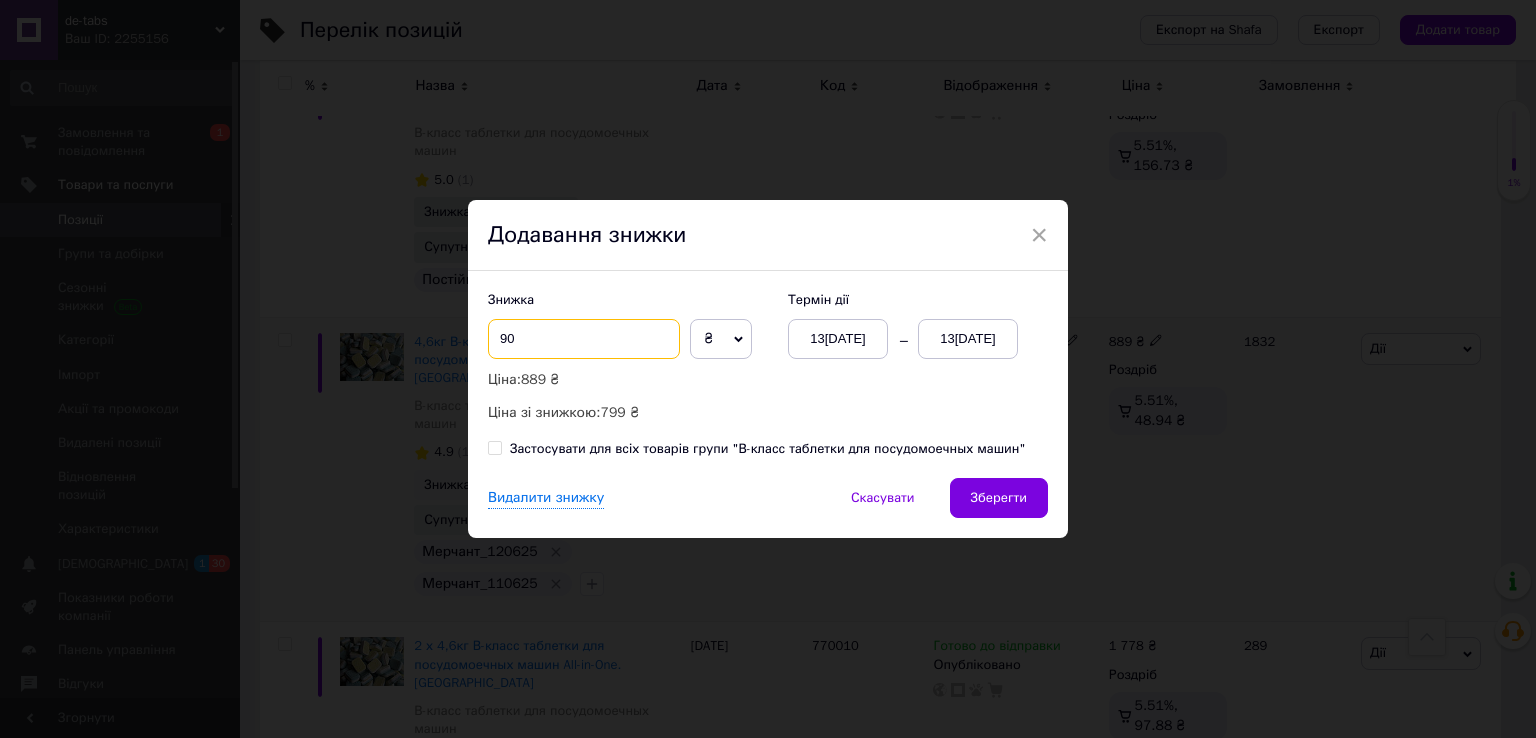 type on "90" 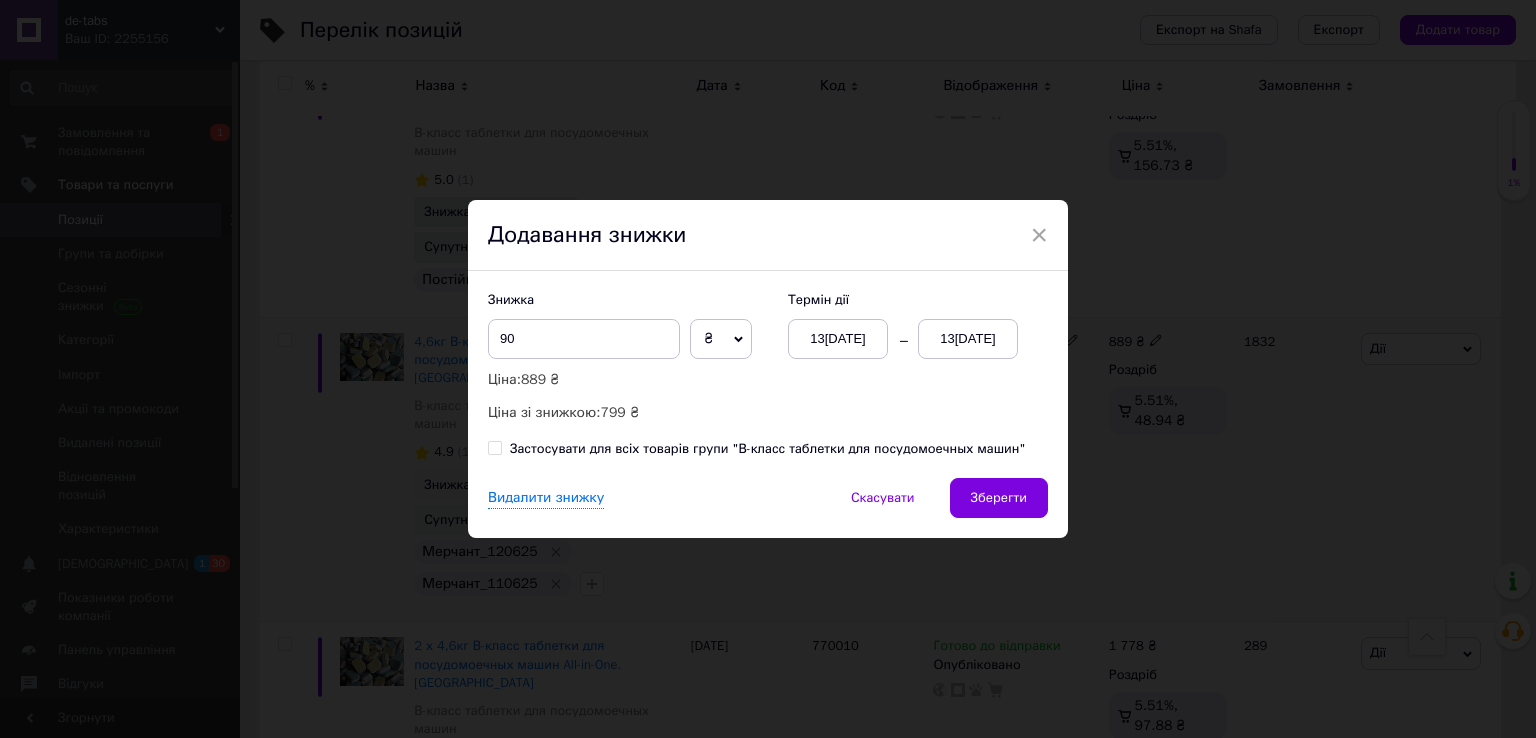 click on "13[DATE]" at bounding box center (968, 339) 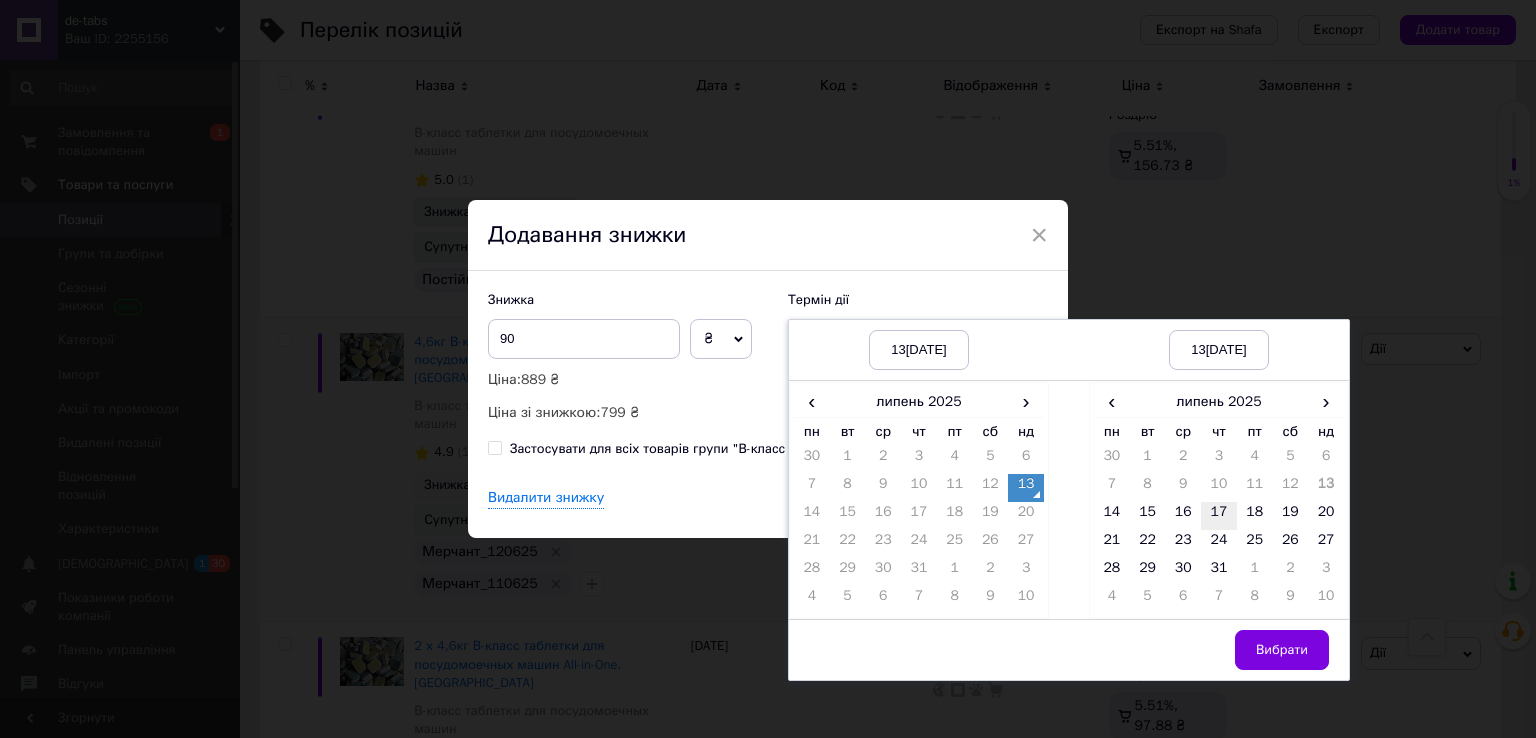 click on "17" at bounding box center (1219, 516) 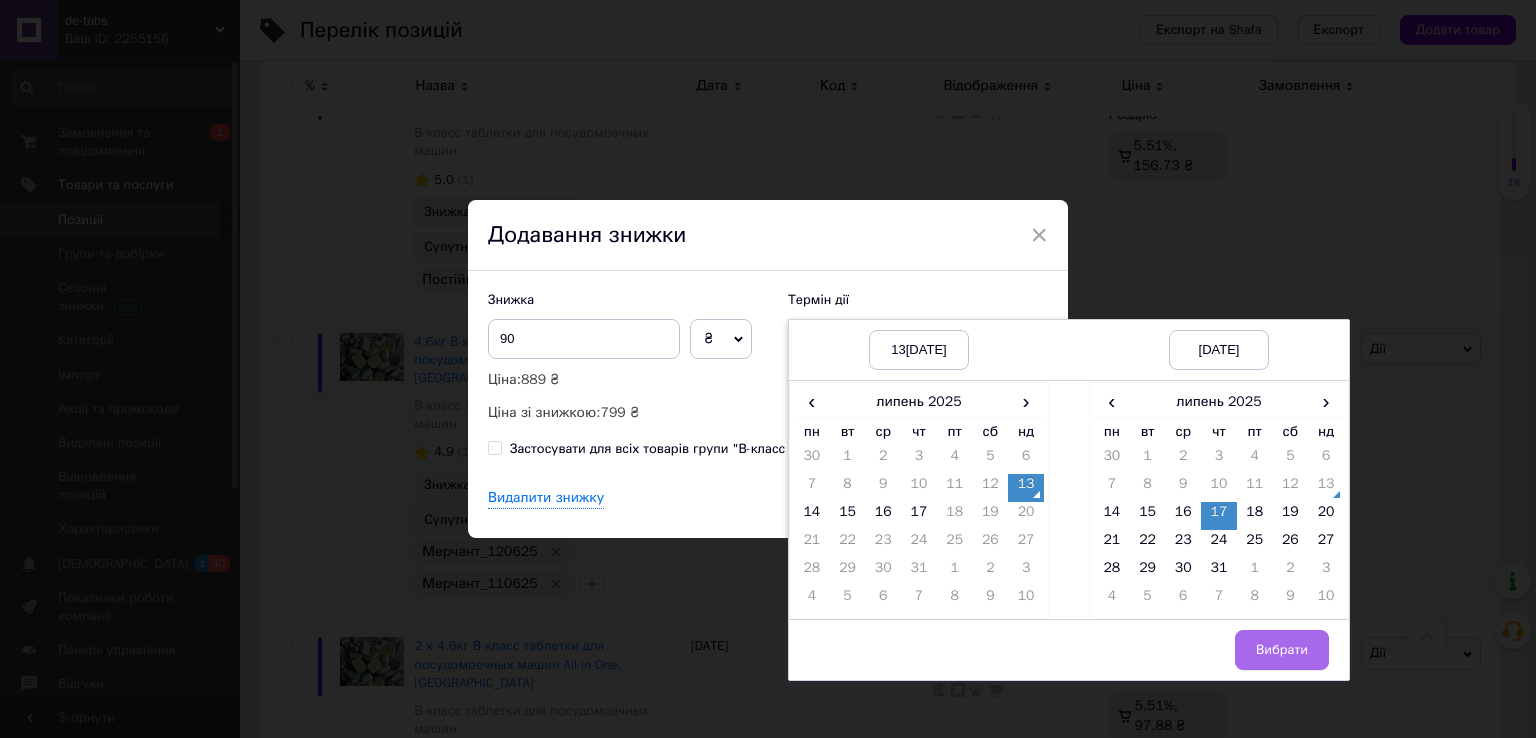 click on "Вибрати" at bounding box center (1282, 650) 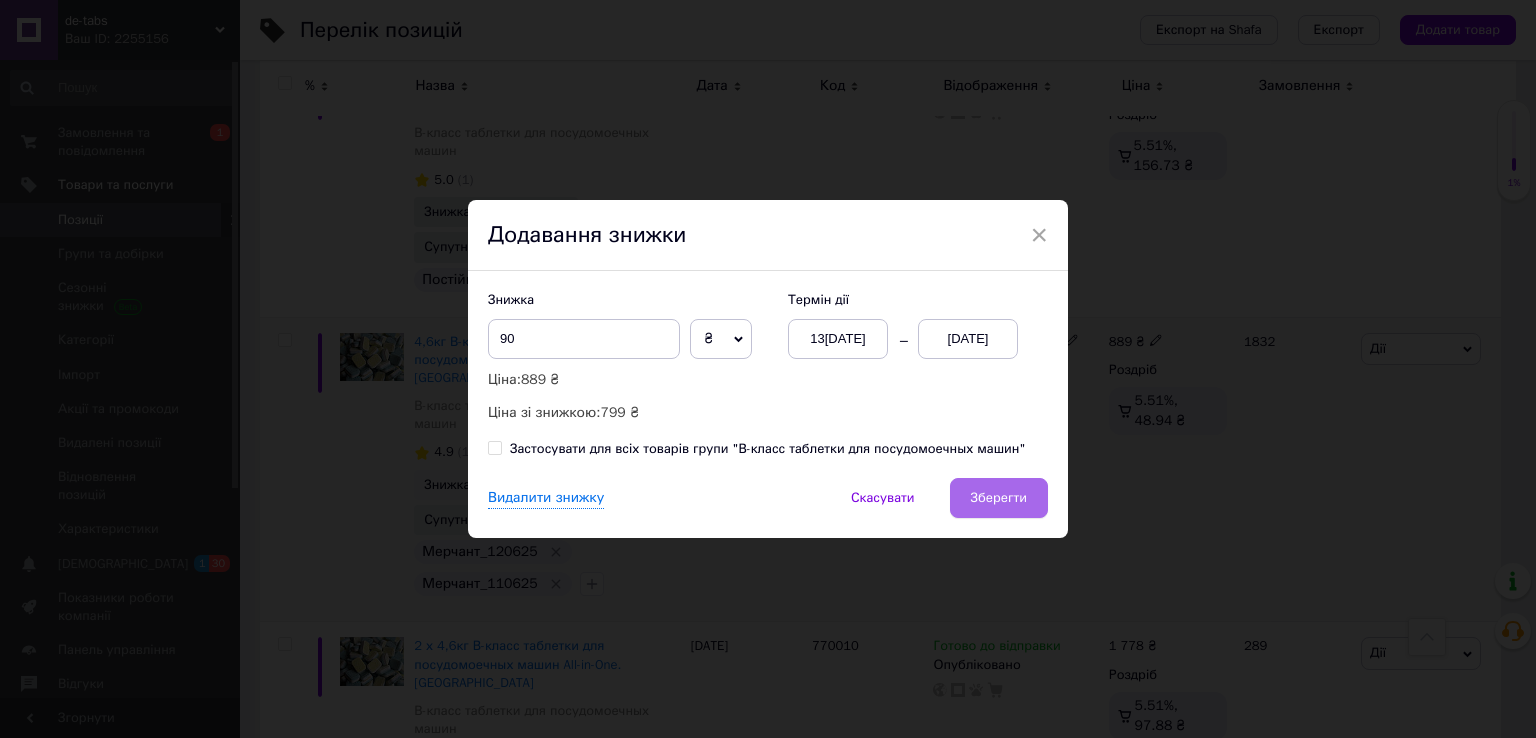 click on "Зберегти" at bounding box center [999, 498] 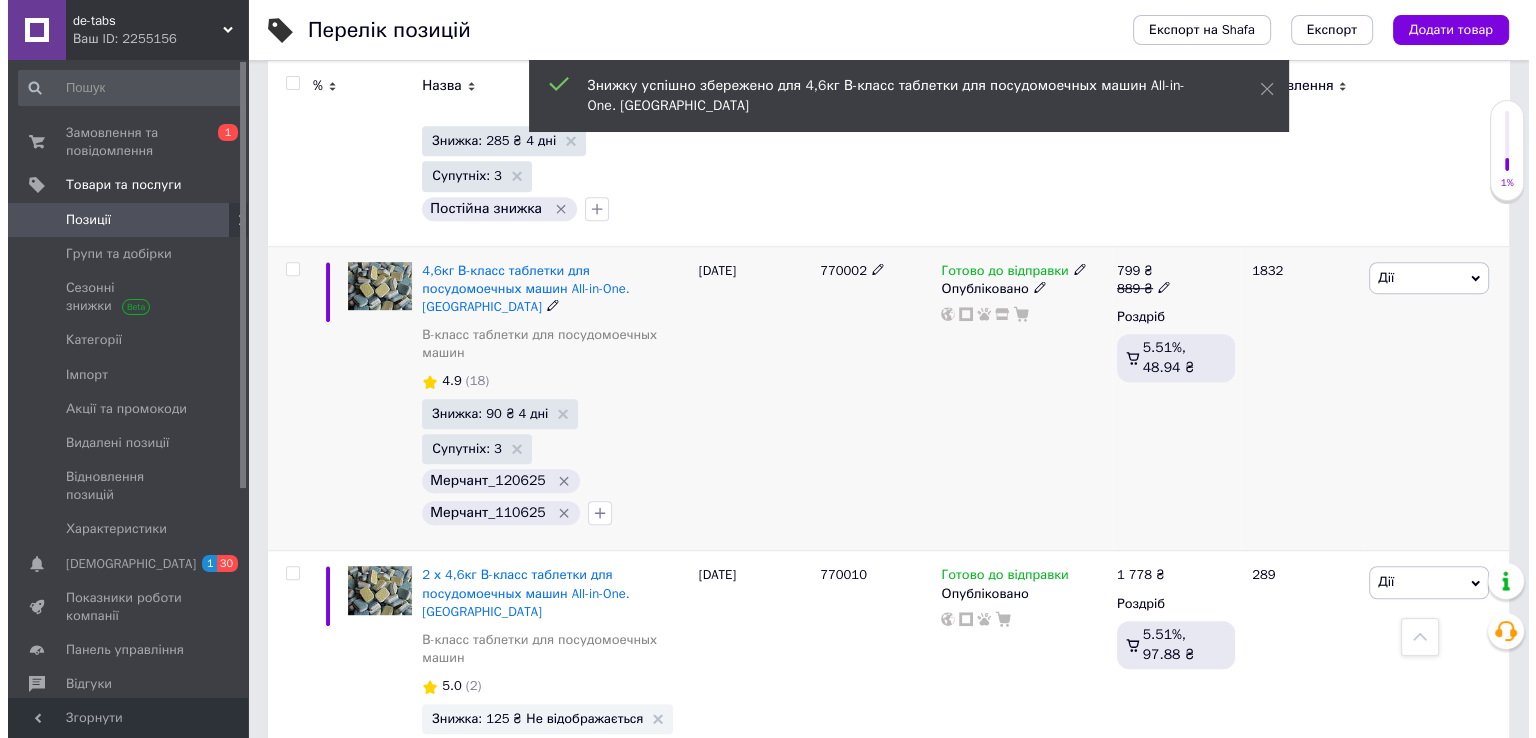 scroll, scrollTop: 1200, scrollLeft: 0, axis: vertical 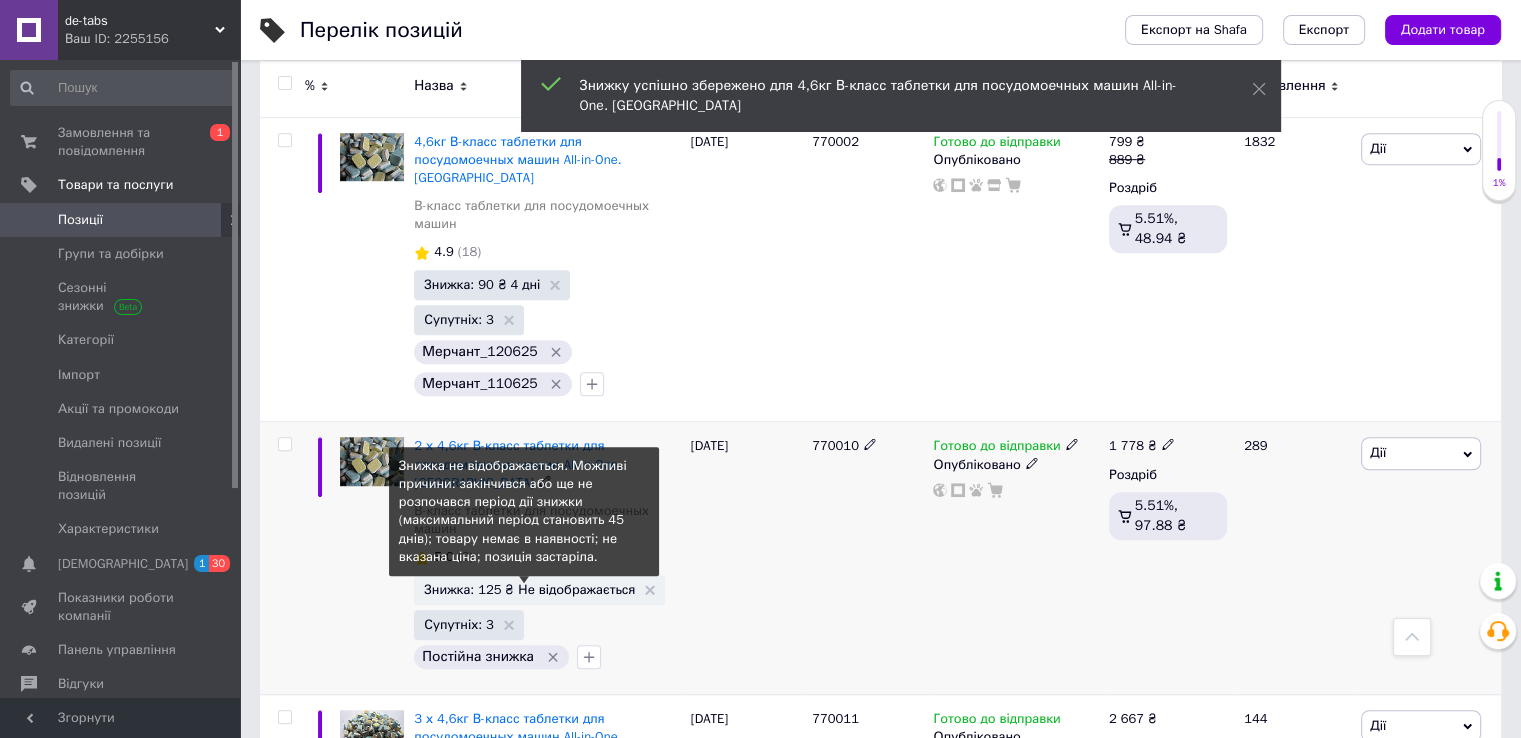 click on "Знижка: 125 ₴ Не відображається" at bounding box center [529, 589] 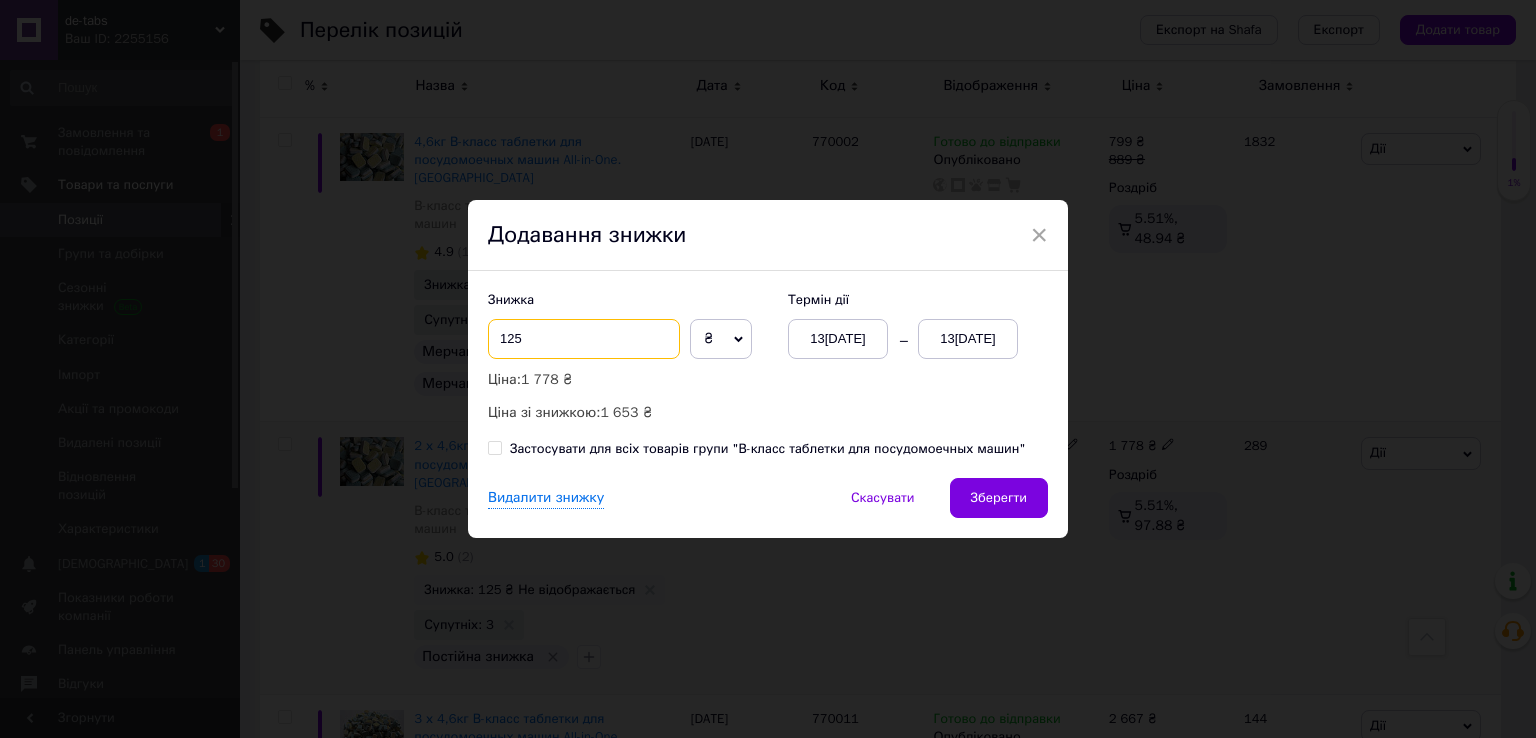 drag, startPoint x: 504, startPoint y: 341, endPoint x: 491, endPoint y: 340, distance: 13.038404 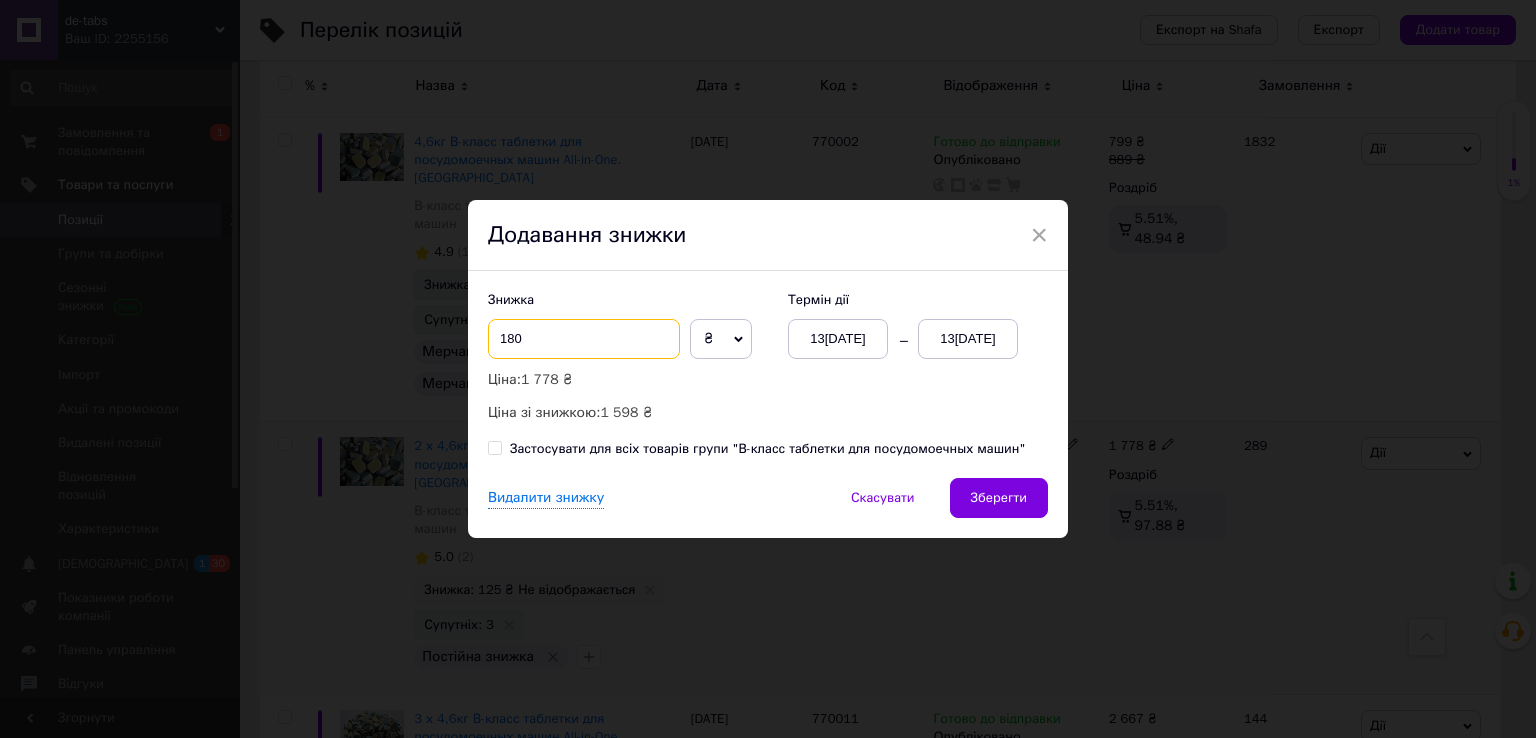 type on "180" 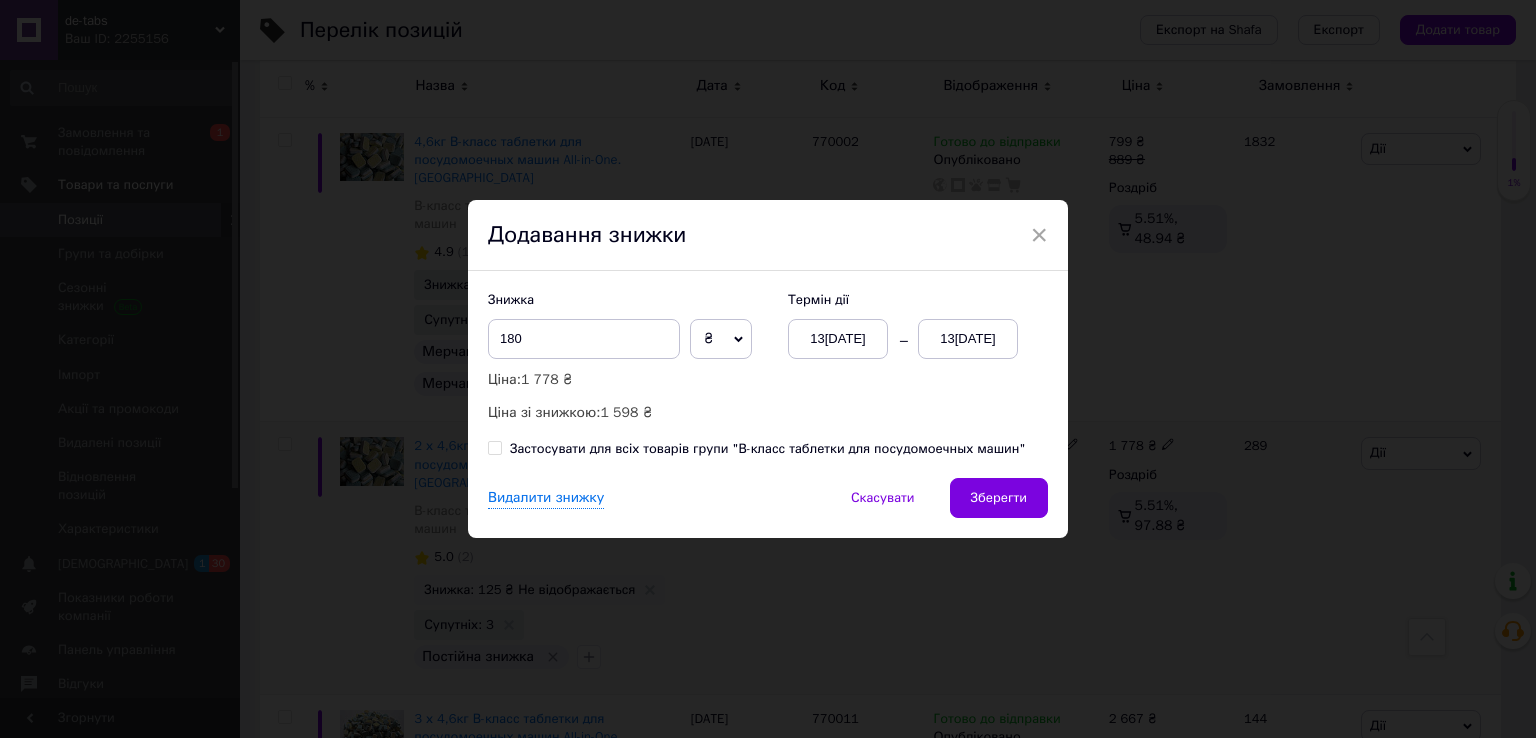 click on "13[DATE]" at bounding box center [968, 339] 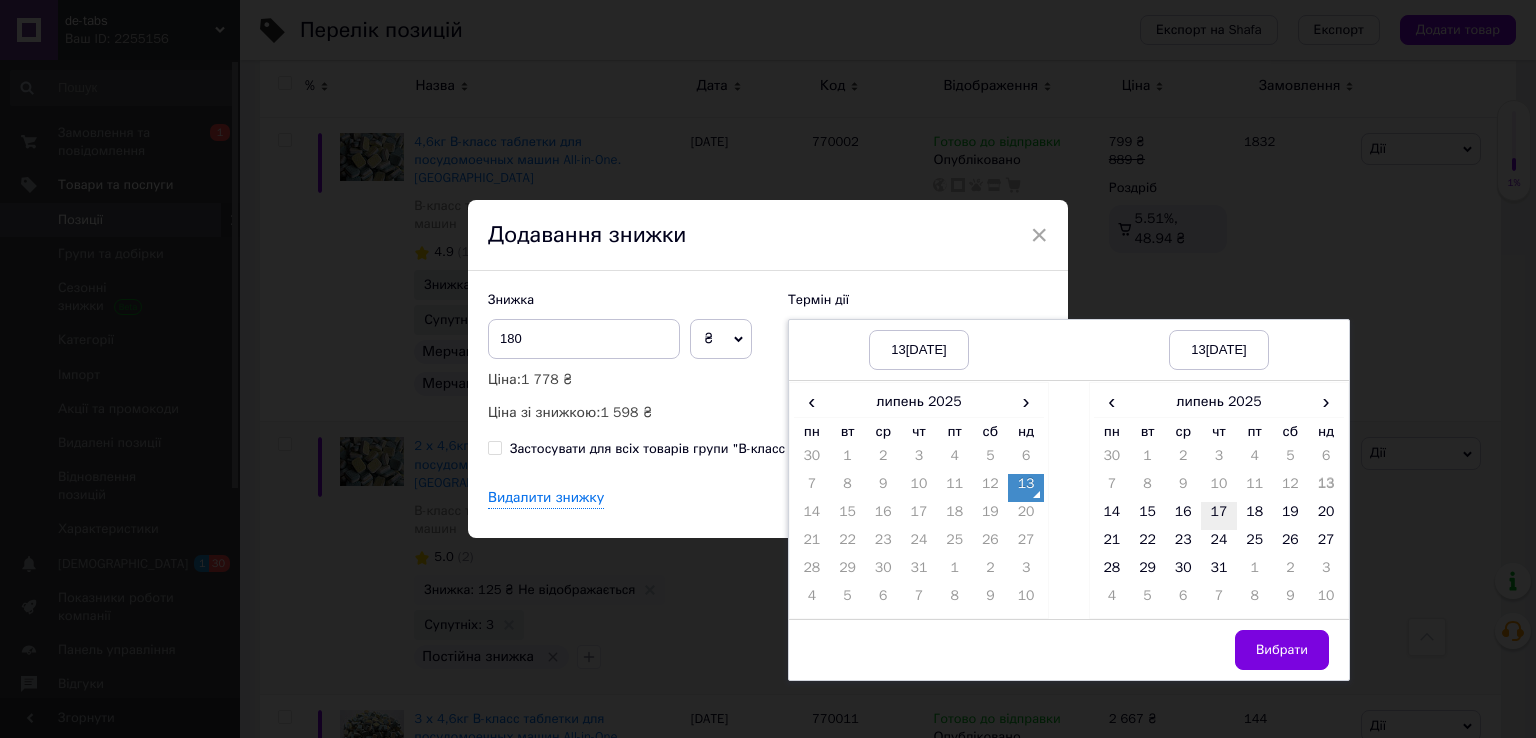 click on "17" at bounding box center [1219, 516] 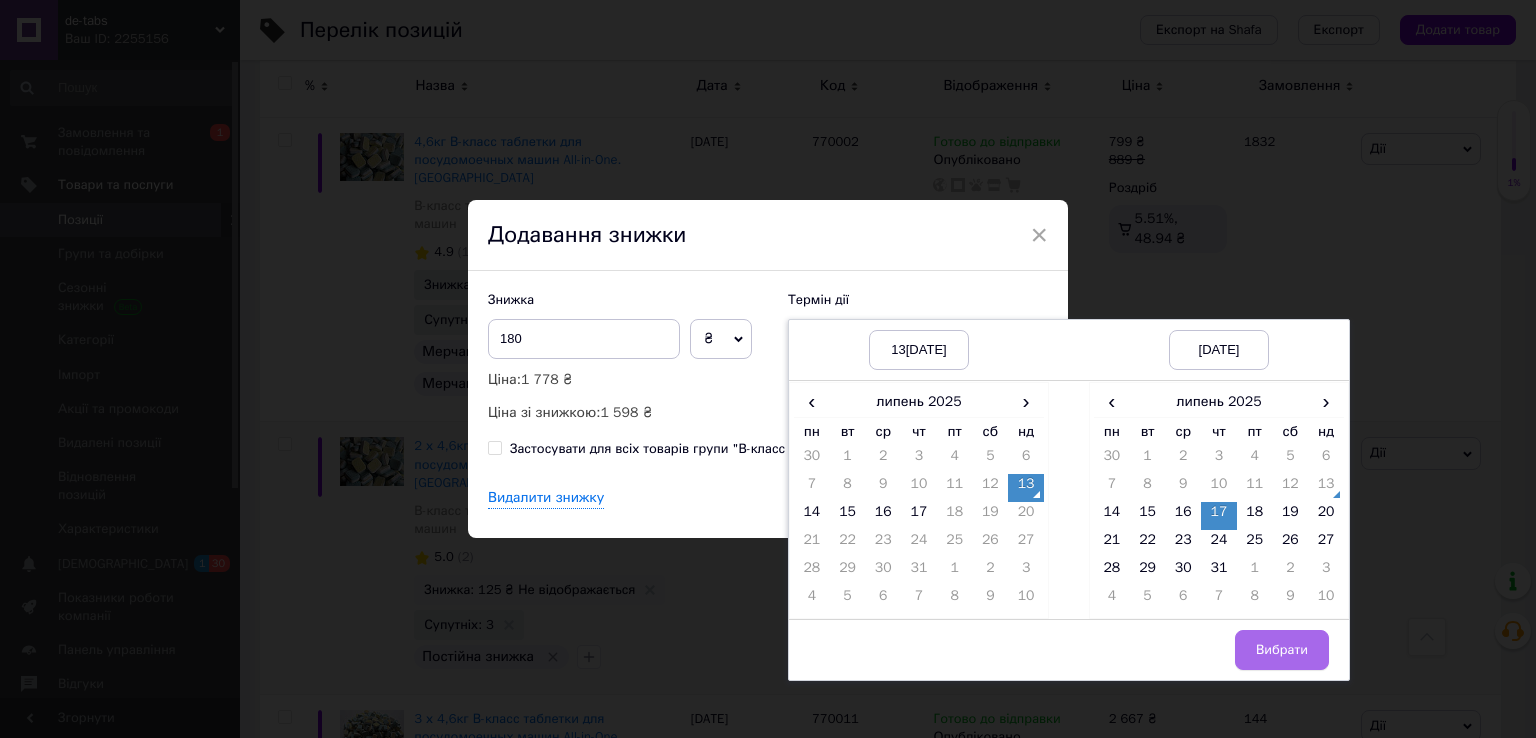 click on "Вибрати" at bounding box center [1282, 650] 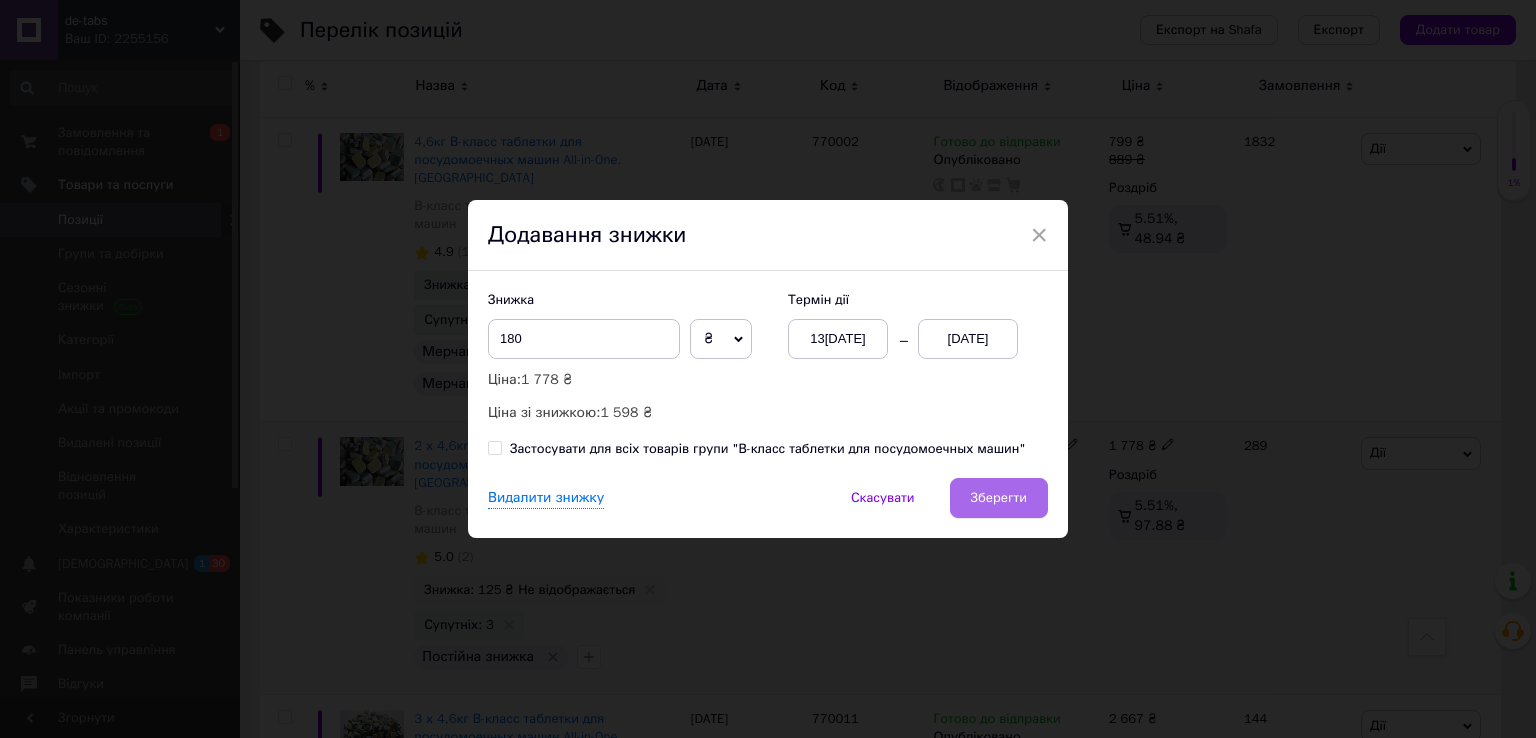 click on "Зберегти" at bounding box center (999, 498) 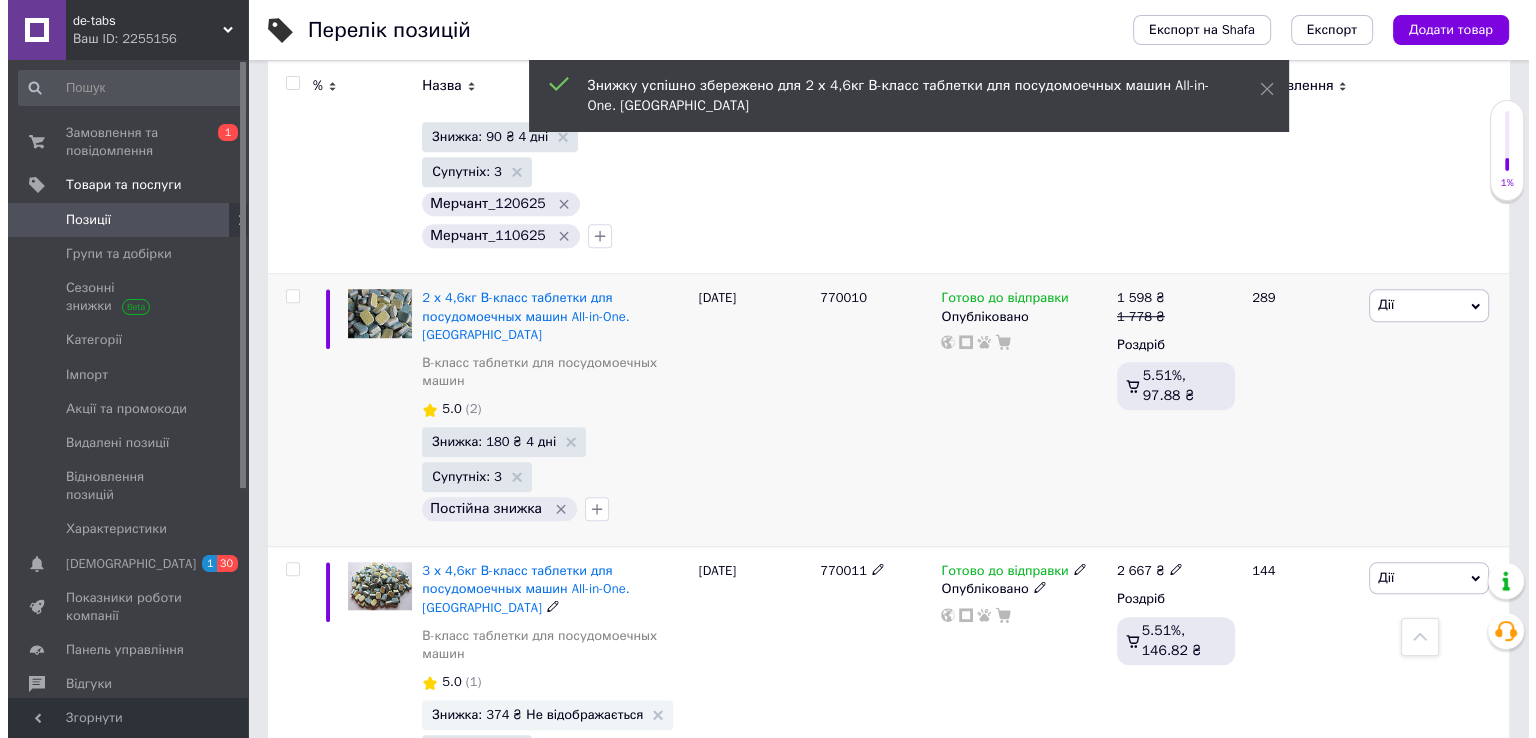 scroll, scrollTop: 1360, scrollLeft: 0, axis: vertical 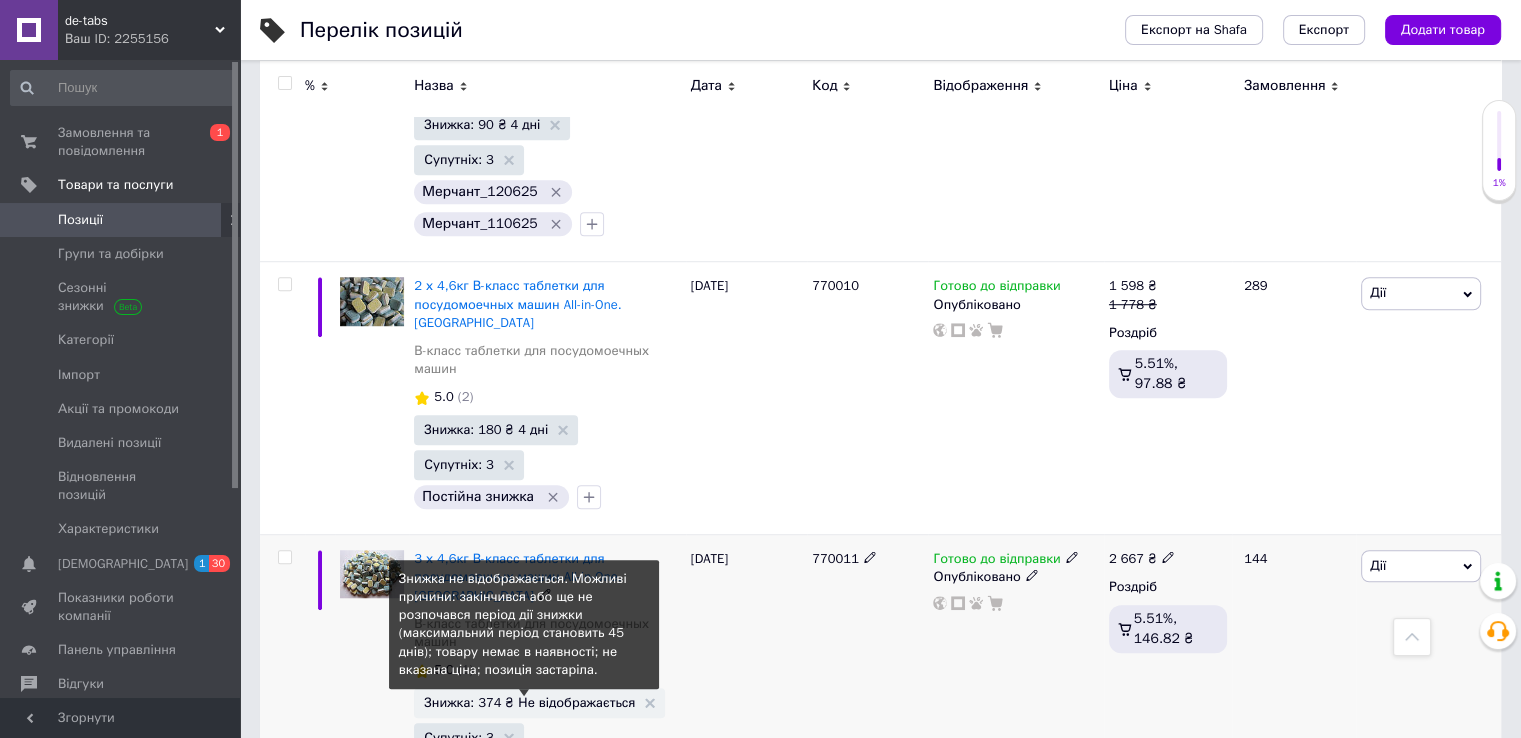 click on "Знижка: 374 ₴ Не відображається" at bounding box center (529, 702) 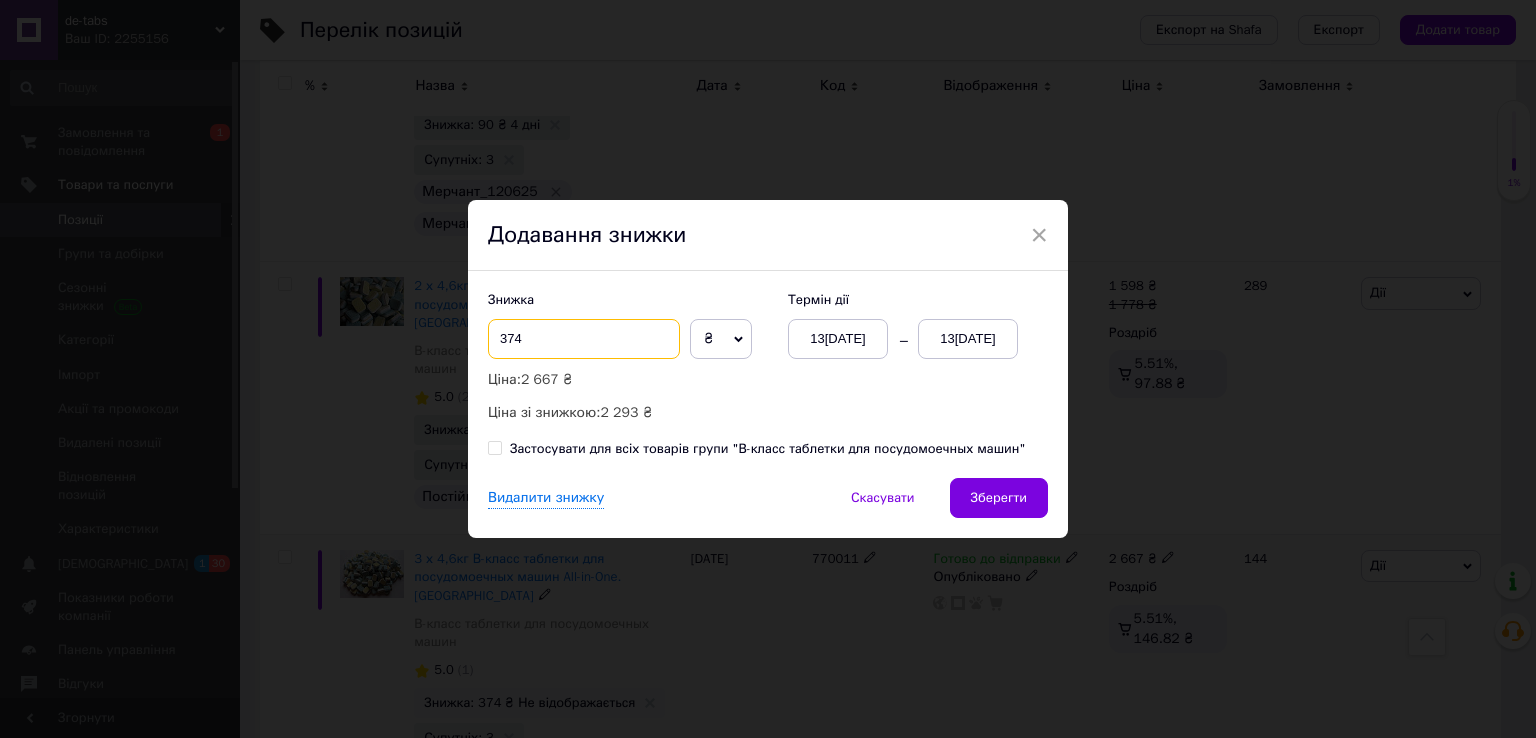 drag, startPoint x: 547, startPoint y: 337, endPoint x: 479, endPoint y: 334, distance: 68.06615 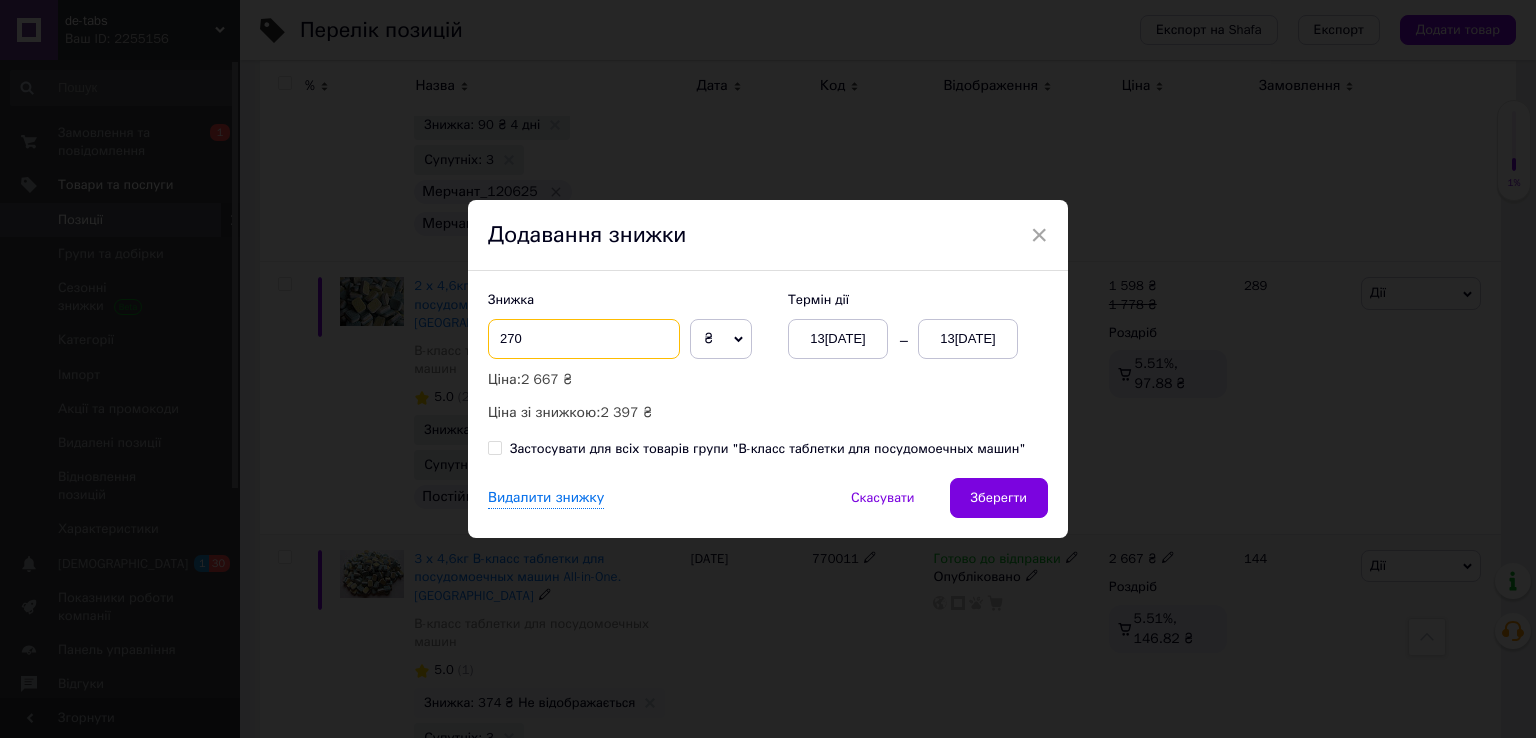 type on "270" 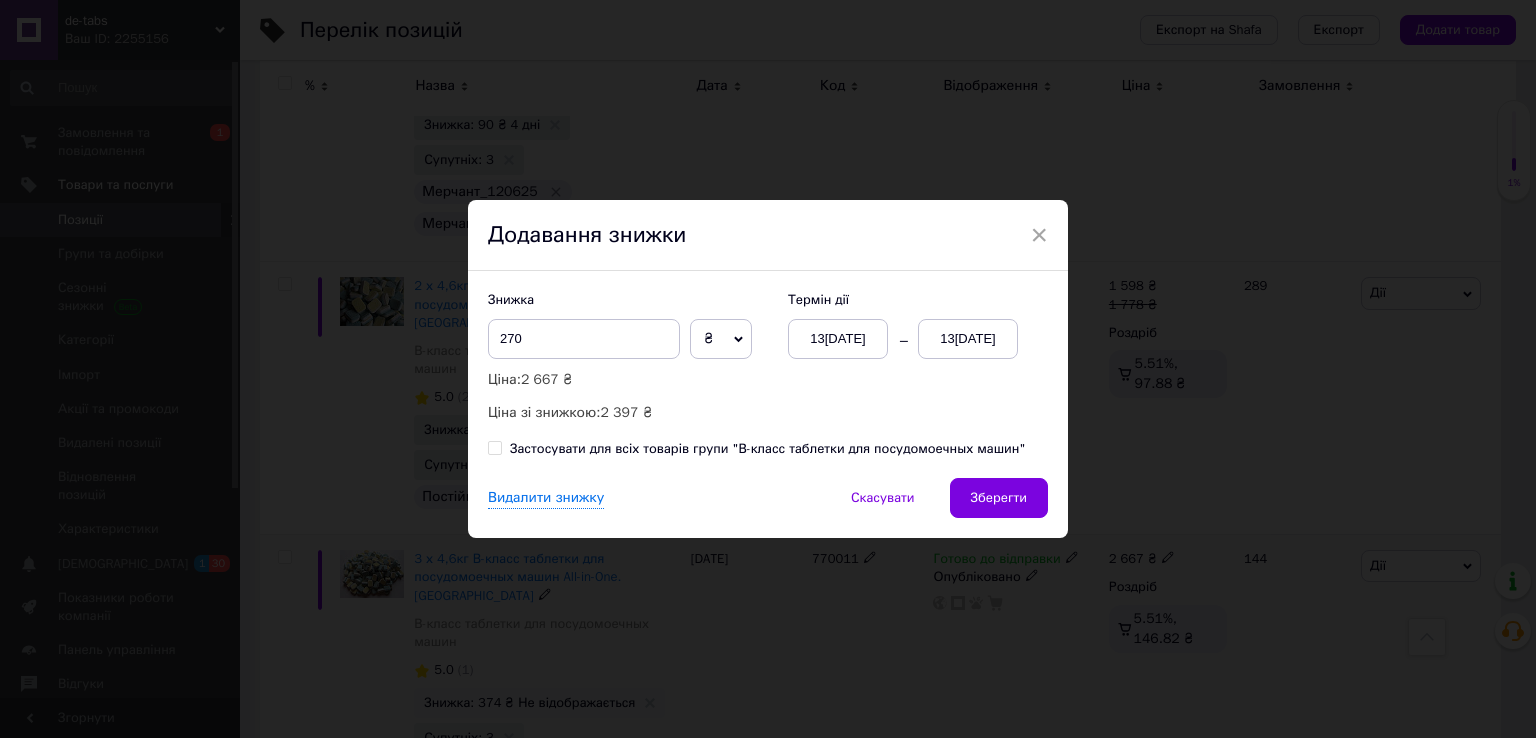 click on "13[DATE]" at bounding box center (968, 339) 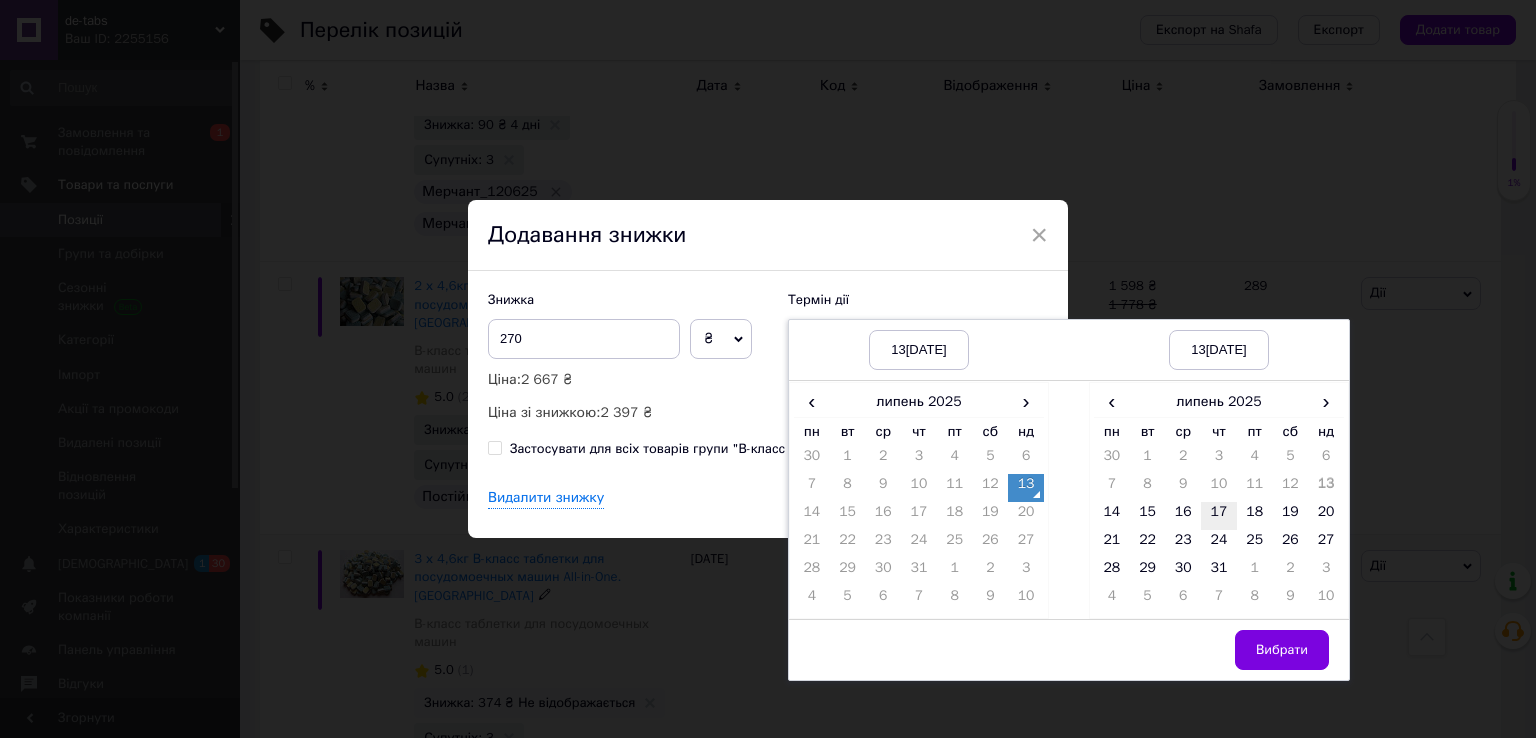 click on "17" at bounding box center (1219, 516) 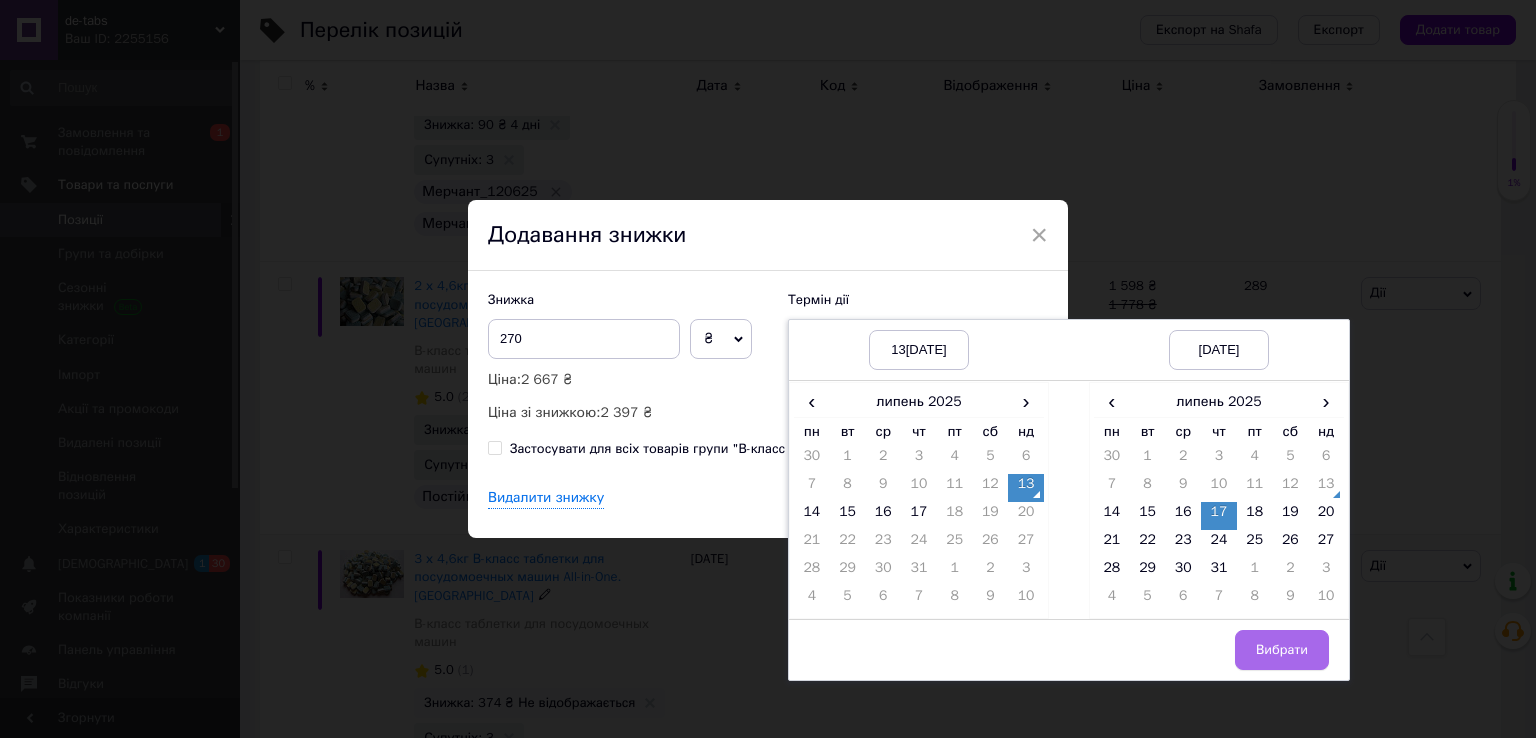 click on "Вибрати" at bounding box center [1282, 650] 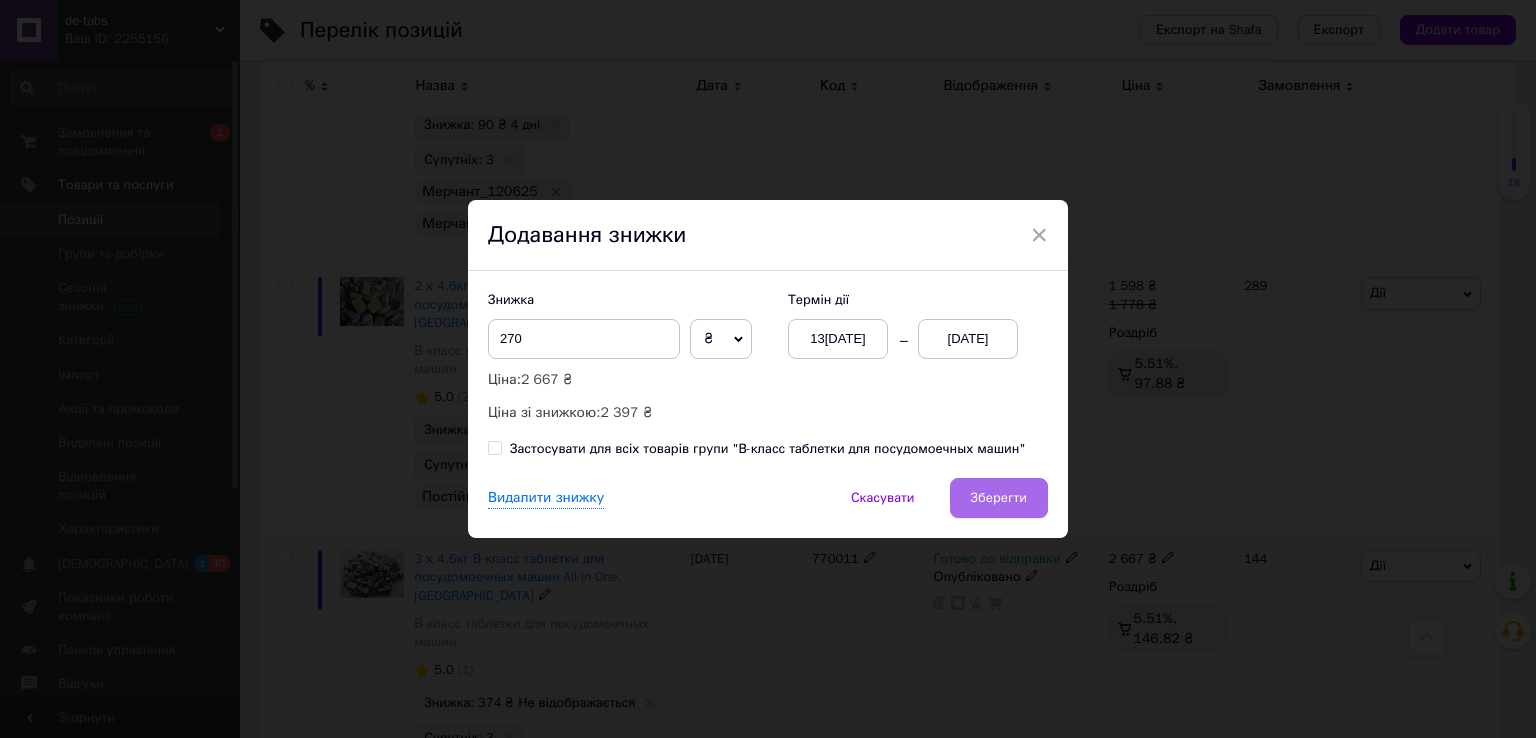 click on "Зберегти" at bounding box center (999, 498) 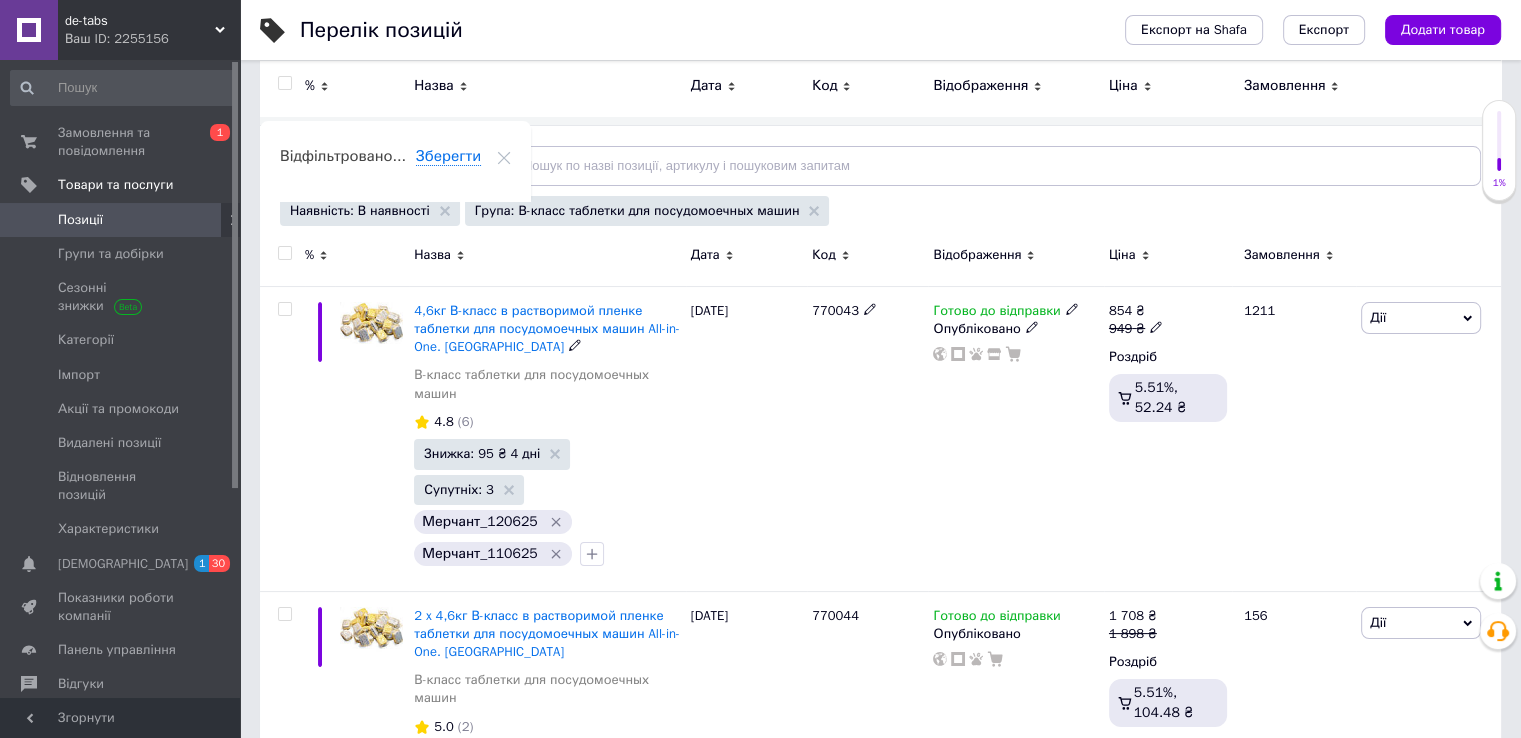scroll, scrollTop: 160, scrollLeft: 0, axis: vertical 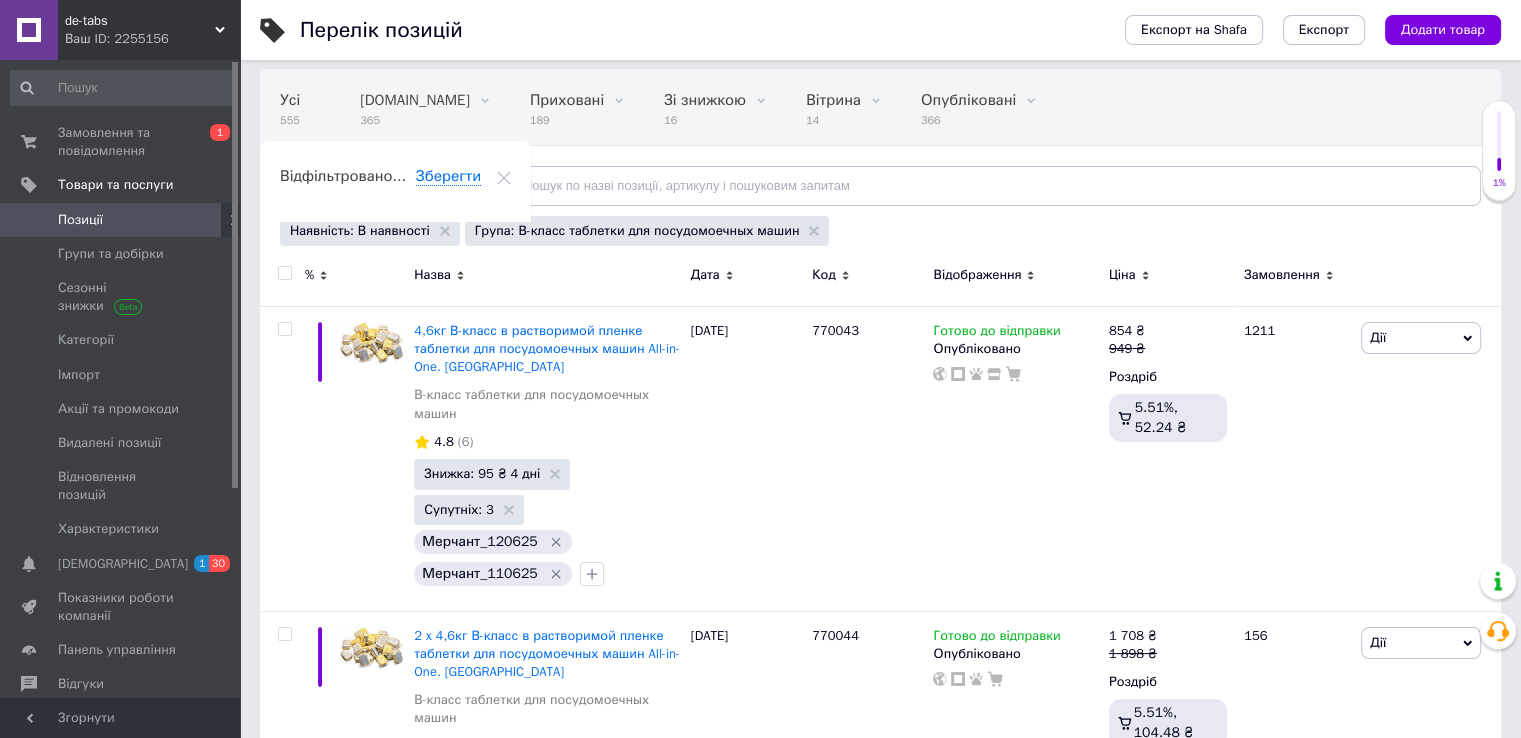 click 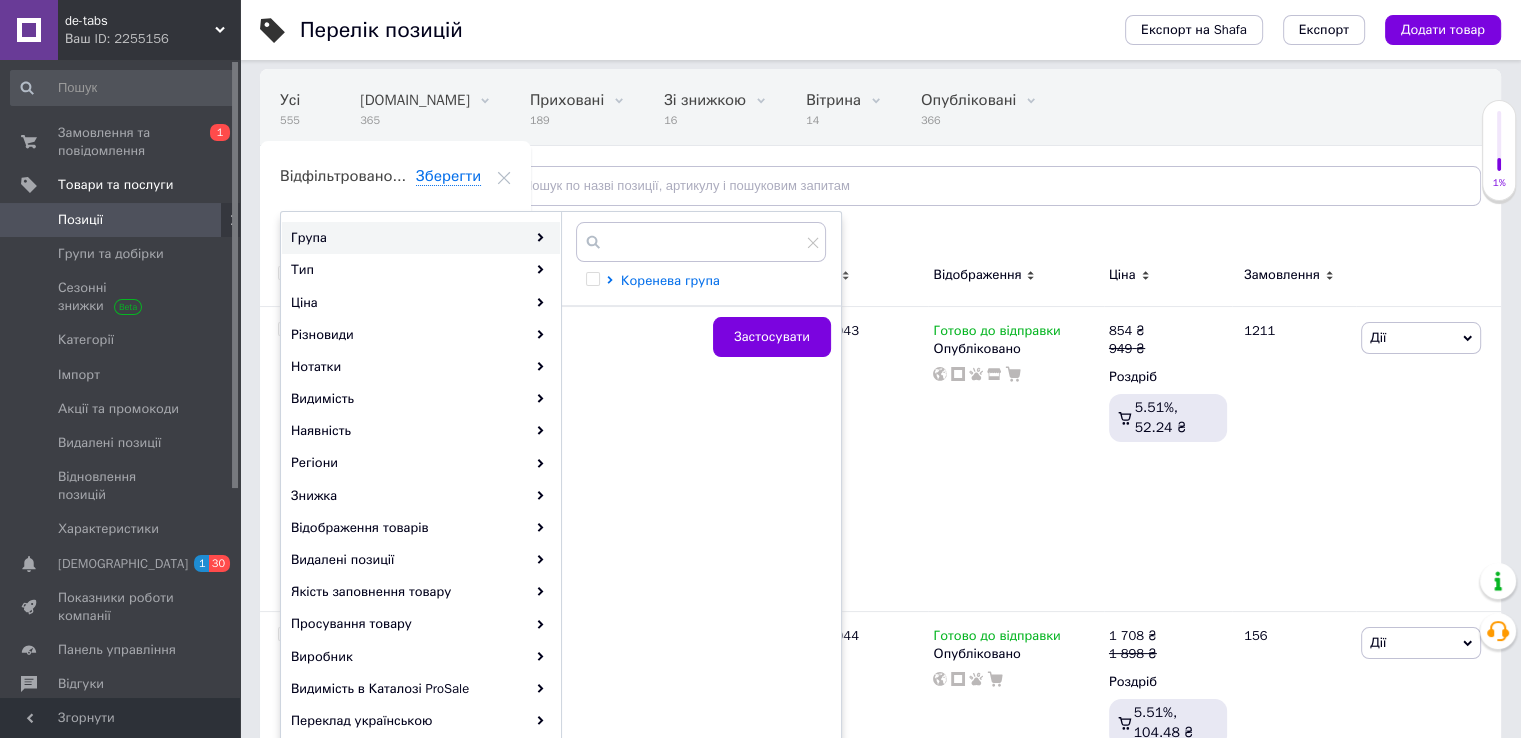 click 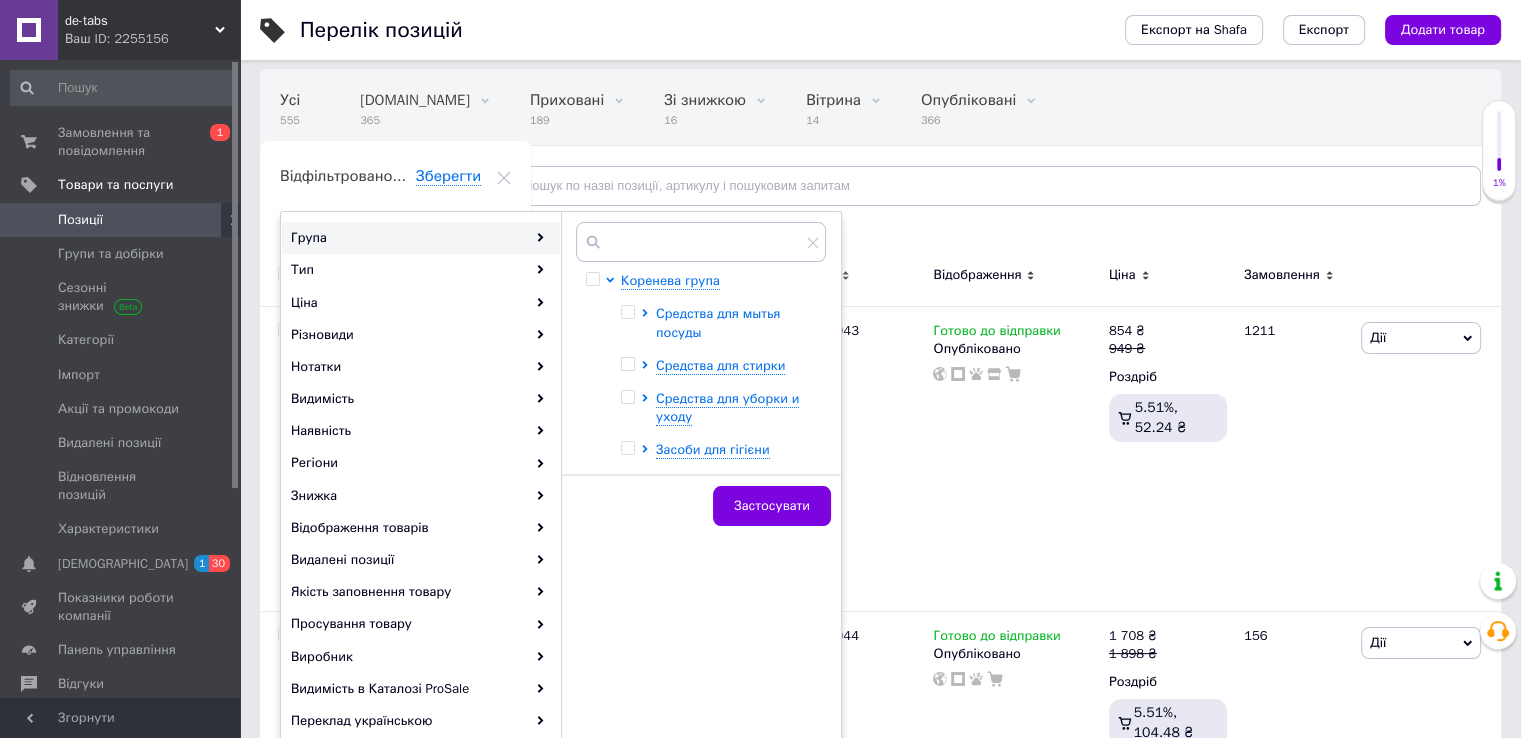 click 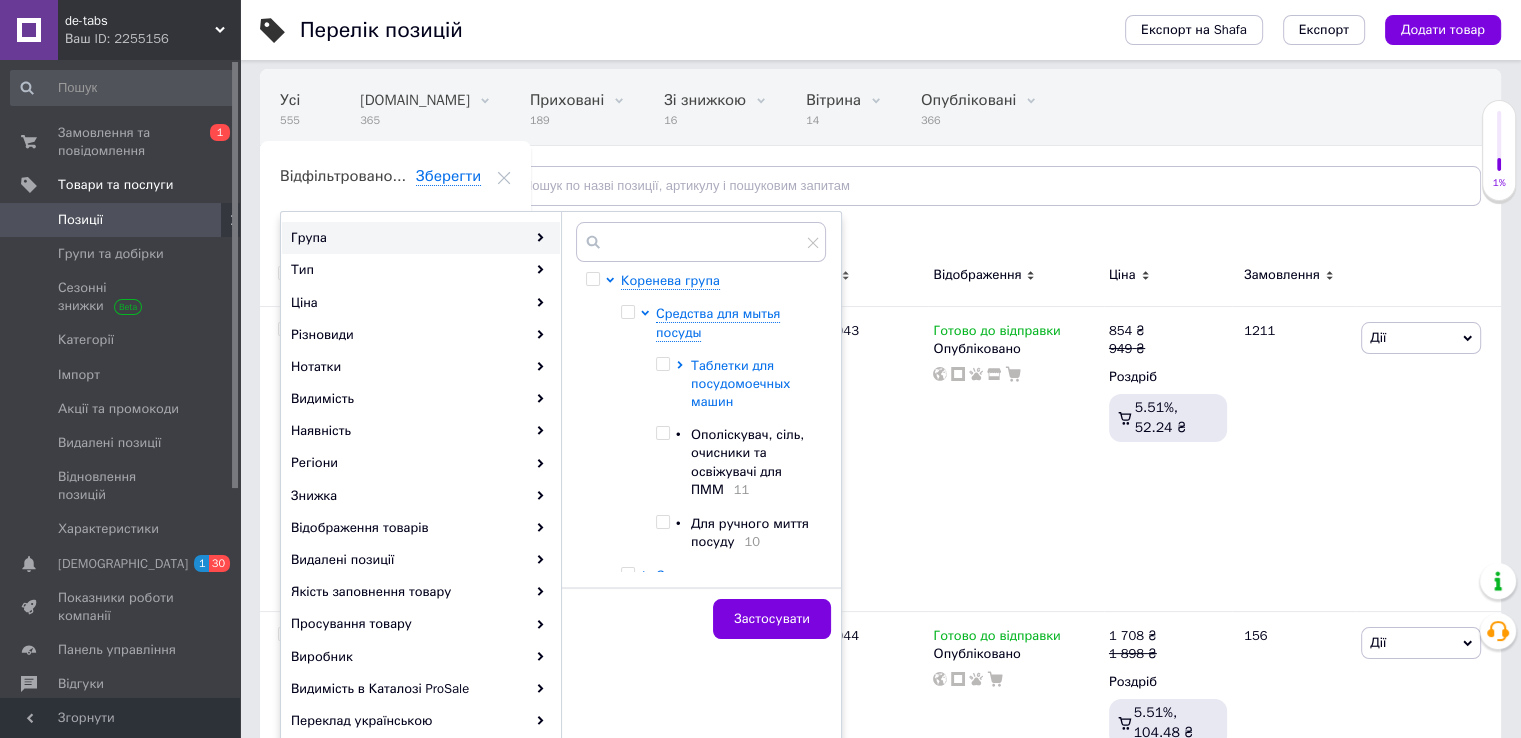 click 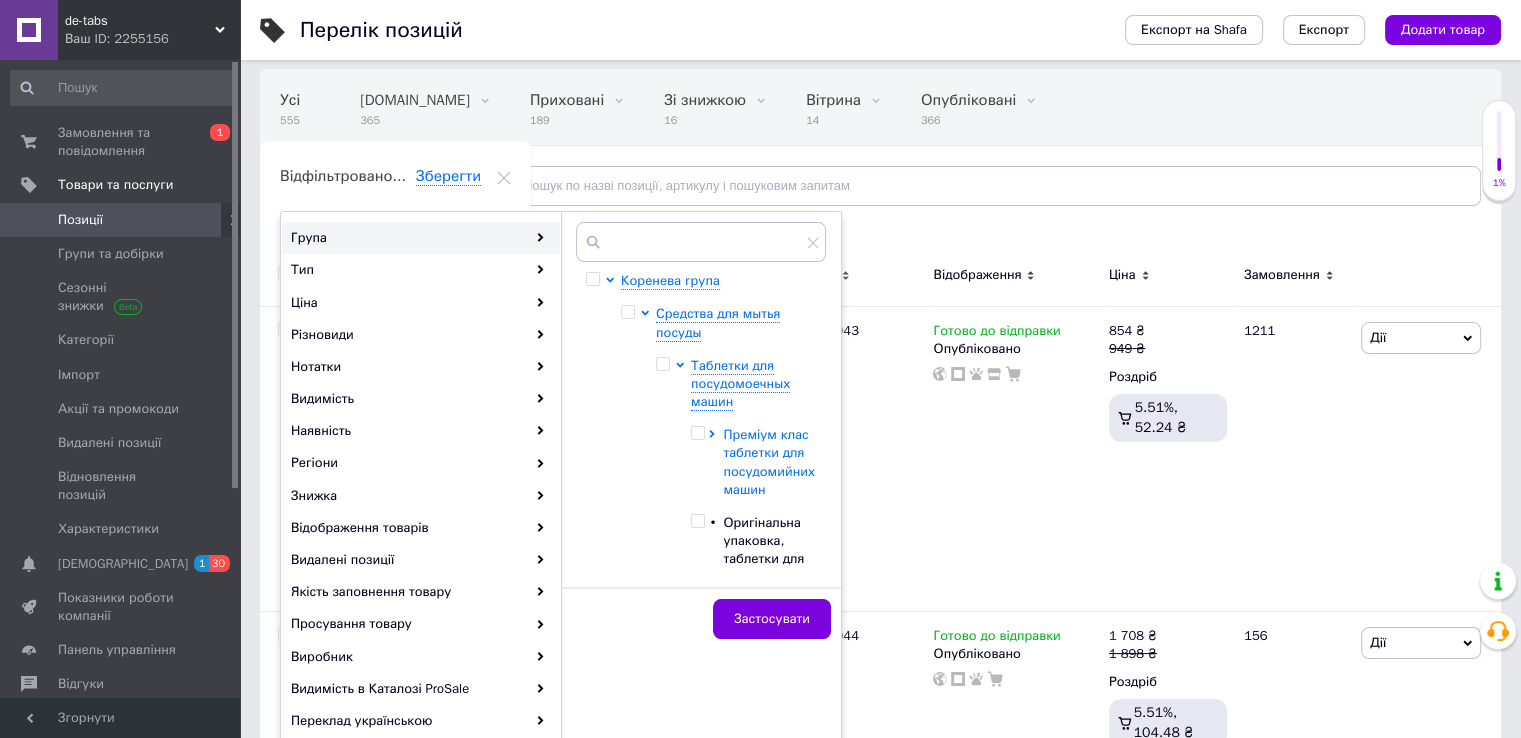 click 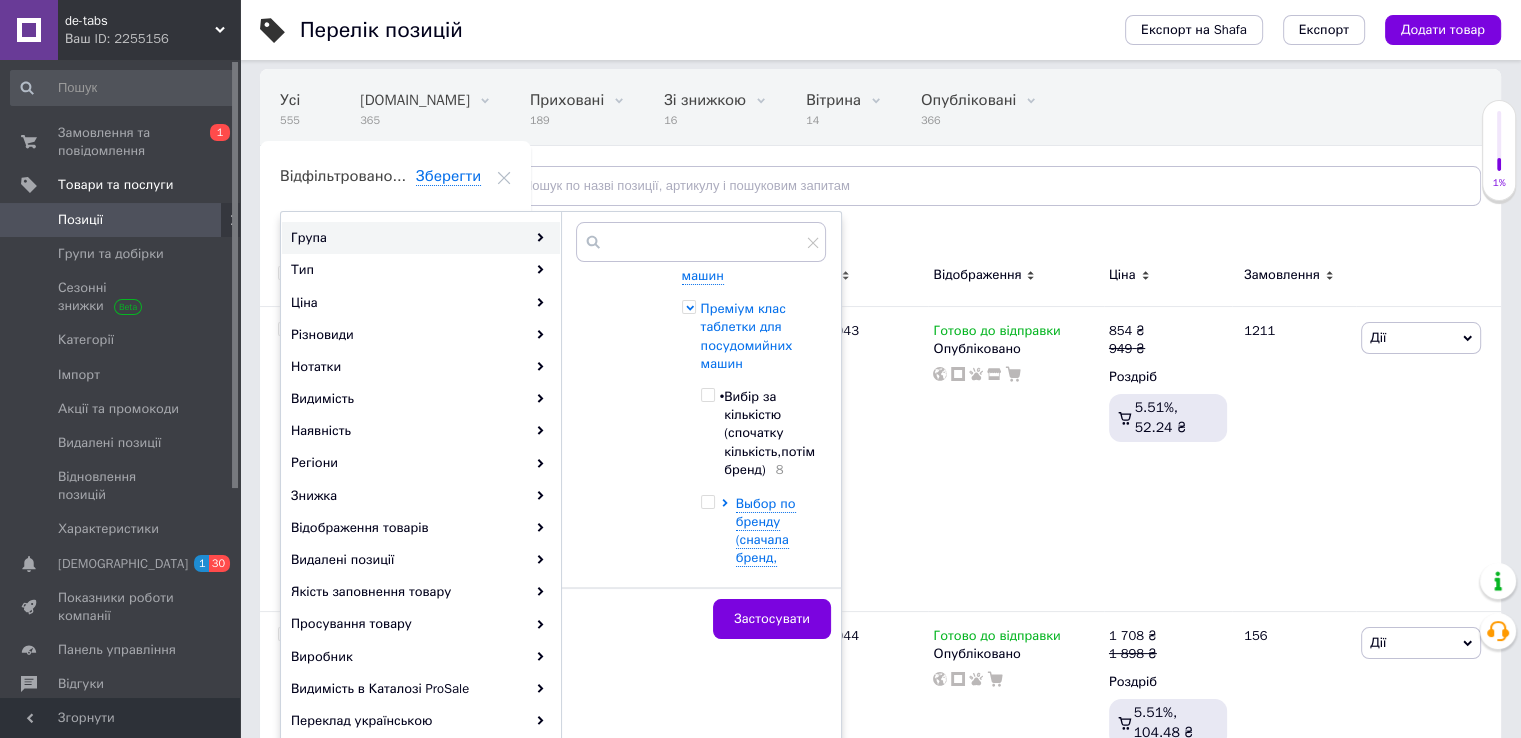 scroll, scrollTop: 200, scrollLeft: 0, axis: vertical 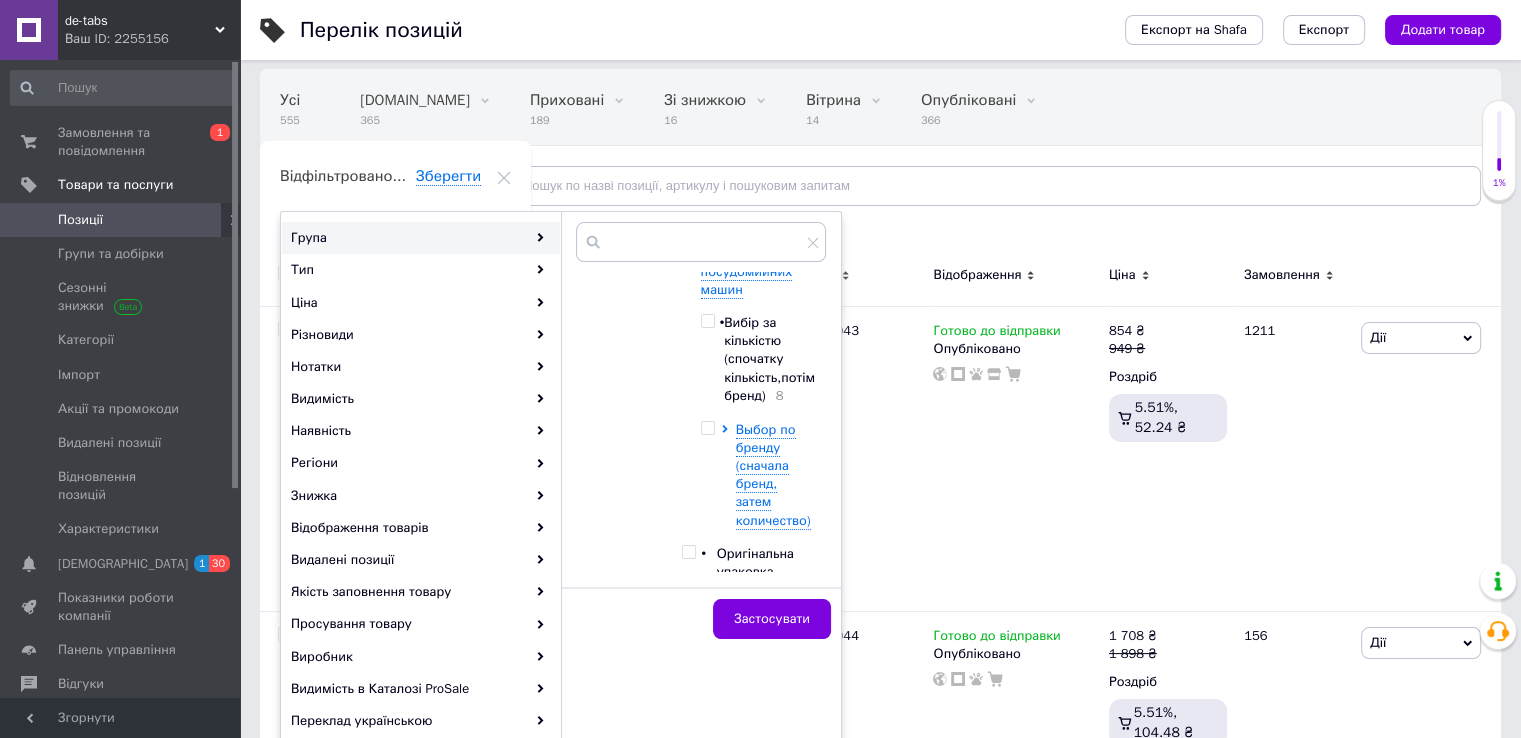 click at bounding box center [707, 321] 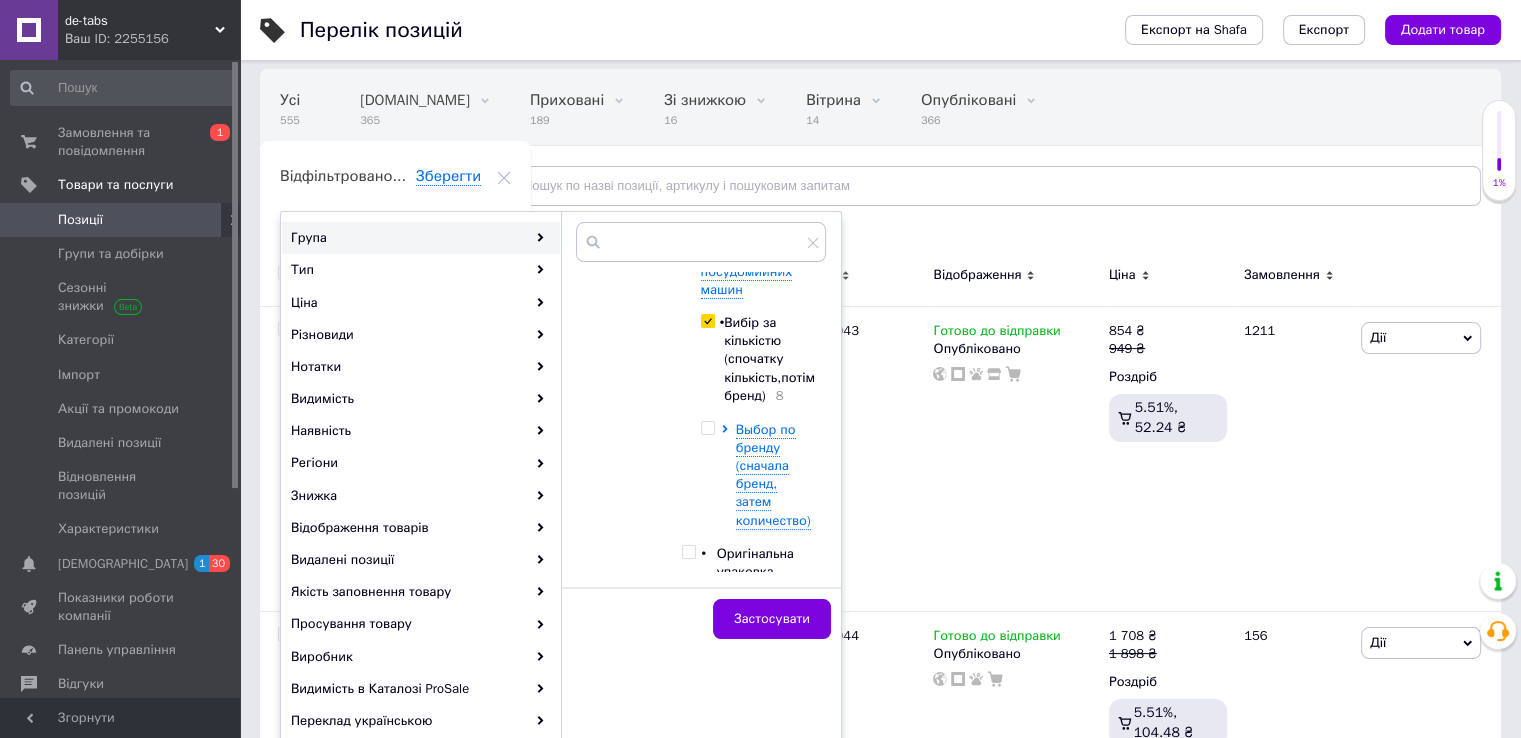 checkbox on "true" 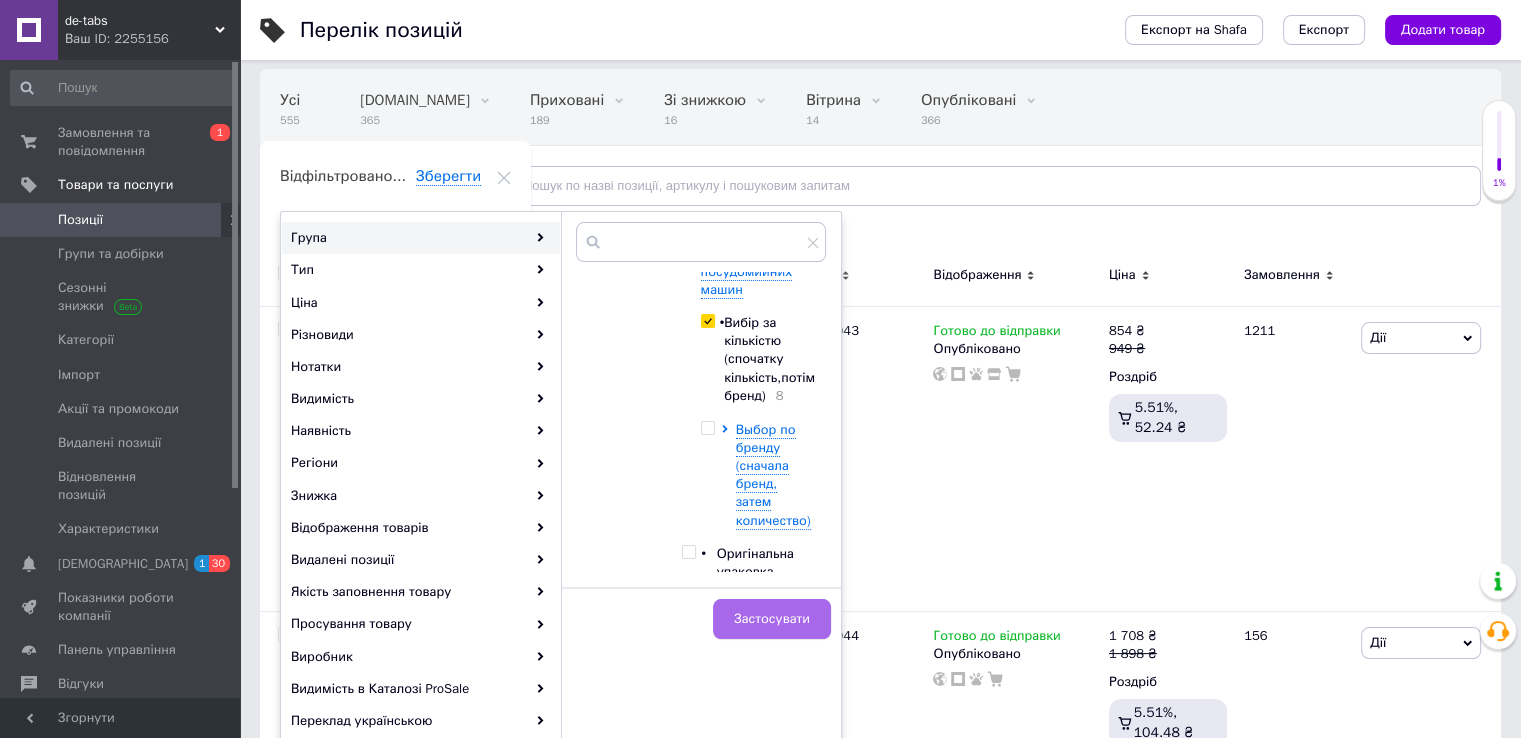 click on "Застосувати" at bounding box center [772, 619] 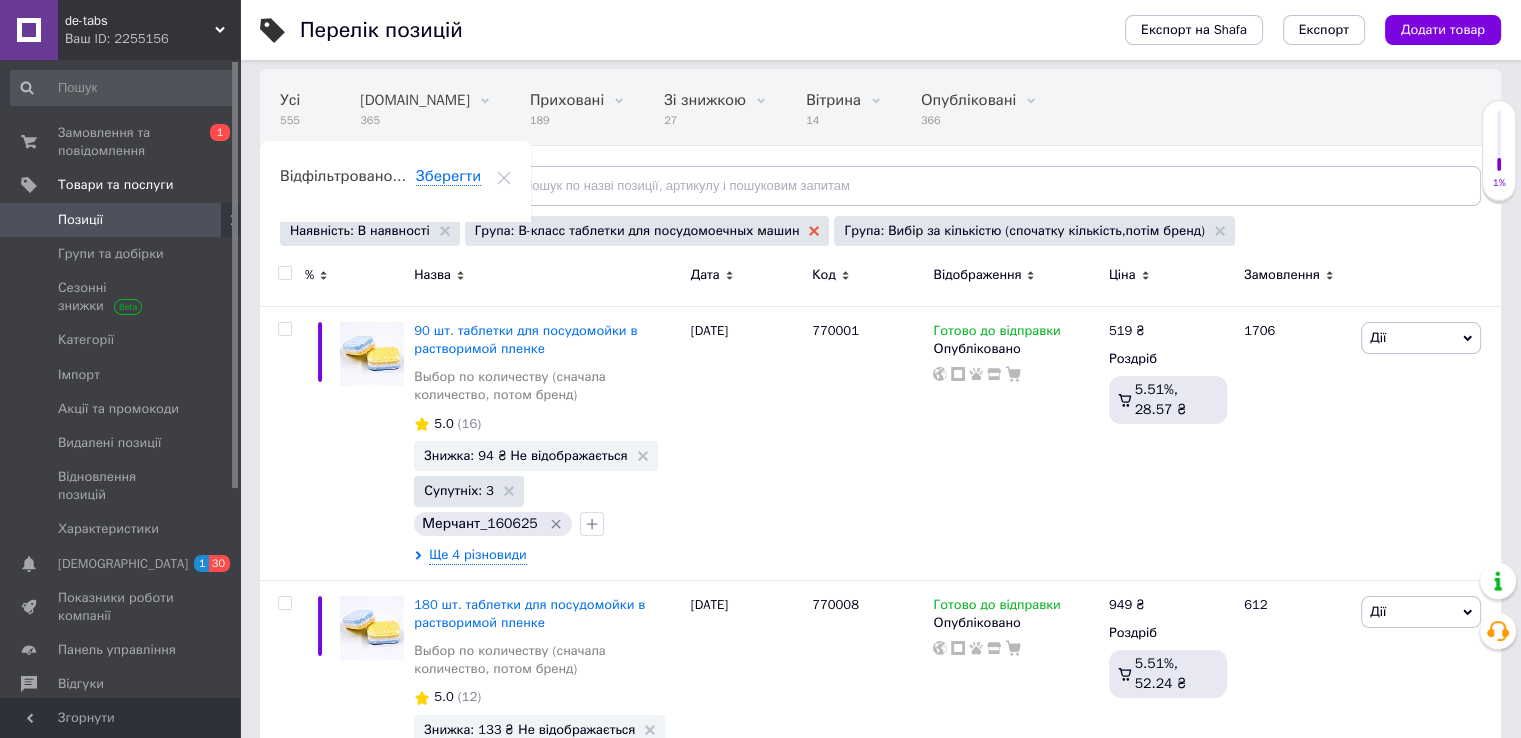 click 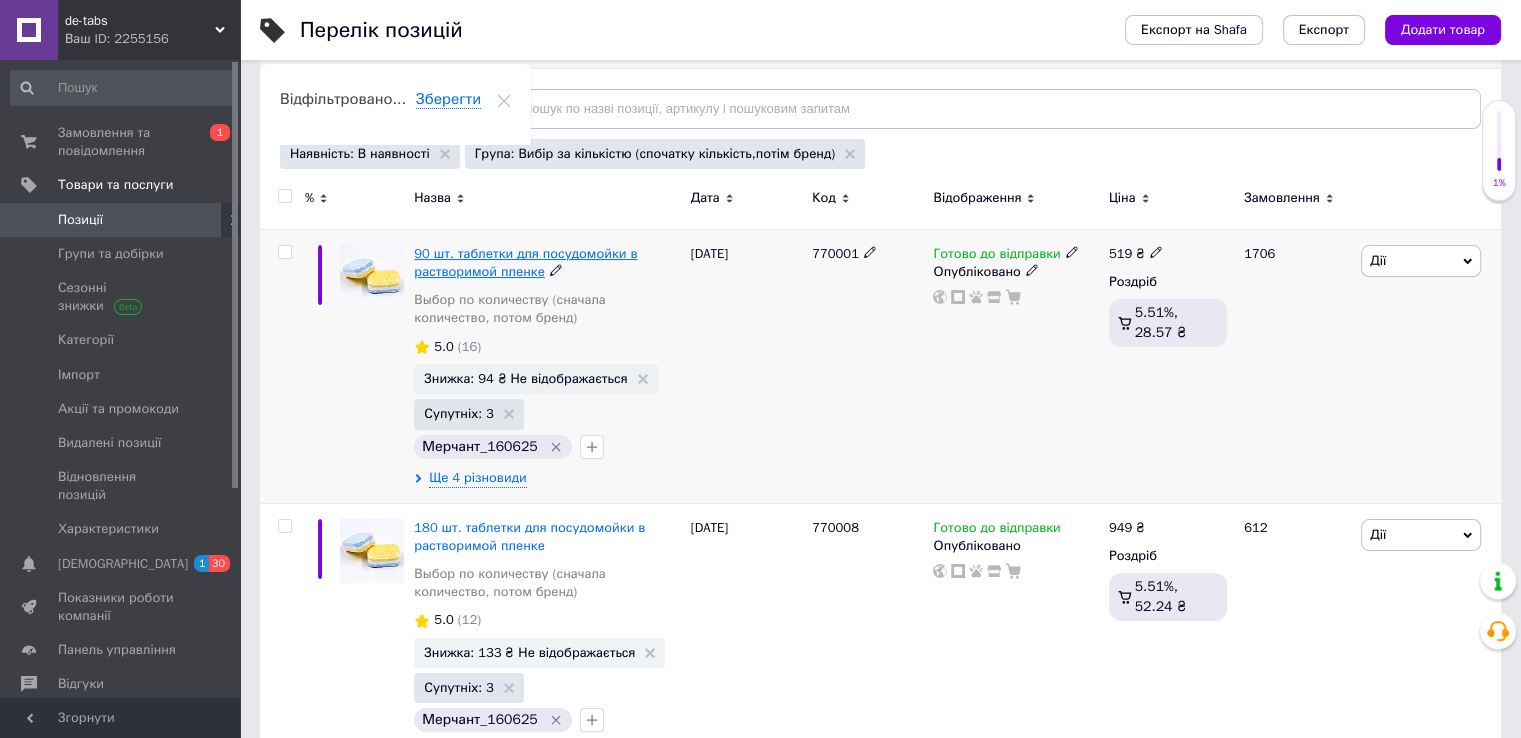 scroll, scrollTop: 360, scrollLeft: 0, axis: vertical 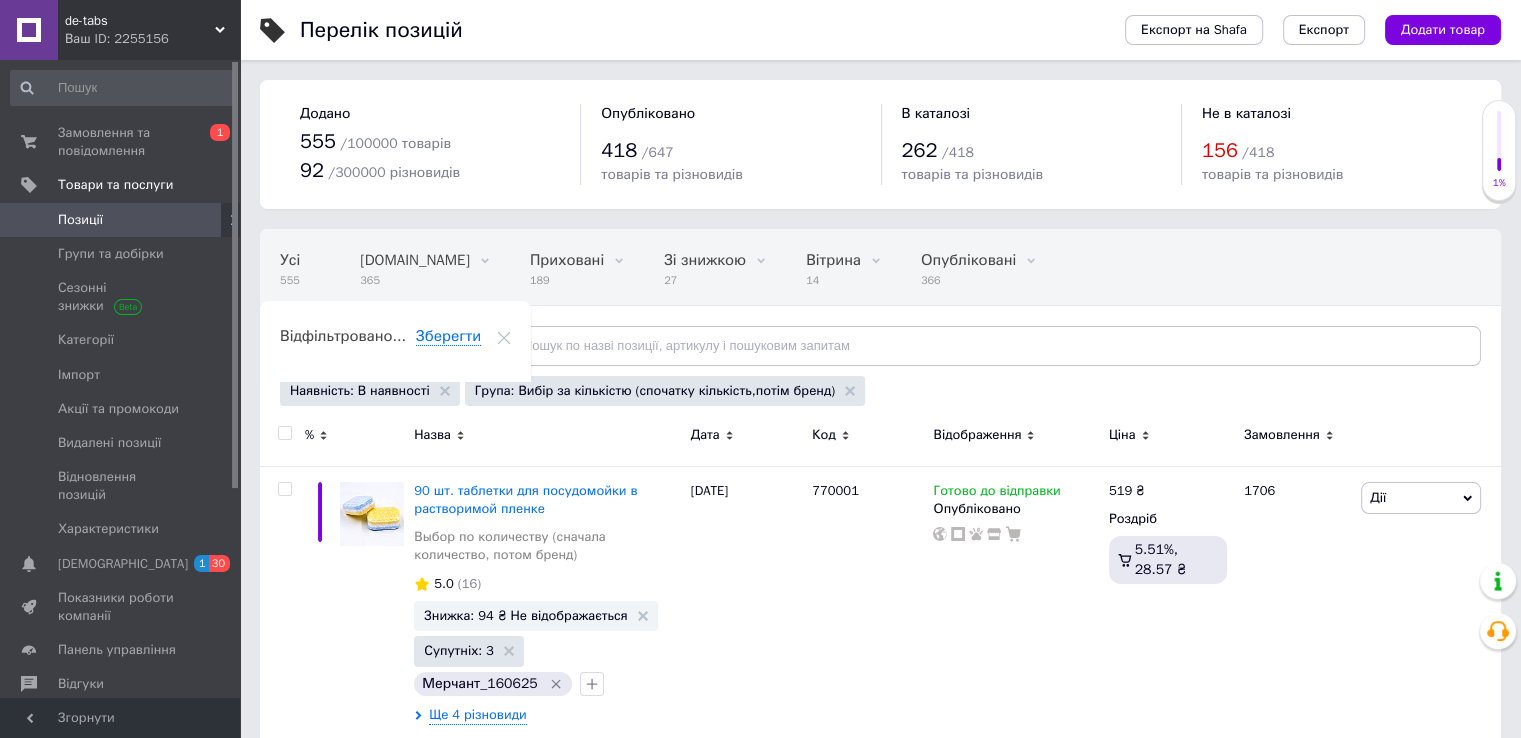 click 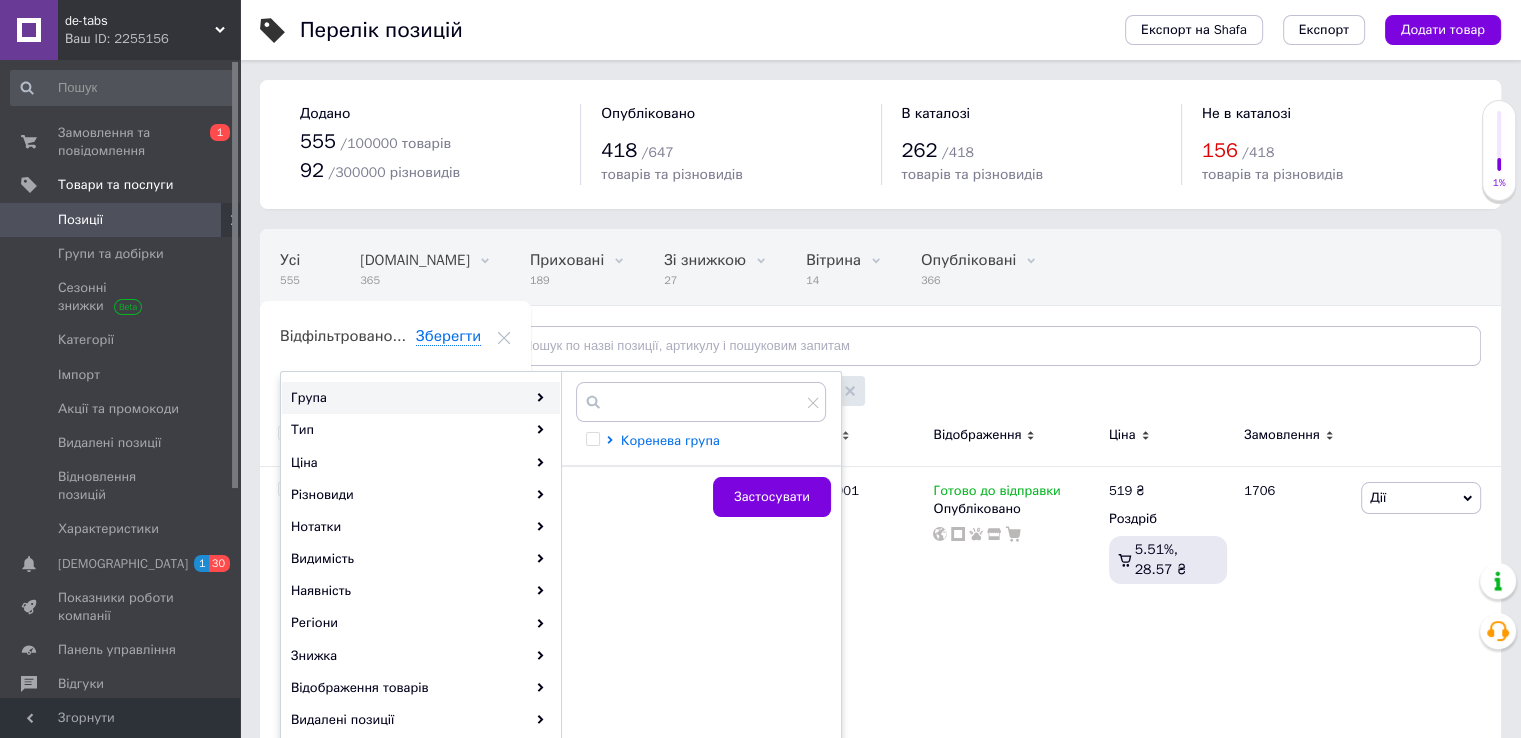 click 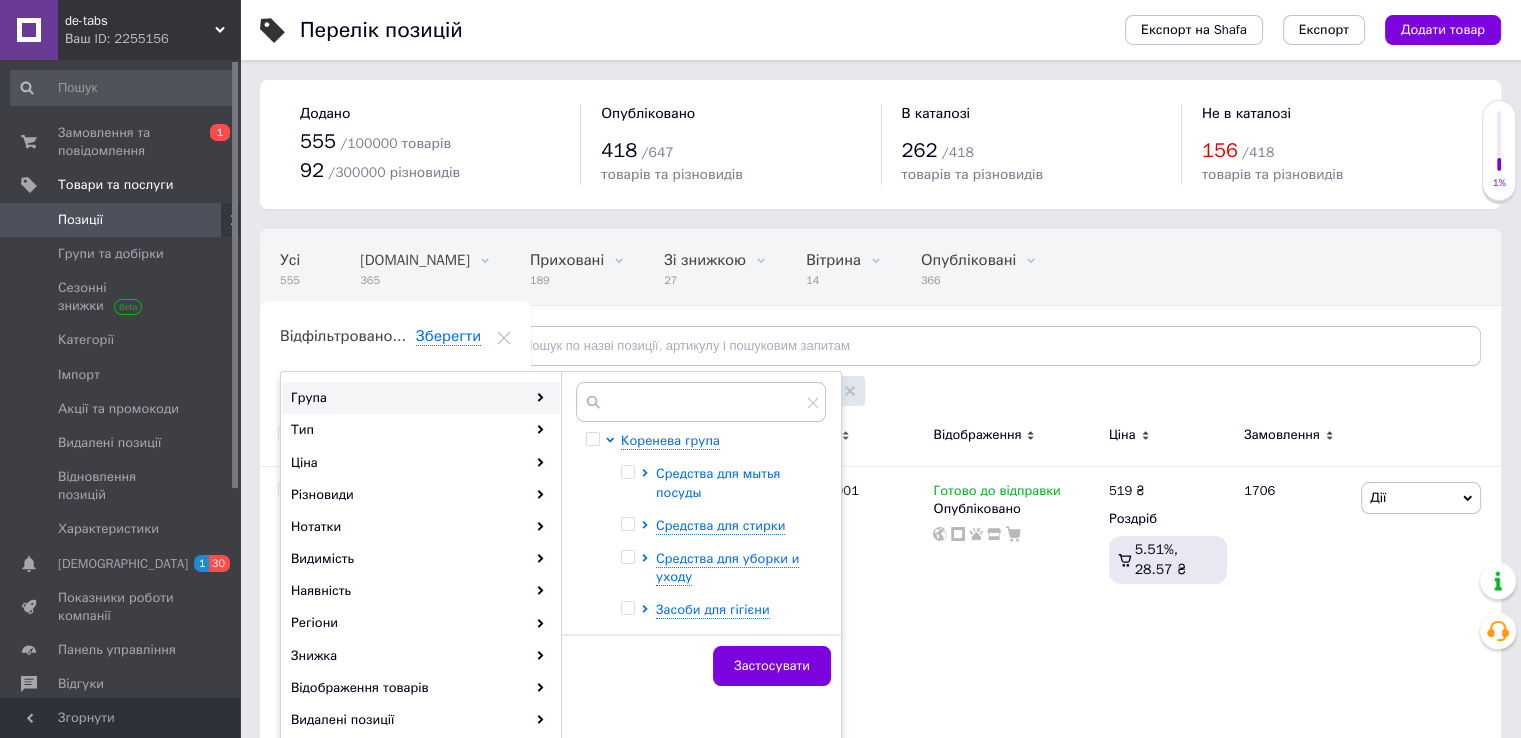 click 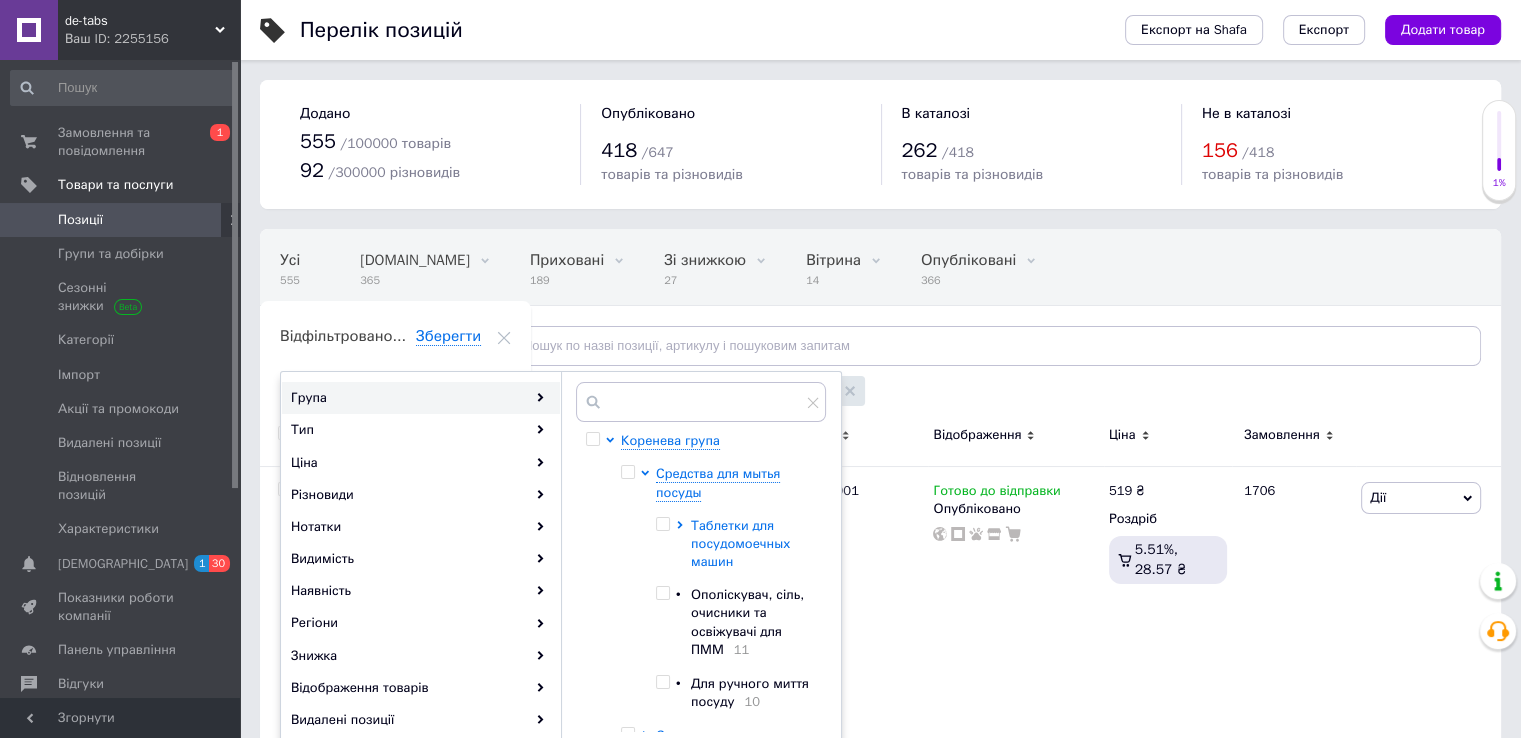click 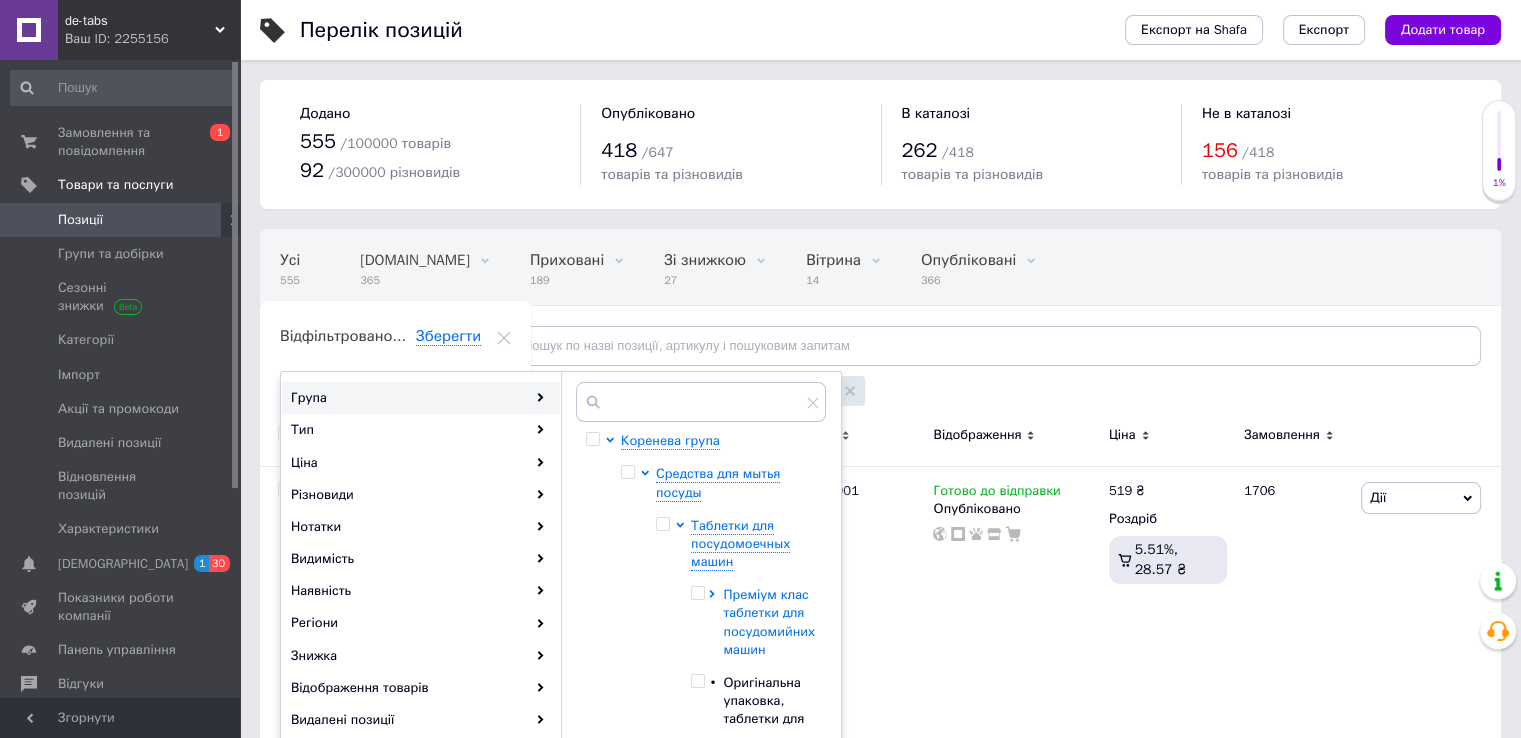 click 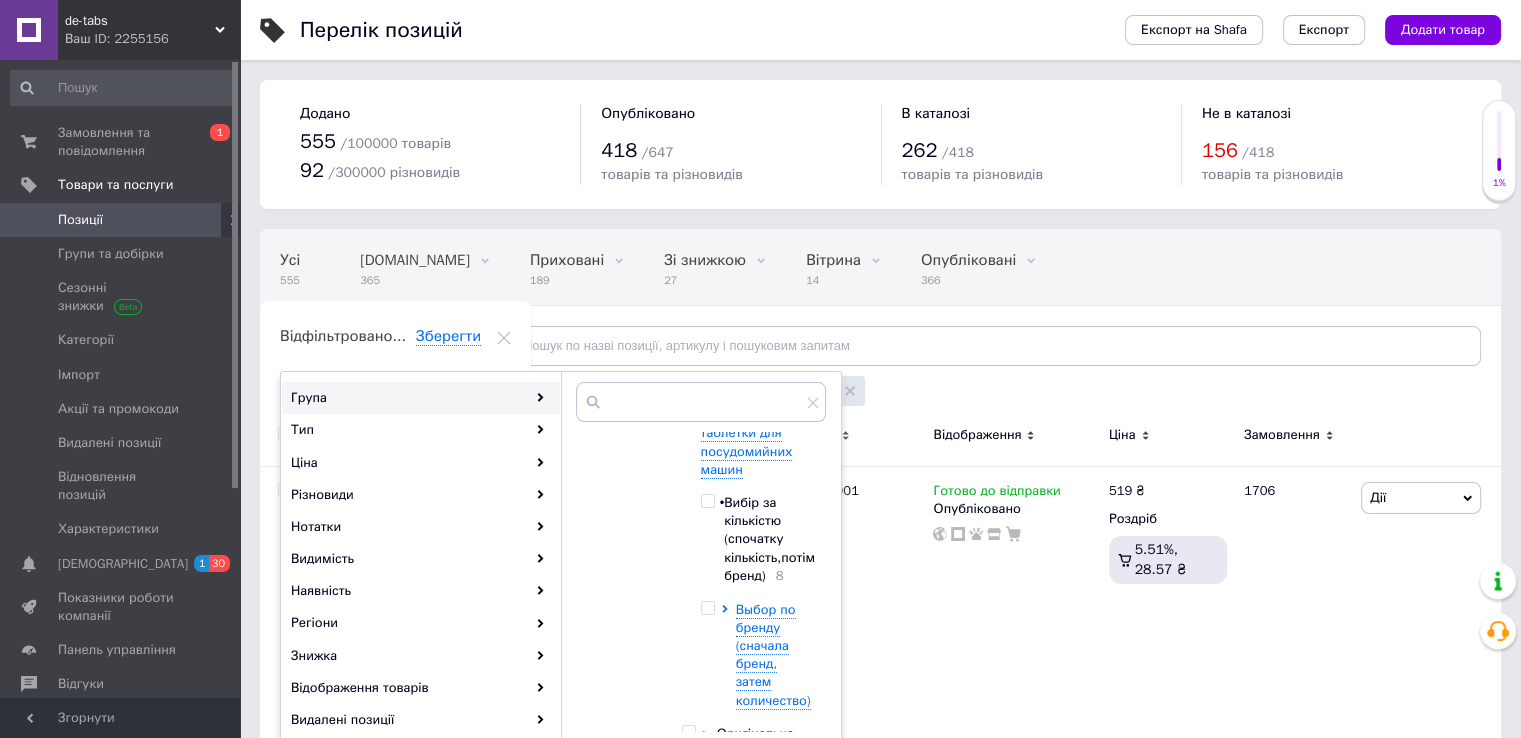 scroll, scrollTop: 200, scrollLeft: 0, axis: vertical 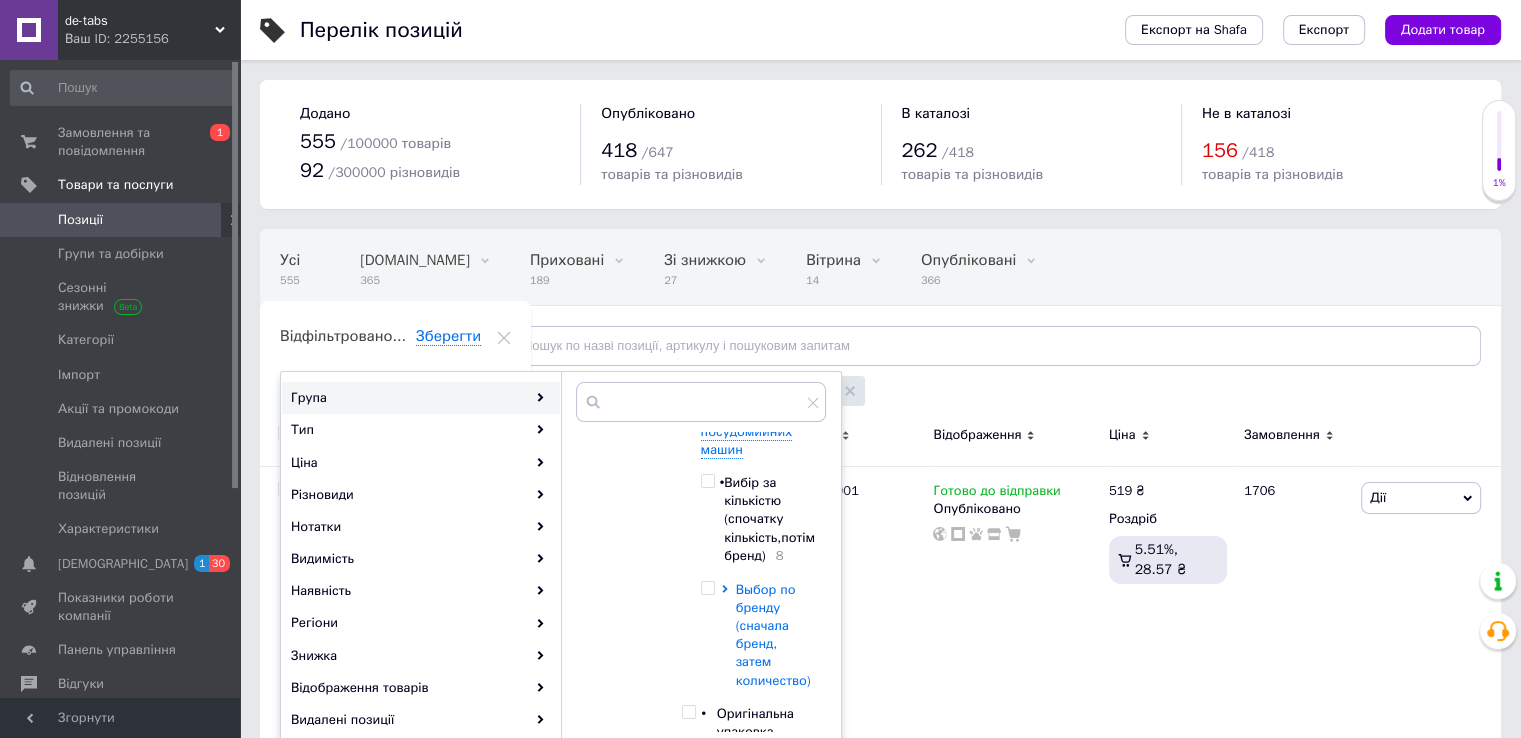 click 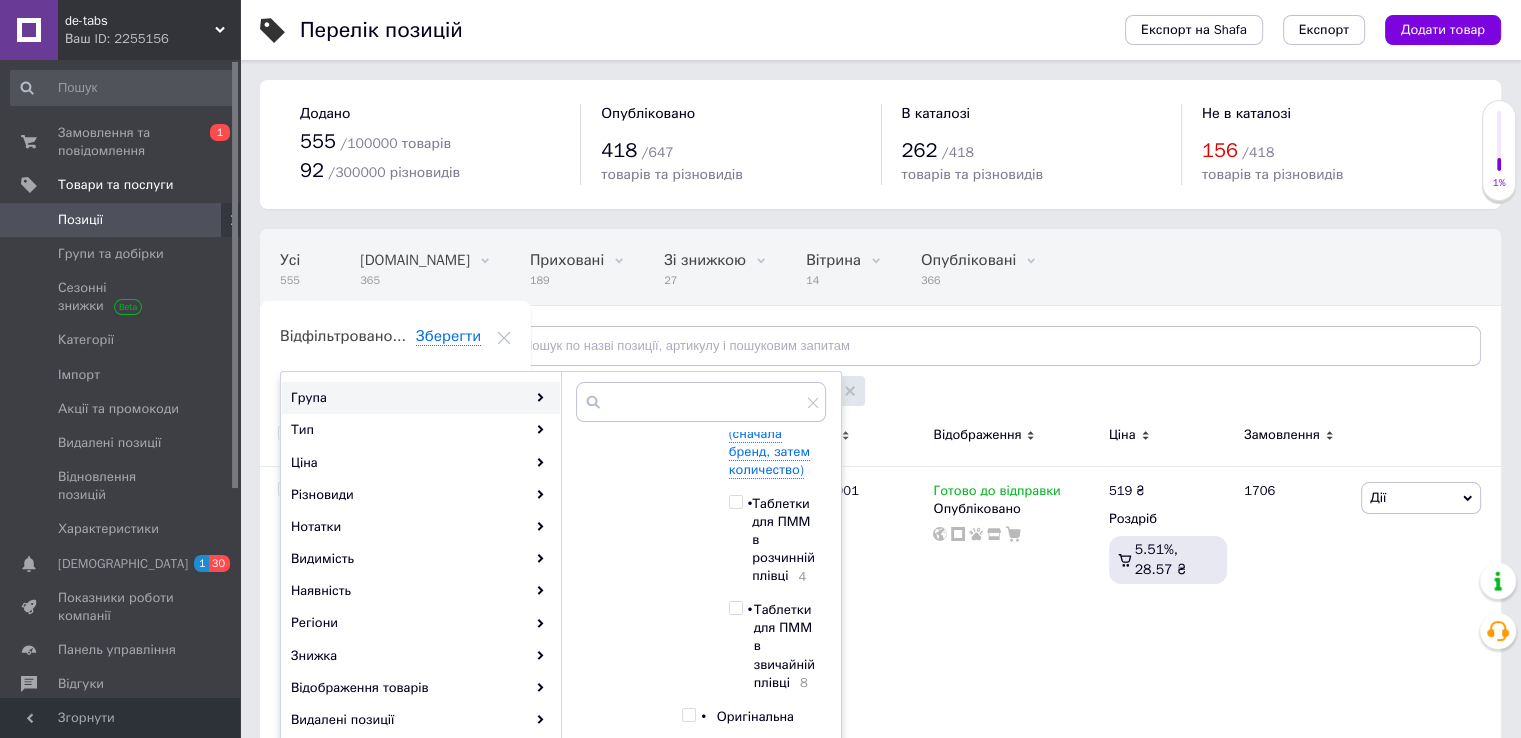 scroll, scrollTop: 400, scrollLeft: 0, axis: vertical 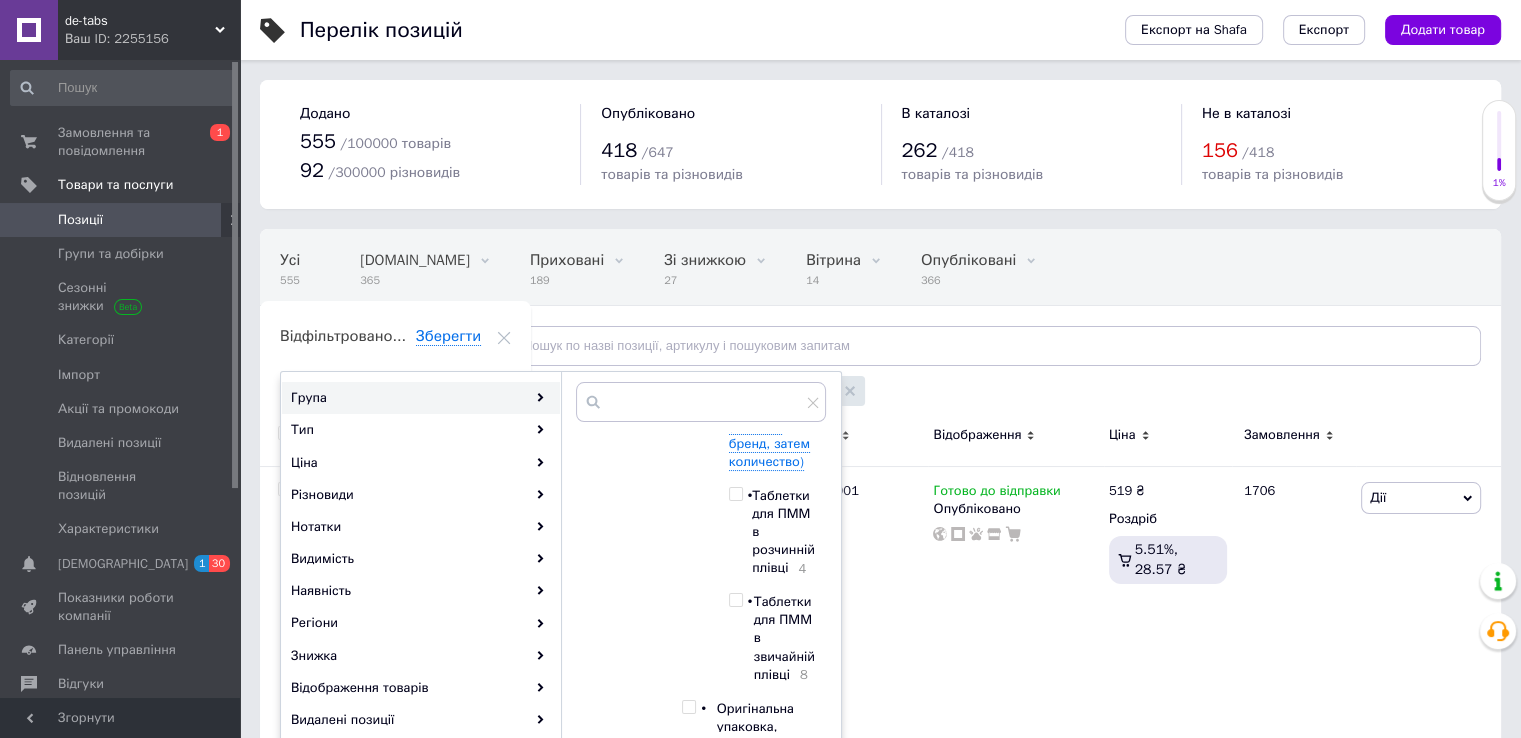click at bounding box center (735, 494) 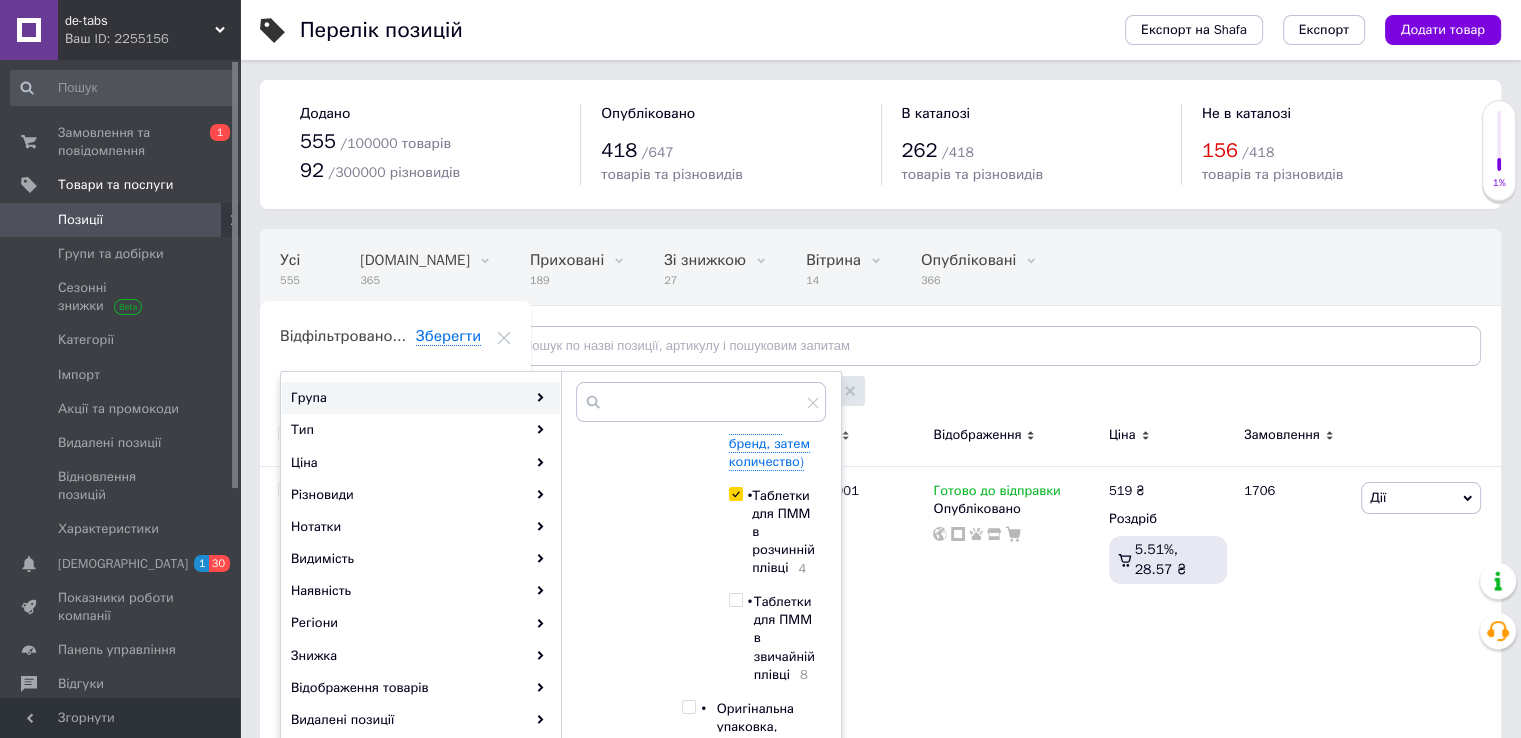 checkbox on "true" 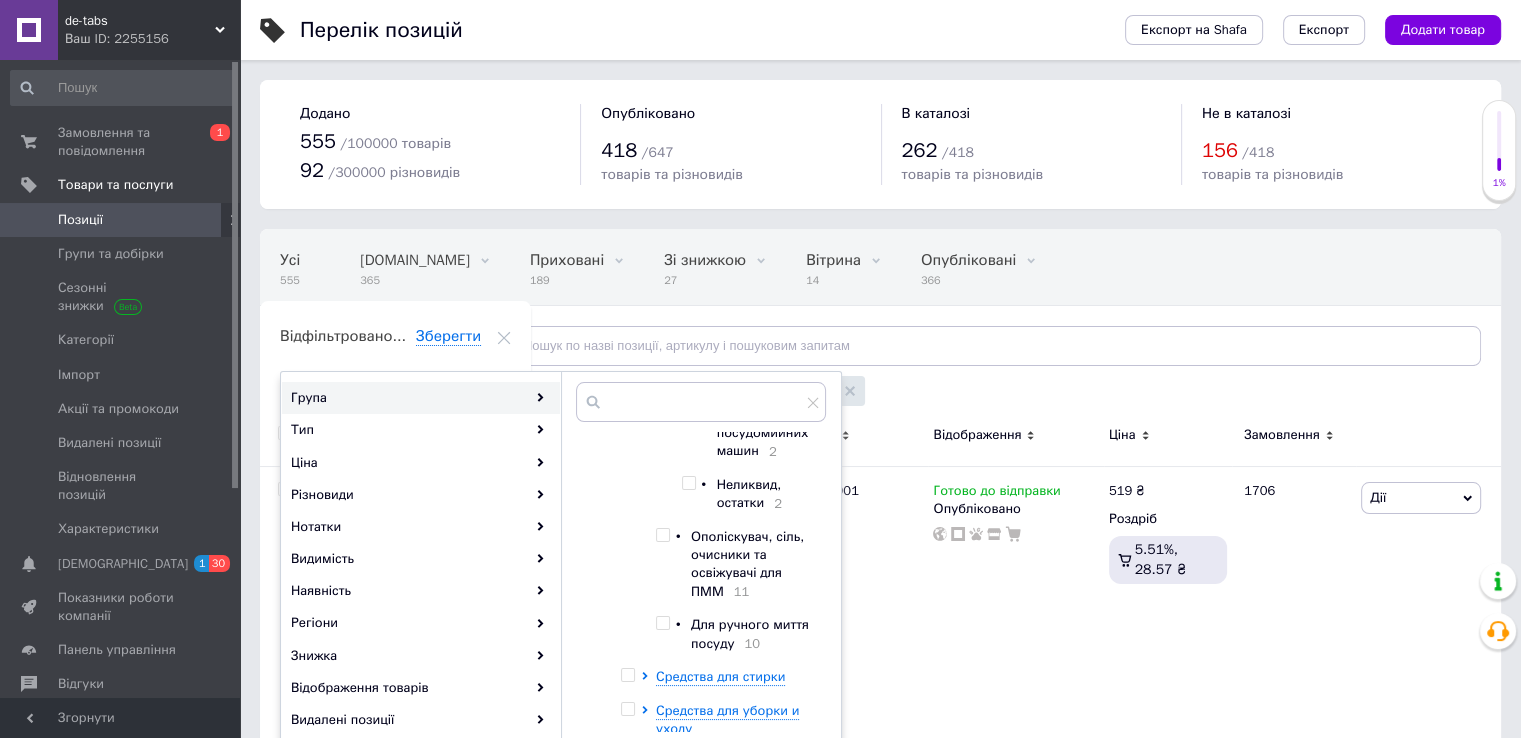 scroll, scrollTop: 1049, scrollLeft: 0, axis: vertical 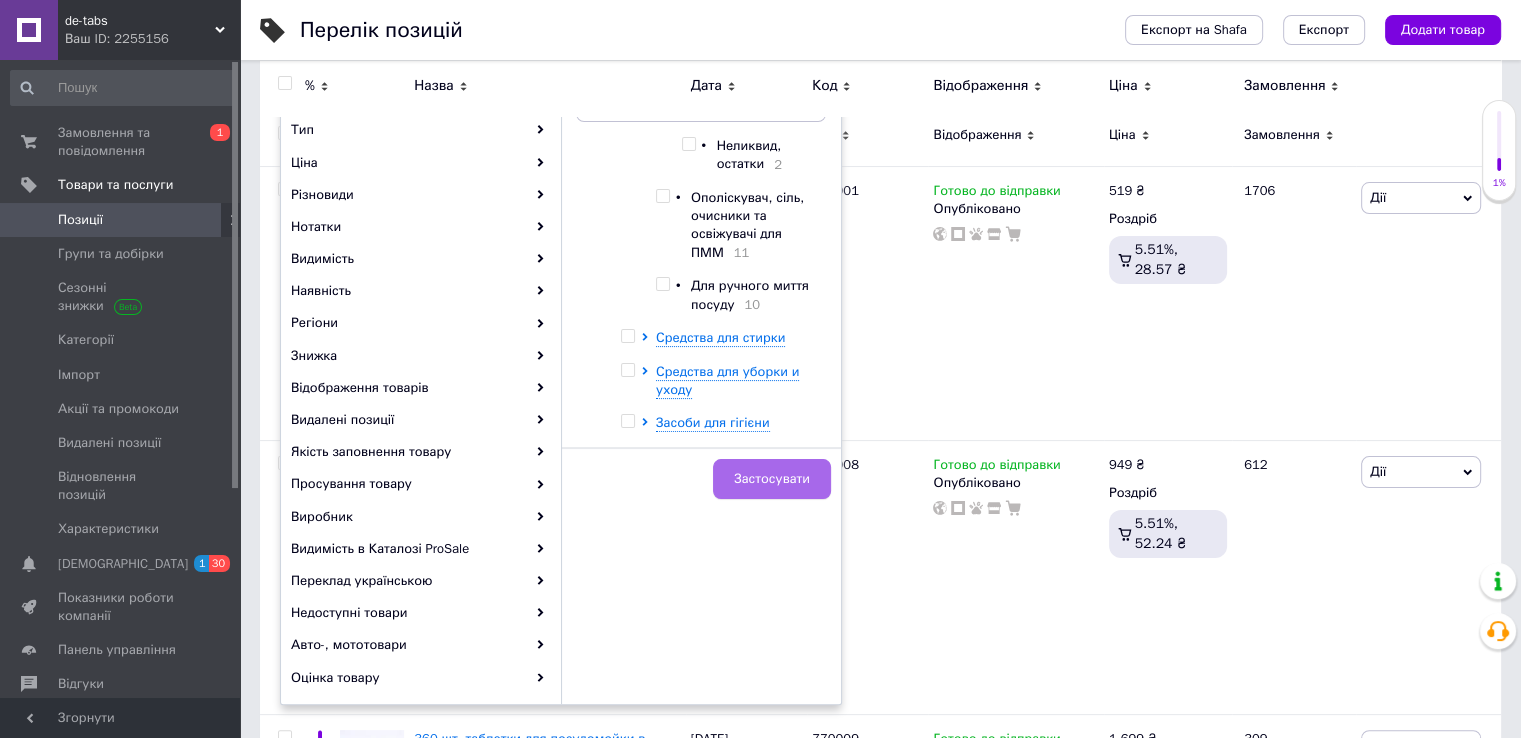 click on "Застосувати" at bounding box center (772, 479) 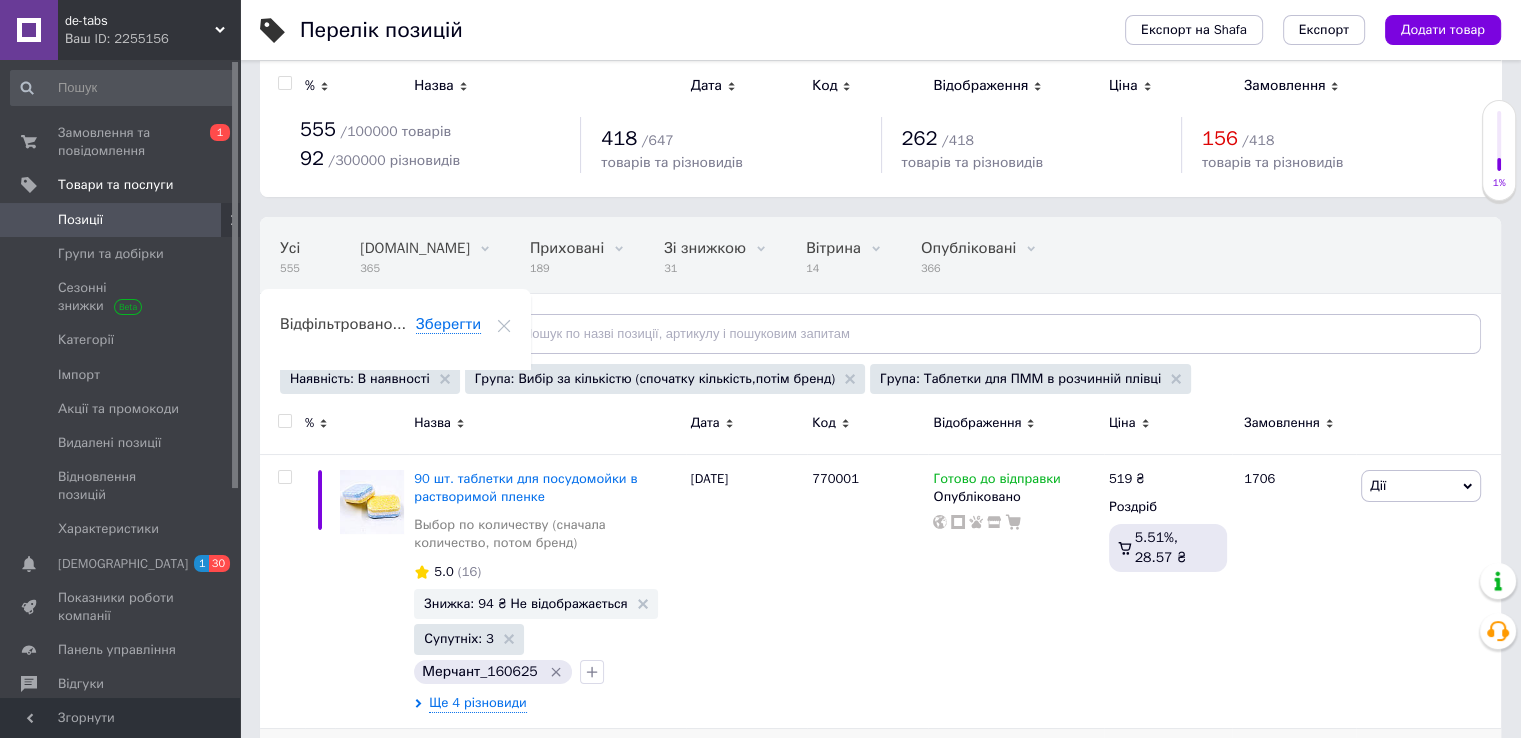 scroll, scrollTop: 0, scrollLeft: 0, axis: both 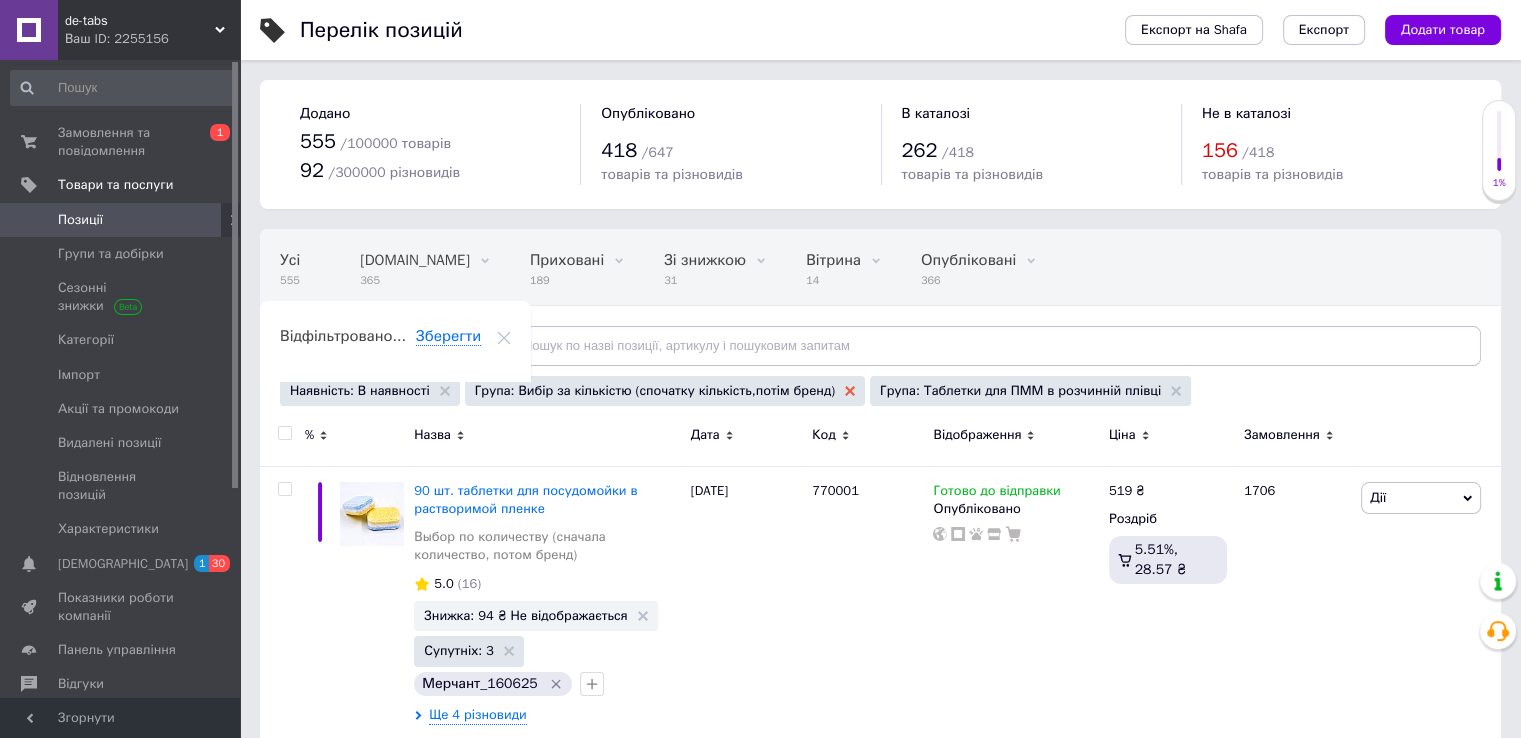 click 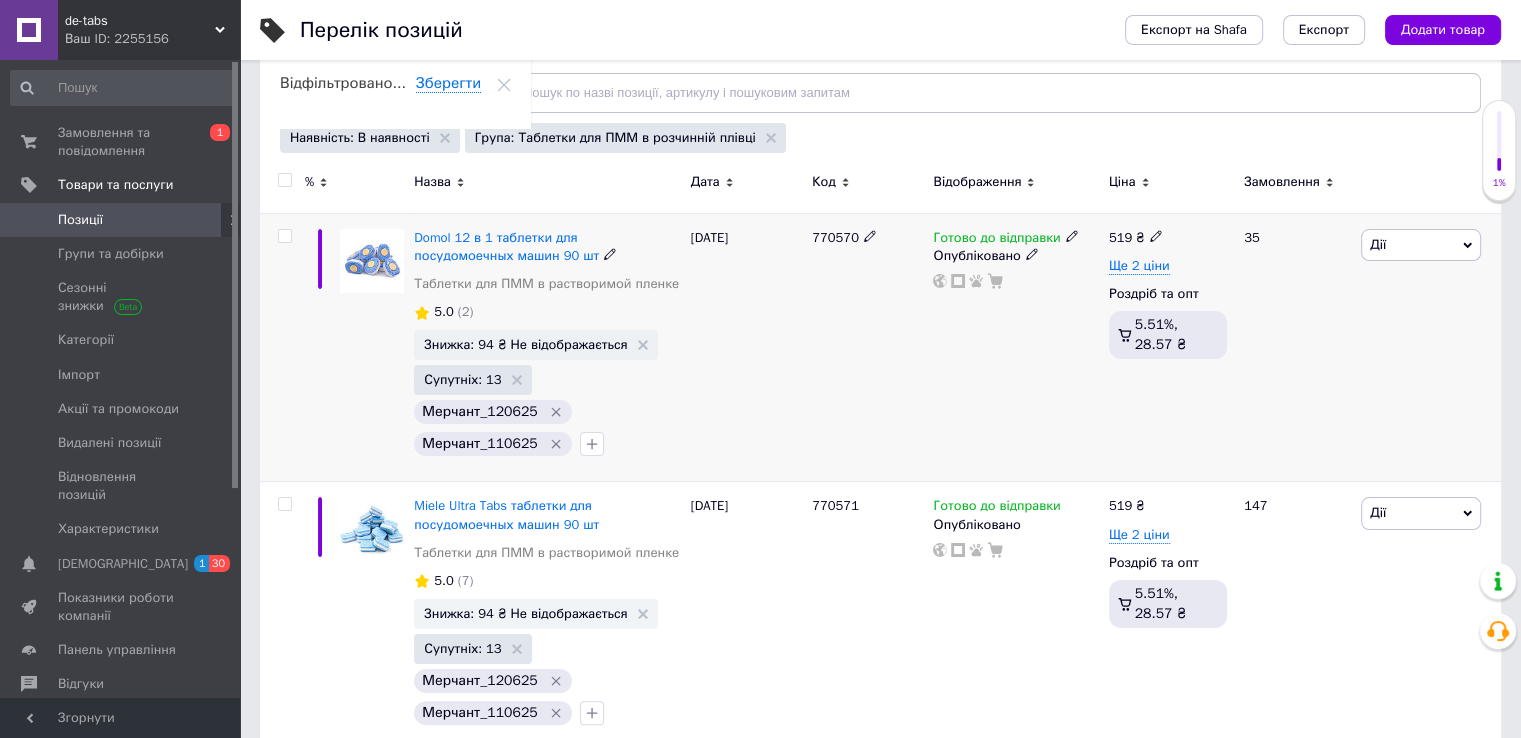 scroll, scrollTop: 300, scrollLeft: 0, axis: vertical 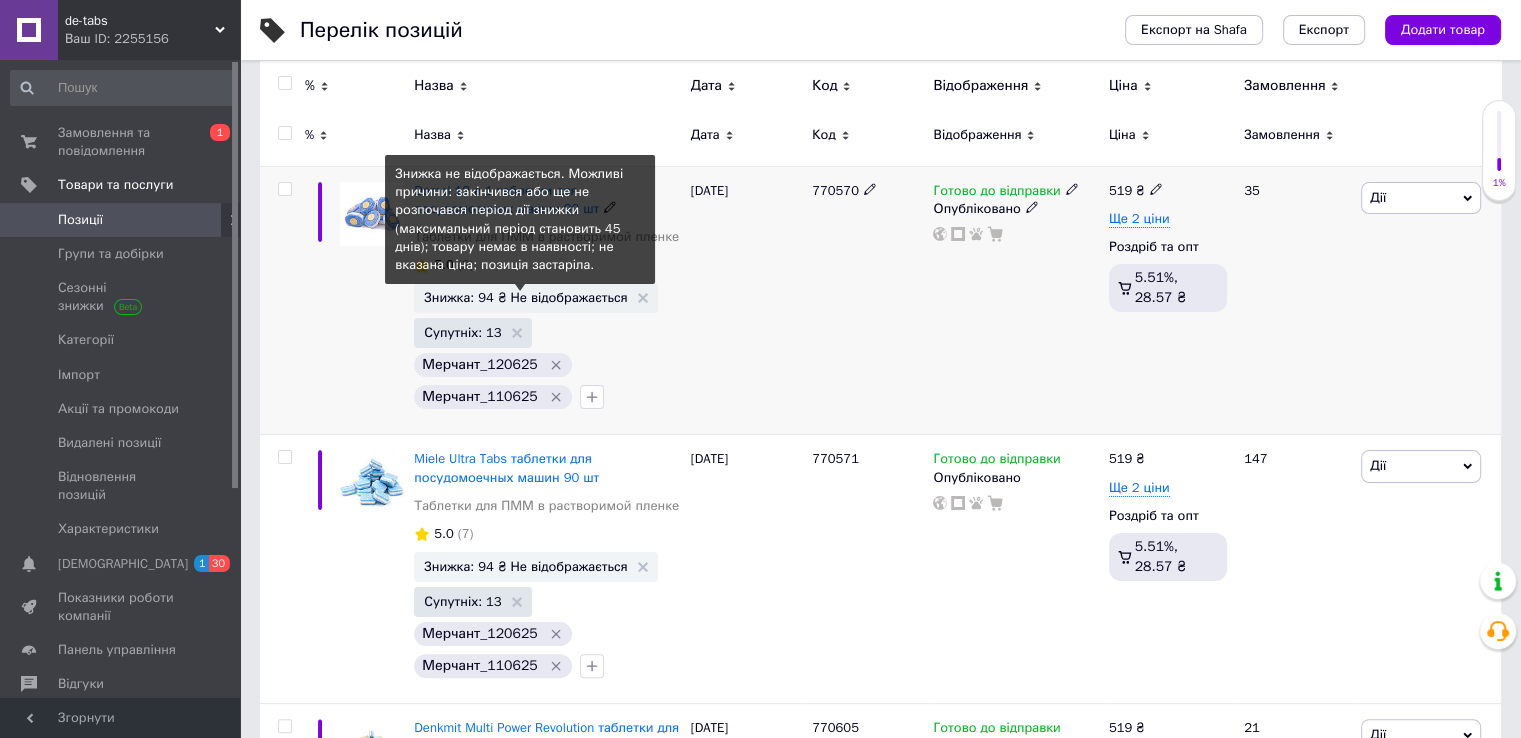 click on "Знижка: 94 ₴ Не відображається" at bounding box center (525, 297) 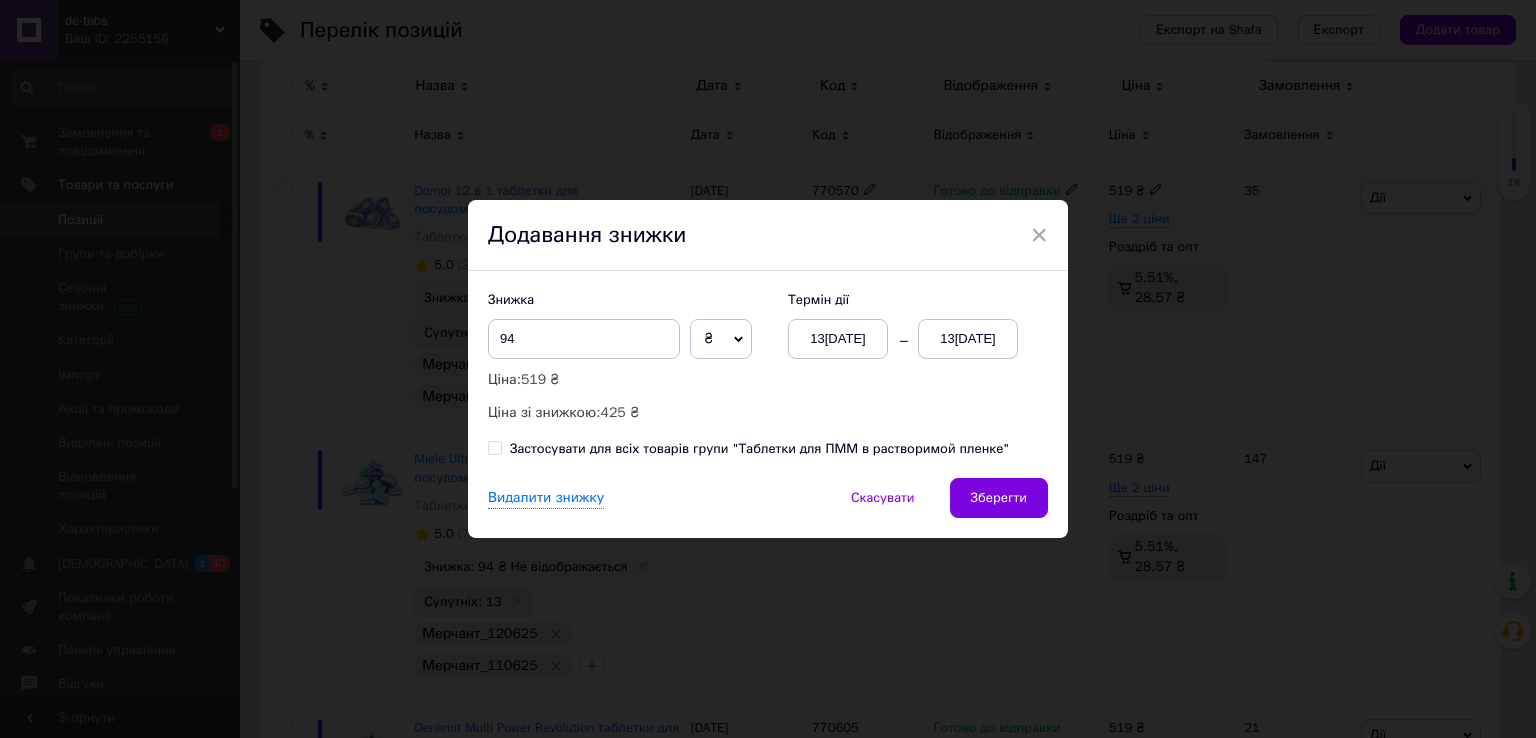 click on "13[DATE]" at bounding box center [968, 339] 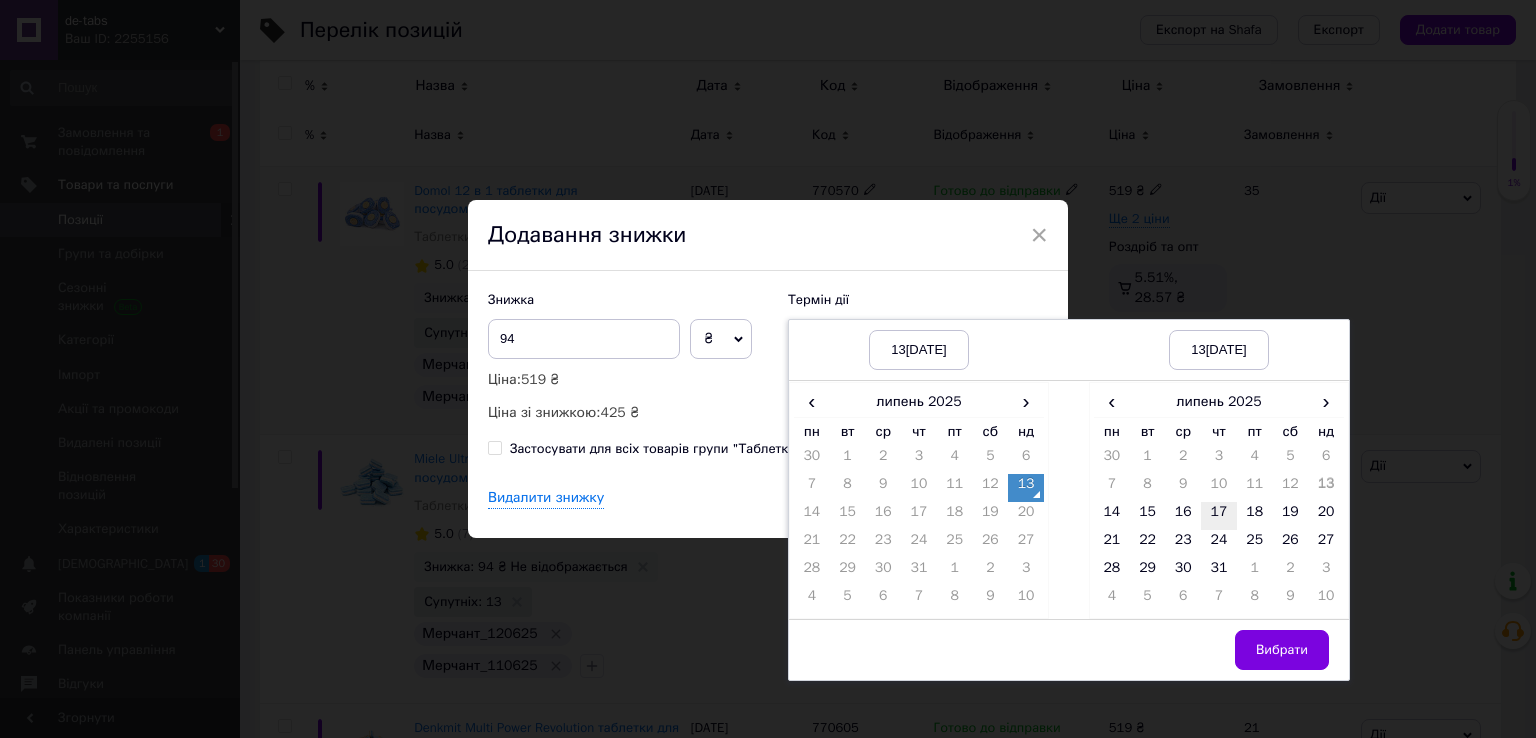 click on "17" at bounding box center (1219, 516) 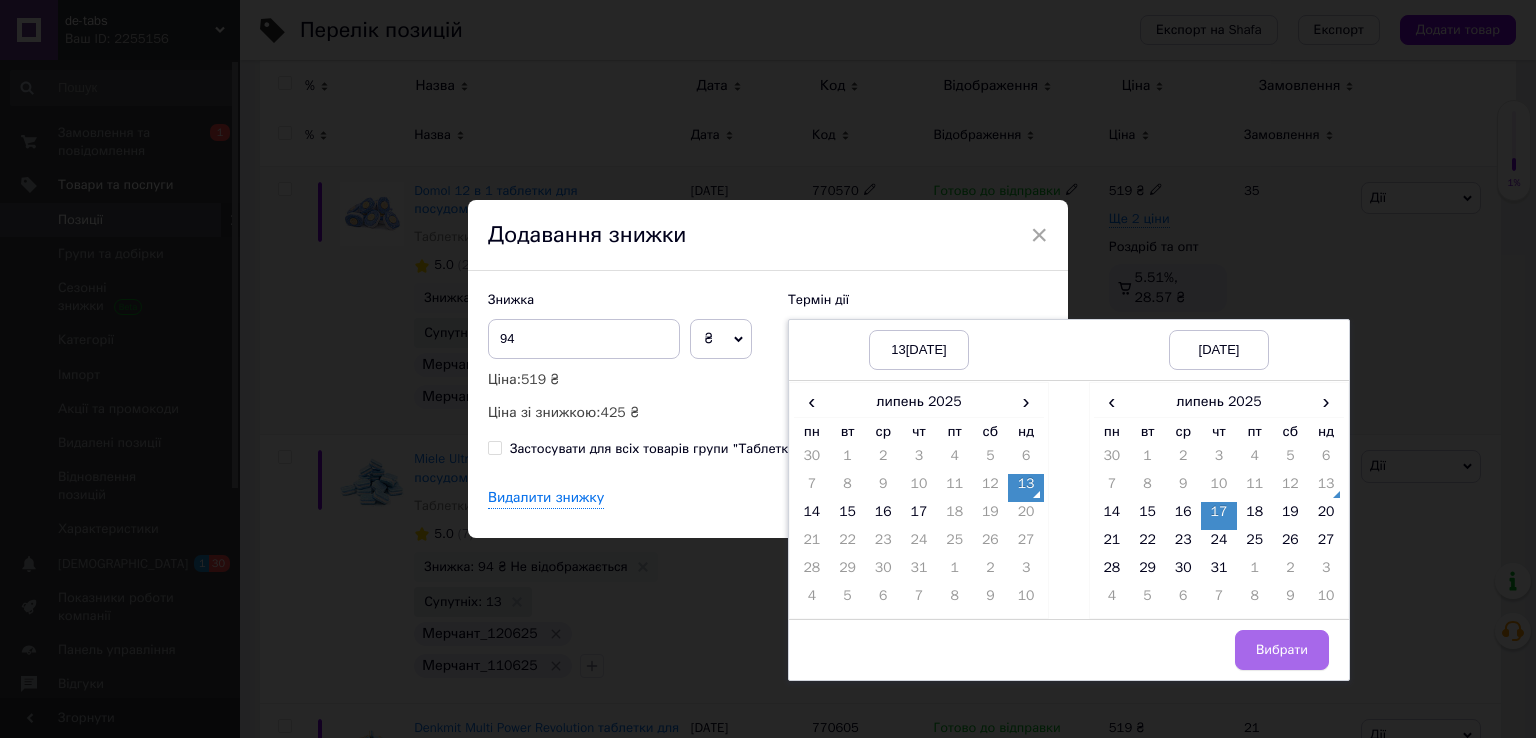 click on "Вибрати" at bounding box center (1282, 650) 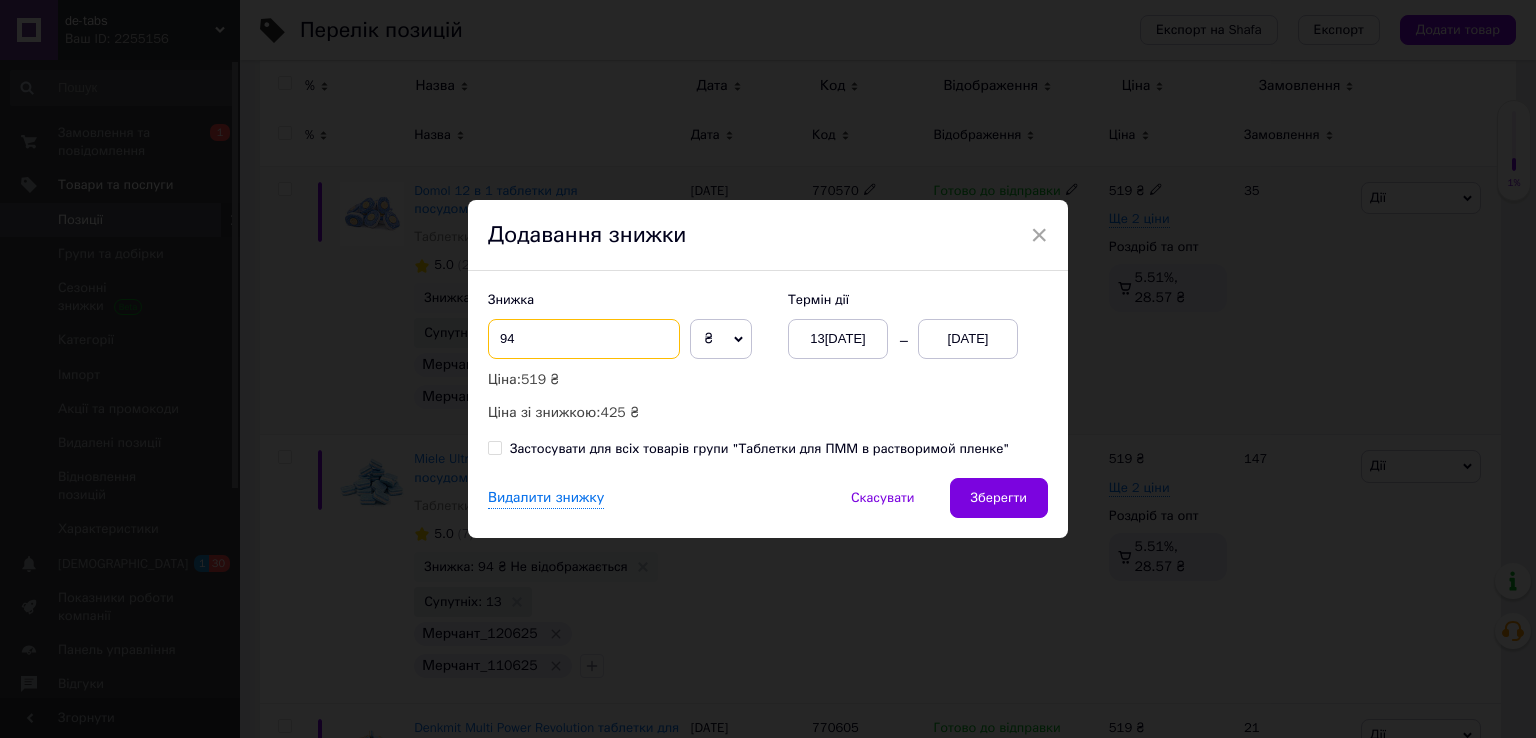drag, startPoint x: 563, startPoint y: 327, endPoint x: 497, endPoint y: 335, distance: 66.48308 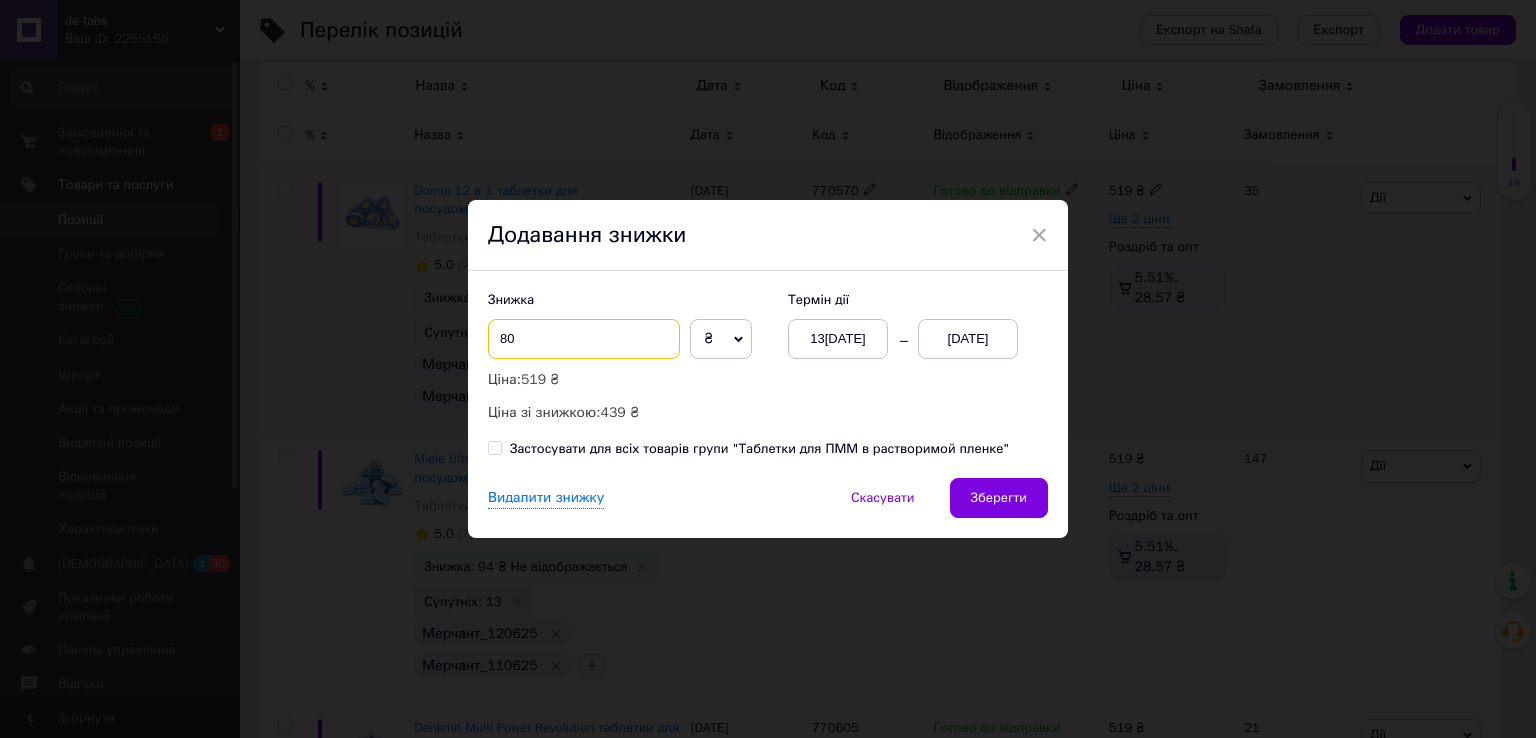 drag, startPoint x: 516, startPoint y: 335, endPoint x: 493, endPoint y: 333, distance: 23.086792 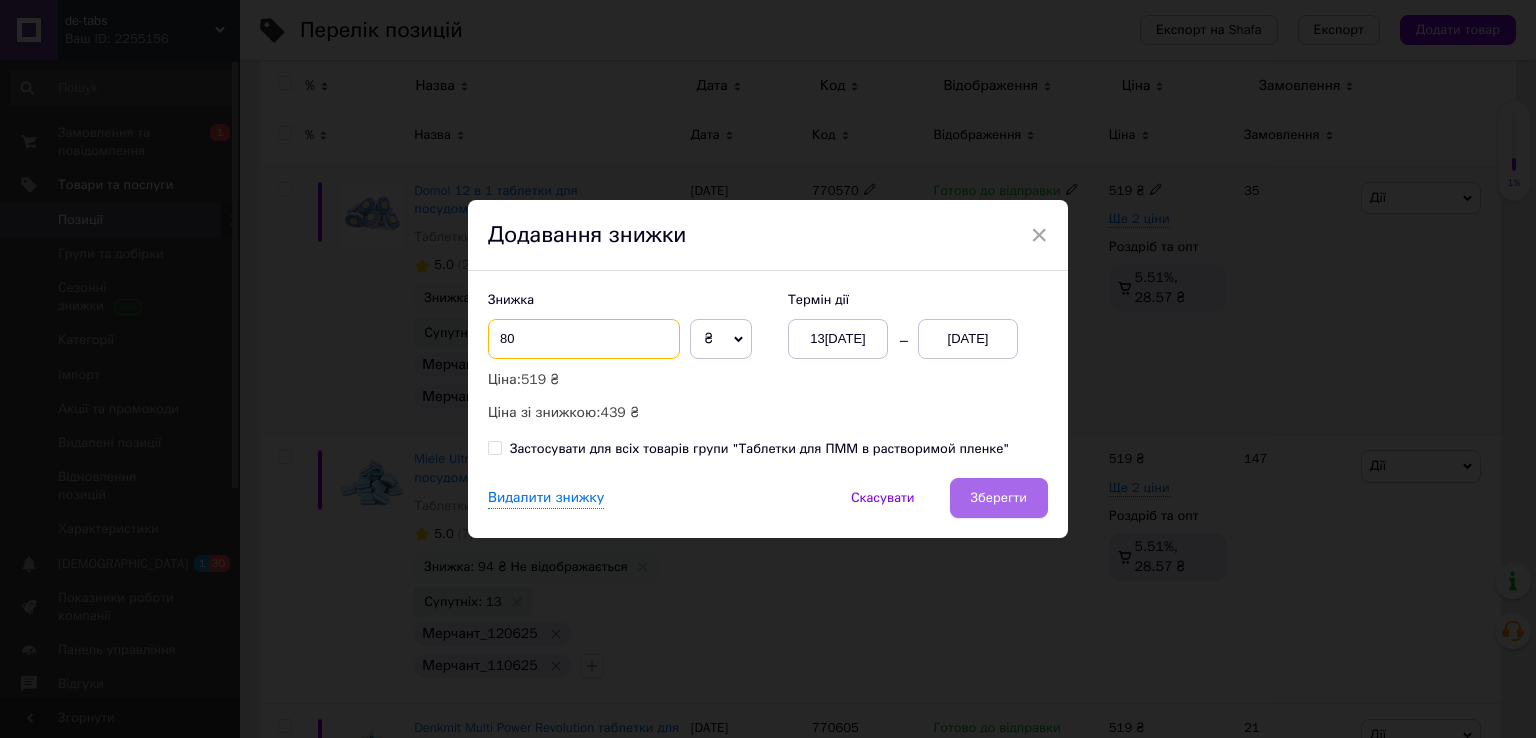 type on "80" 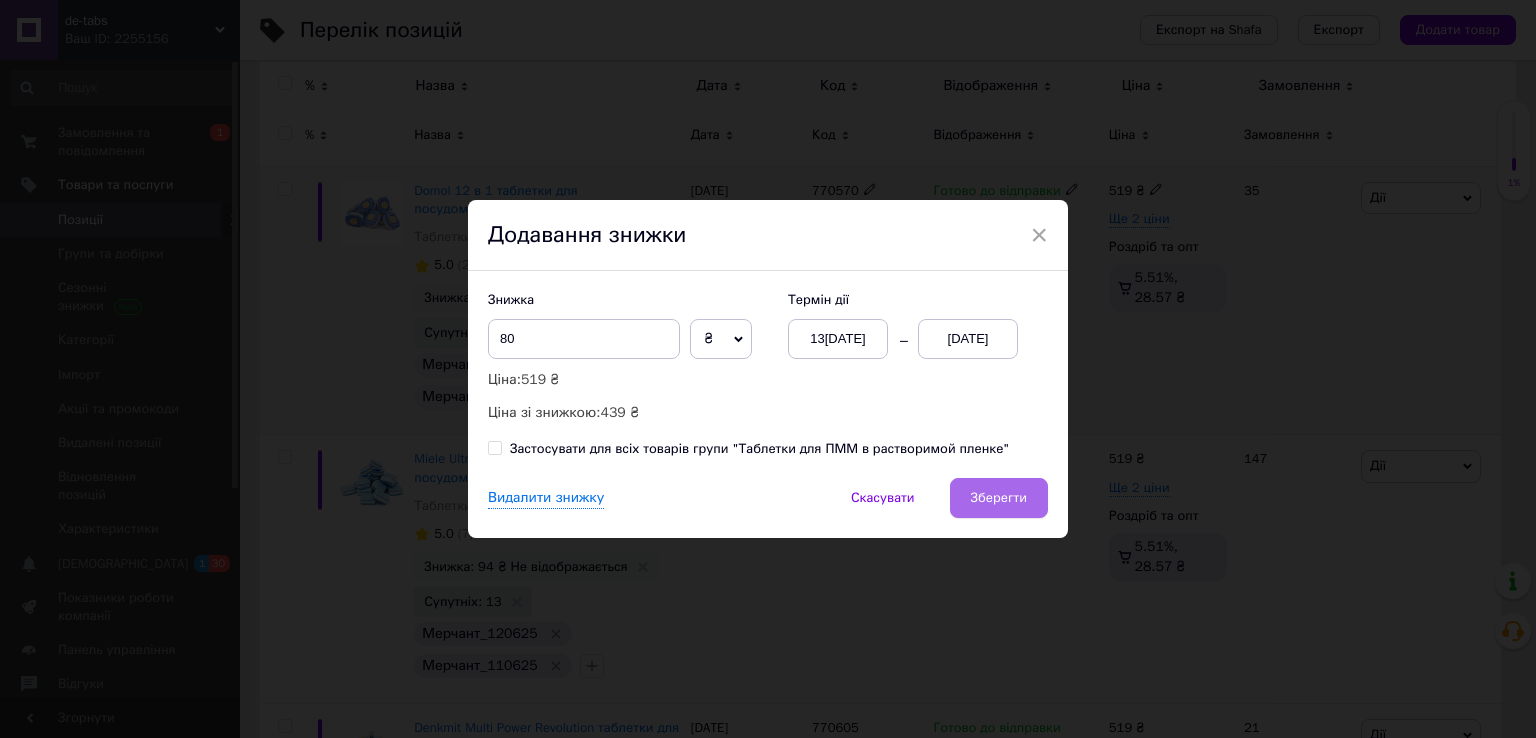 click on "Зберегти" at bounding box center [999, 498] 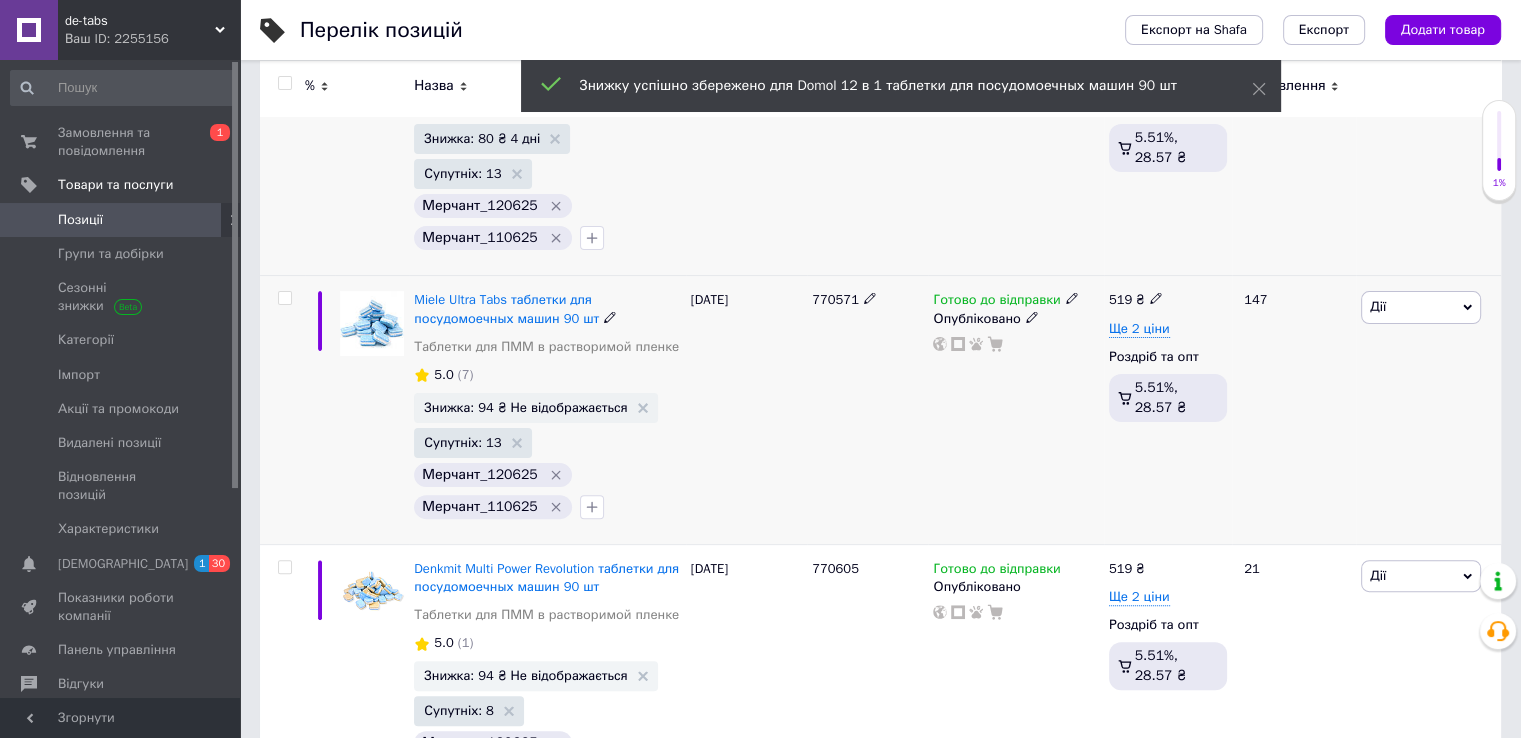 scroll, scrollTop: 600, scrollLeft: 0, axis: vertical 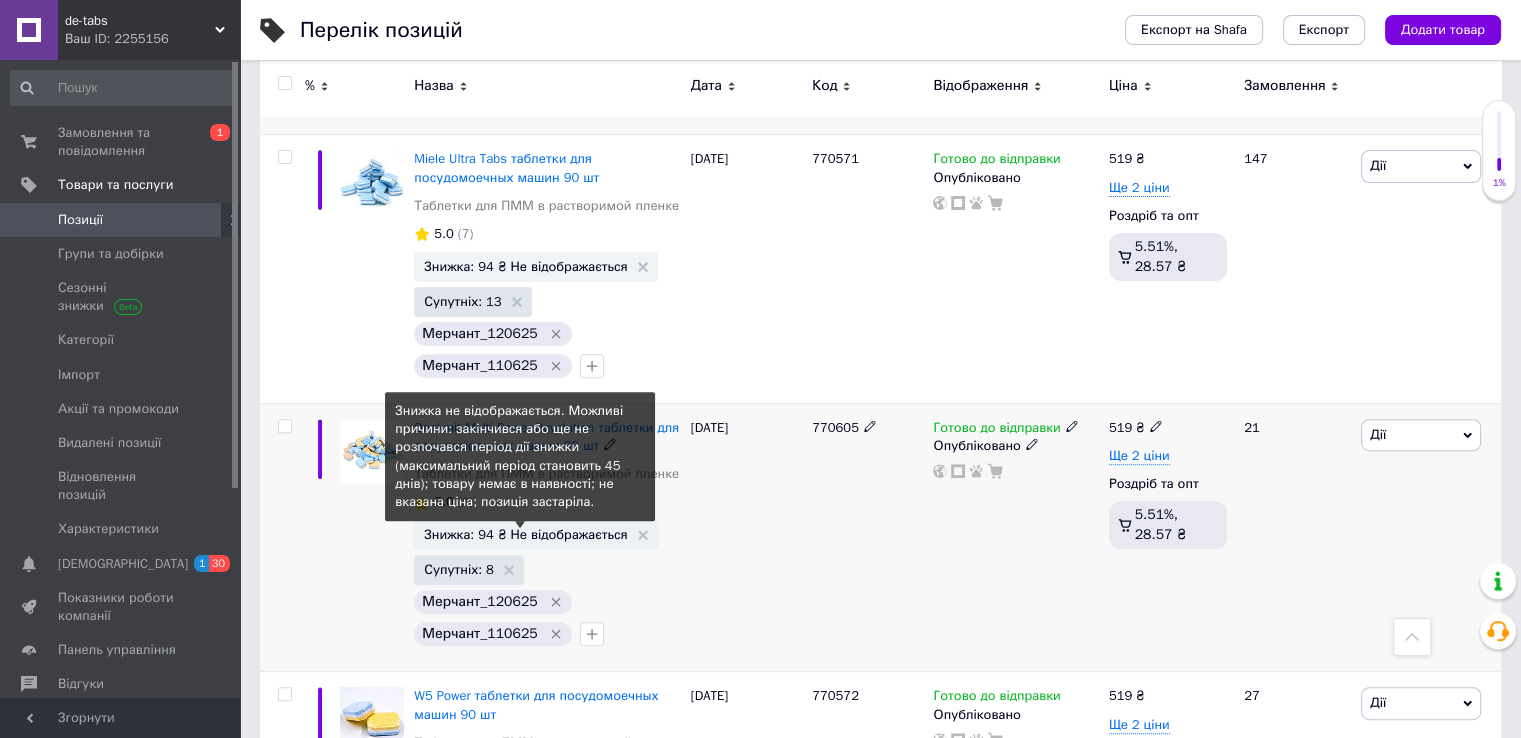 click on "Знижка: 94 ₴ Не відображається" at bounding box center [525, 534] 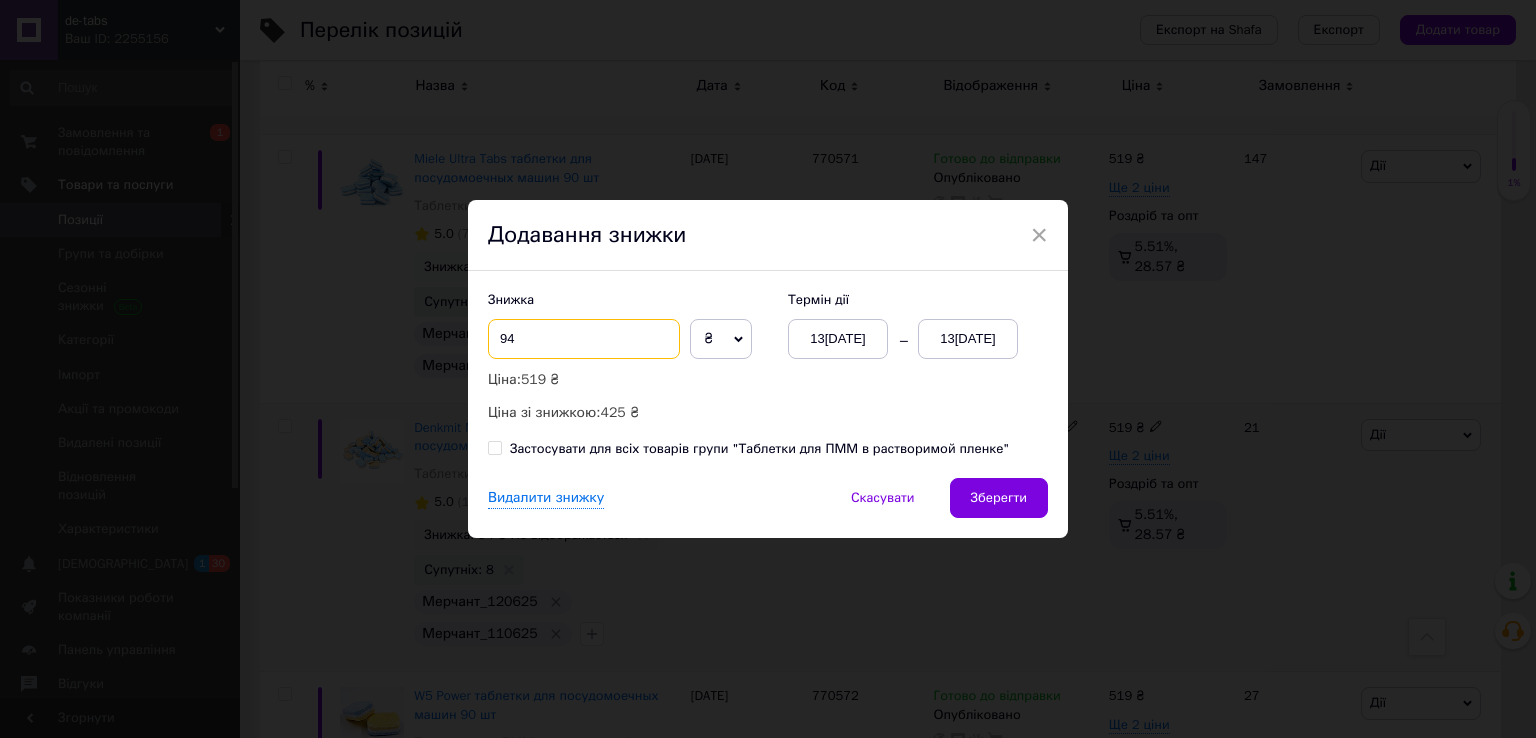drag, startPoint x: 526, startPoint y: 338, endPoint x: 483, endPoint y: 341, distance: 43.104523 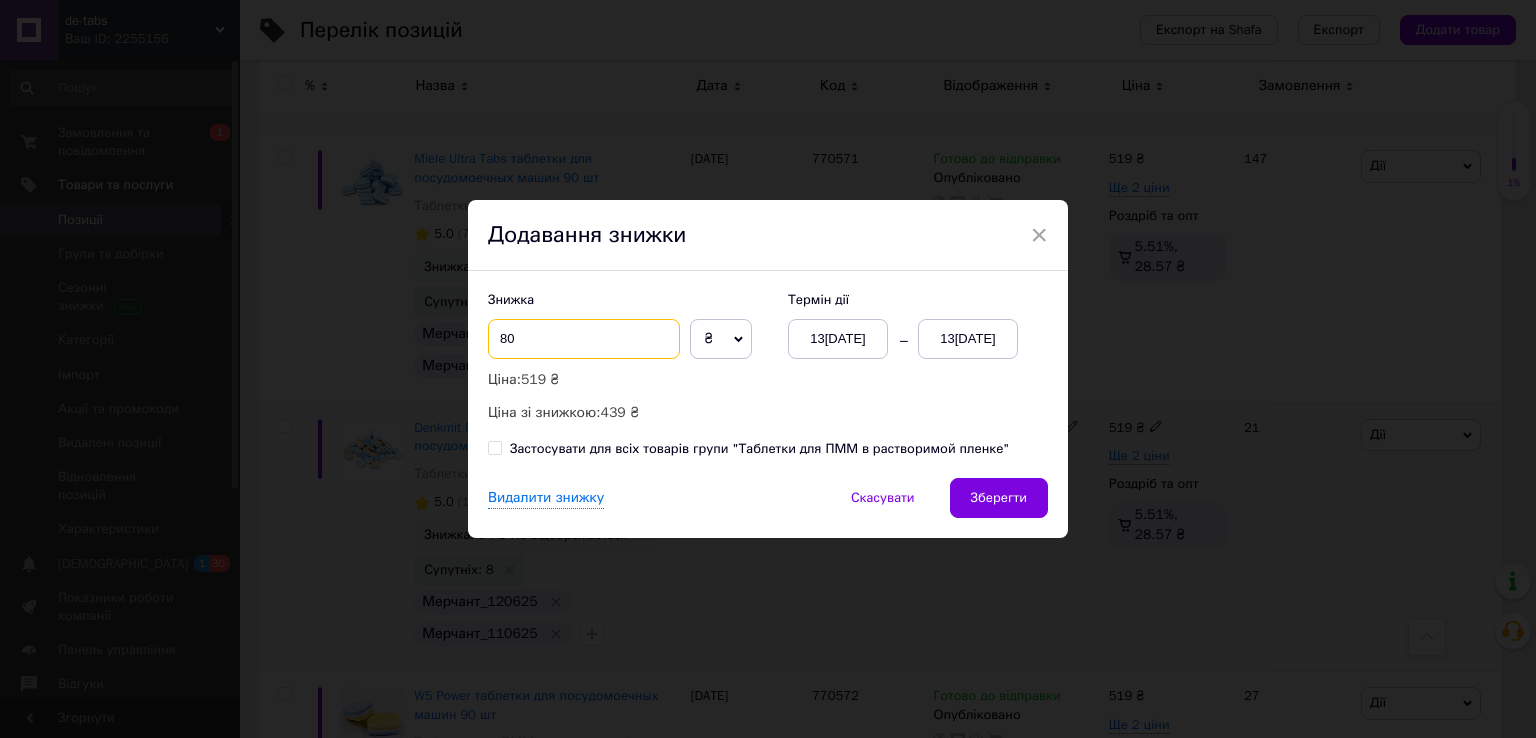 type on "80" 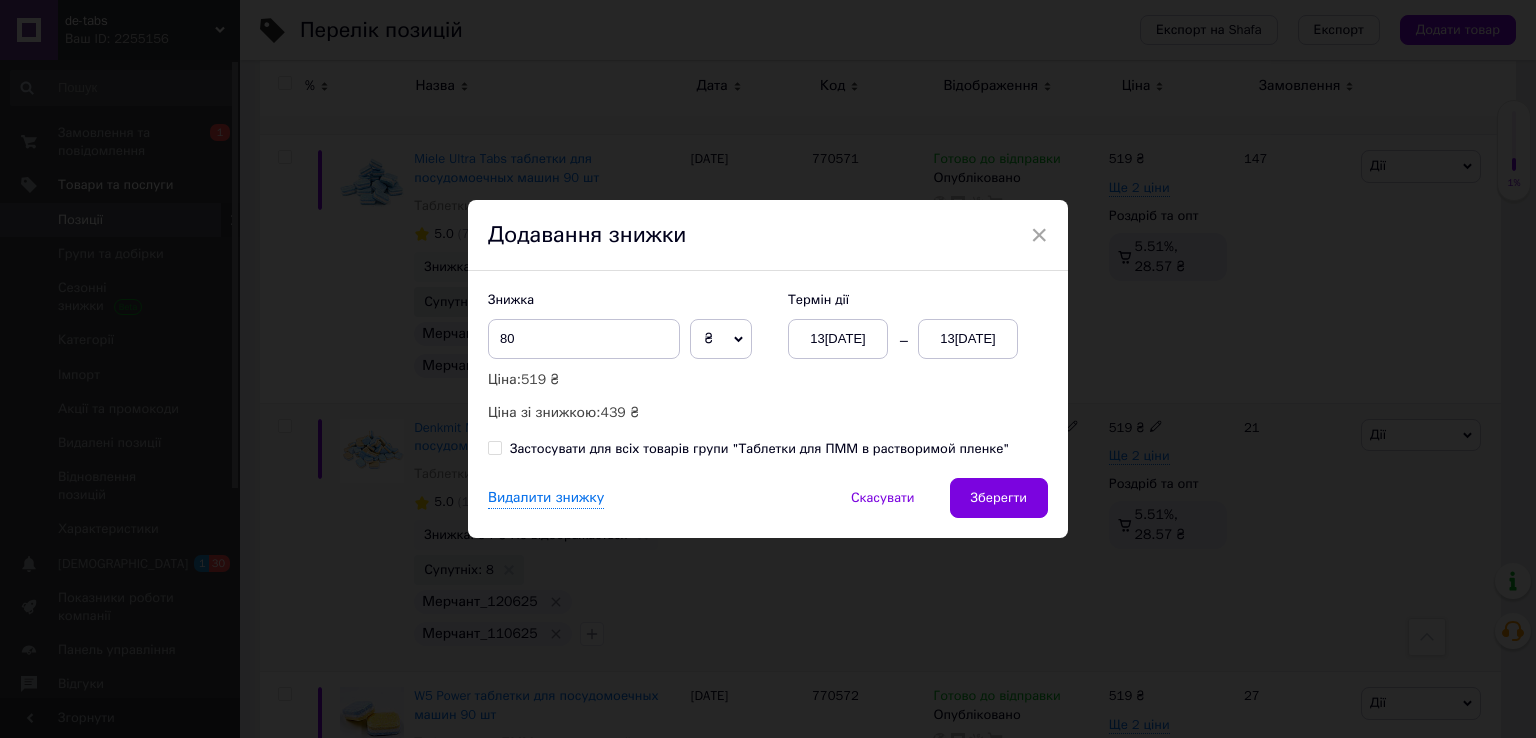 click on "13[DATE]" at bounding box center [968, 339] 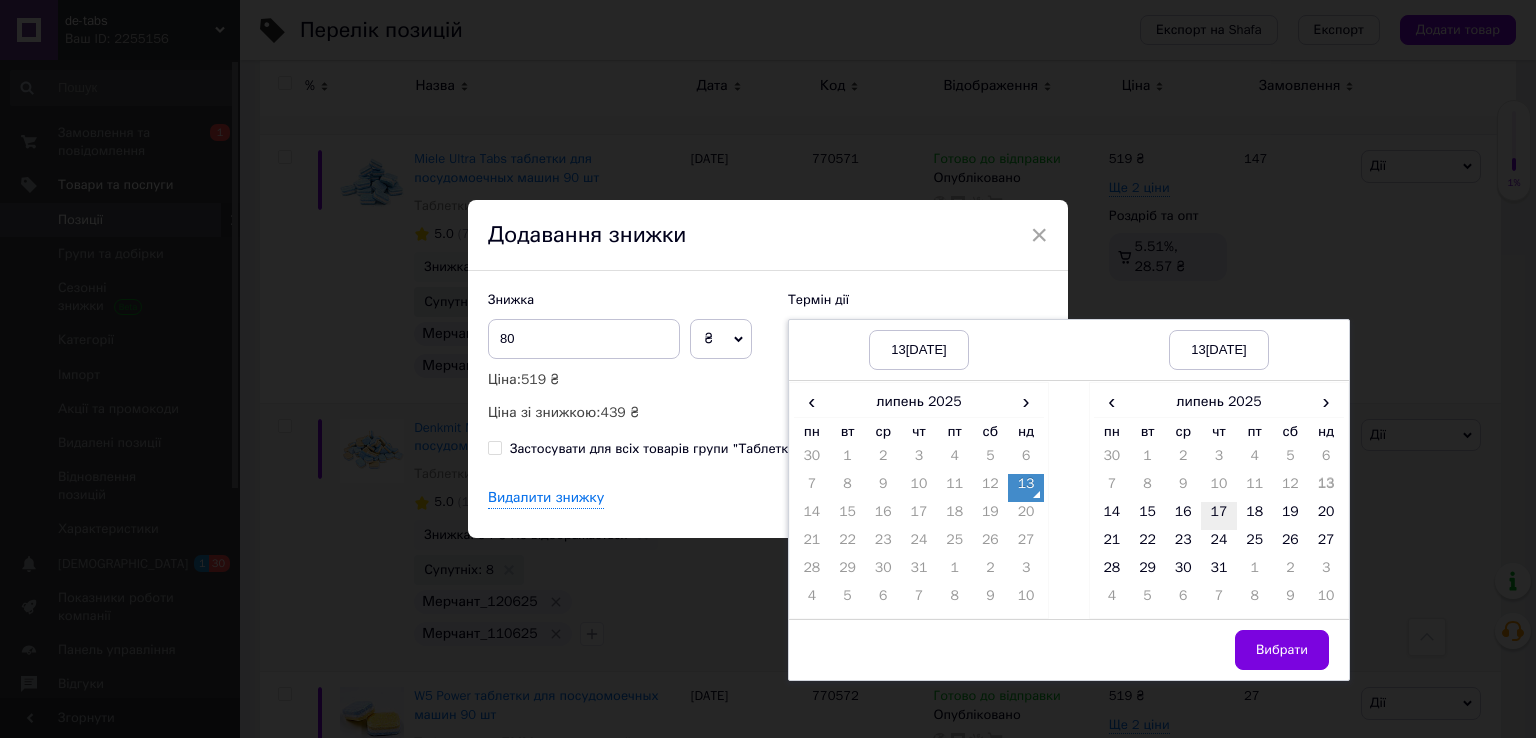 click on "17" at bounding box center (1219, 516) 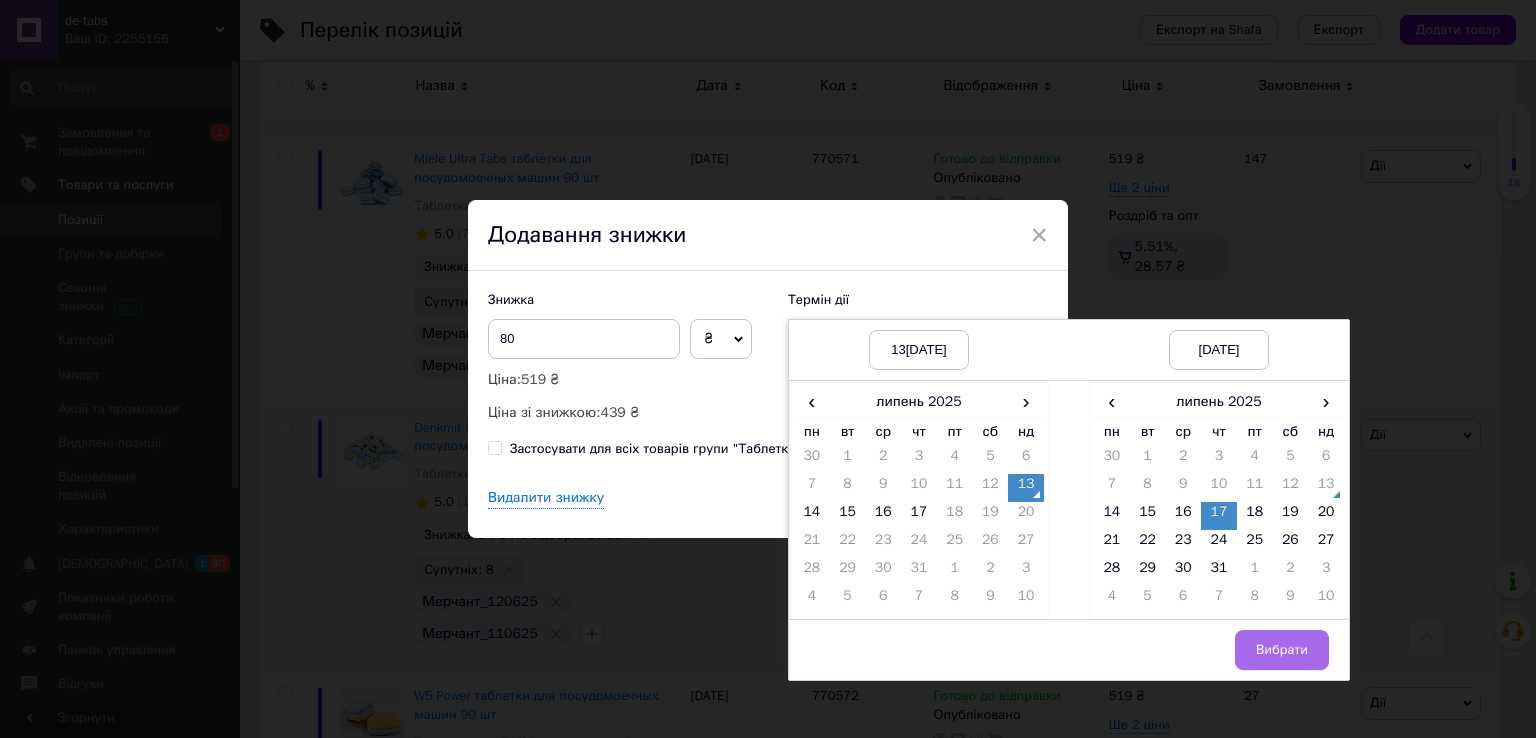 click on "Вибрати" at bounding box center (1282, 650) 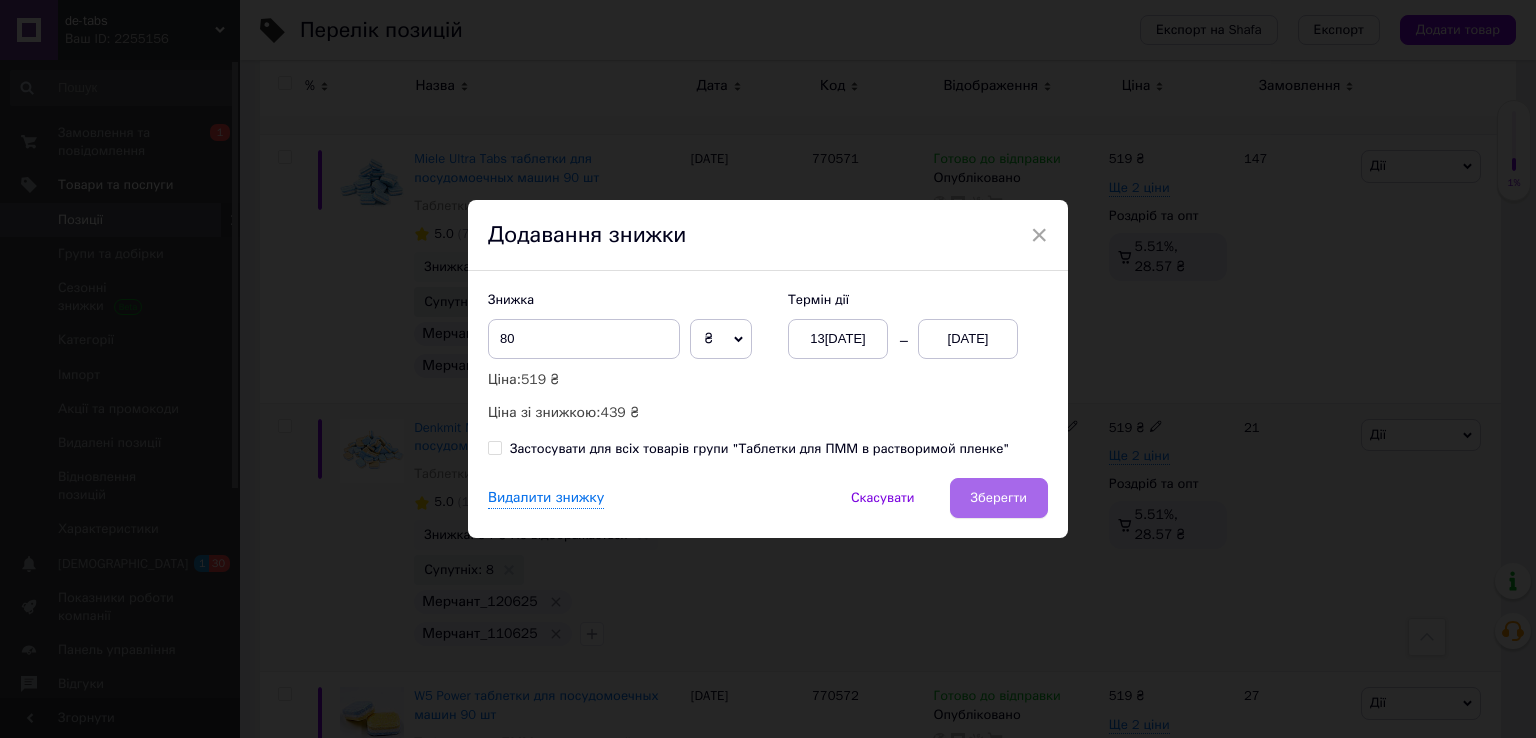click on "Зберегти" at bounding box center (999, 498) 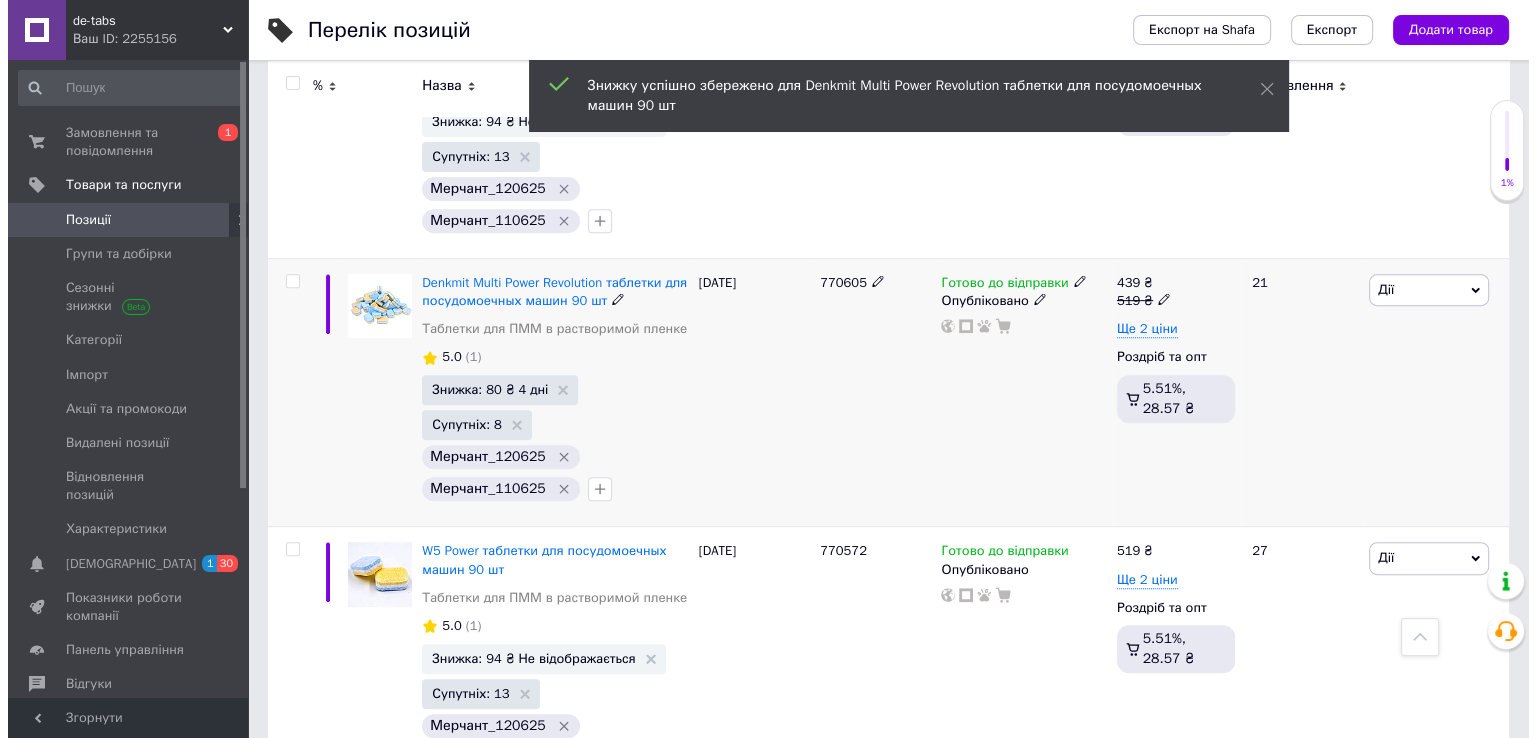 scroll, scrollTop: 785, scrollLeft: 0, axis: vertical 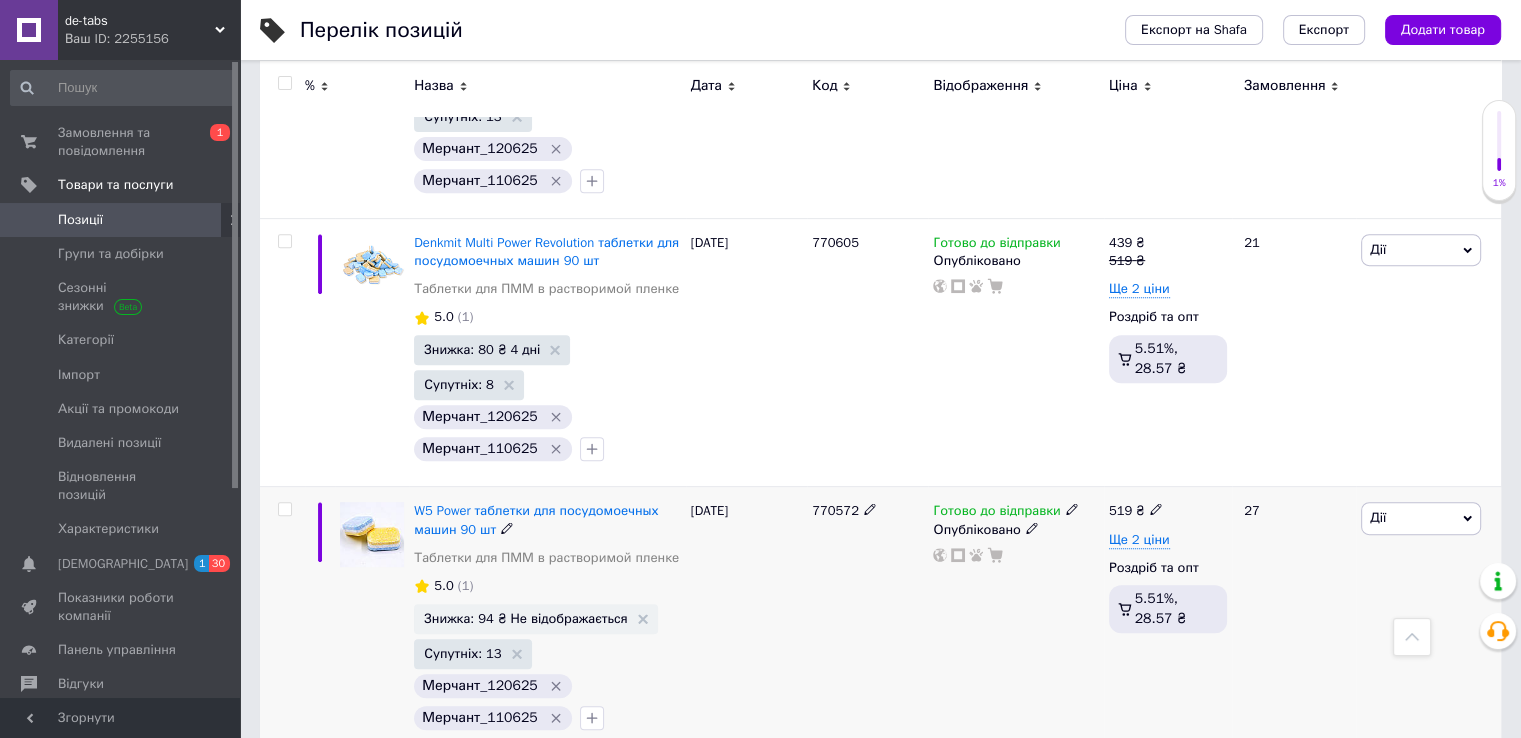 click on "Знижка: 94 ₴ Не відображається" at bounding box center [535, 619] 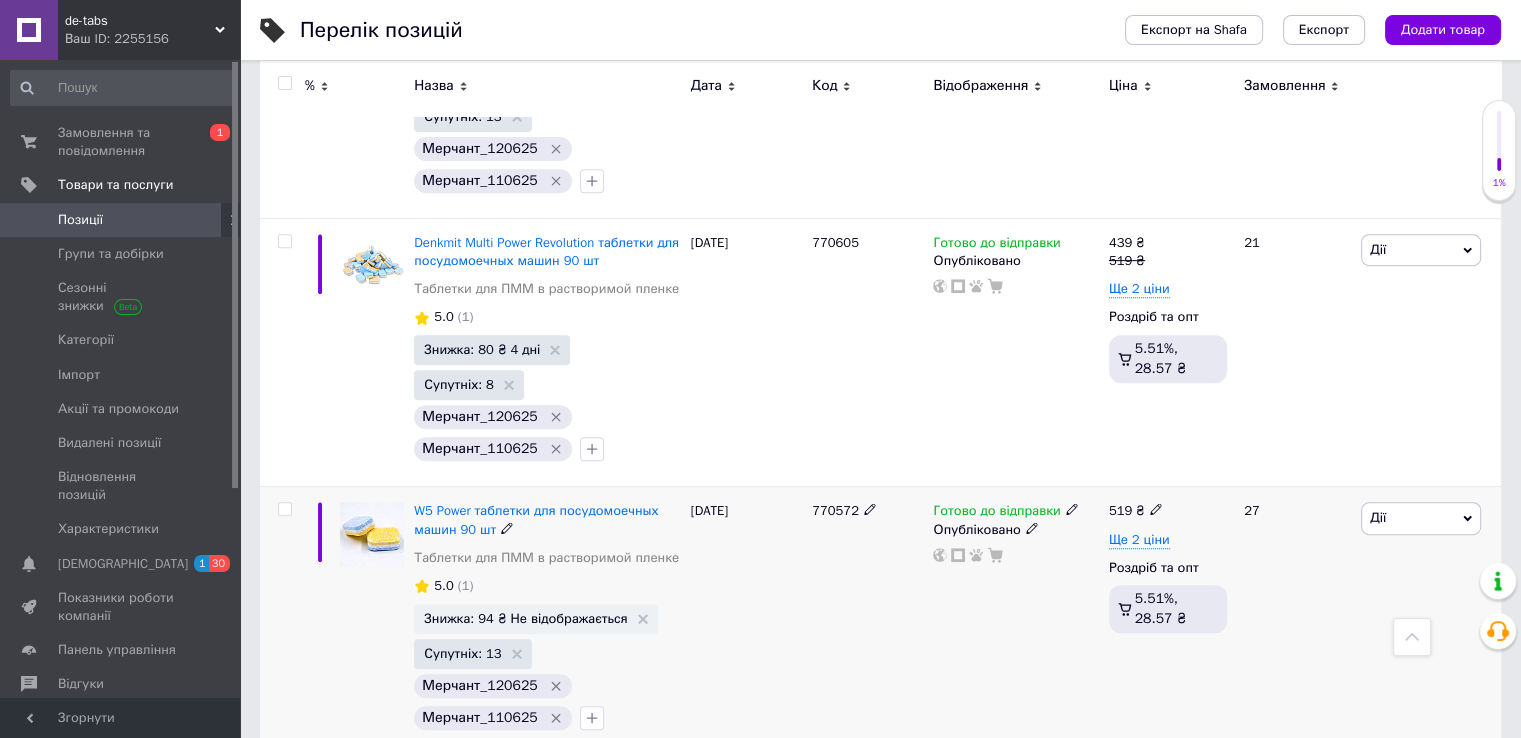click on "Знижка: 94 ₴ Не відображається" at bounding box center (525, 618) 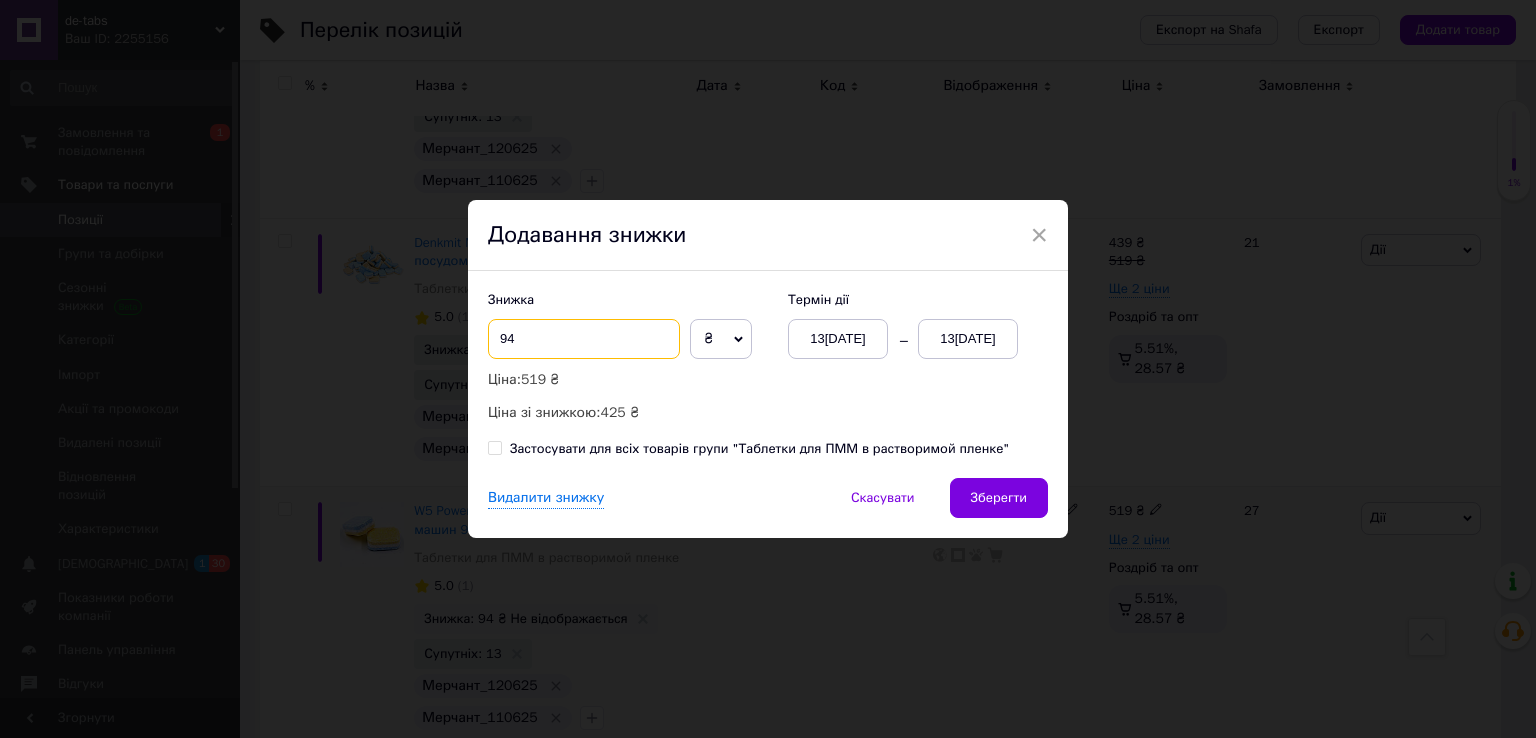 drag, startPoint x: 537, startPoint y: 343, endPoint x: 490, endPoint y: 341, distance: 47.042534 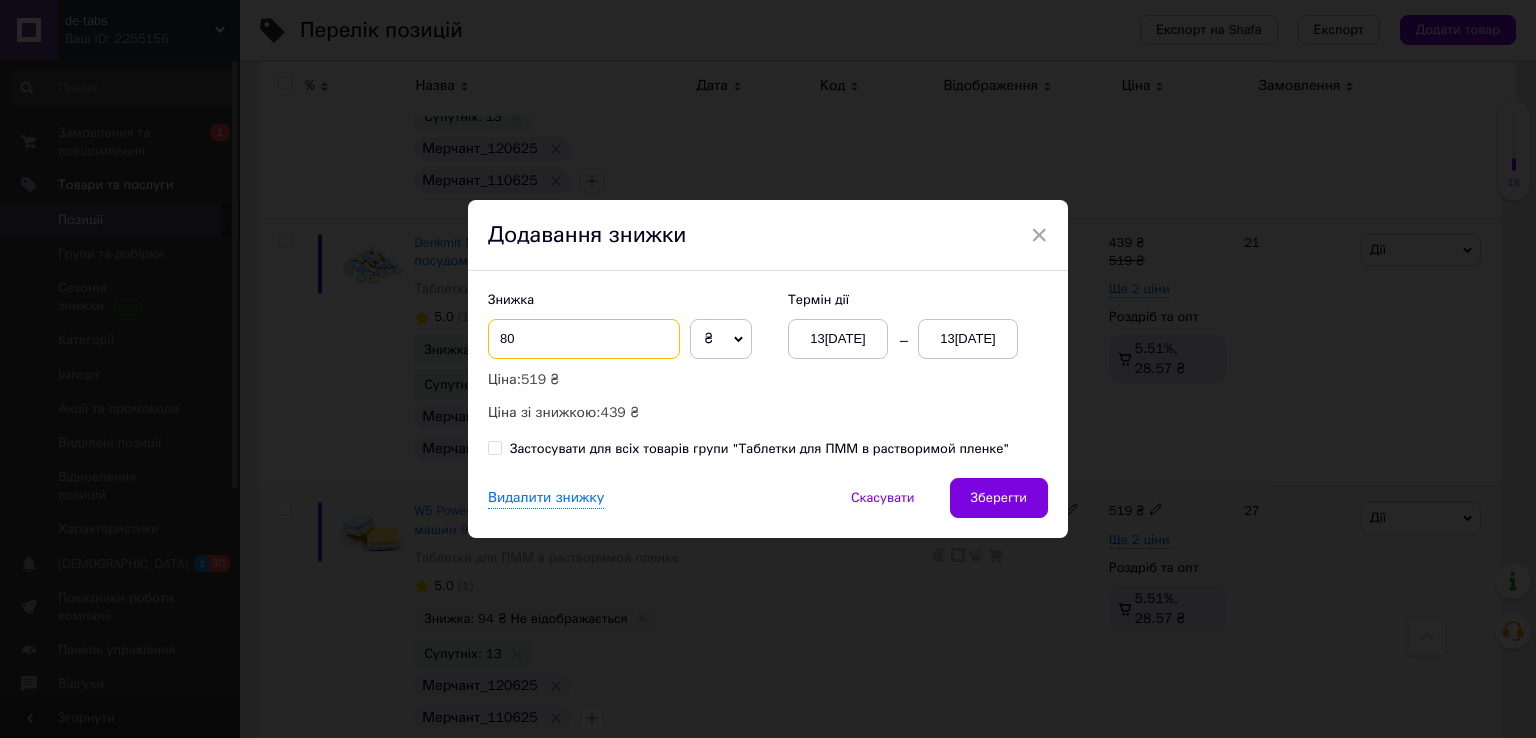 type on "80" 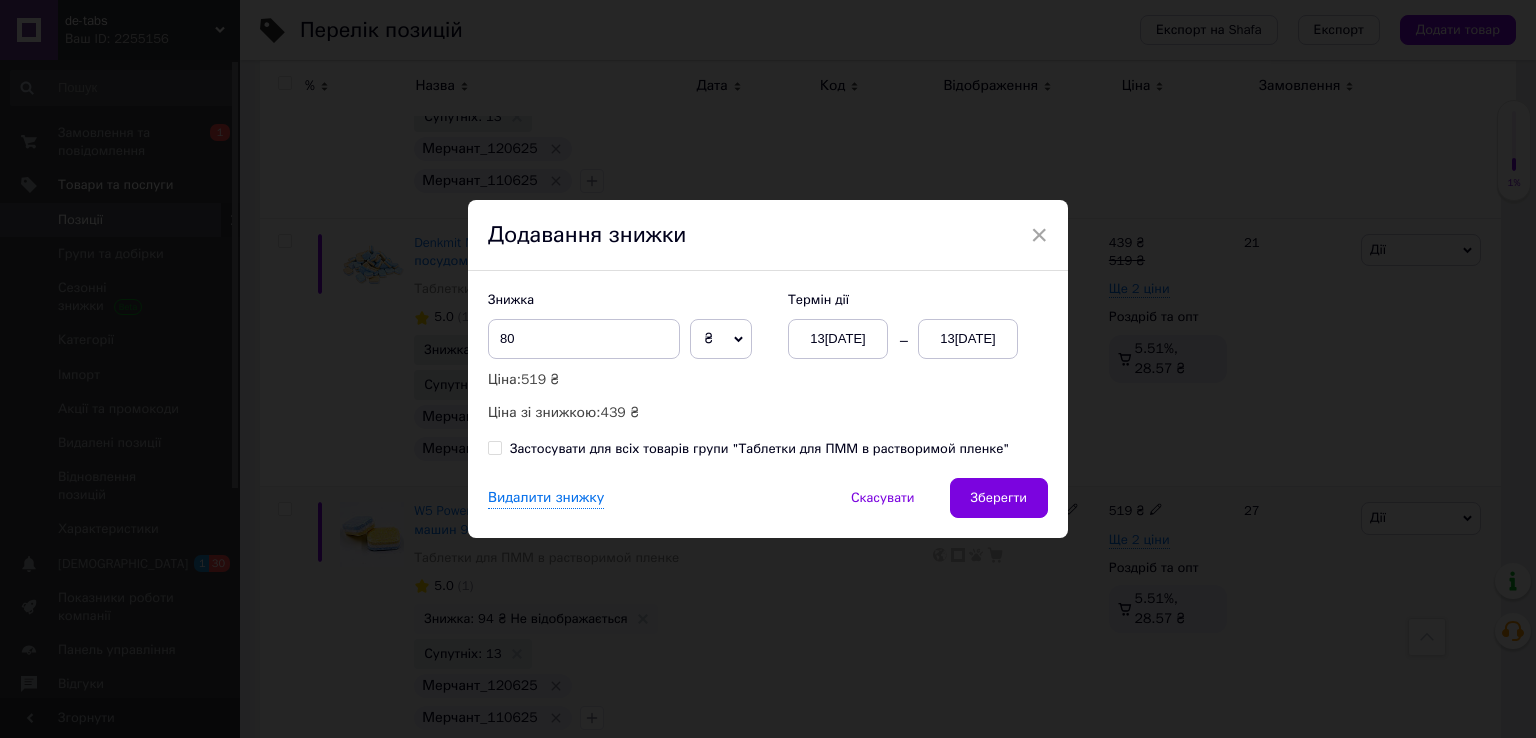 click on "13[DATE]" at bounding box center (968, 339) 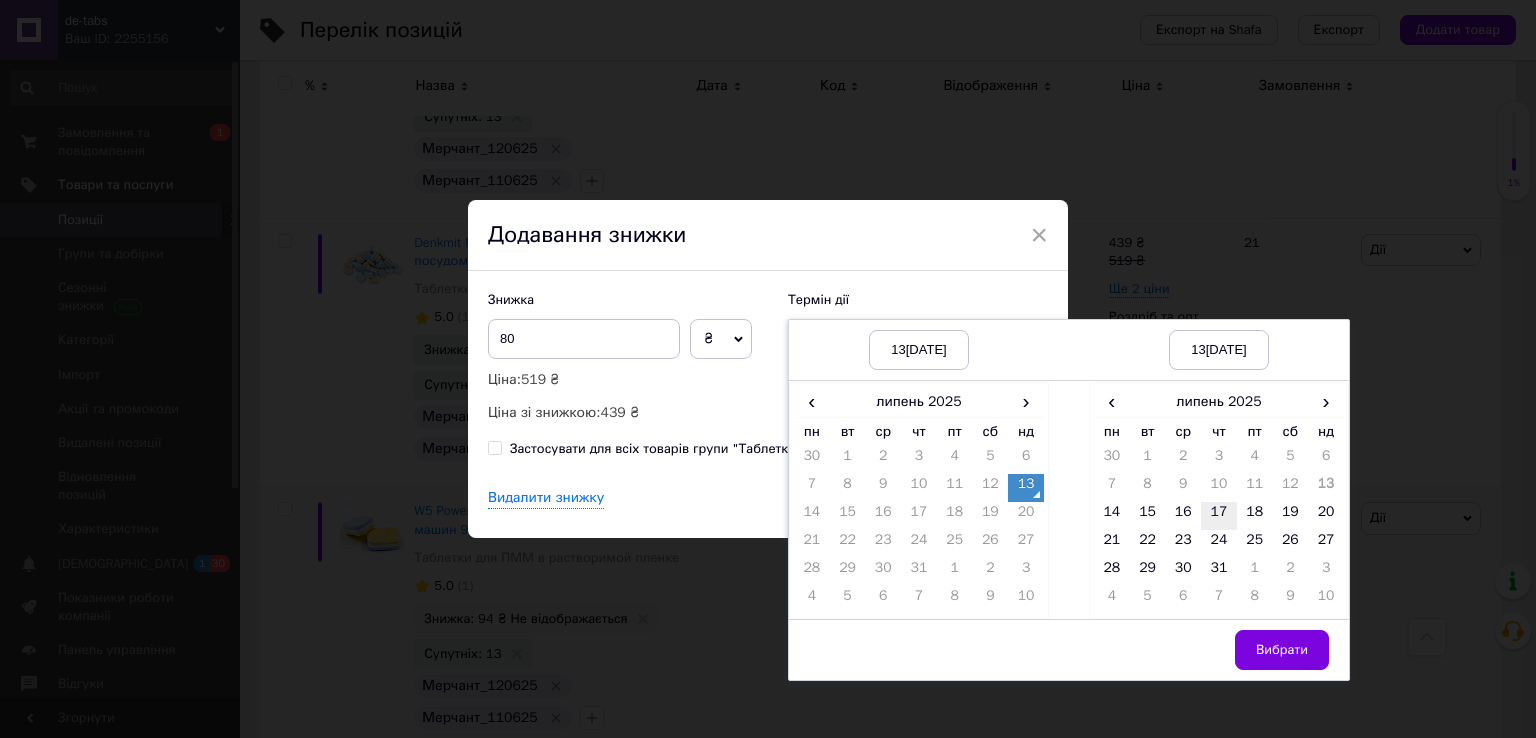 click on "17" at bounding box center (1219, 516) 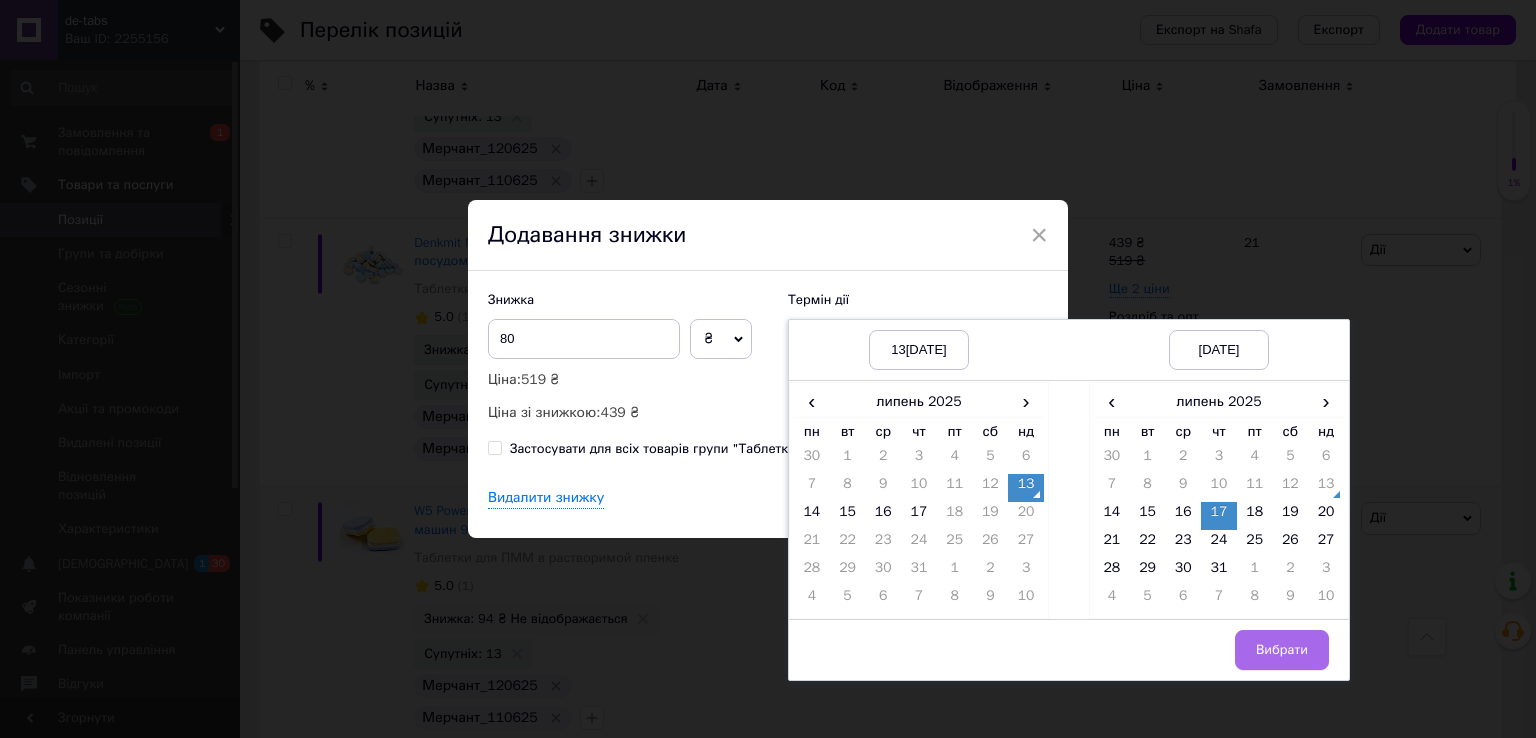 click on "Вибрати" at bounding box center [1282, 650] 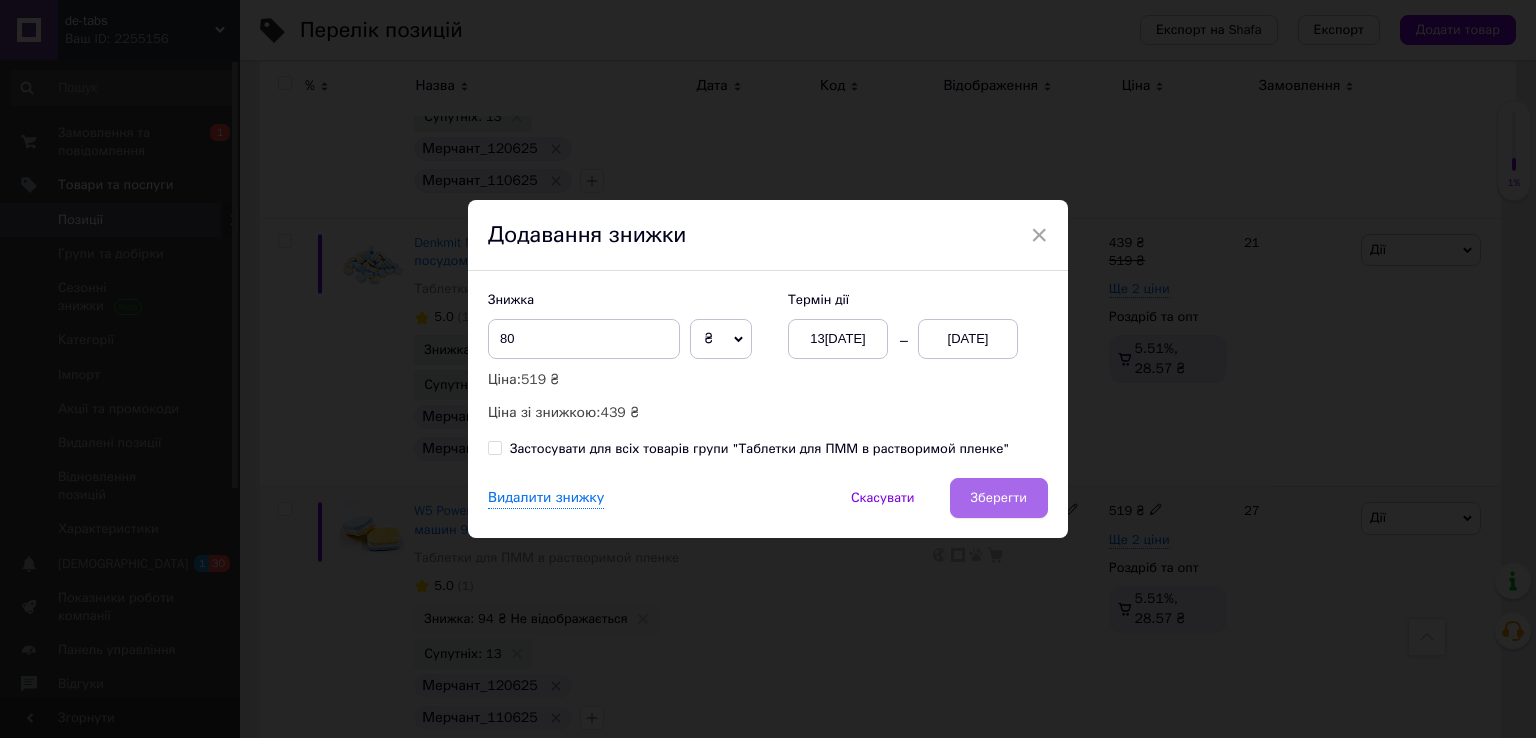 click on "Зберегти" at bounding box center (999, 498) 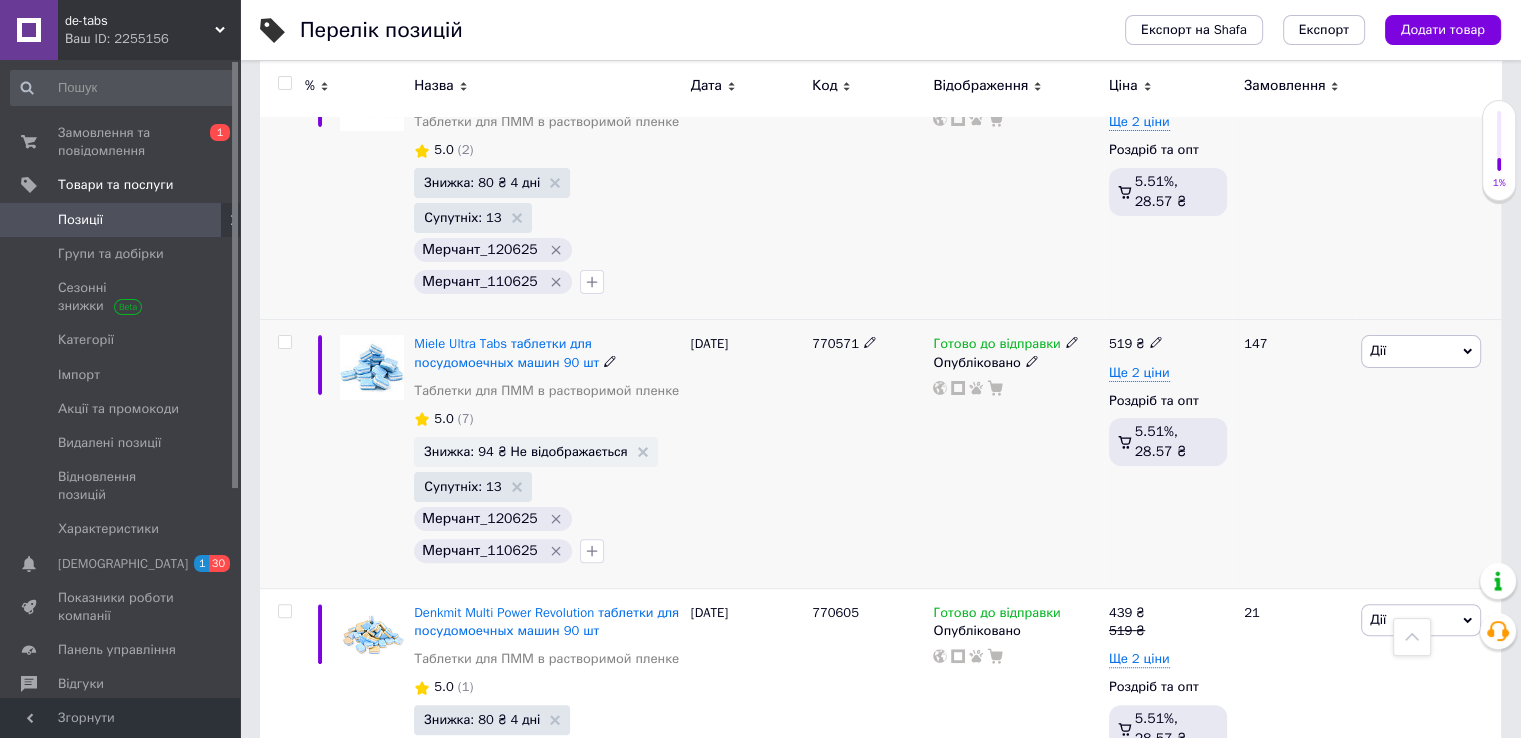 scroll, scrollTop: 315, scrollLeft: 0, axis: vertical 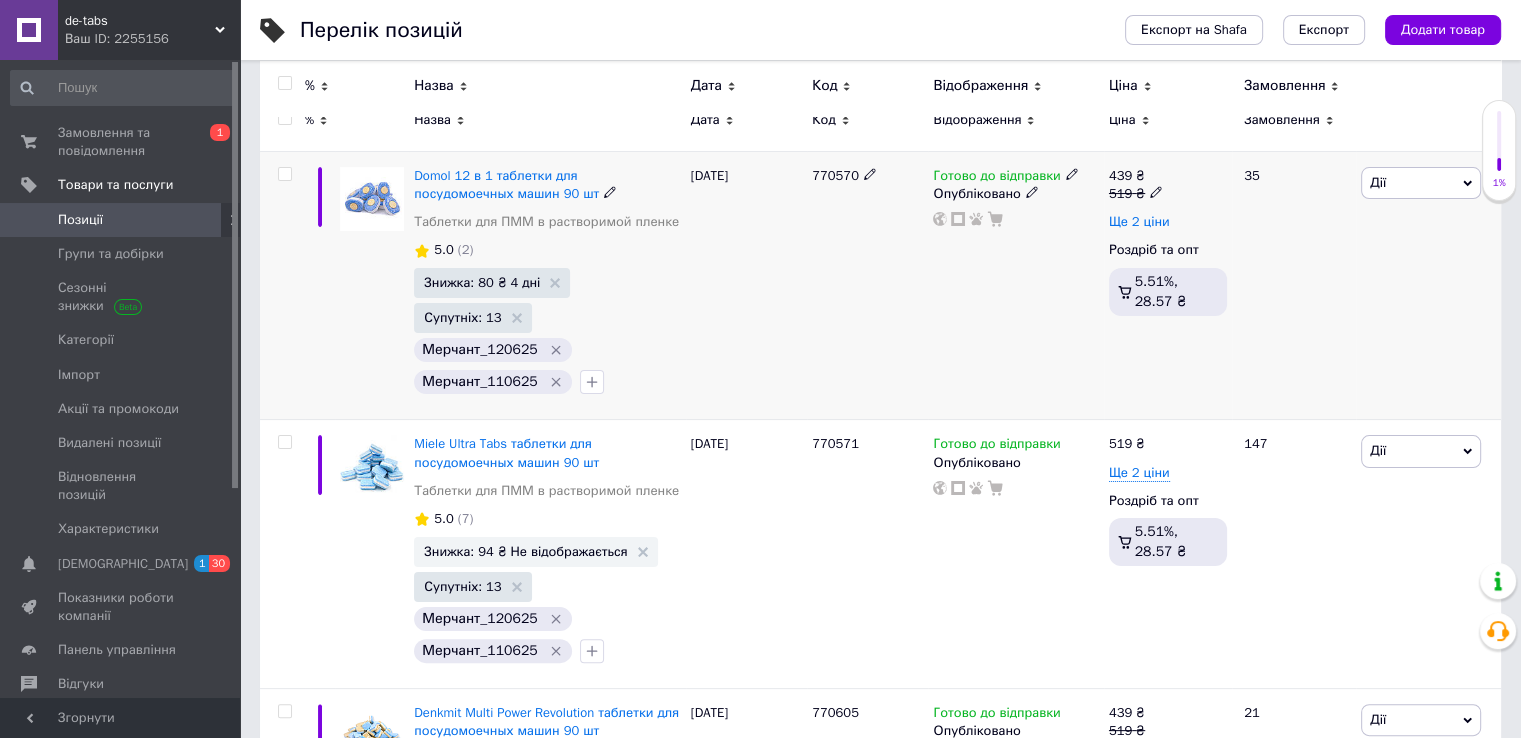 click on "Ще 2 ціни" at bounding box center [1139, 222] 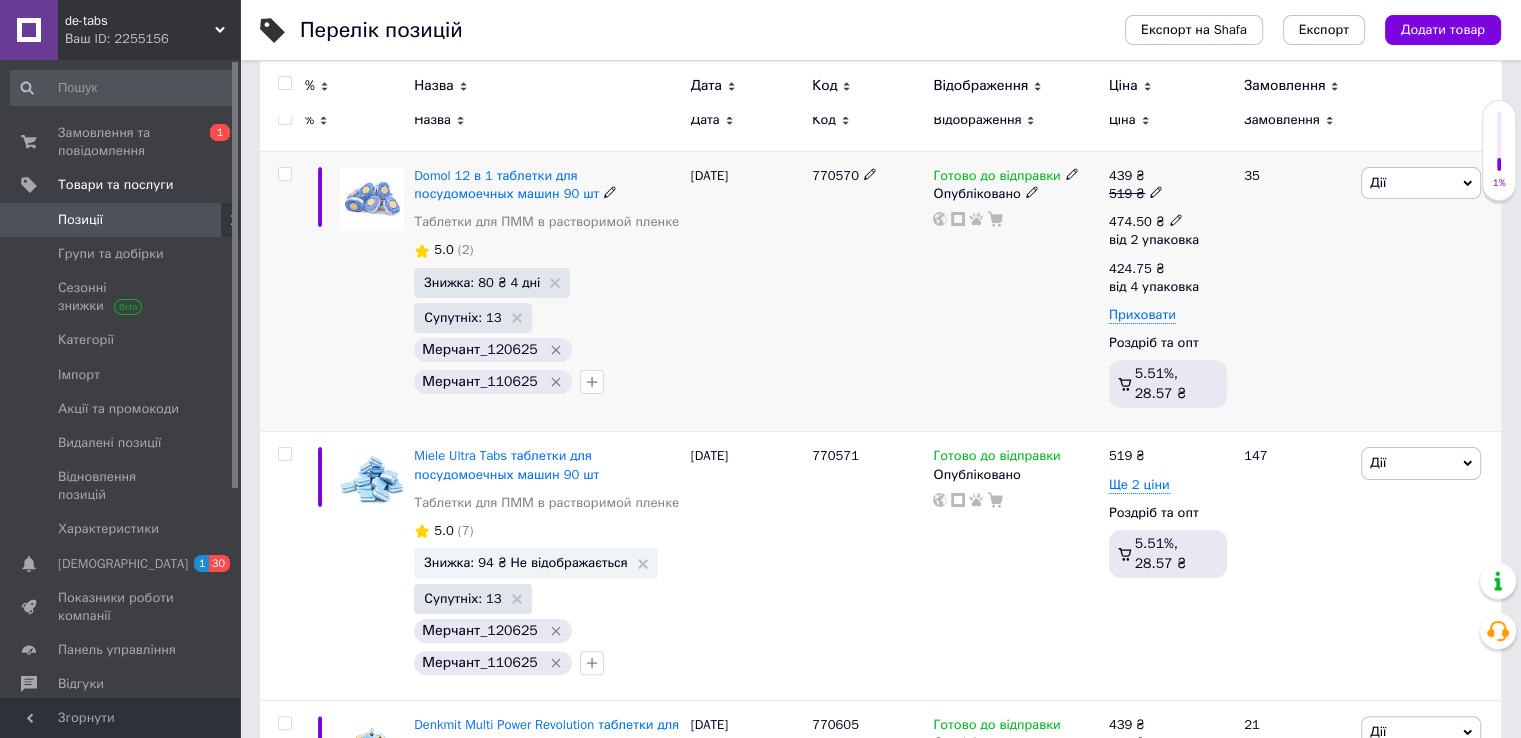 click 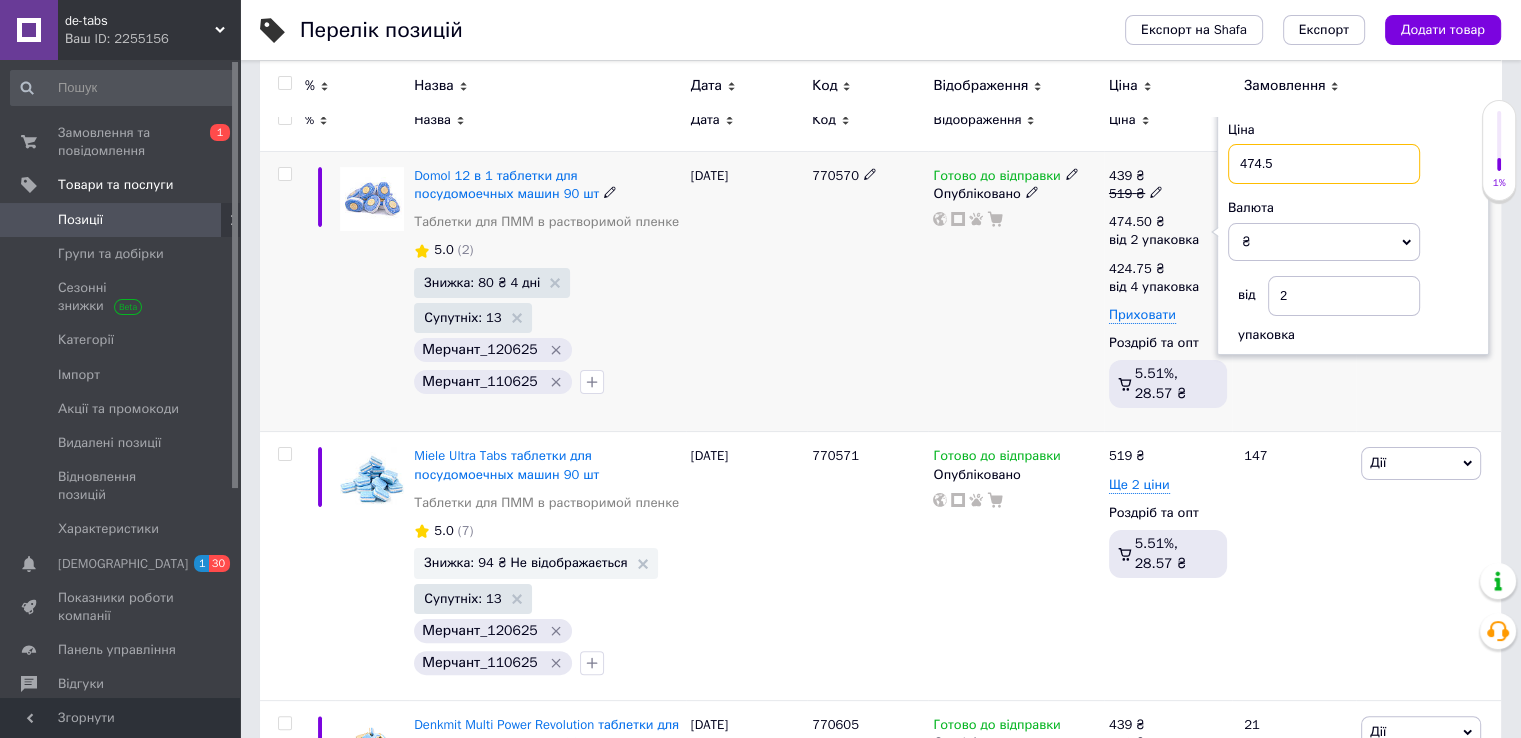 drag, startPoint x: 1262, startPoint y: 163, endPoint x: 1227, endPoint y: 162, distance: 35.014282 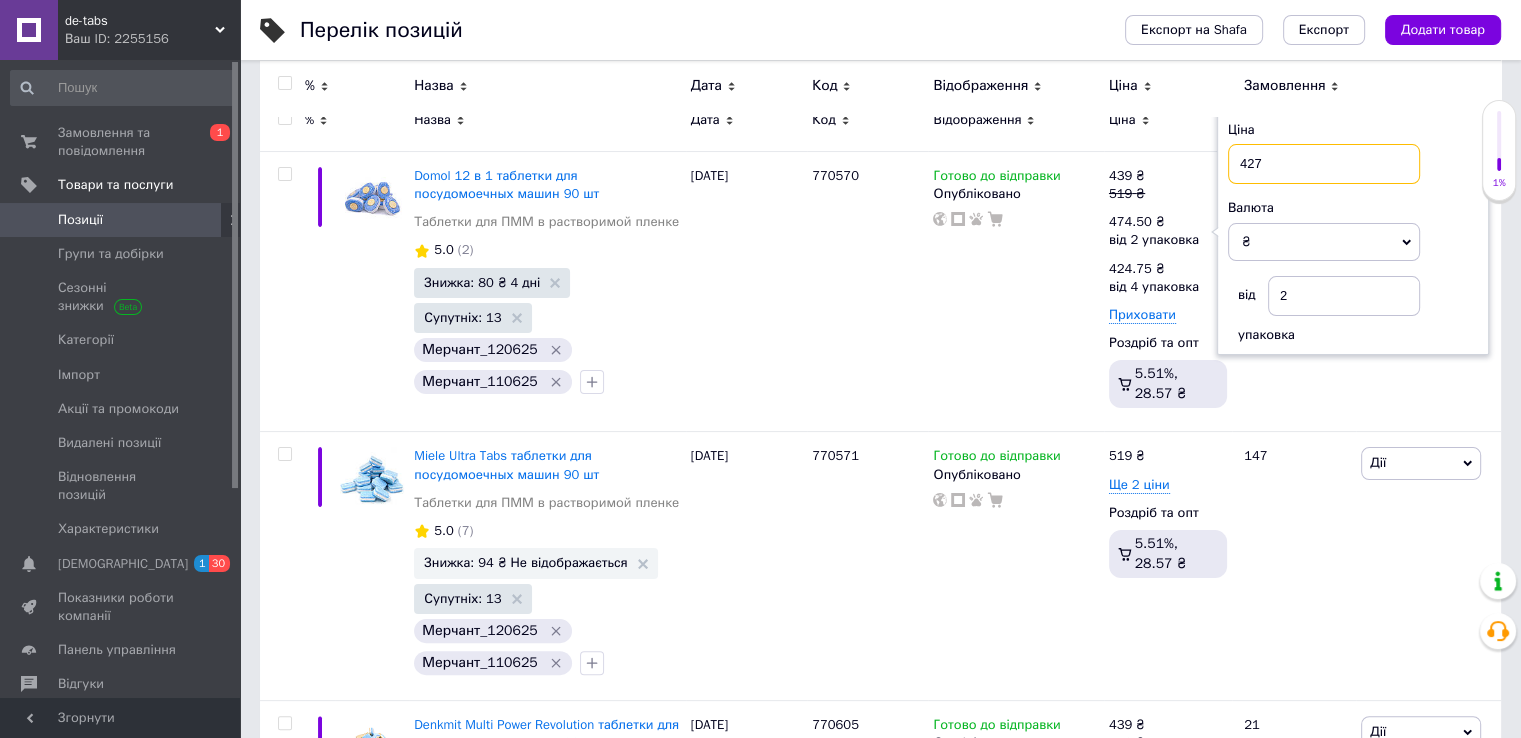 type on "427" 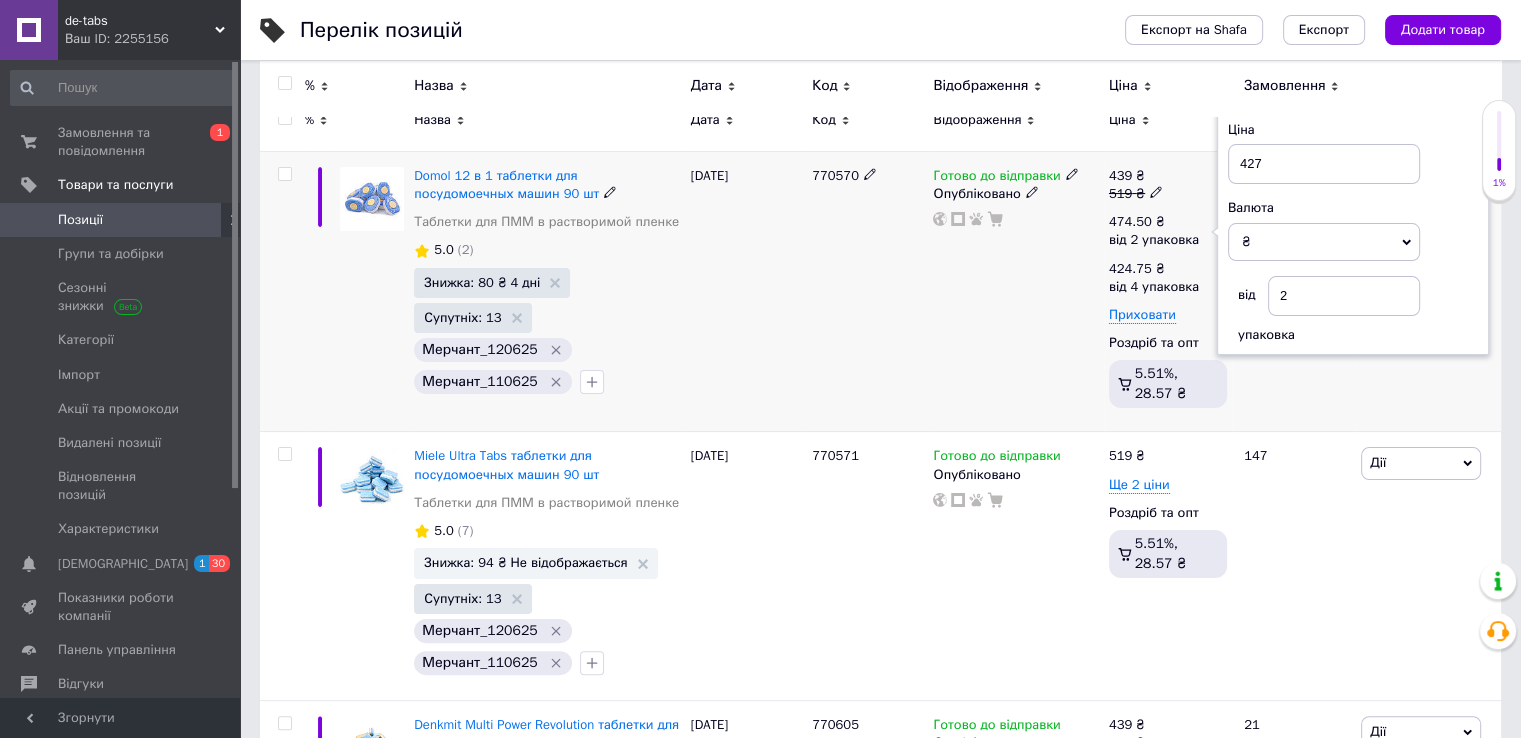 click on "Готово до відправки Опубліковано" at bounding box center [1015, 291] 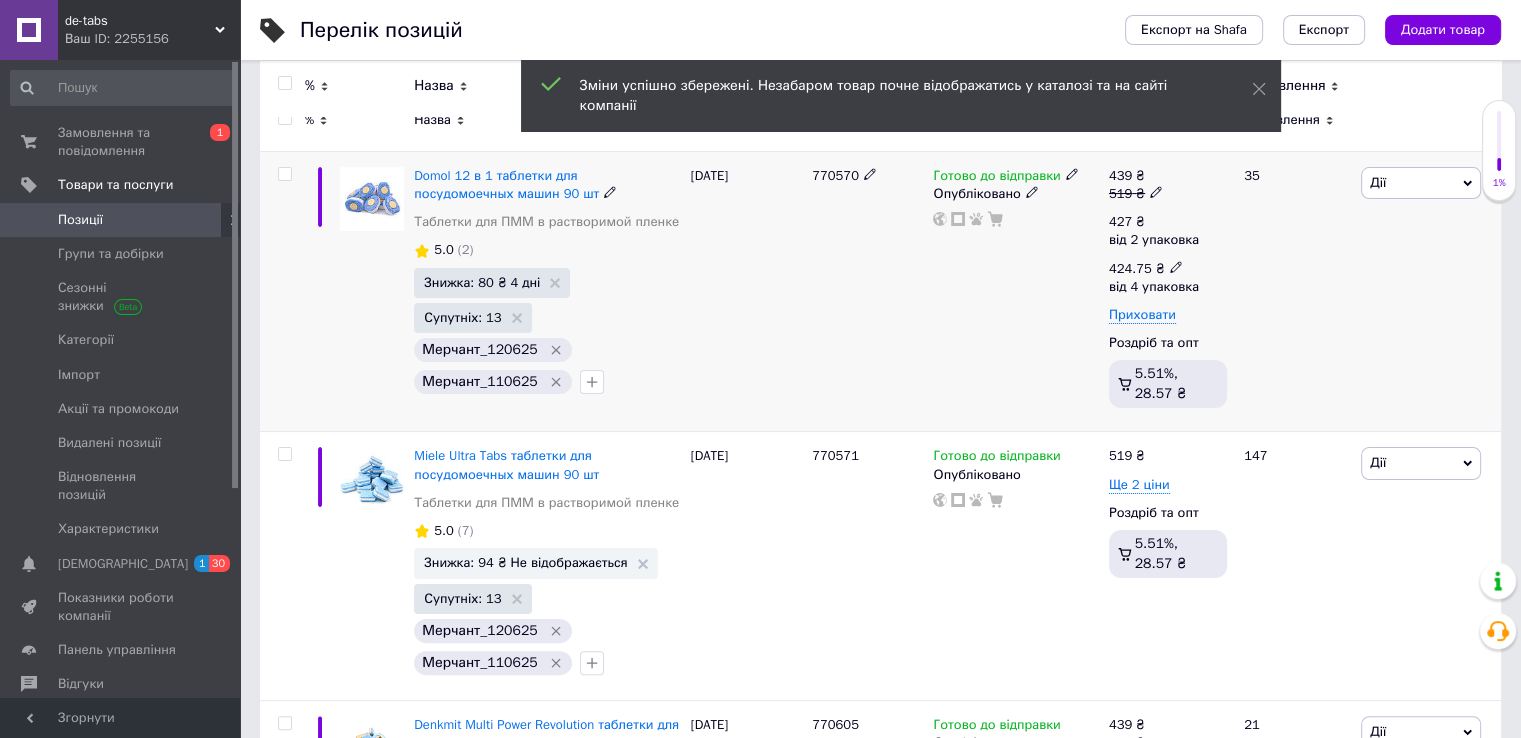 click 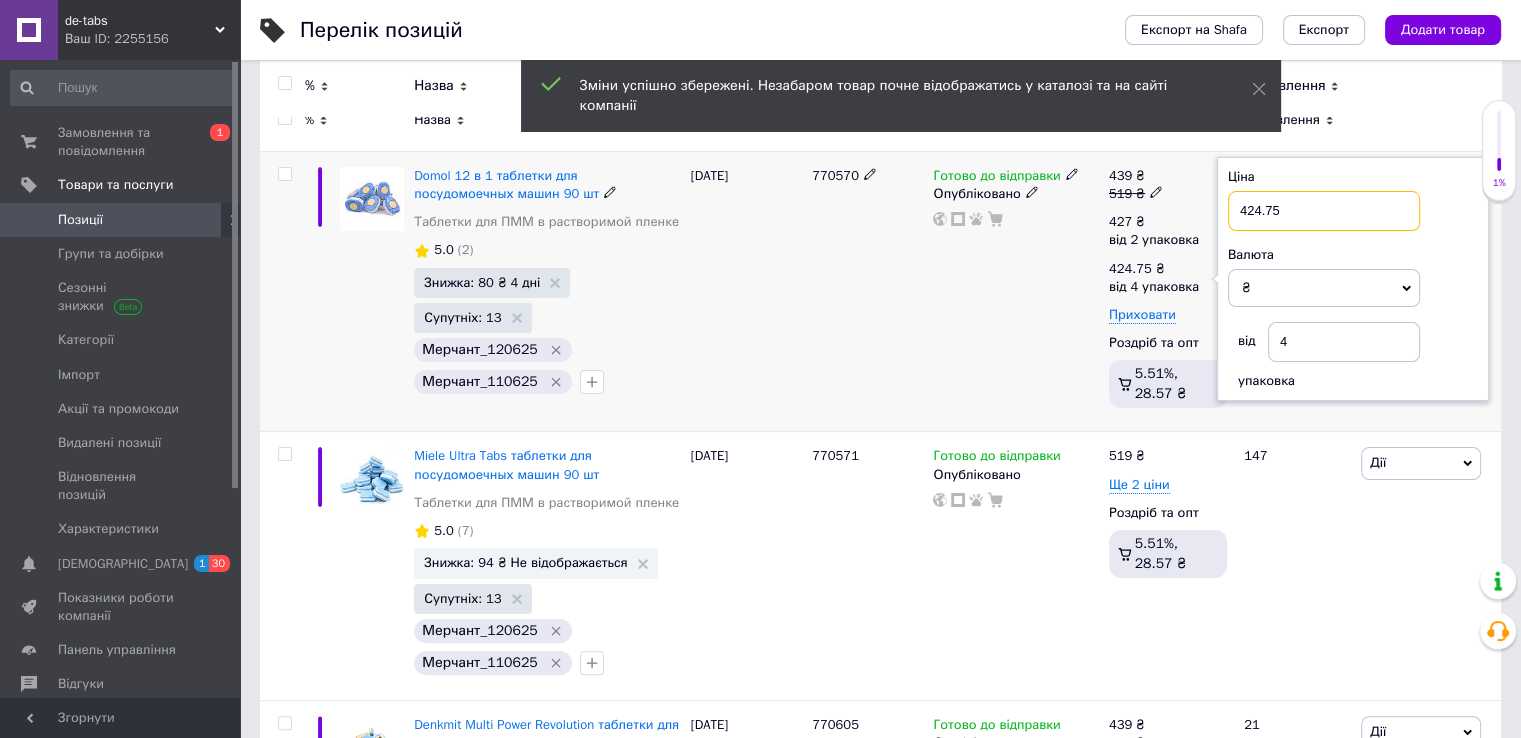 drag, startPoint x: 1308, startPoint y: 217, endPoint x: 1231, endPoint y: 211, distance: 77.23341 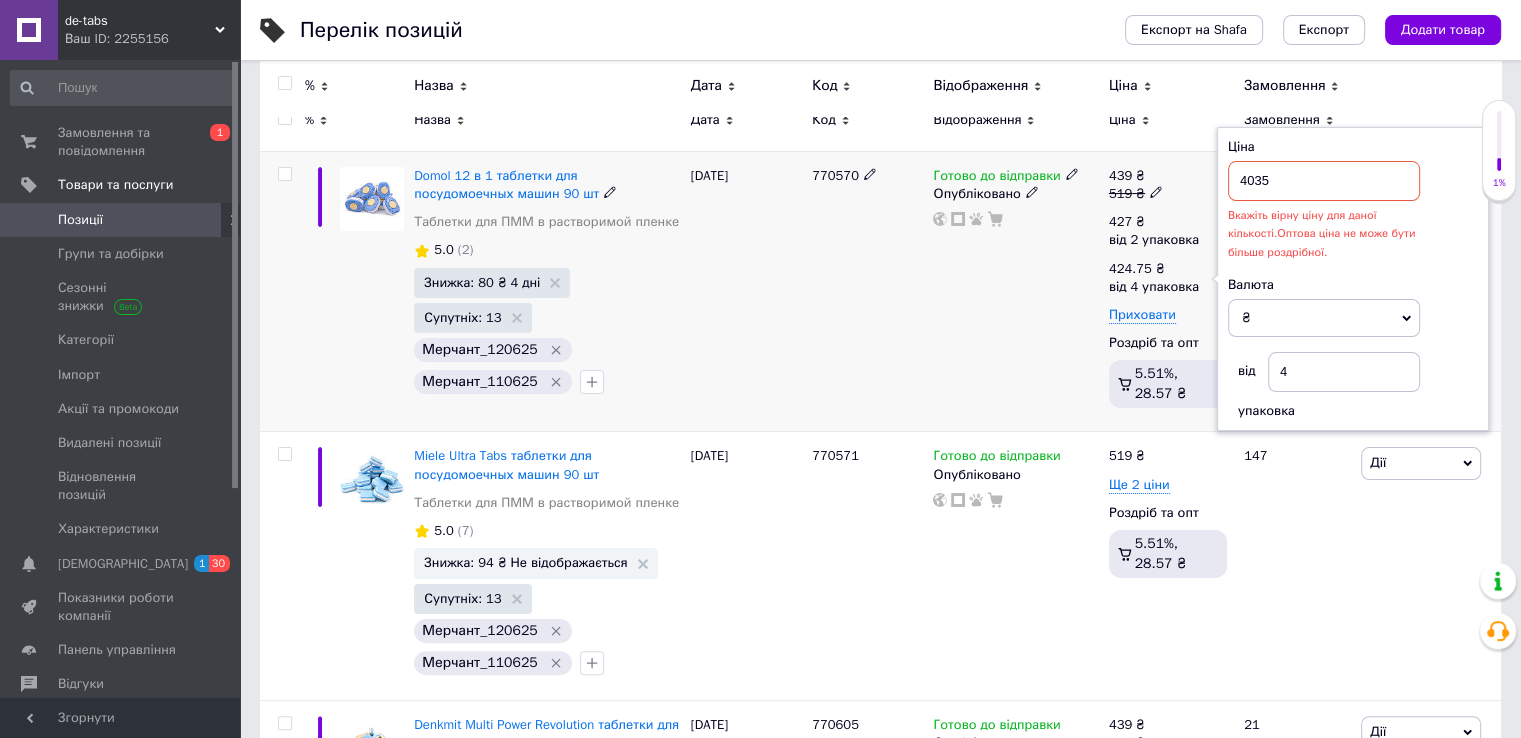 click on "4035" at bounding box center [1324, 181] 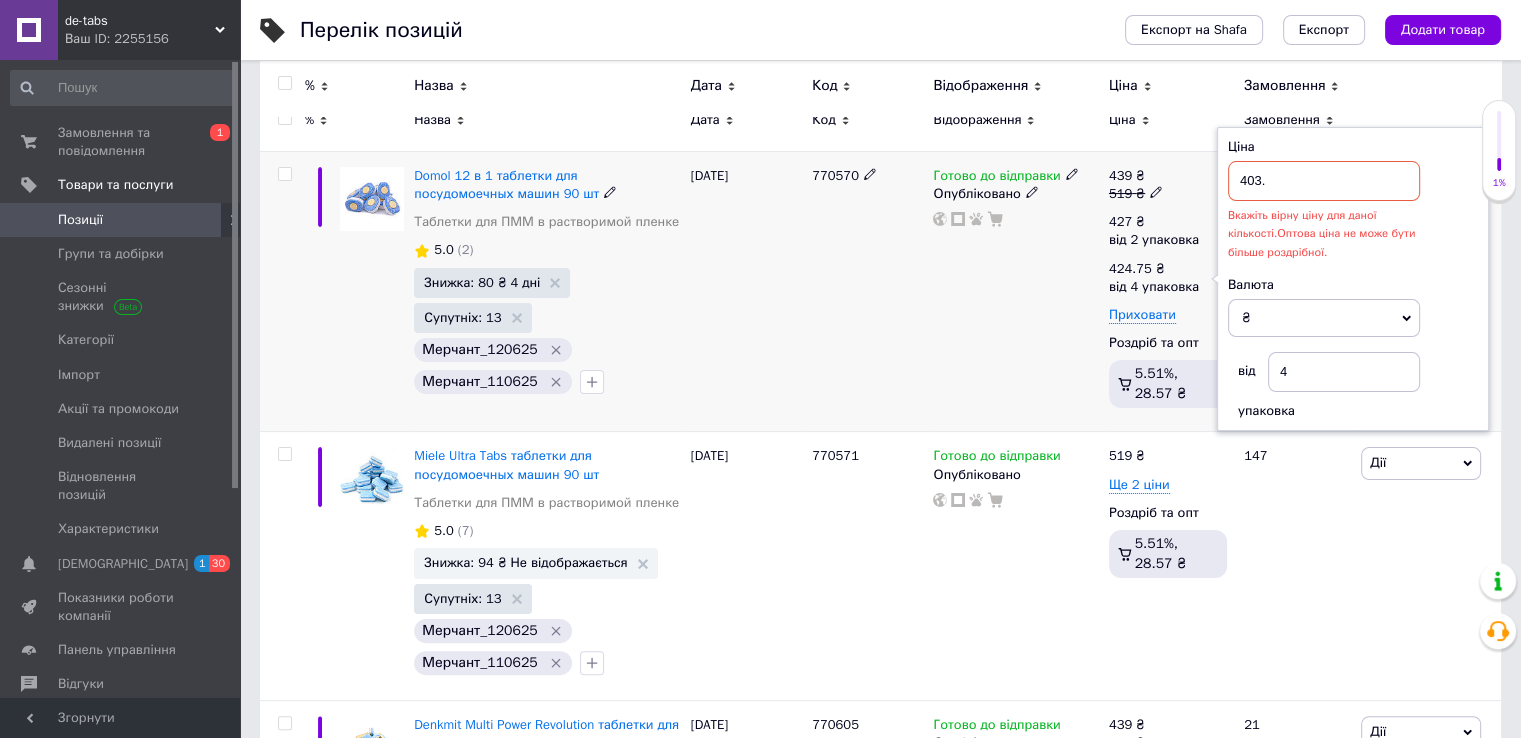 type on "403.5" 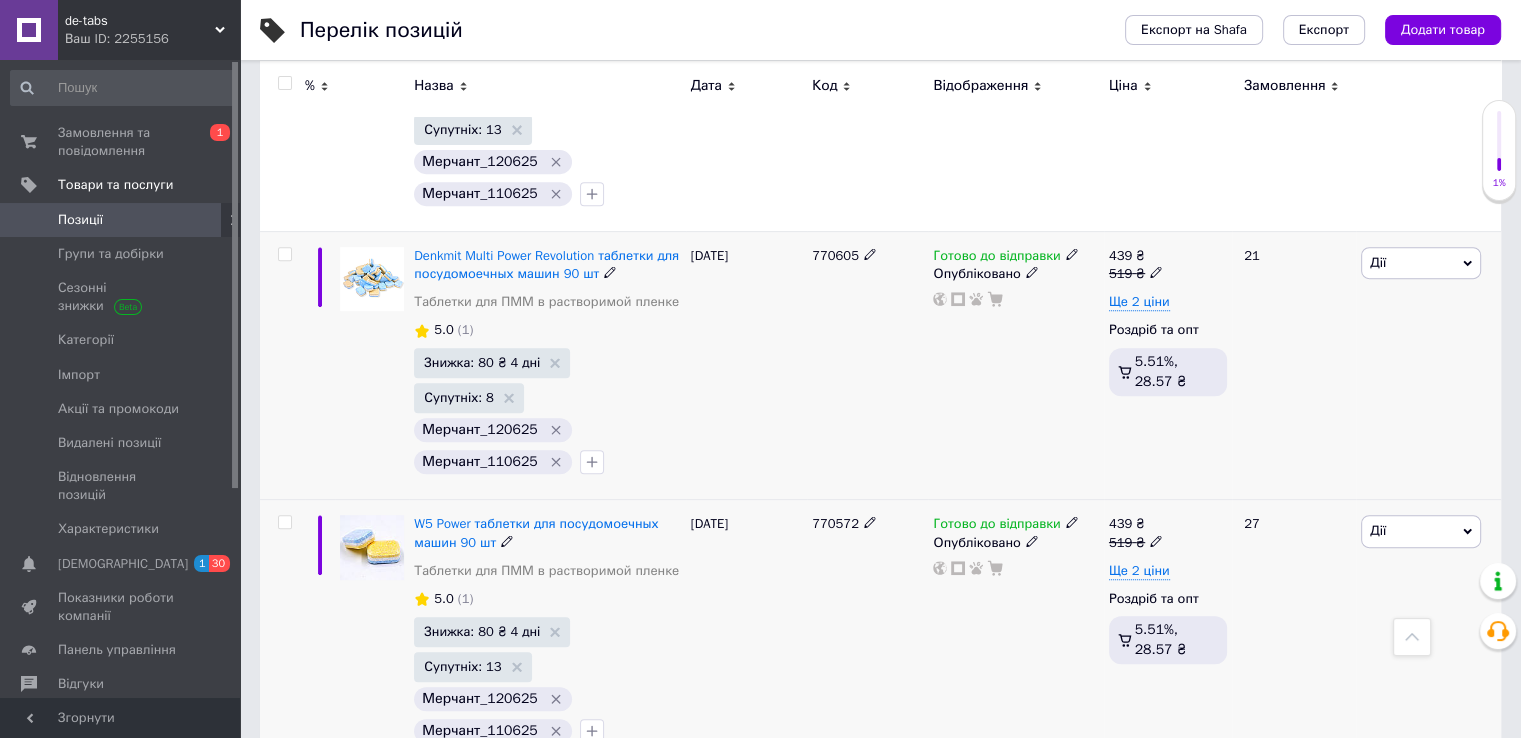 scroll, scrollTop: 797, scrollLeft: 0, axis: vertical 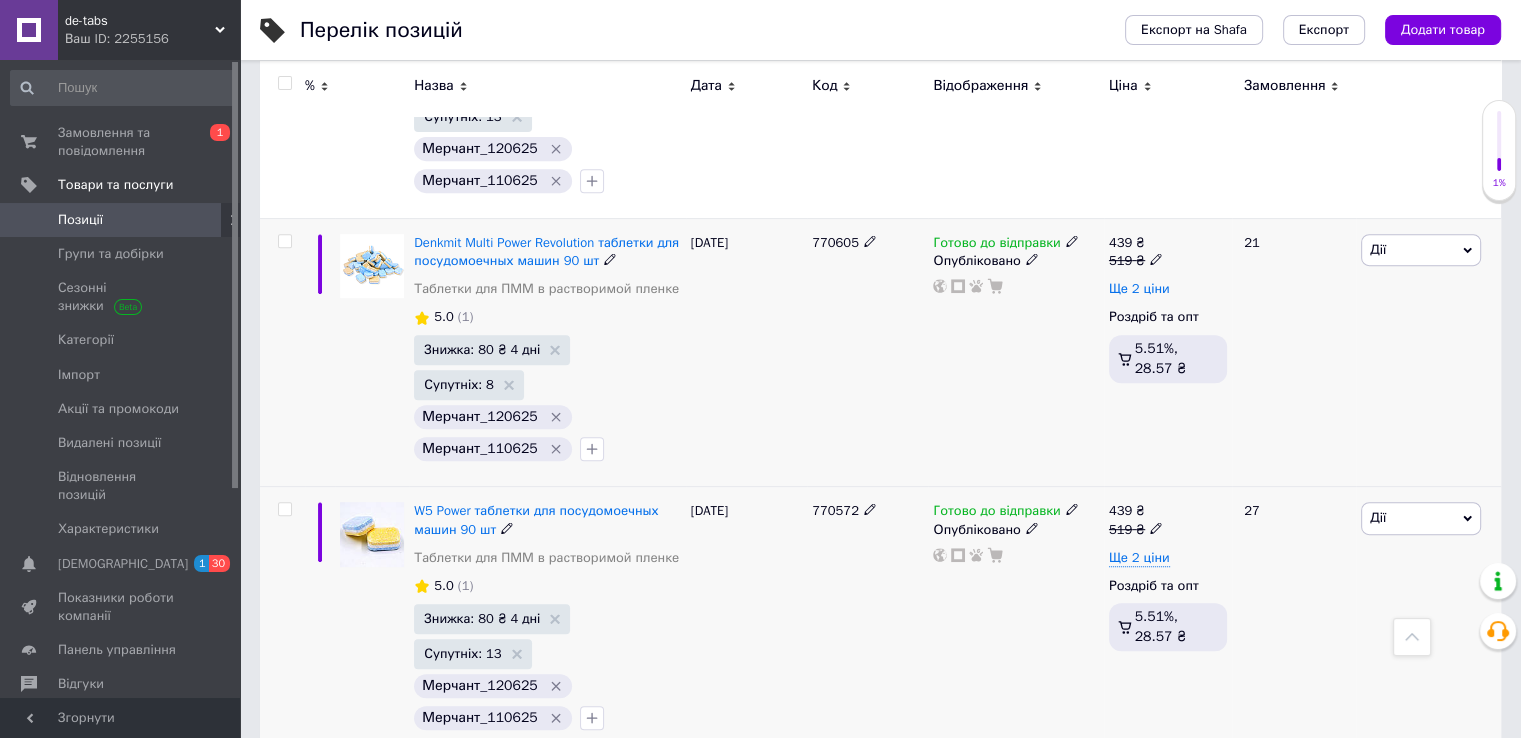click on "Ще 2 ціни" at bounding box center (1139, 289) 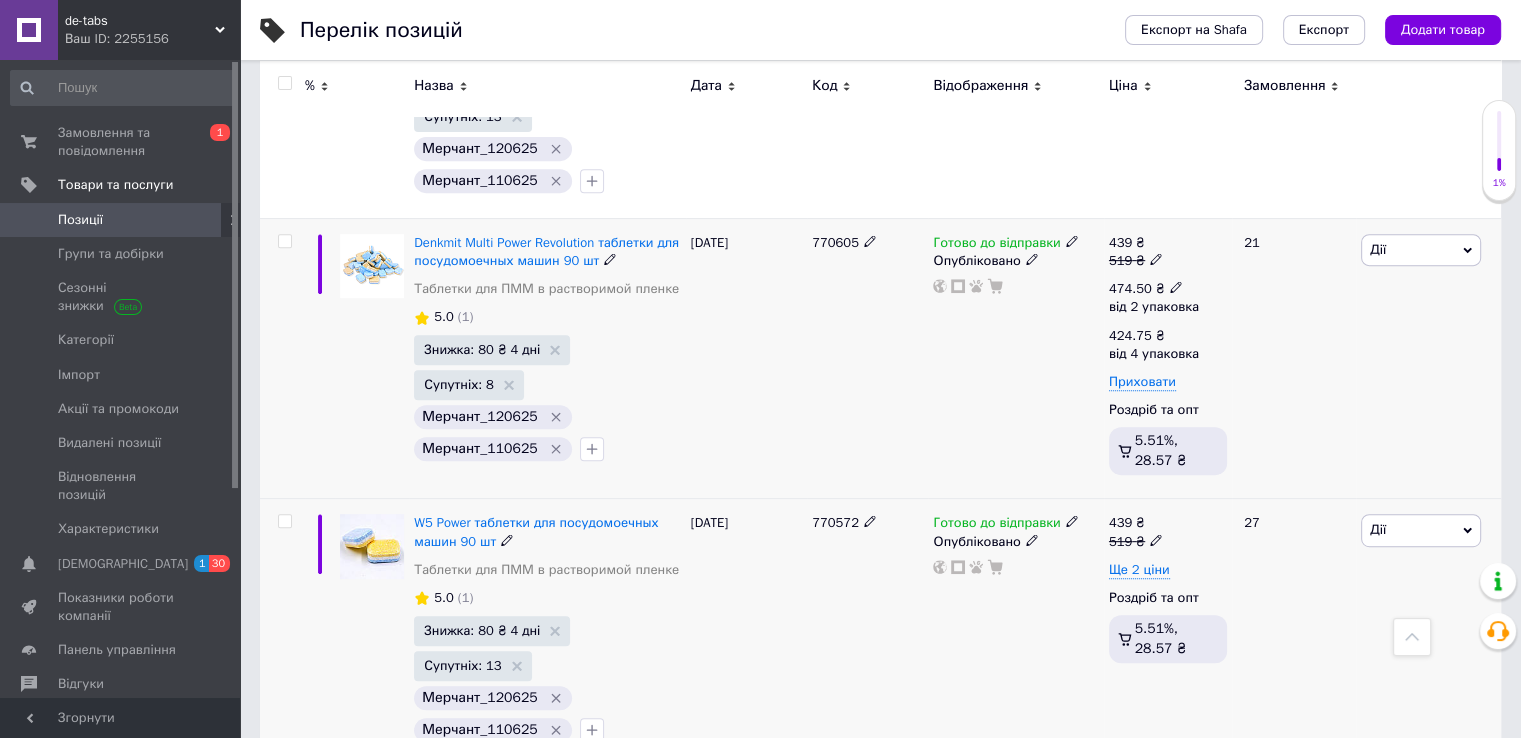 click 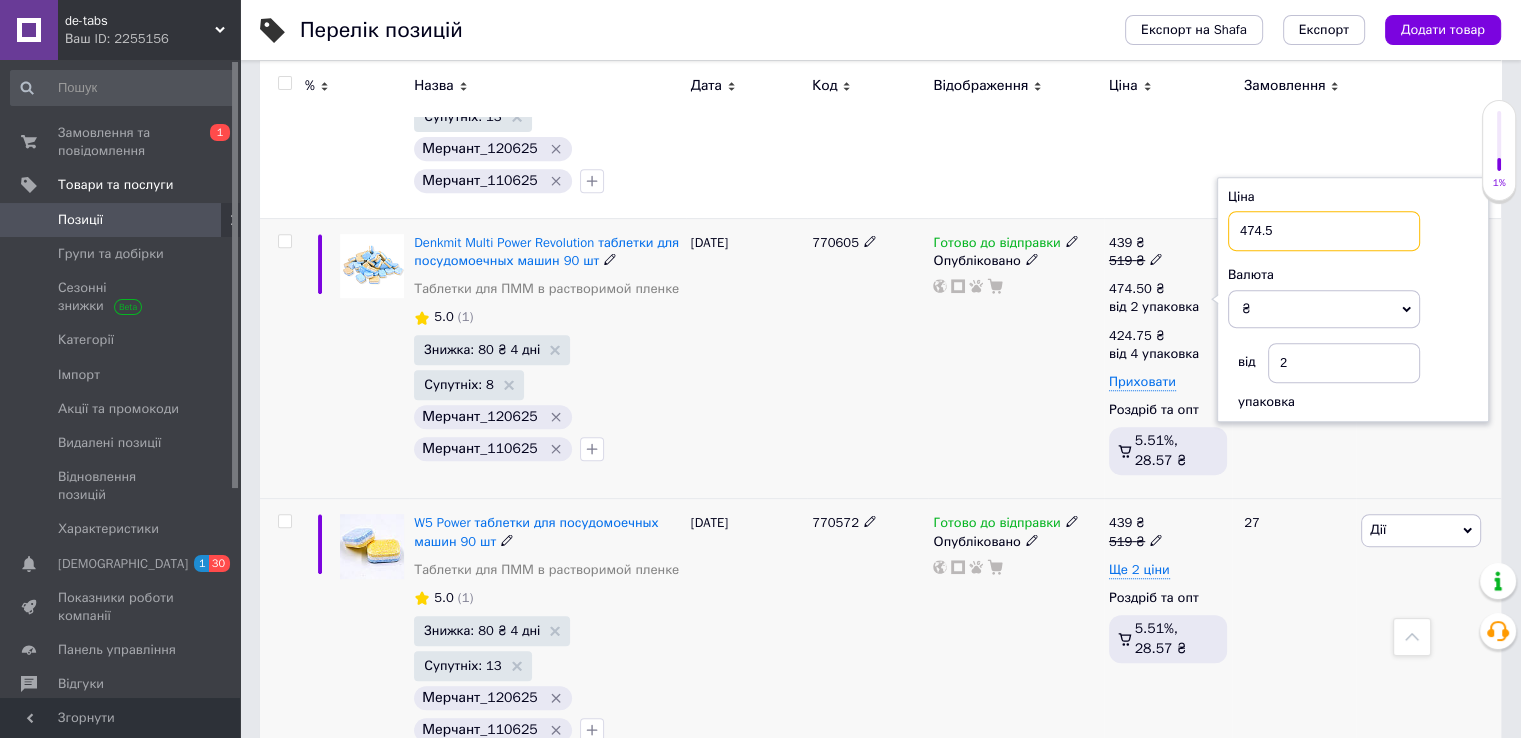 drag, startPoint x: 1296, startPoint y: 231, endPoint x: 1233, endPoint y: 232, distance: 63.007935 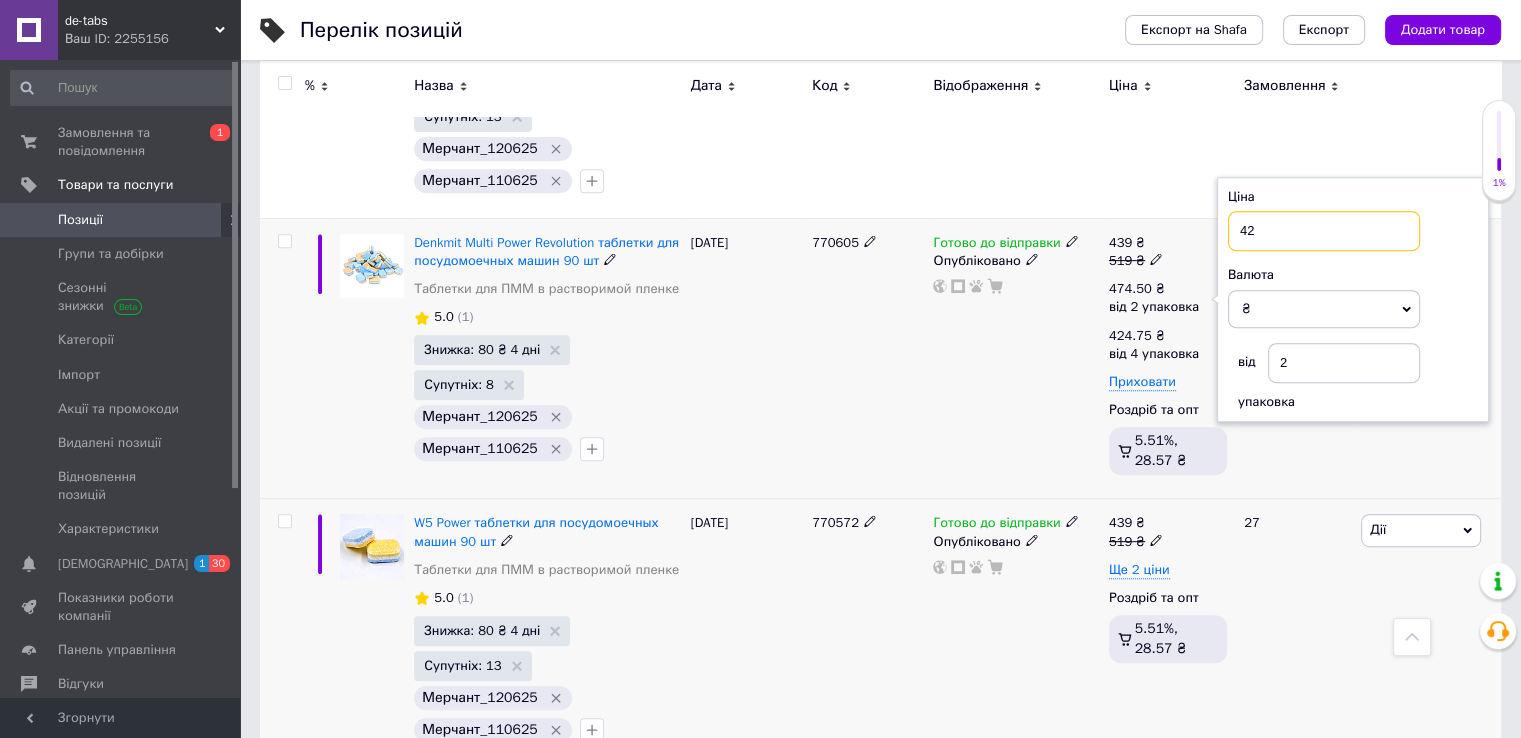 type on "427" 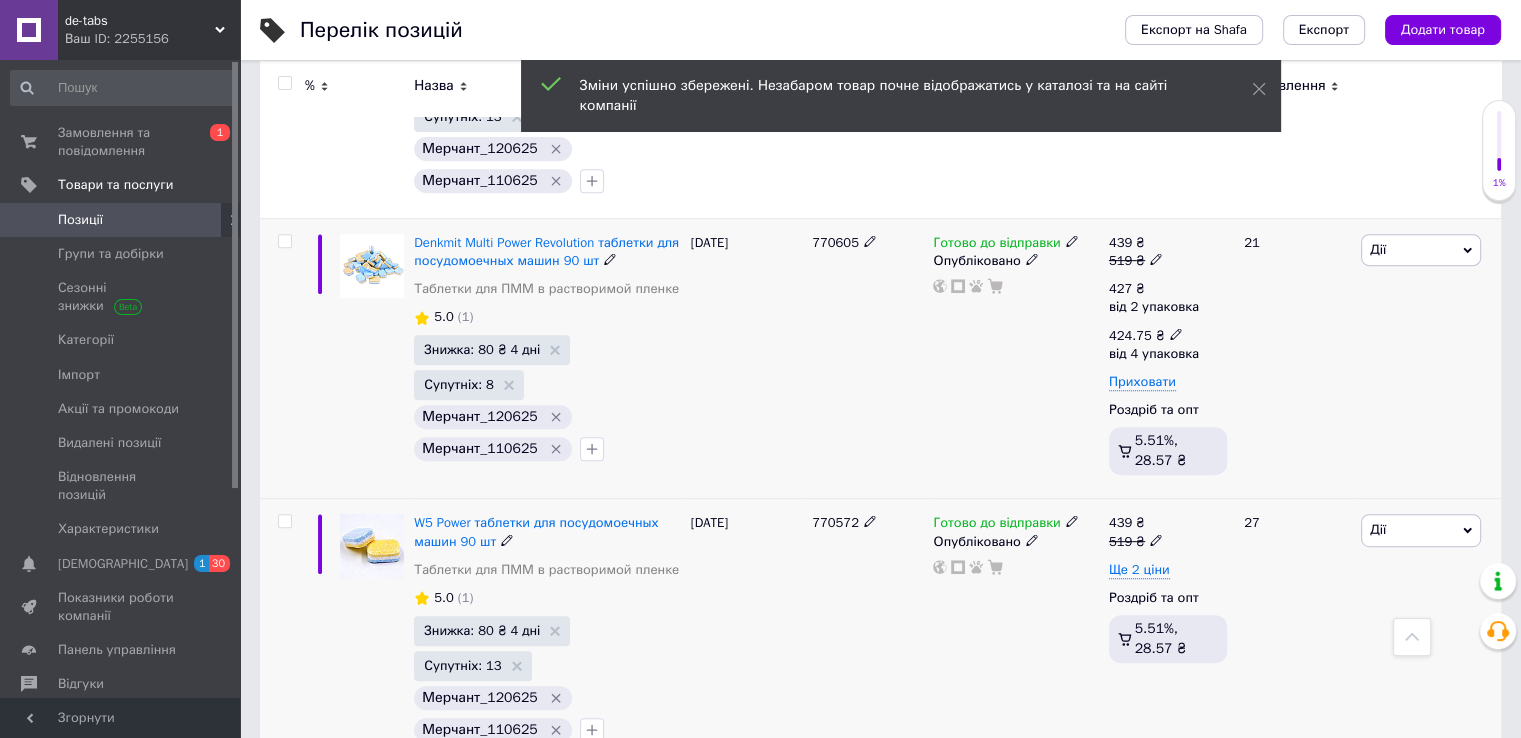 click 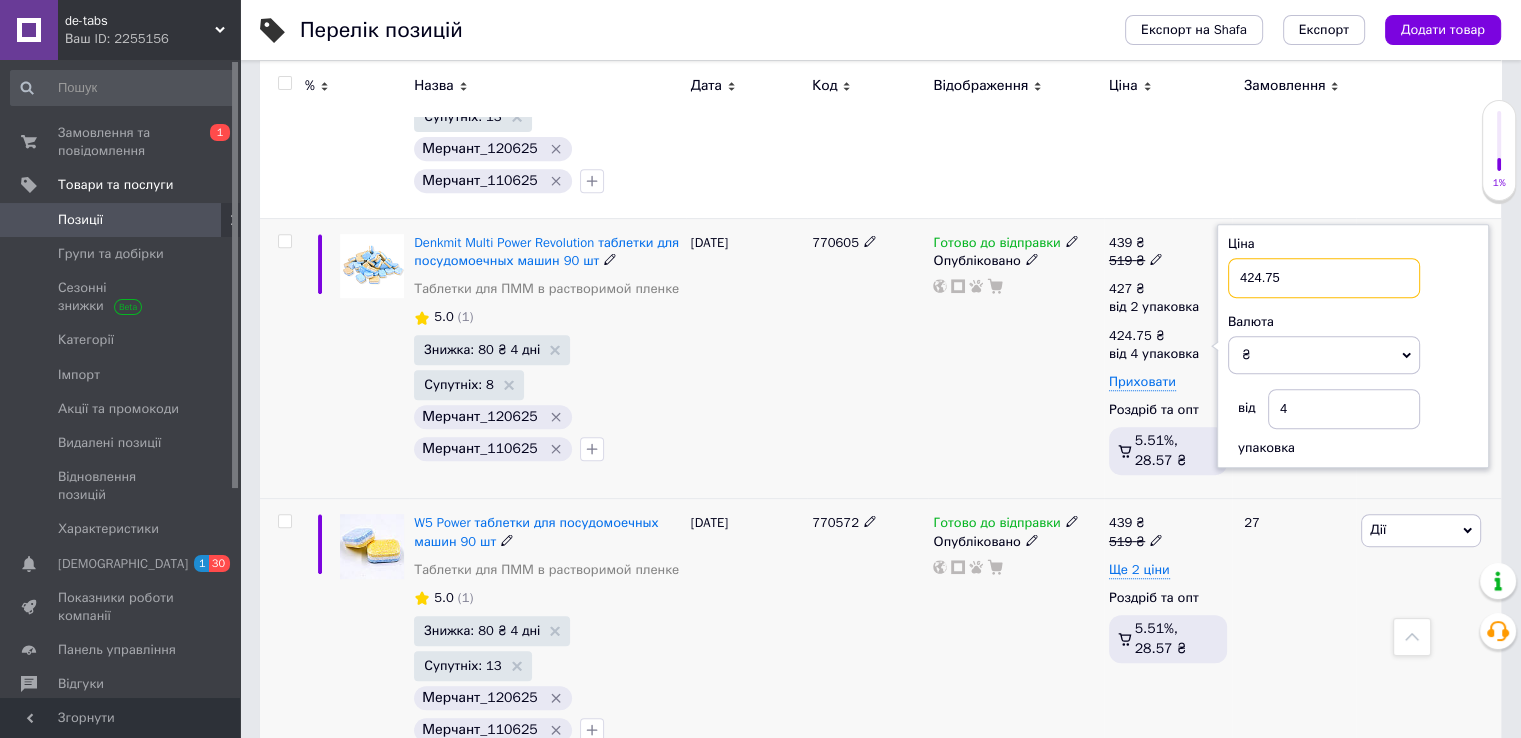 drag, startPoint x: 1296, startPoint y: 265, endPoint x: 1218, endPoint y: 271, distance: 78.23043 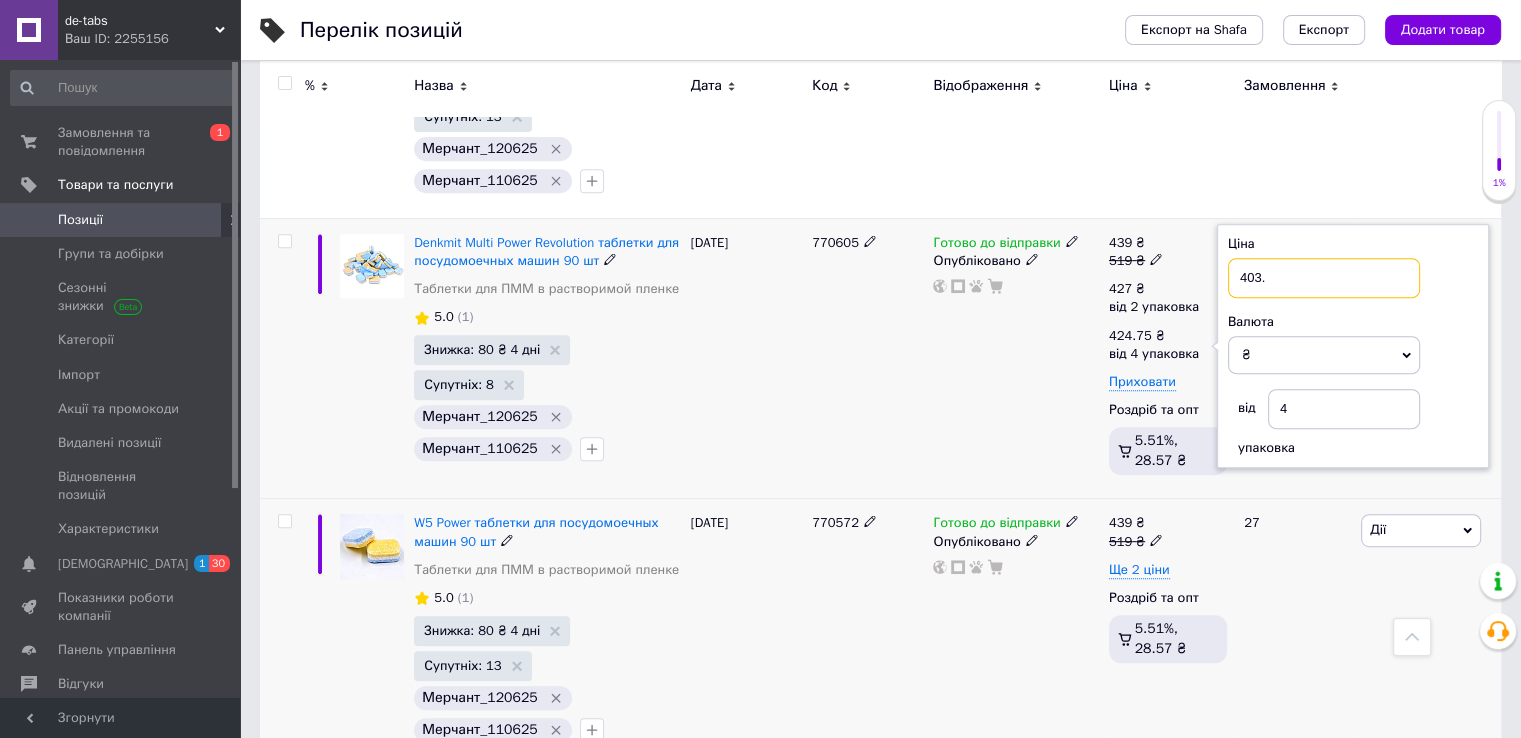 type on "403.5" 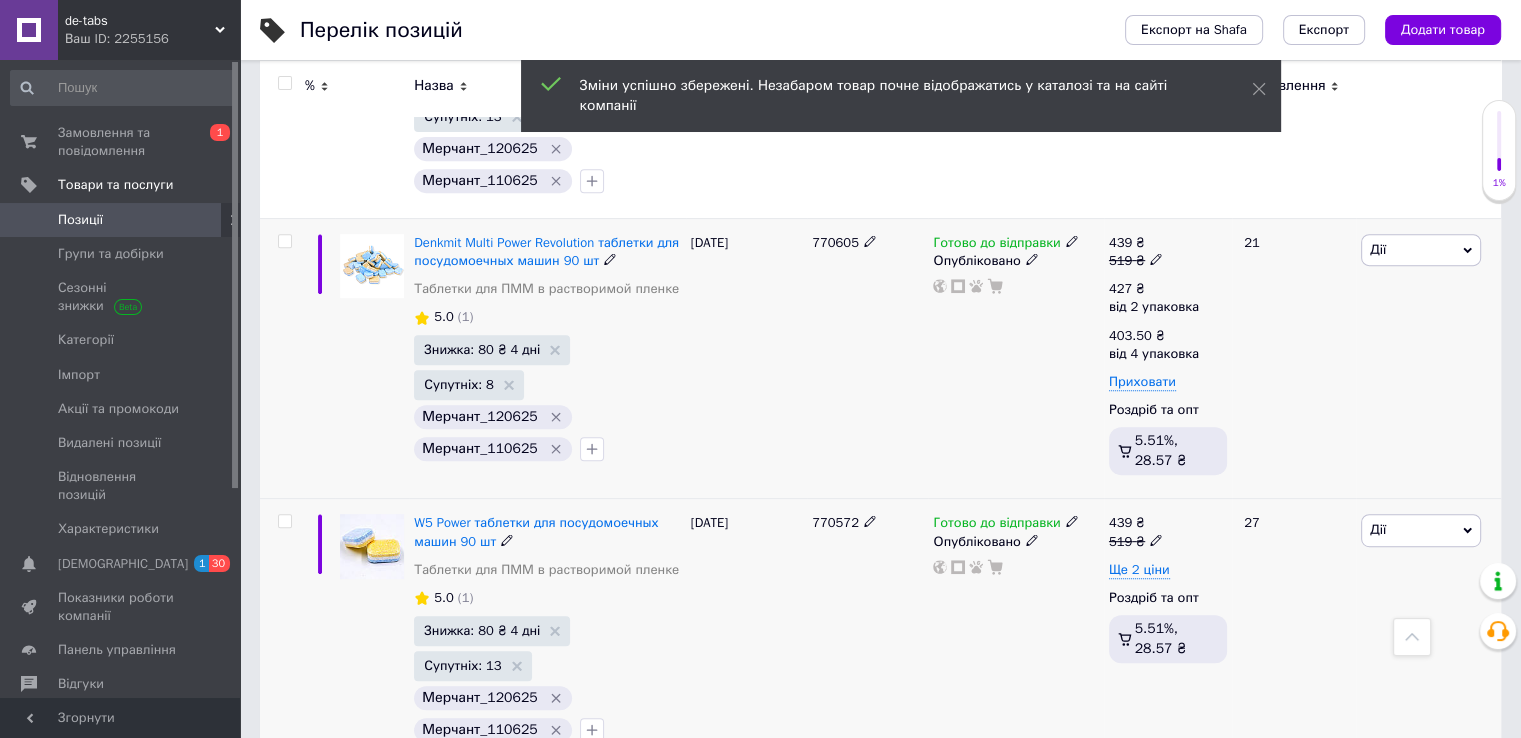 scroll, scrollTop: 844, scrollLeft: 0, axis: vertical 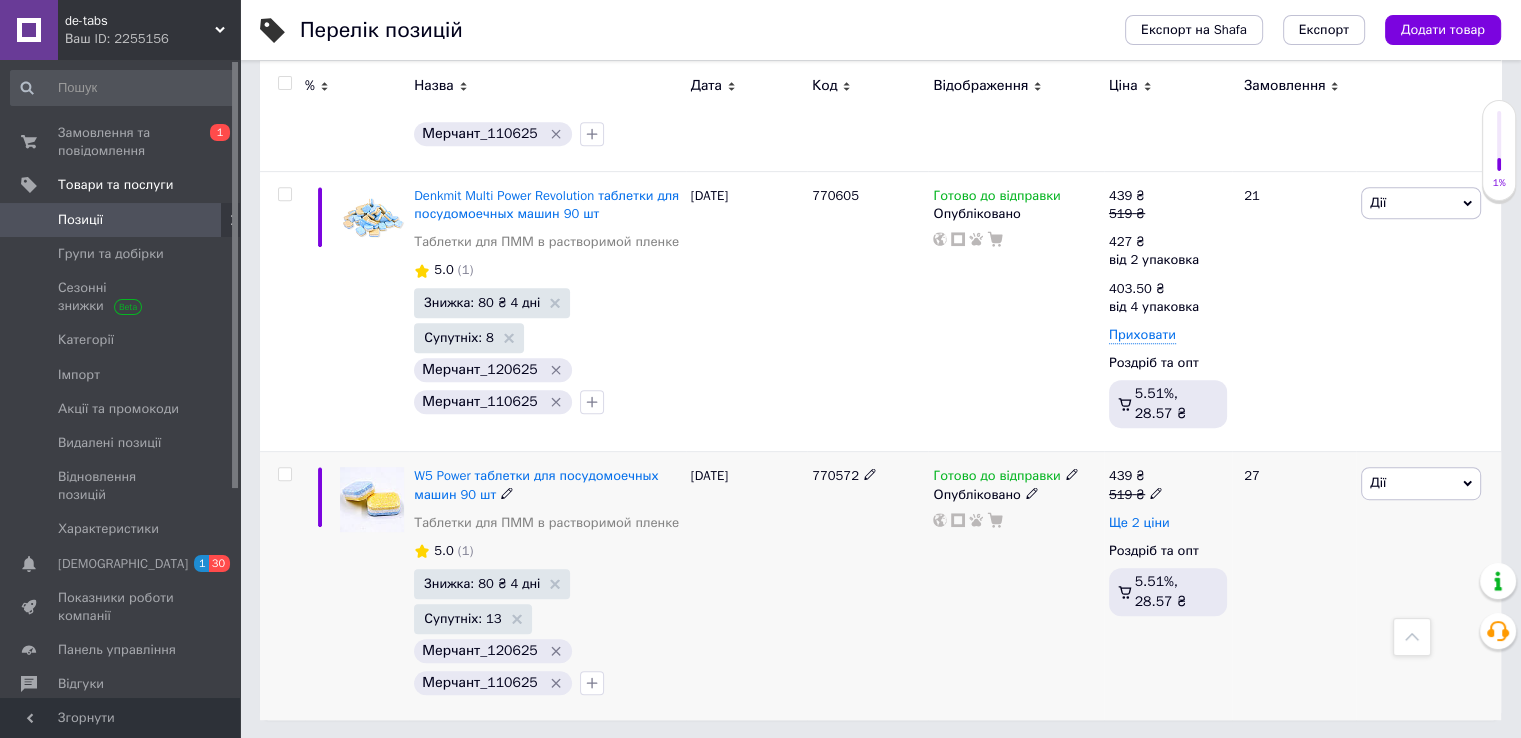 click on "Ще 2 ціни" at bounding box center [1139, 523] 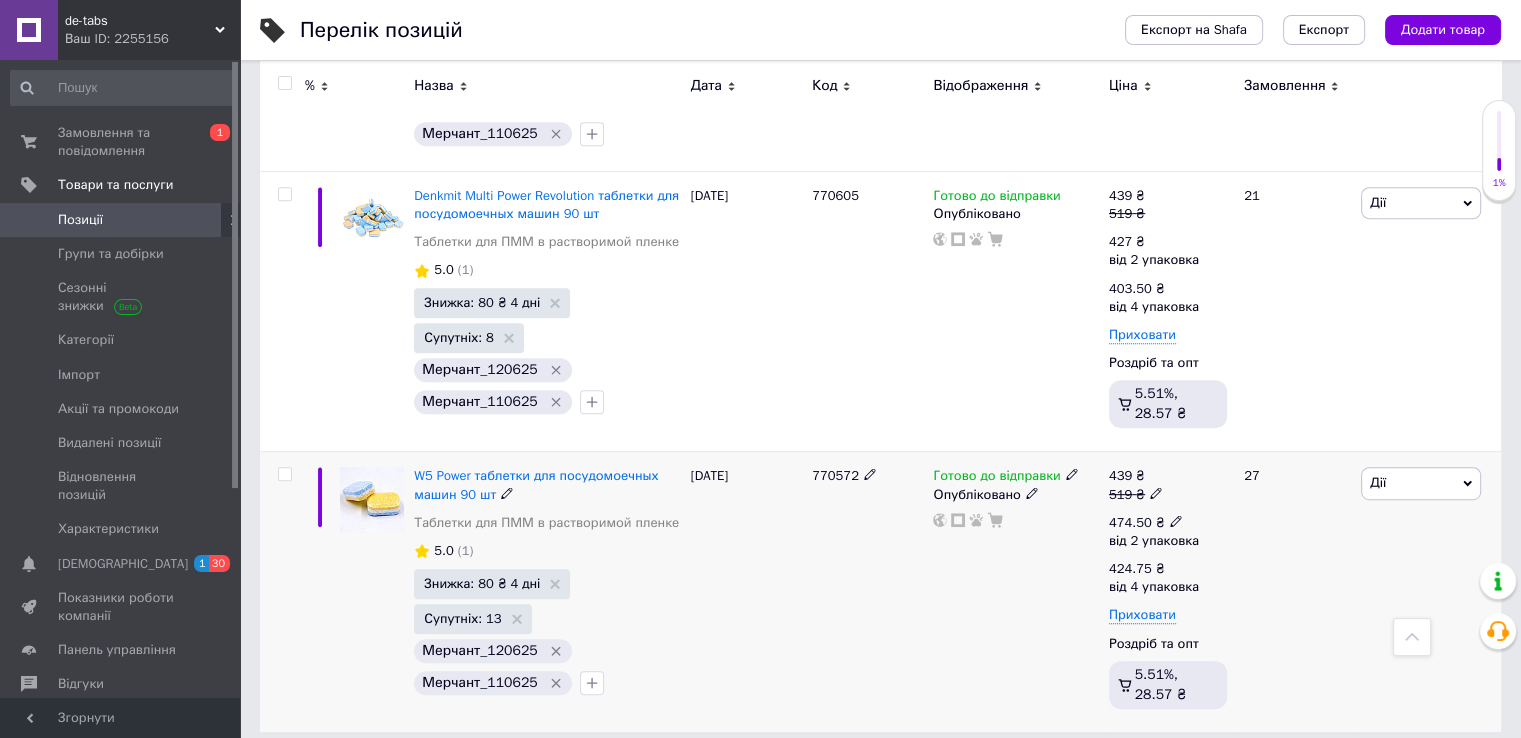 click 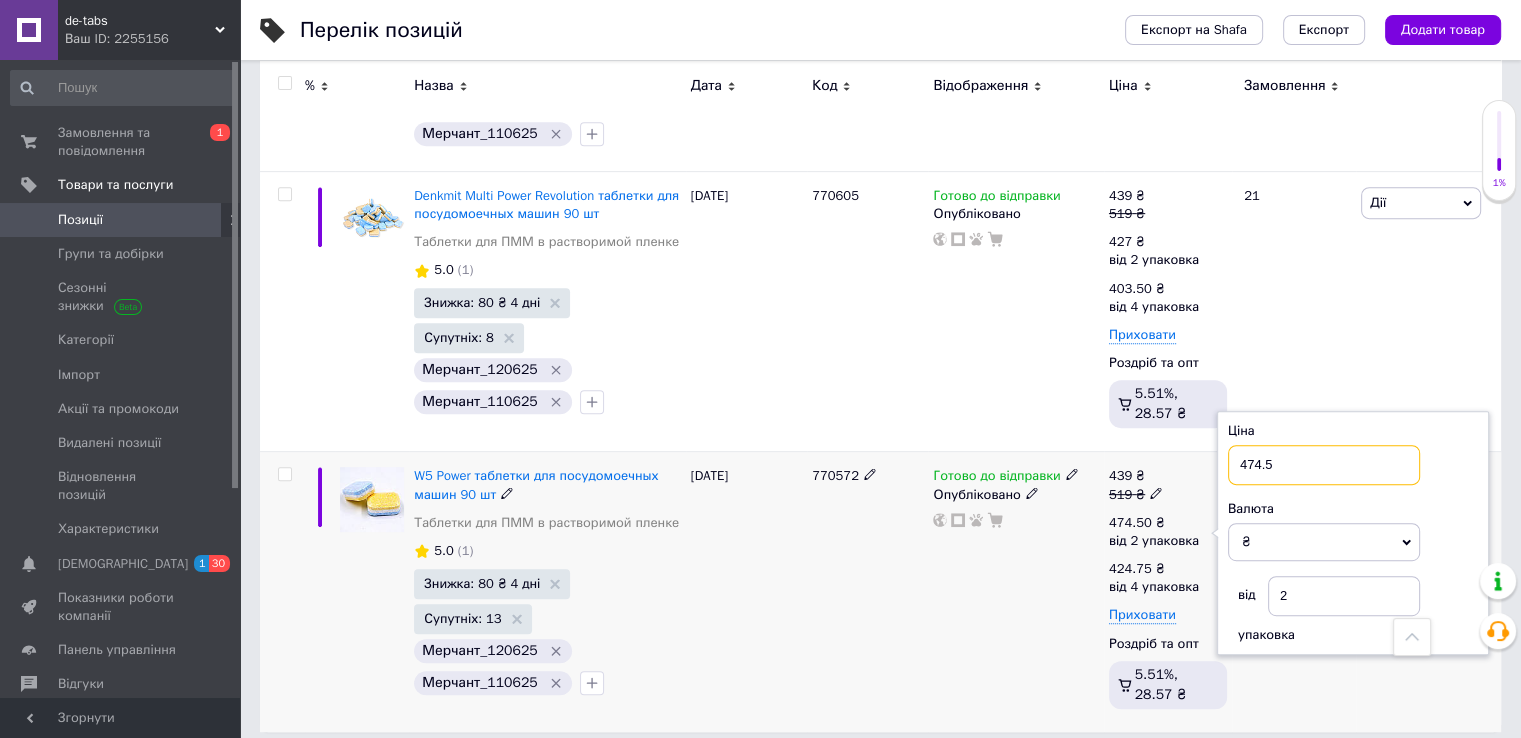 drag, startPoint x: 1281, startPoint y: 460, endPoint x: 1220, endPoint y: 457, distance: 61.073727 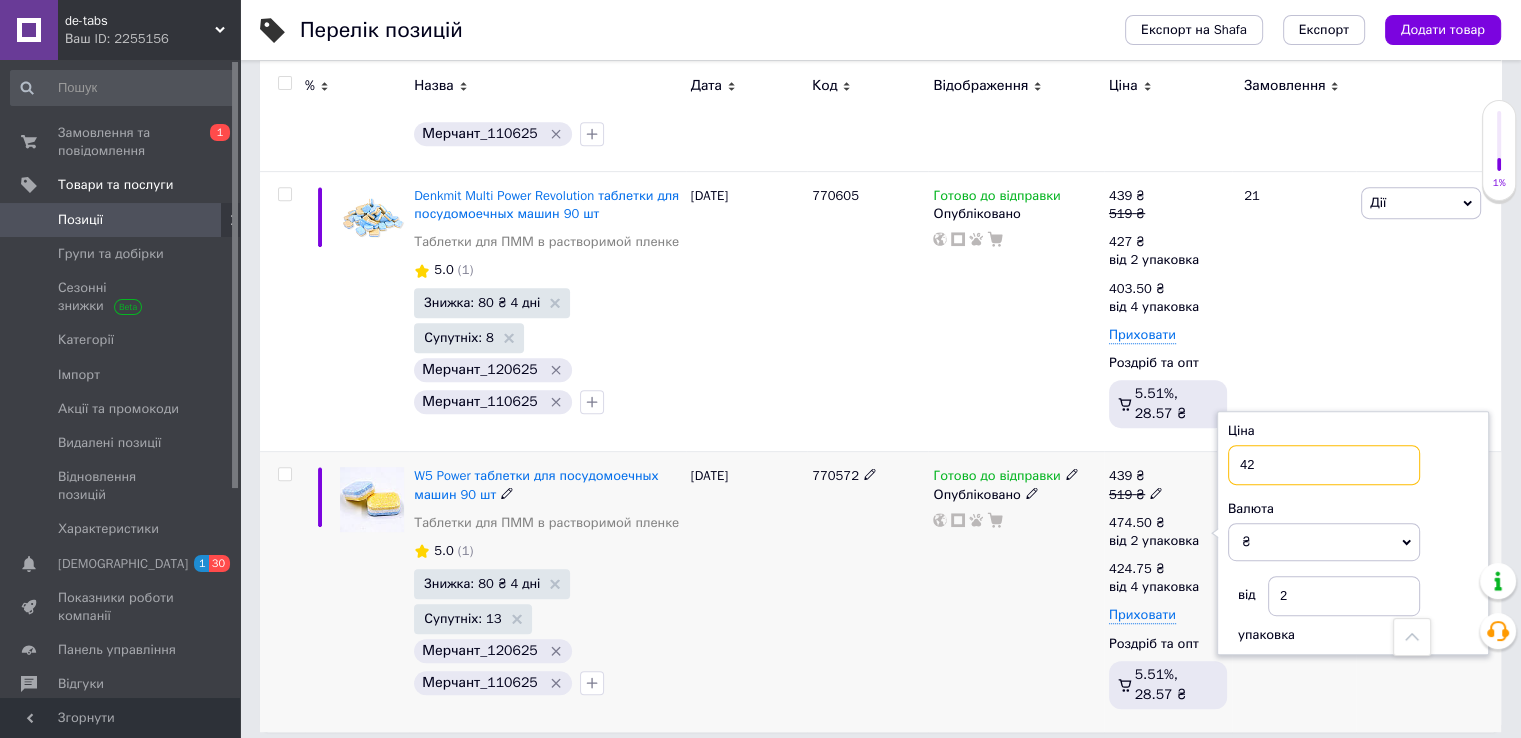 type on "427" 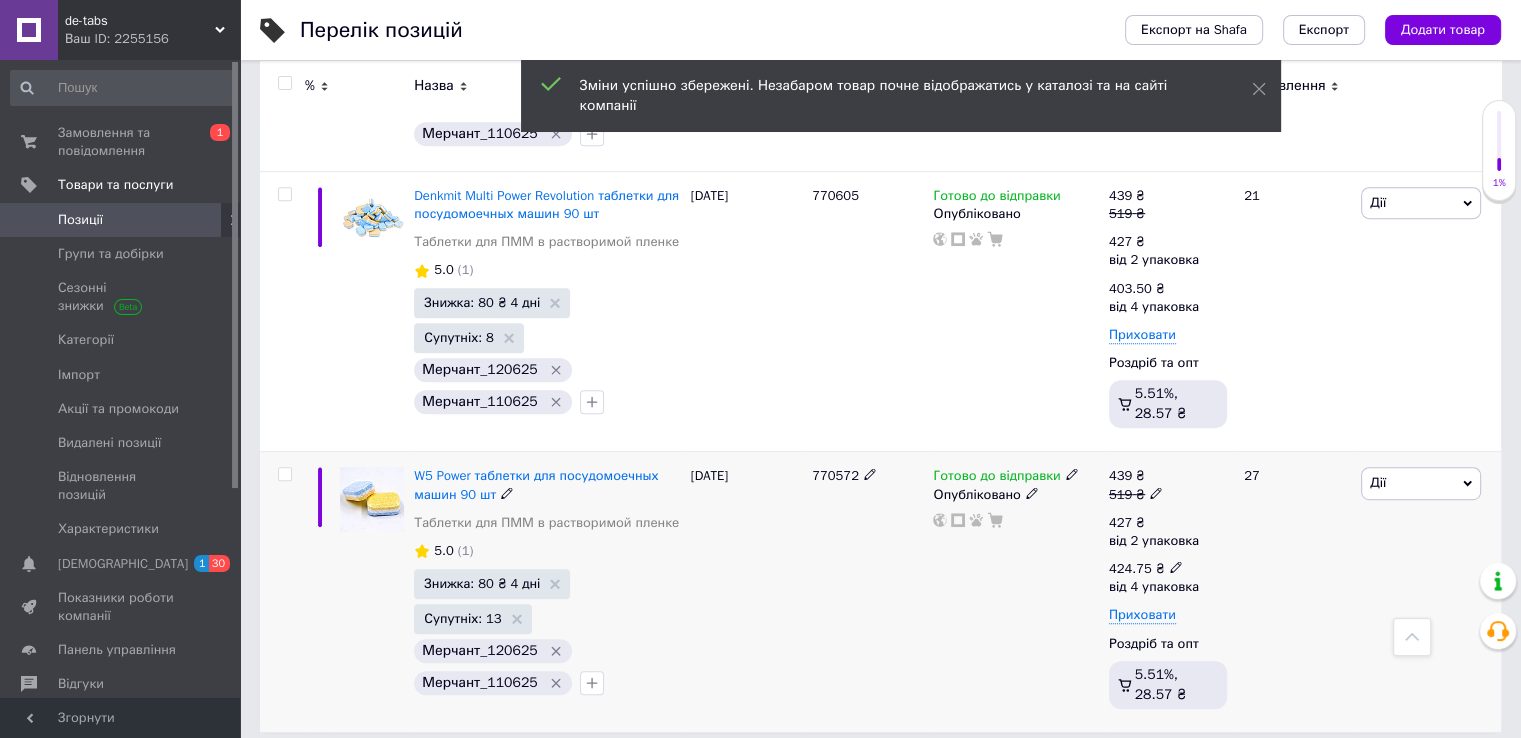 click 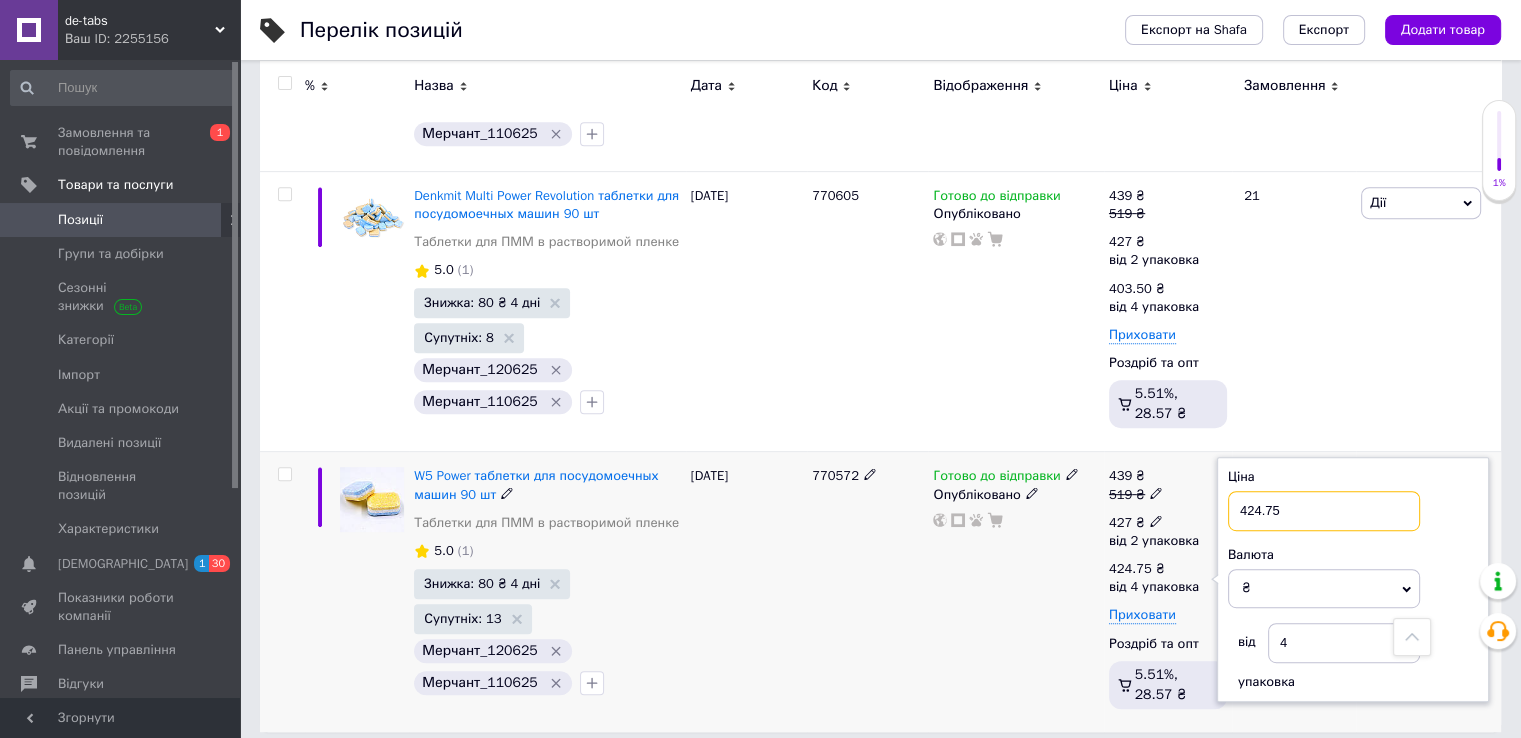 drag, startPoint x: 1252, startPoint y: 516, endPoint x: 1207, endPoint y: 513, distance: 45.099888 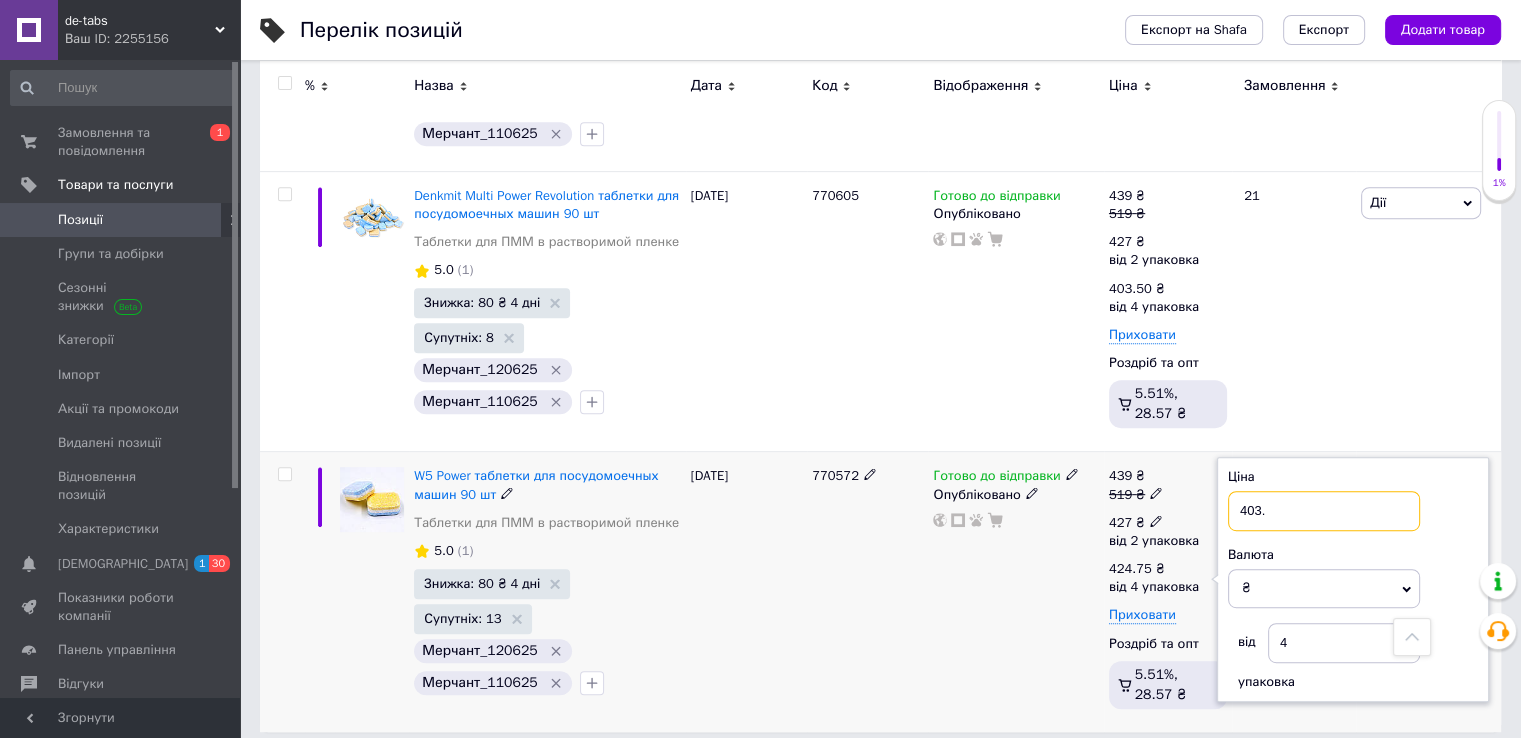 type on "403.5" 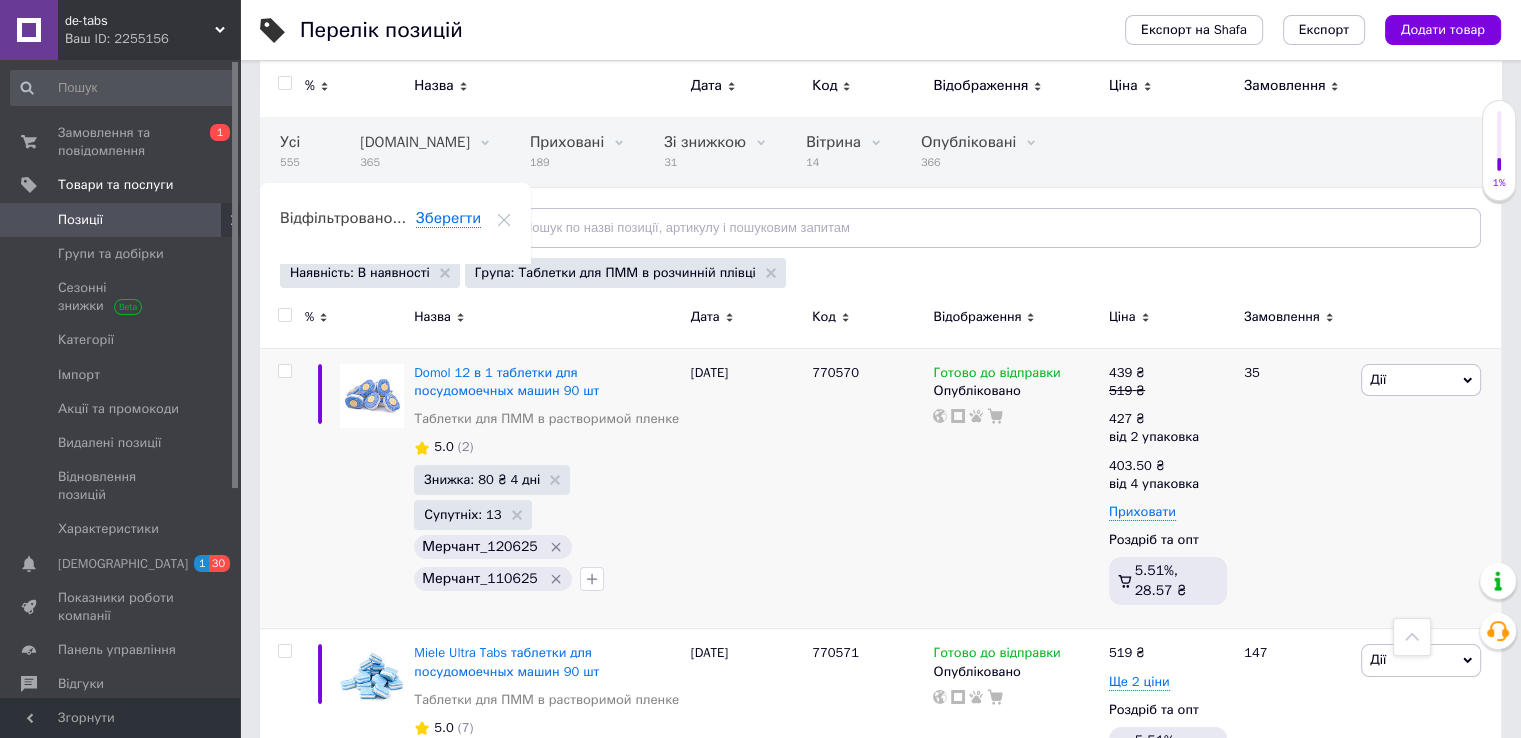 scroll, scrollTop: 0, scrollLeft: 0, axis: both 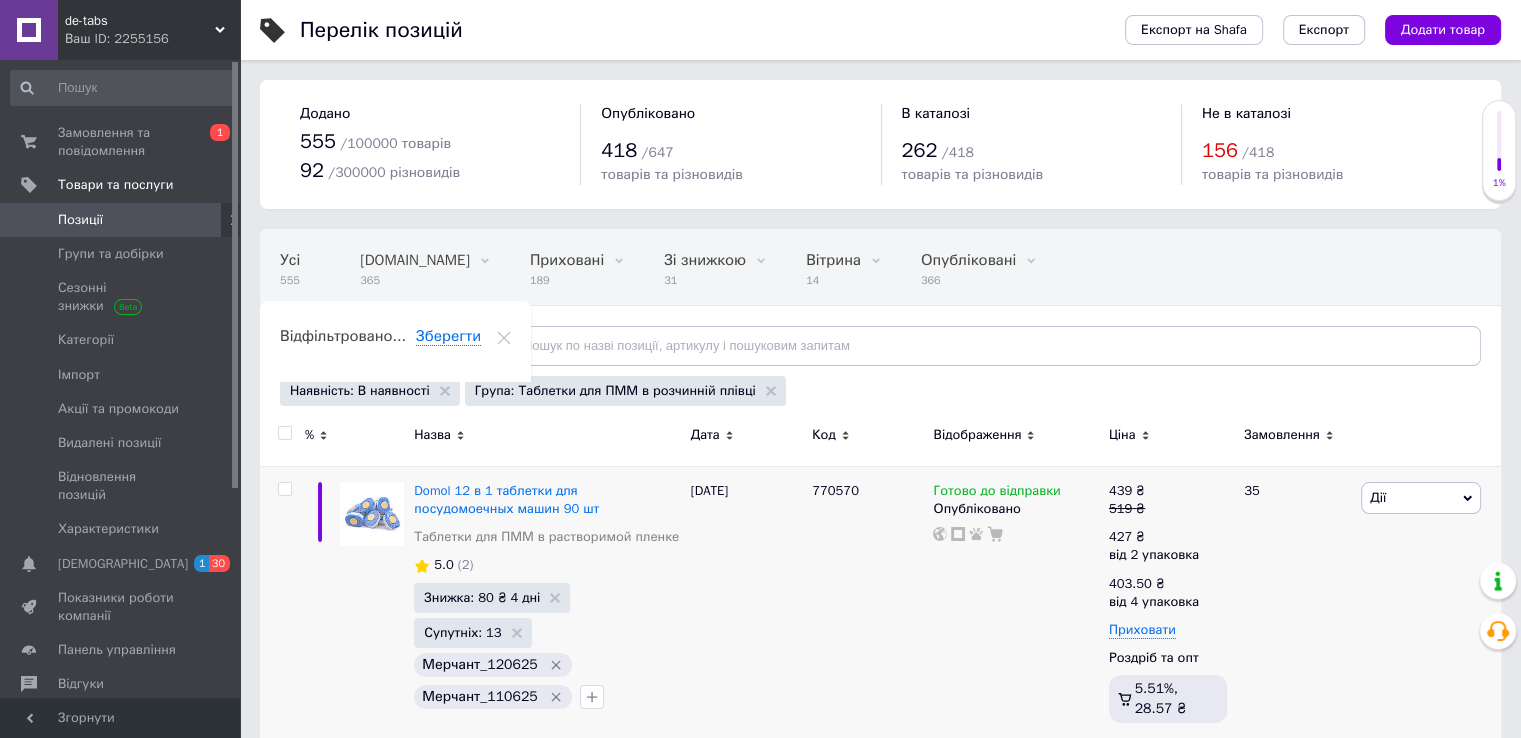 click on "Відфільтруйте товари" at bounding box center (378, 346) 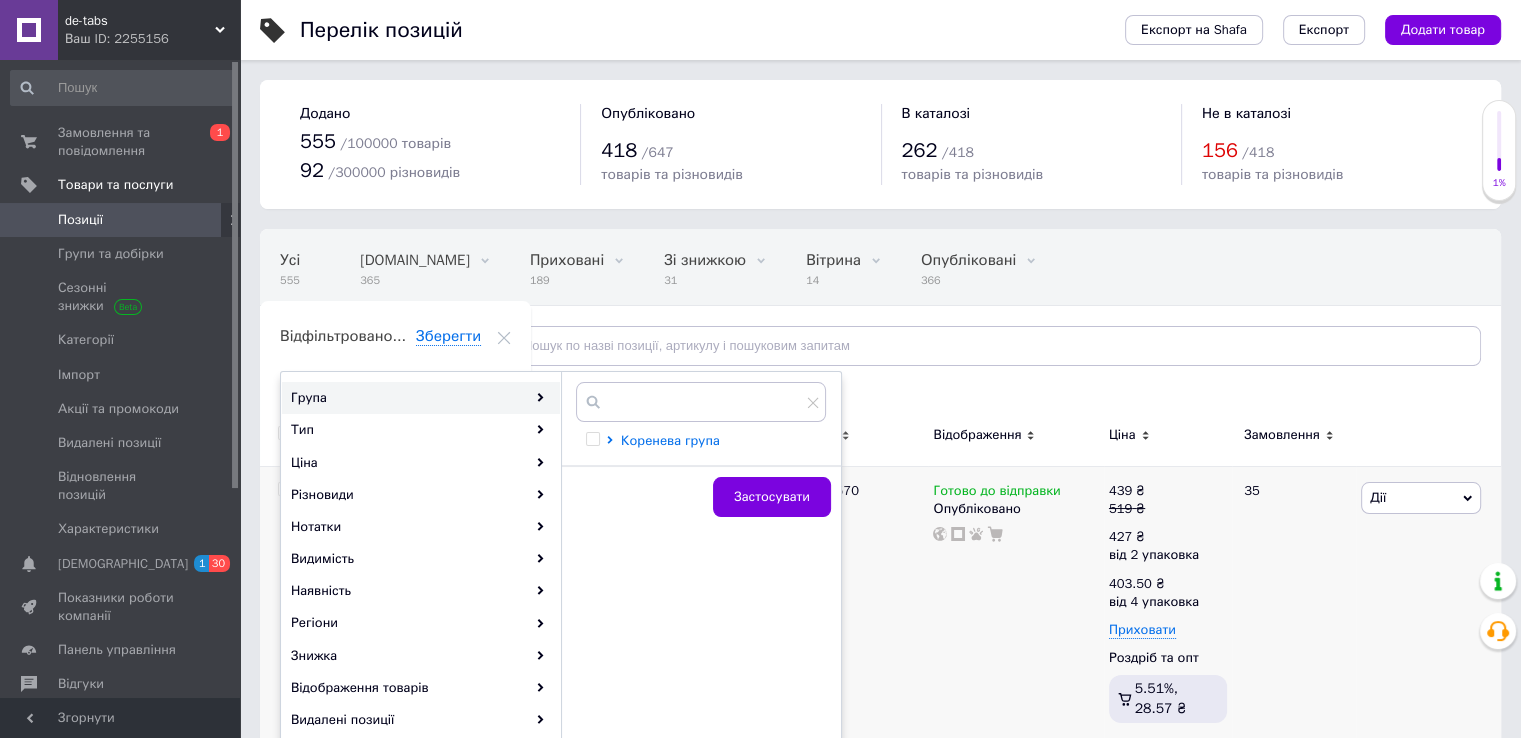 click 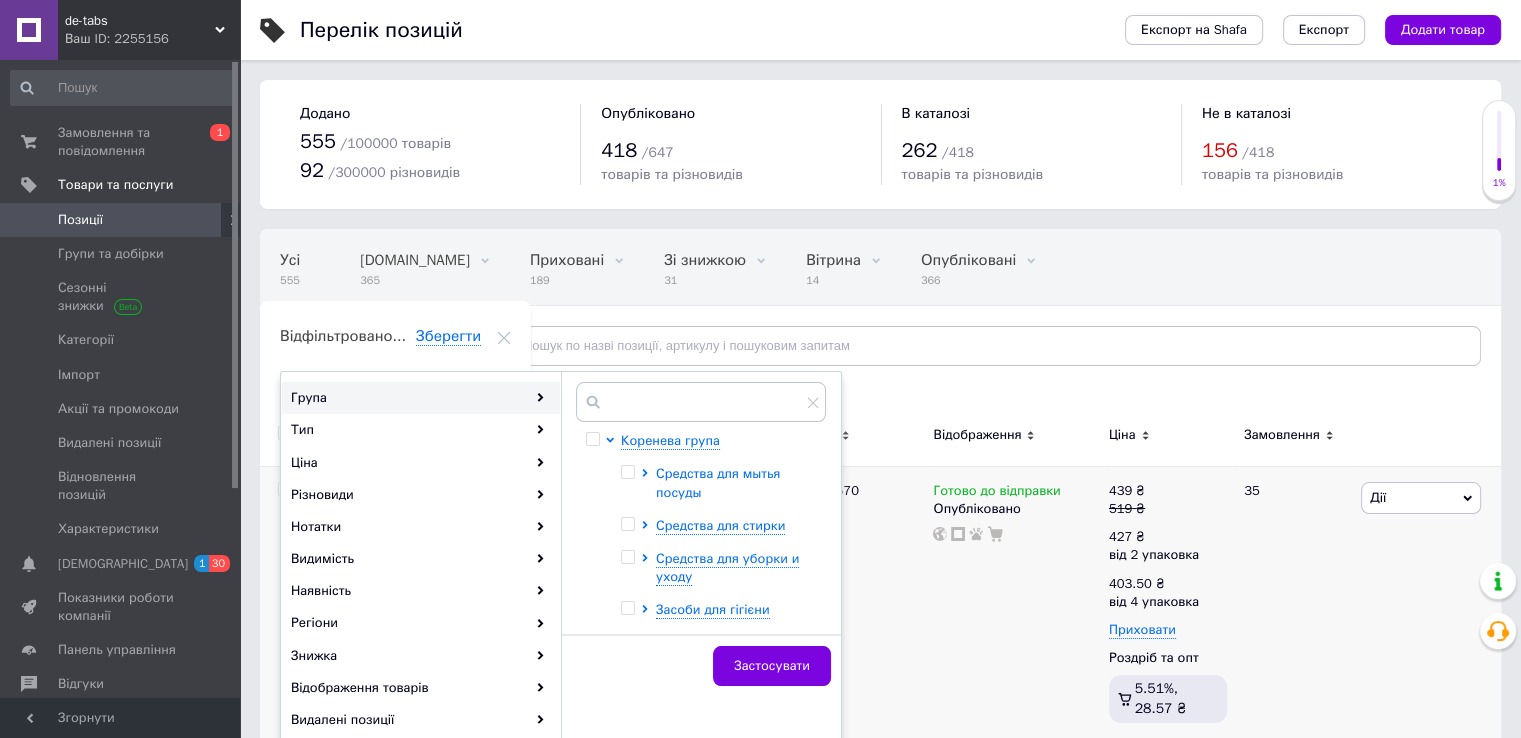 click 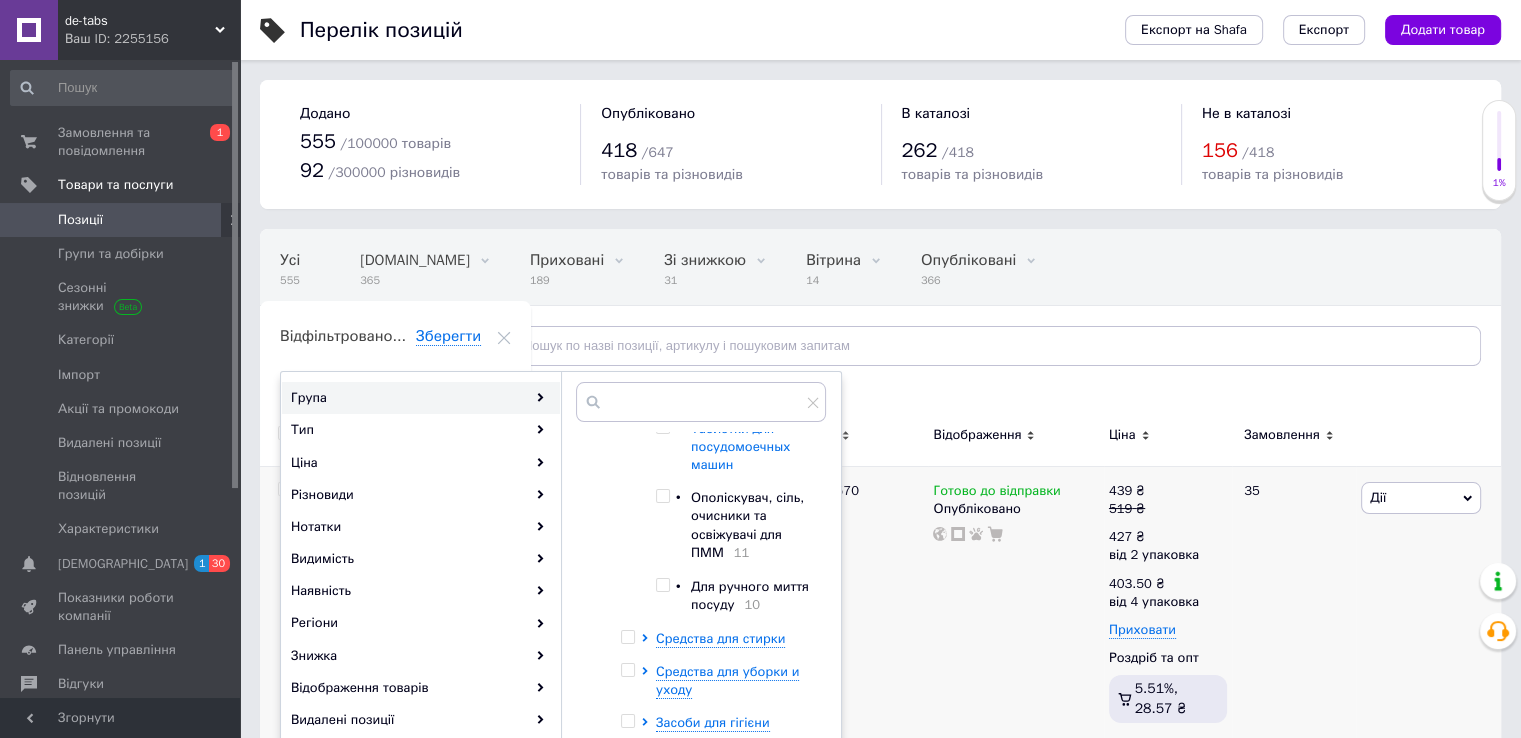 scroll, scrollTop: 0, scrollLeft: 0, axis: both 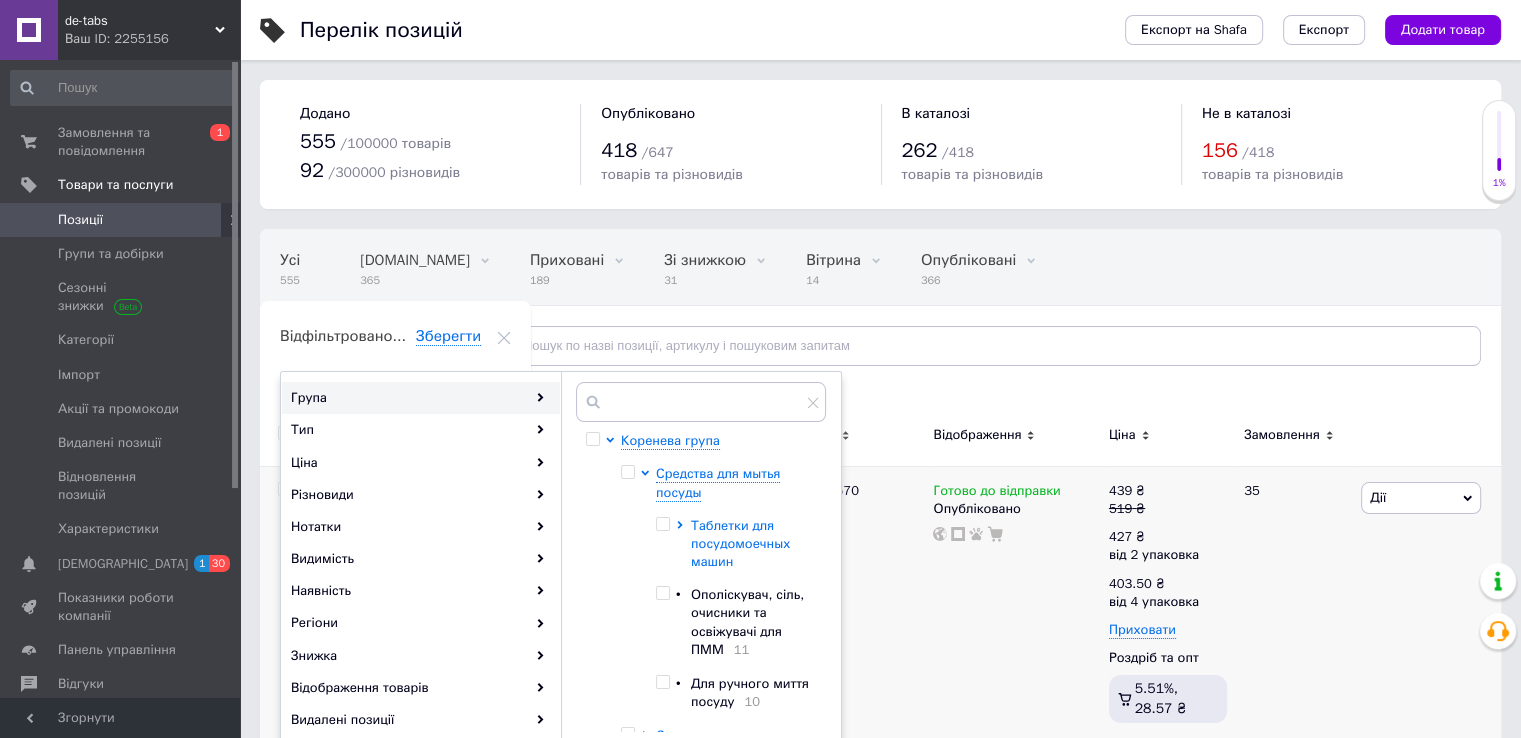 click 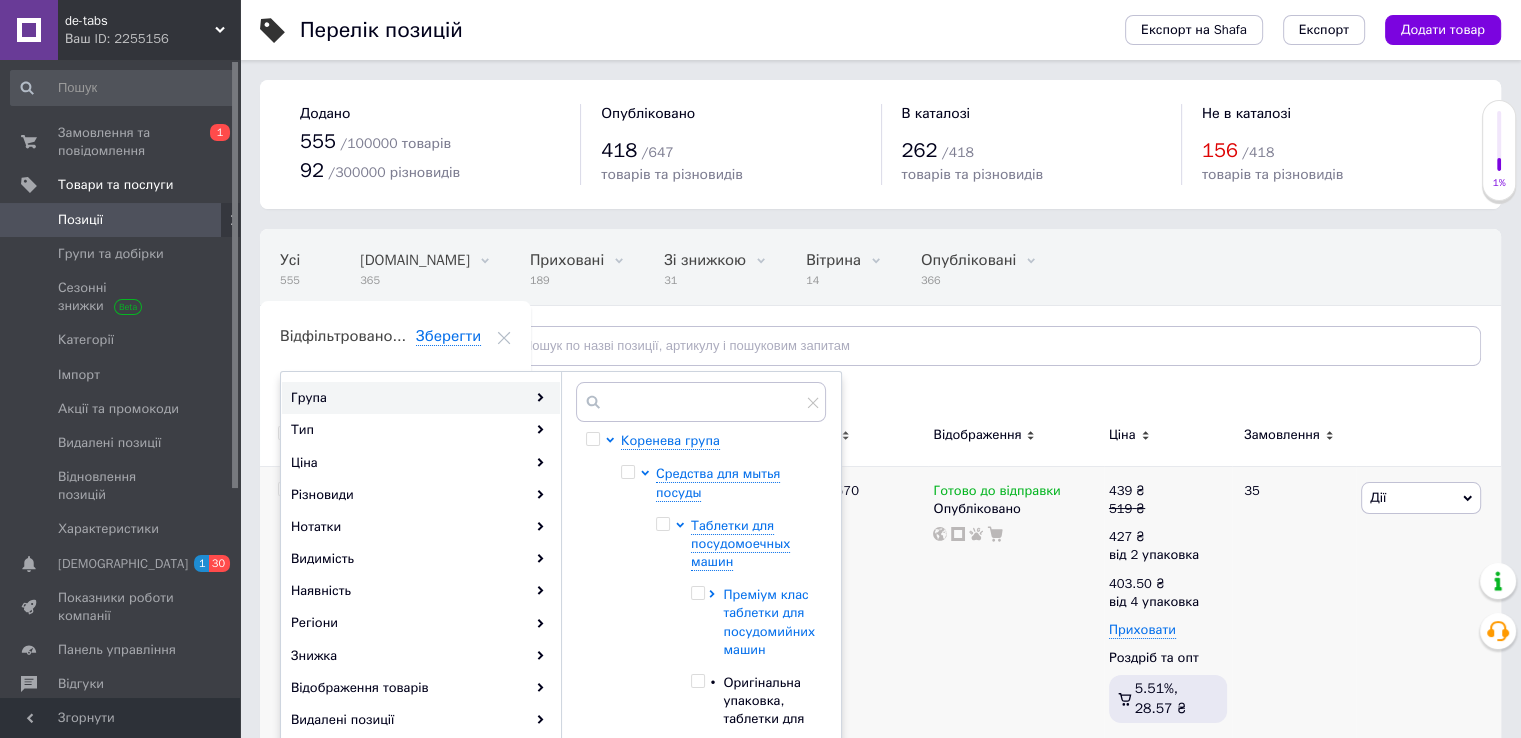 click 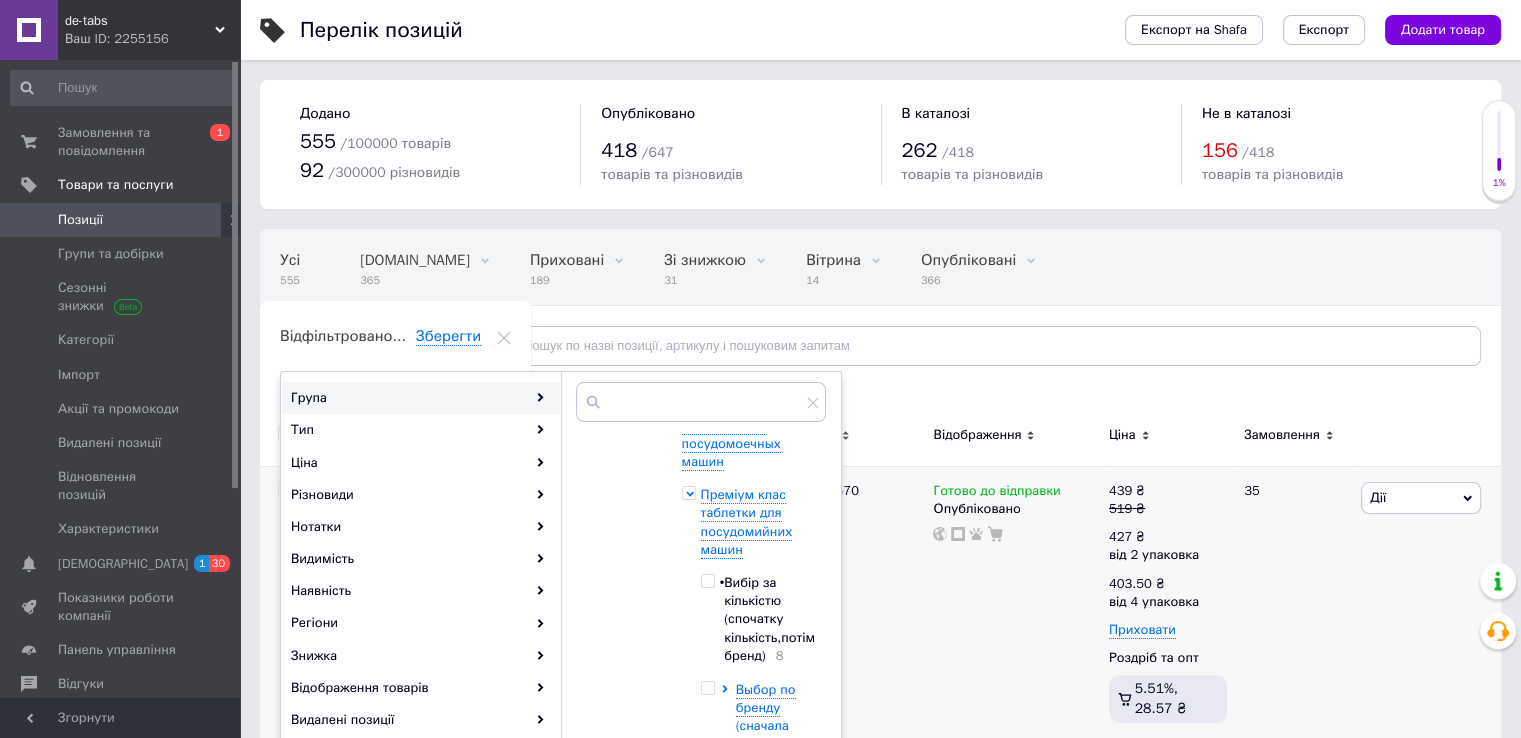 scroll, scrollTop: 200, scrollLeft: 0, axis: vertical 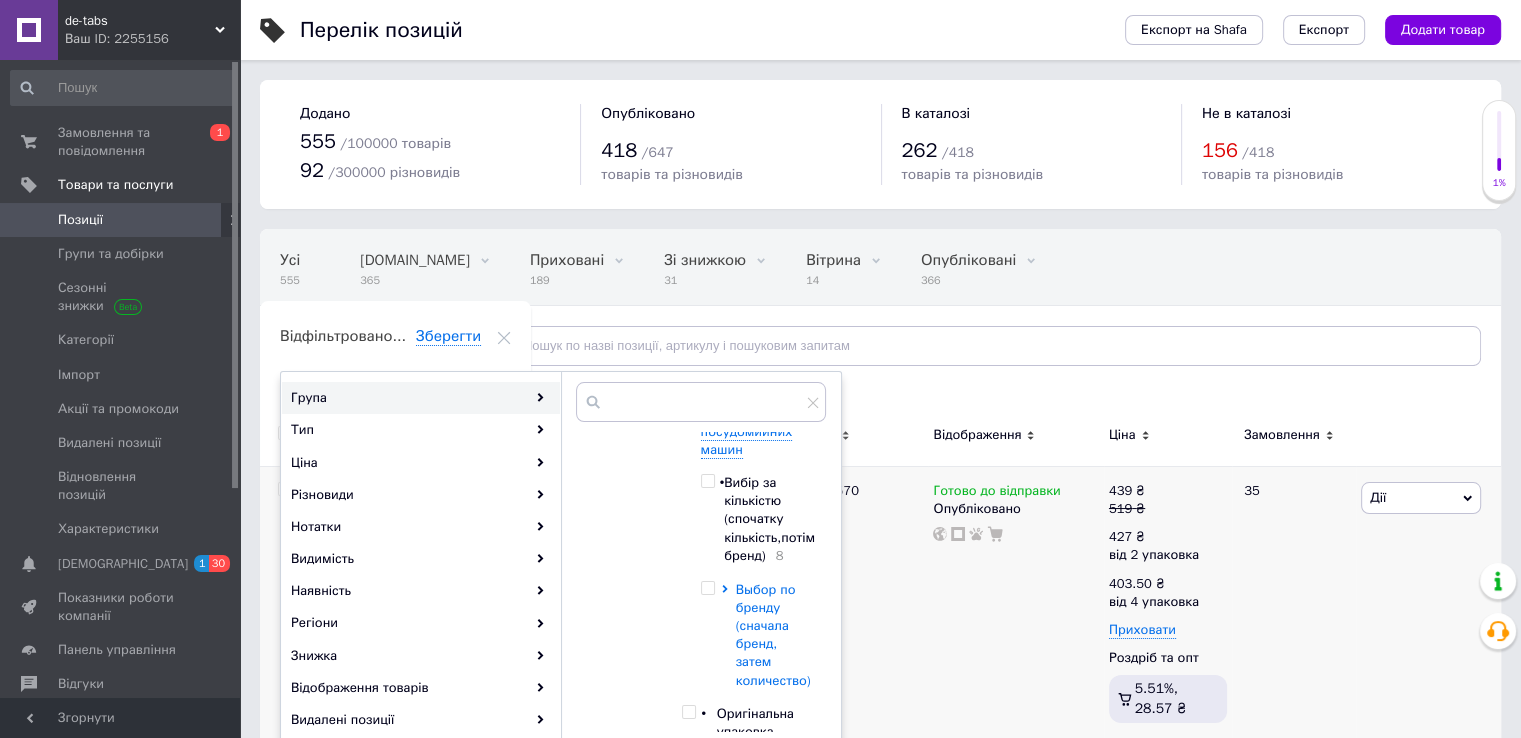 click 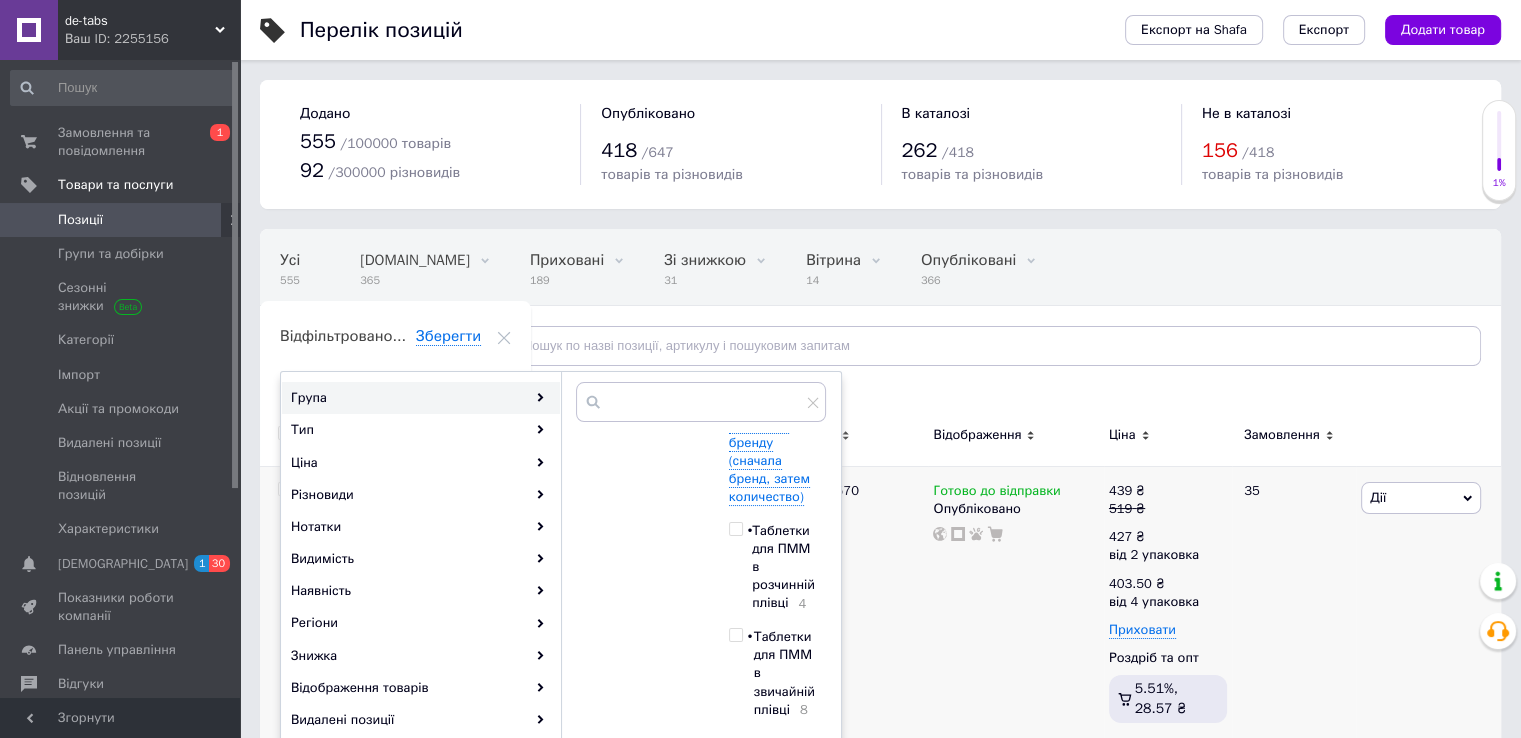 scroll, scrollTop: 400, scrollLeft: 0, axis: vertical 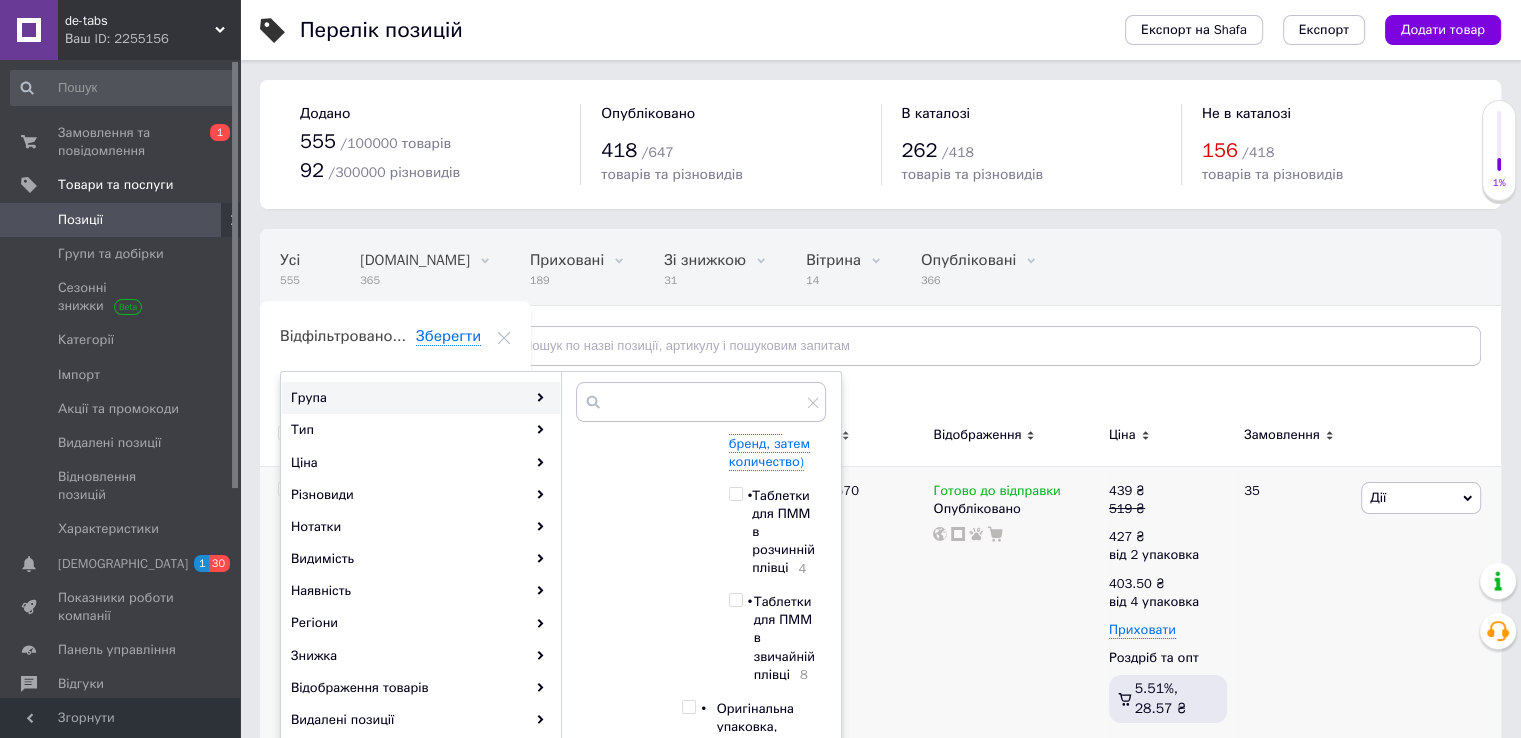 click at bounding box center (735, 600) 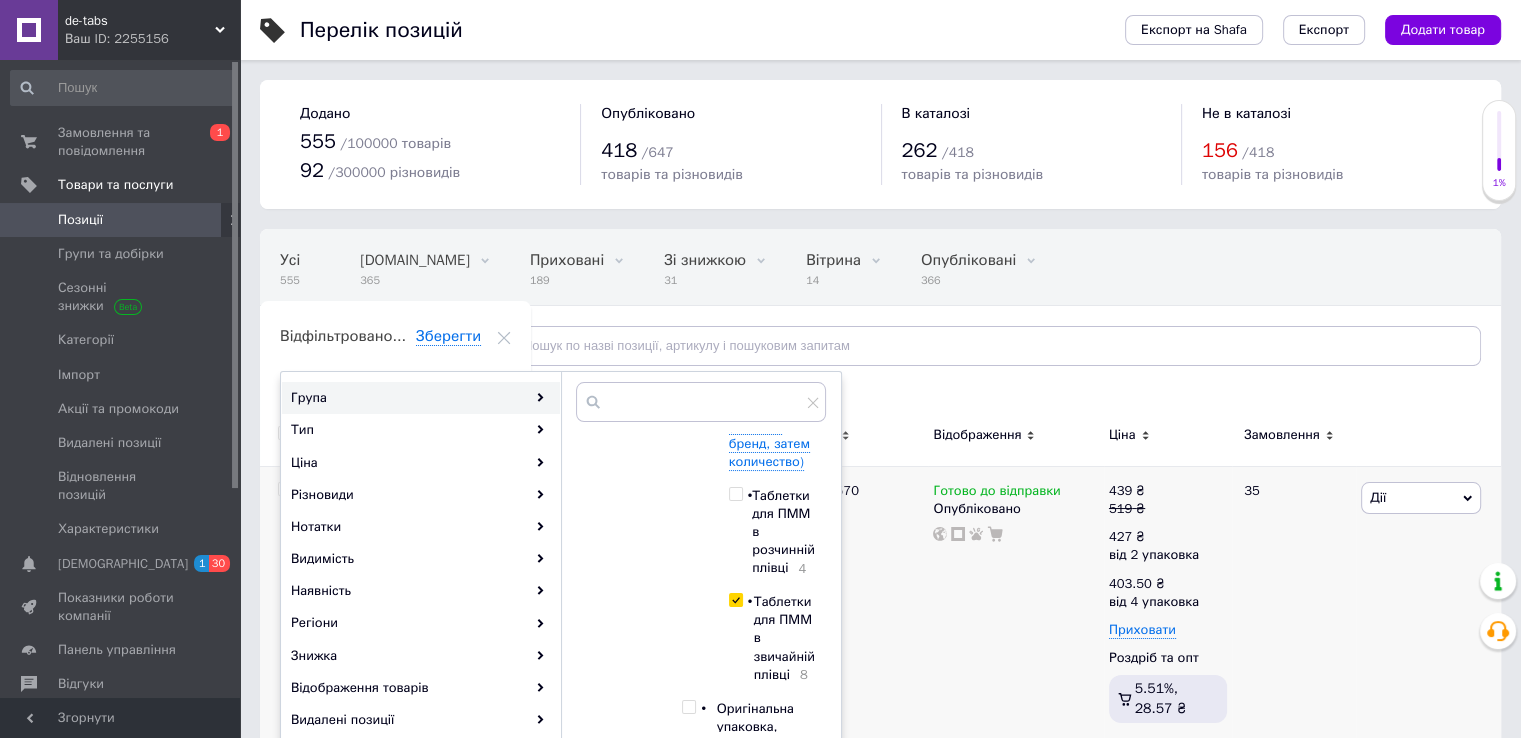 checkbox on "true" 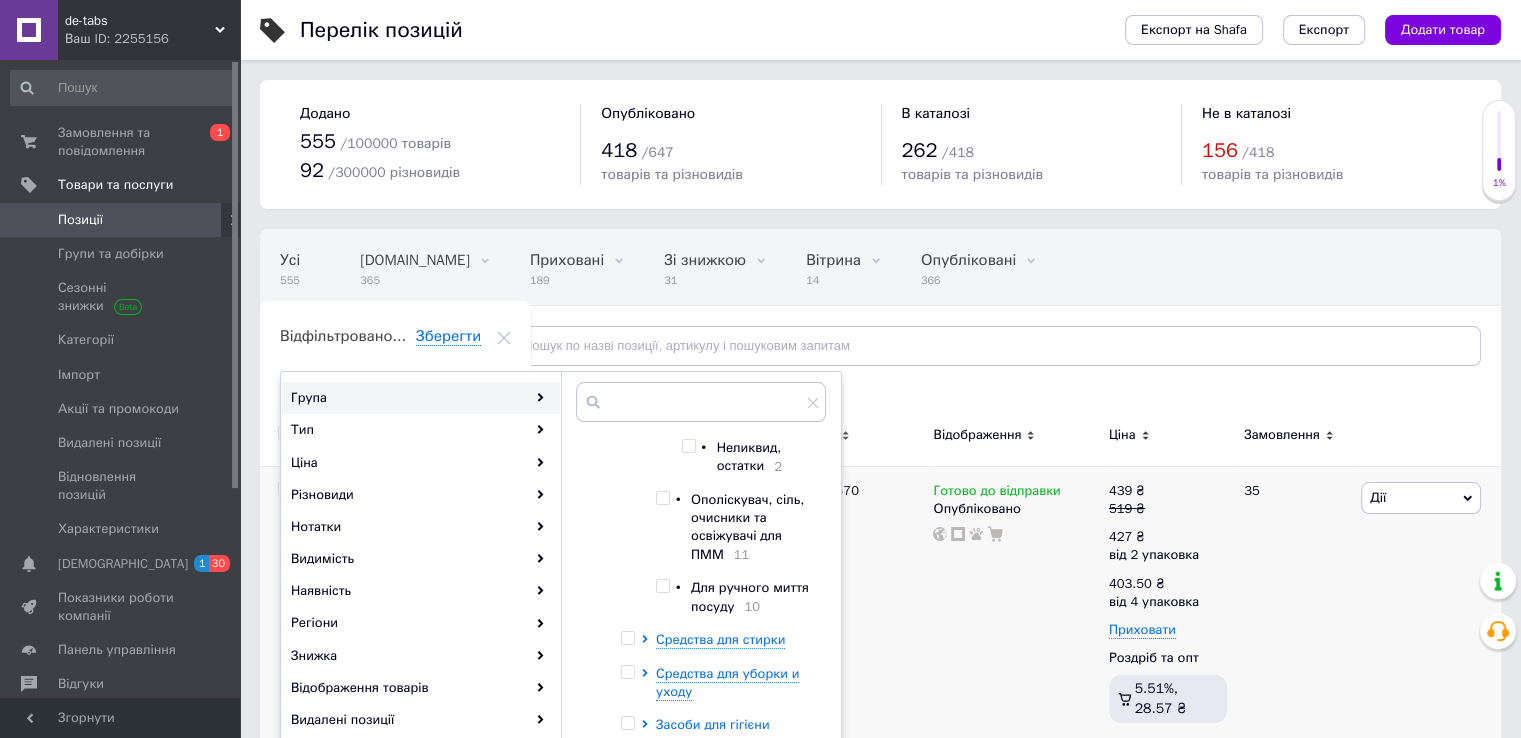 scroll, scrollTop: 1049, scrollLeft: 0, axis: vertical 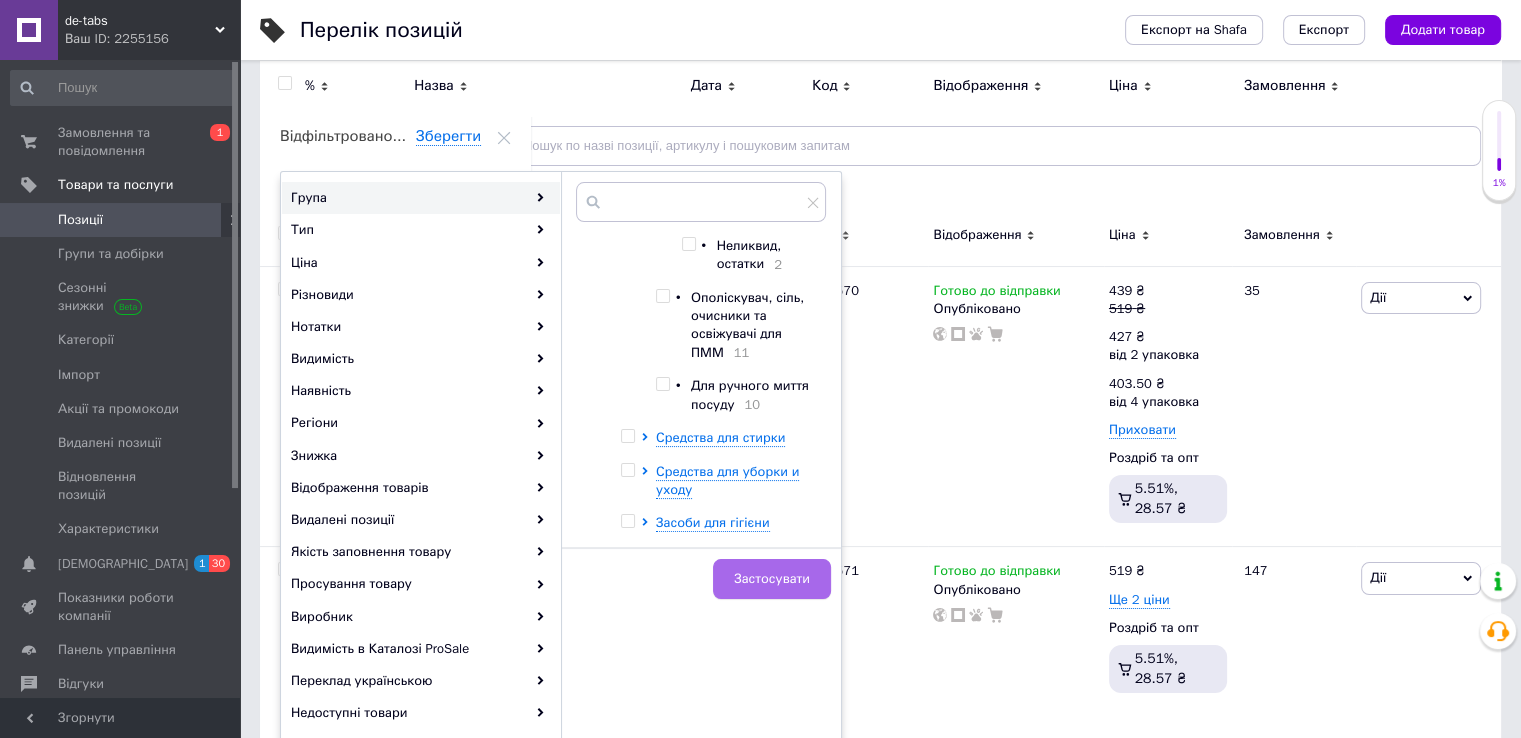 click on "Застосувати" at bounding box center [772, 579] 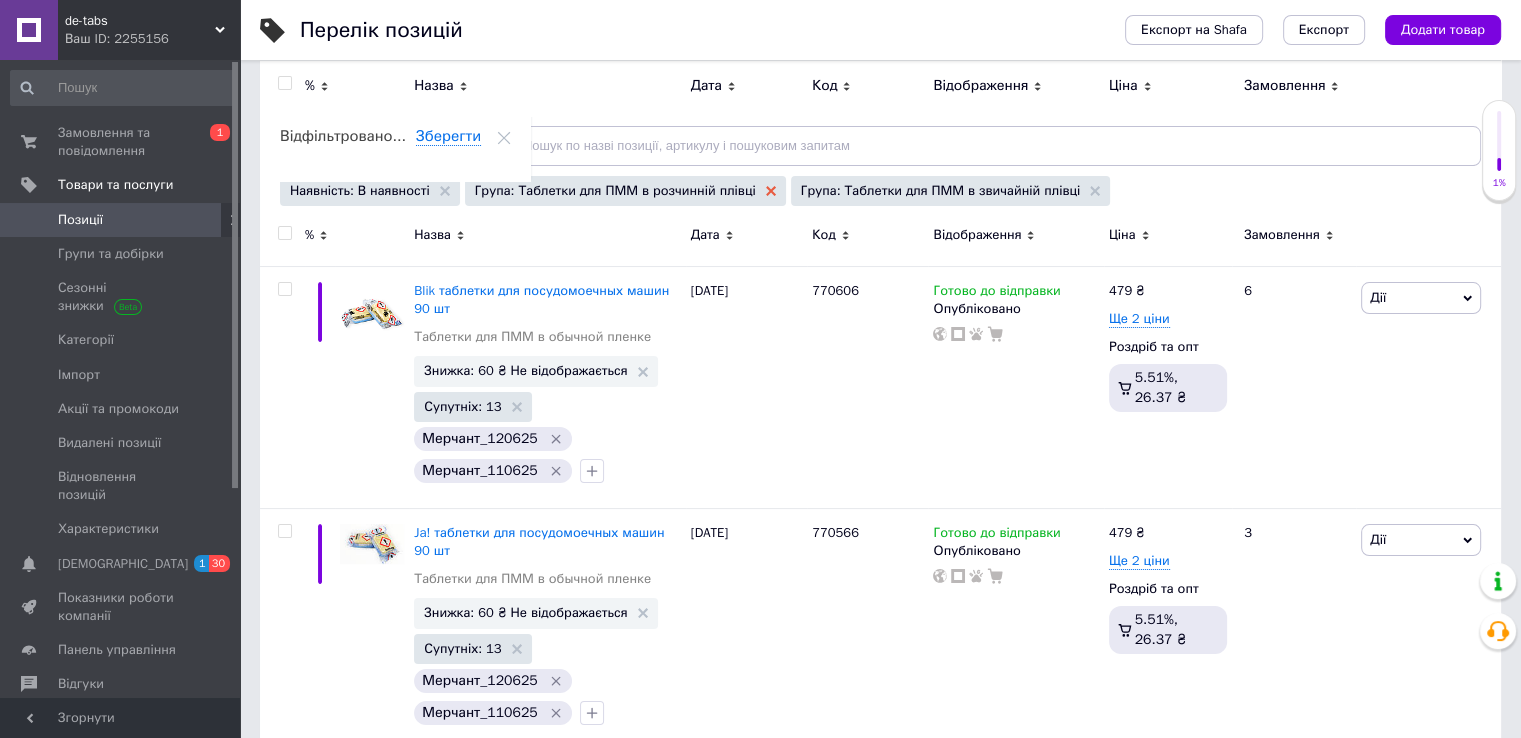 click 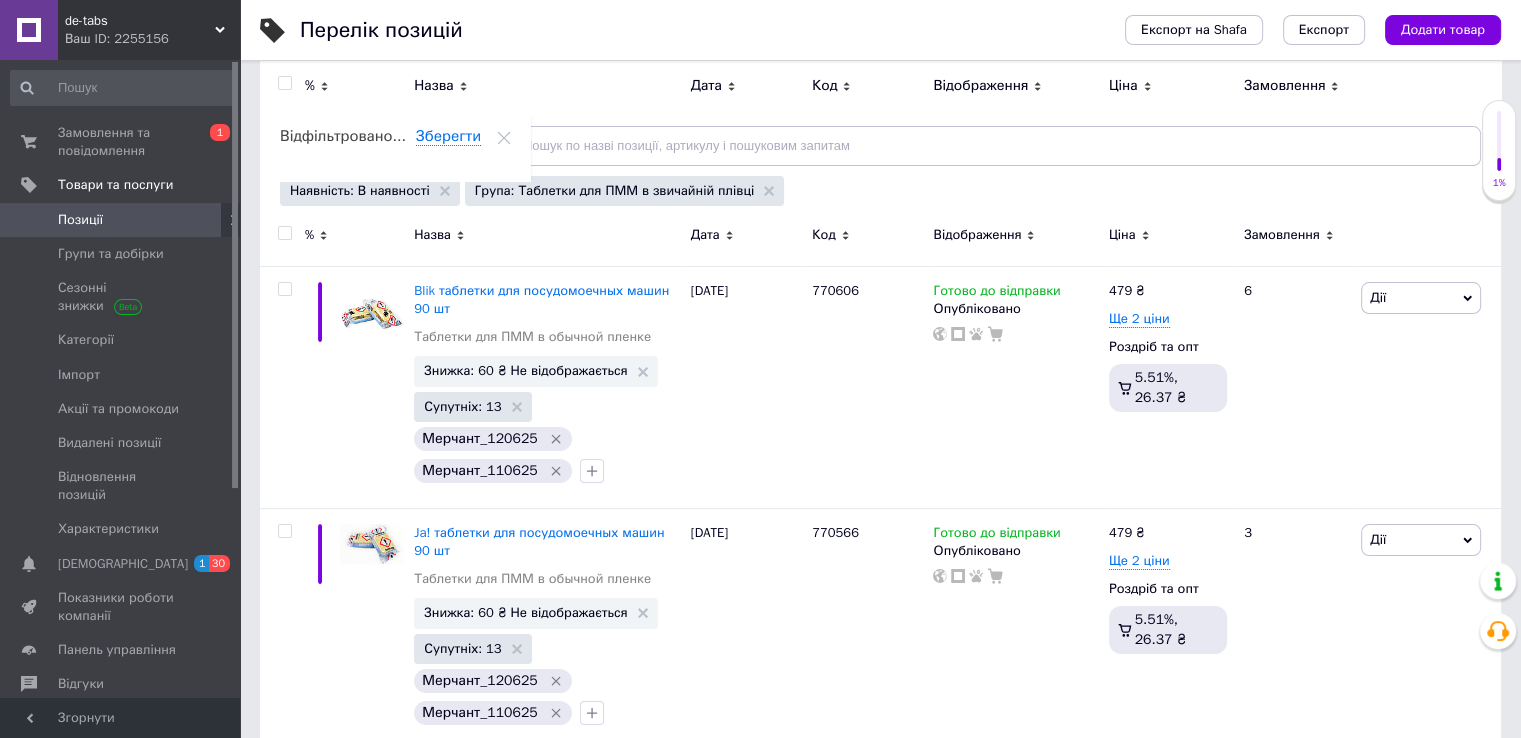click on "Відфільтруйте товари" at bounding box center (378, 146) 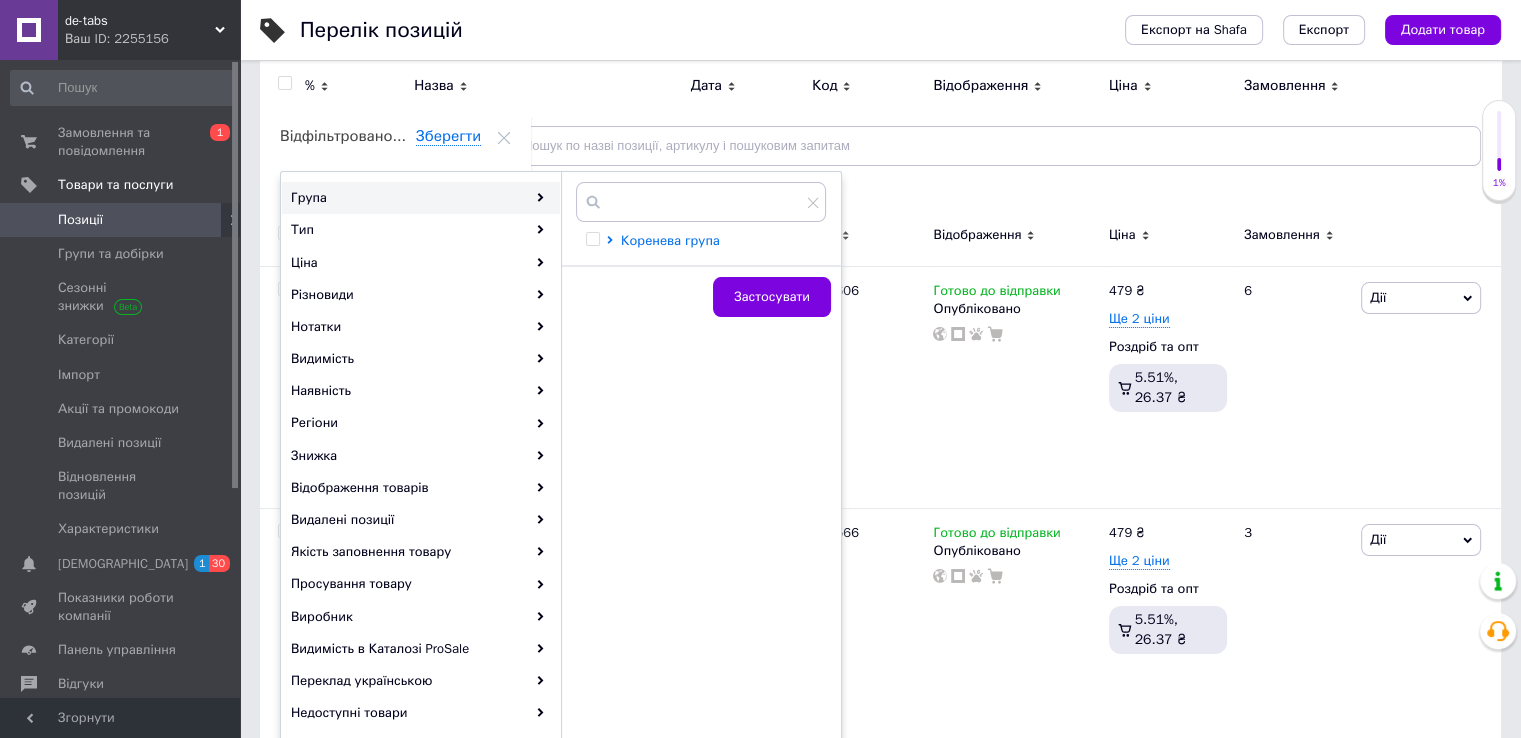 click 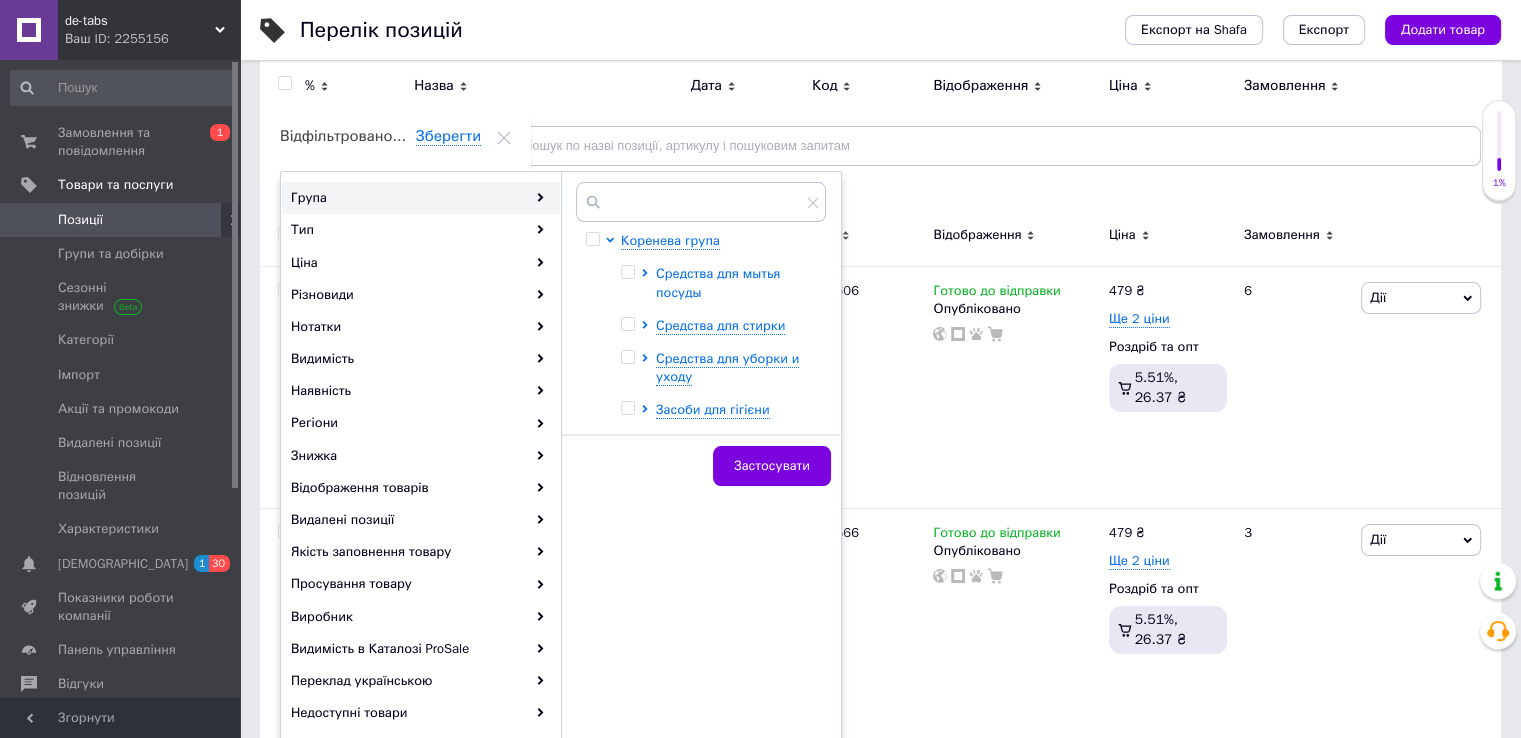 click on "Средства для мытья посуды" at bounding box center [718, 283] 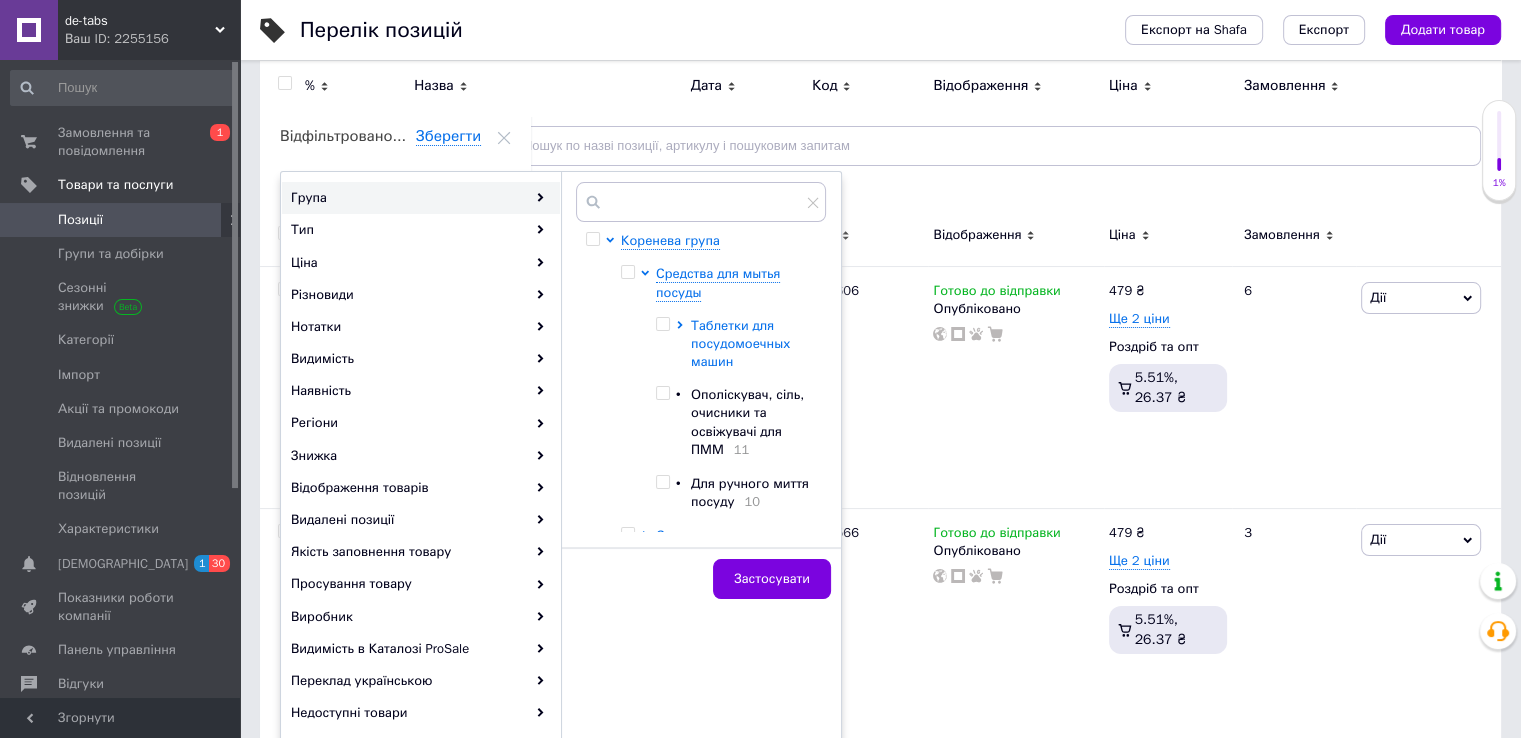 click 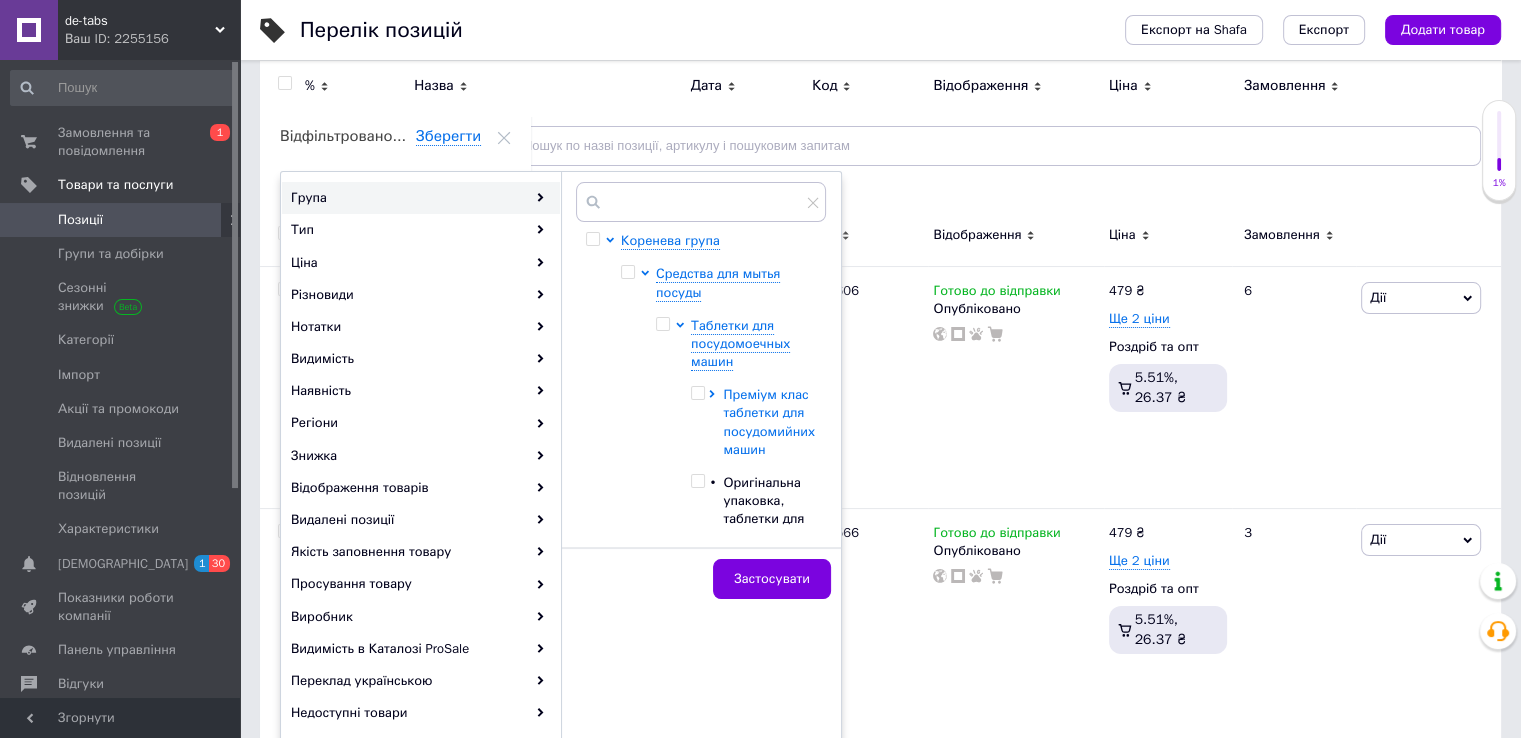 click 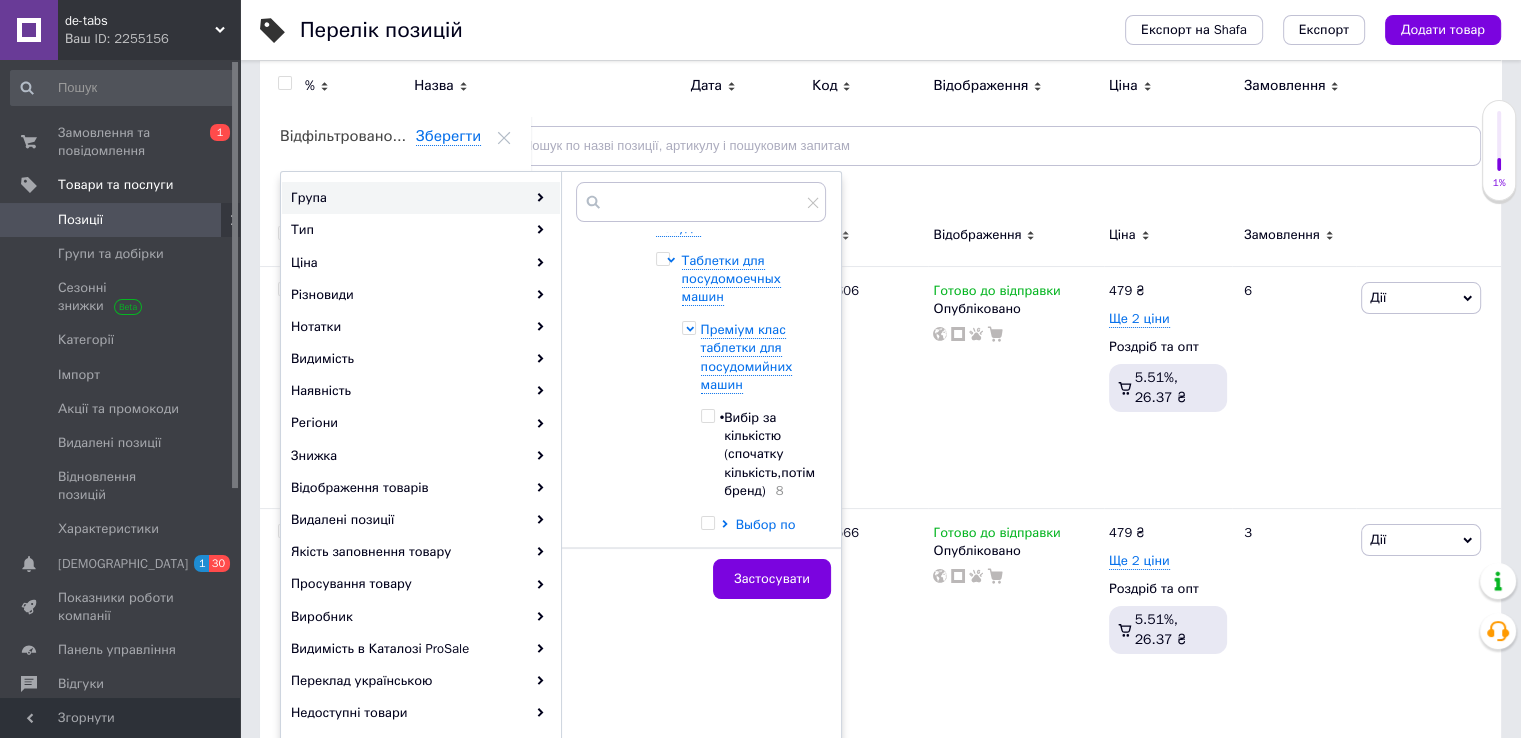 scroll, scrollTop: 100, scrollLeft: 0, axis: vertical 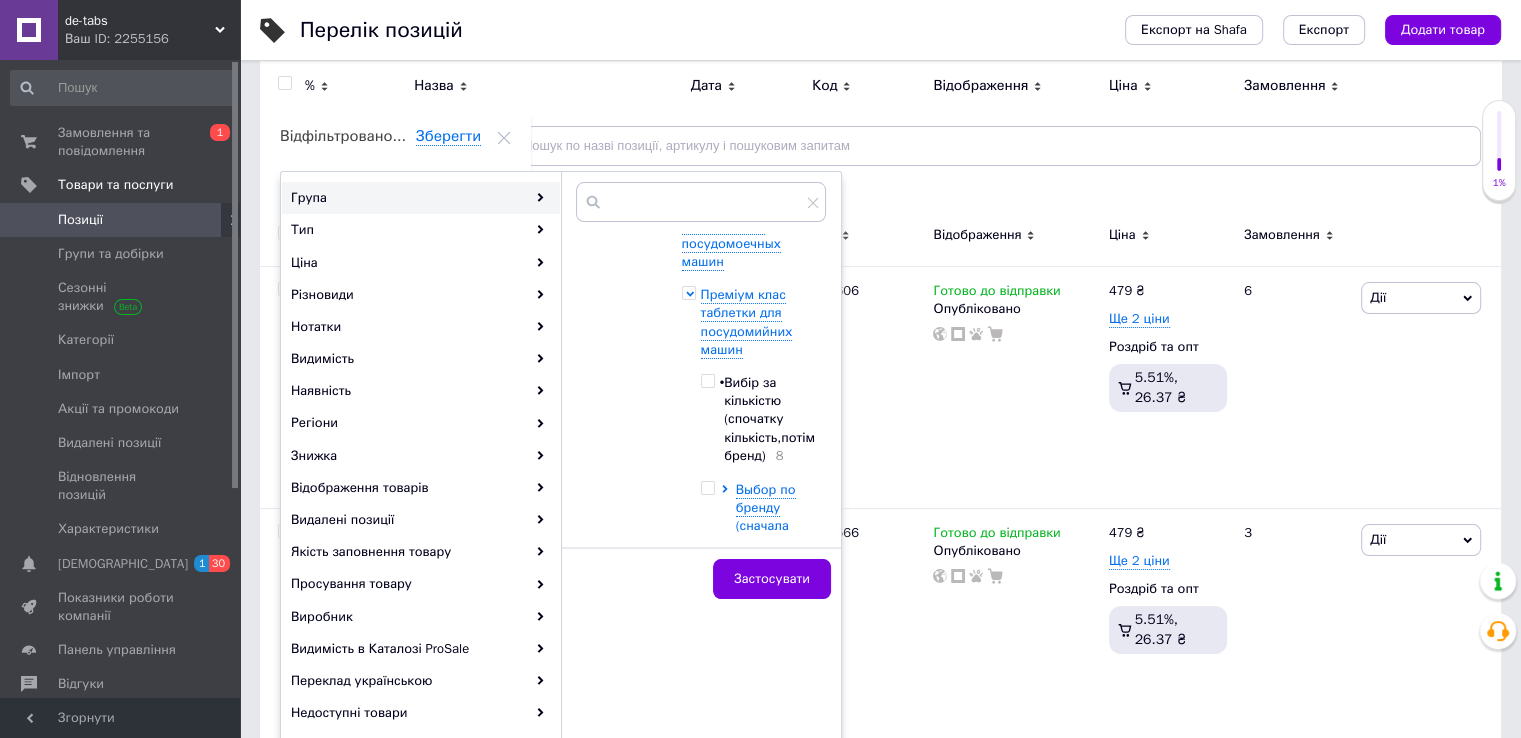 click at bounding box center [707, 381] 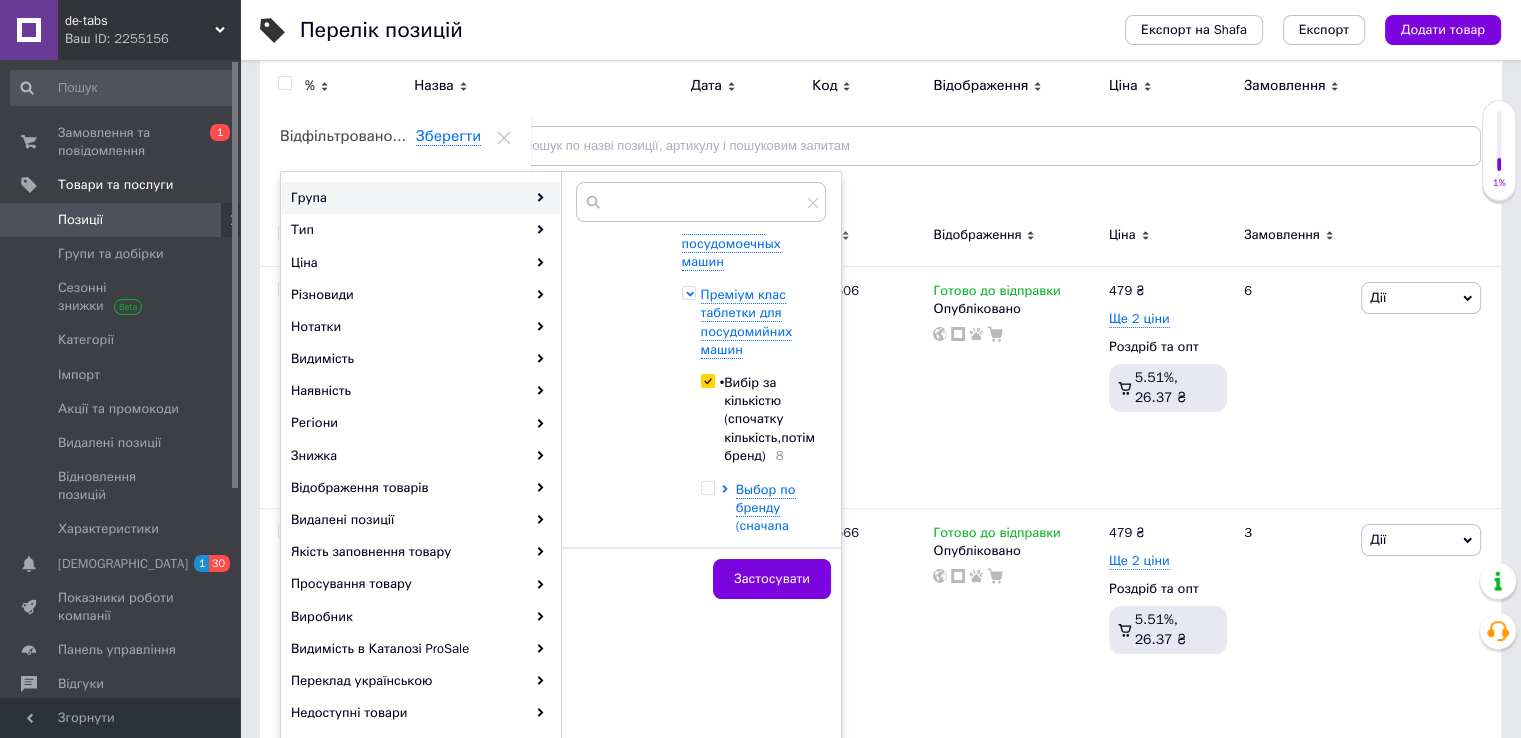 checkbox on "true" 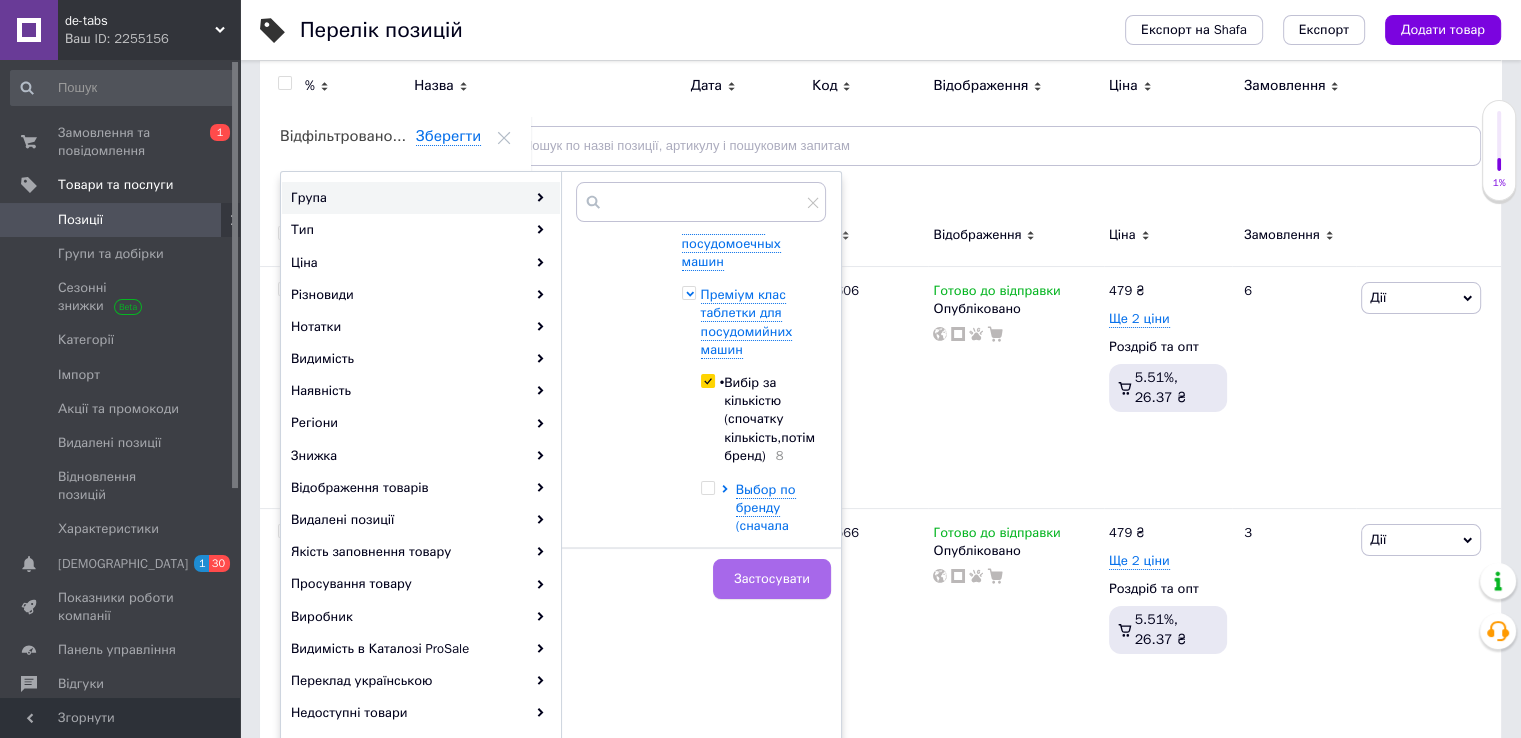 click on "Застосувати" at bounding box center (772, 579) 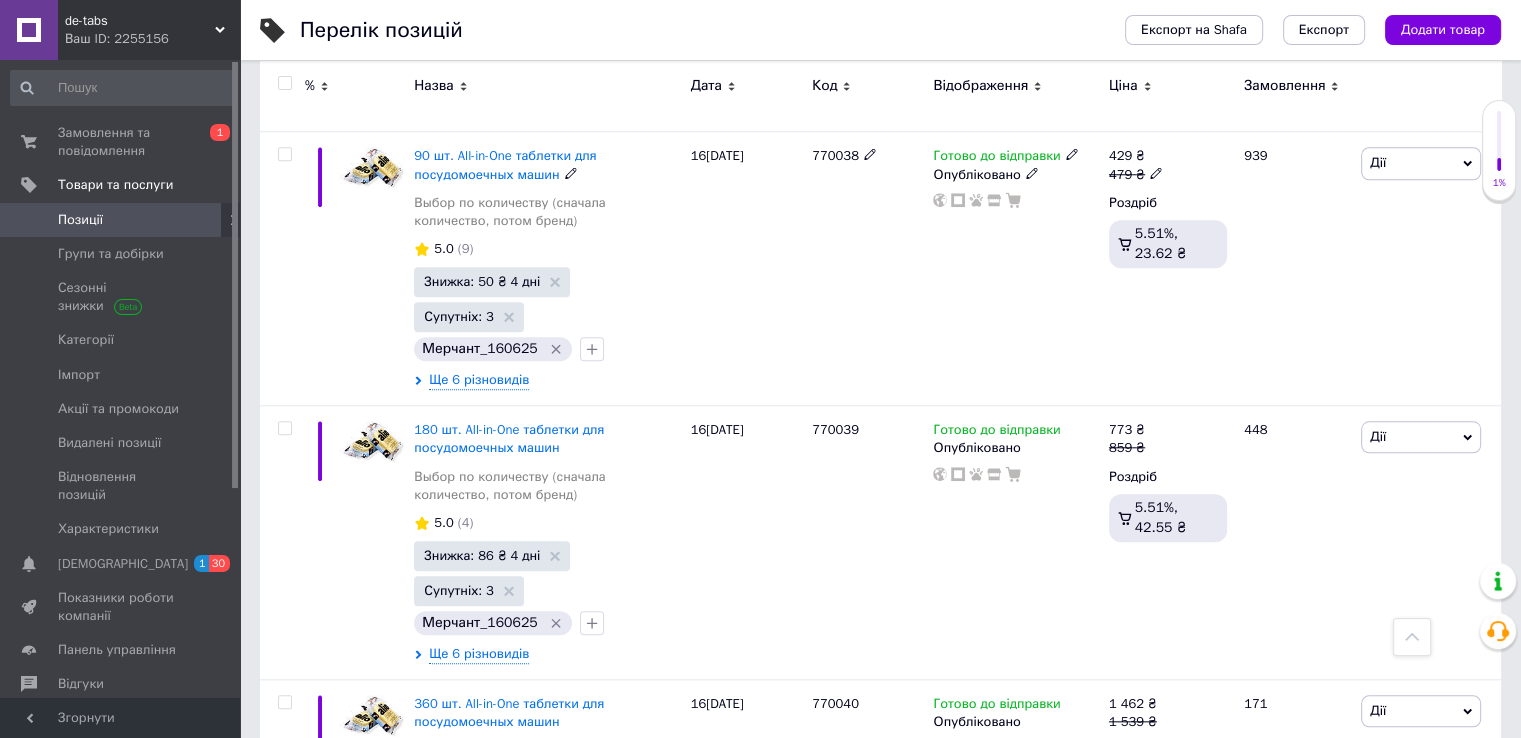 scroll, scrollTop: 1782, scrollLeft: 0, axis: vertical 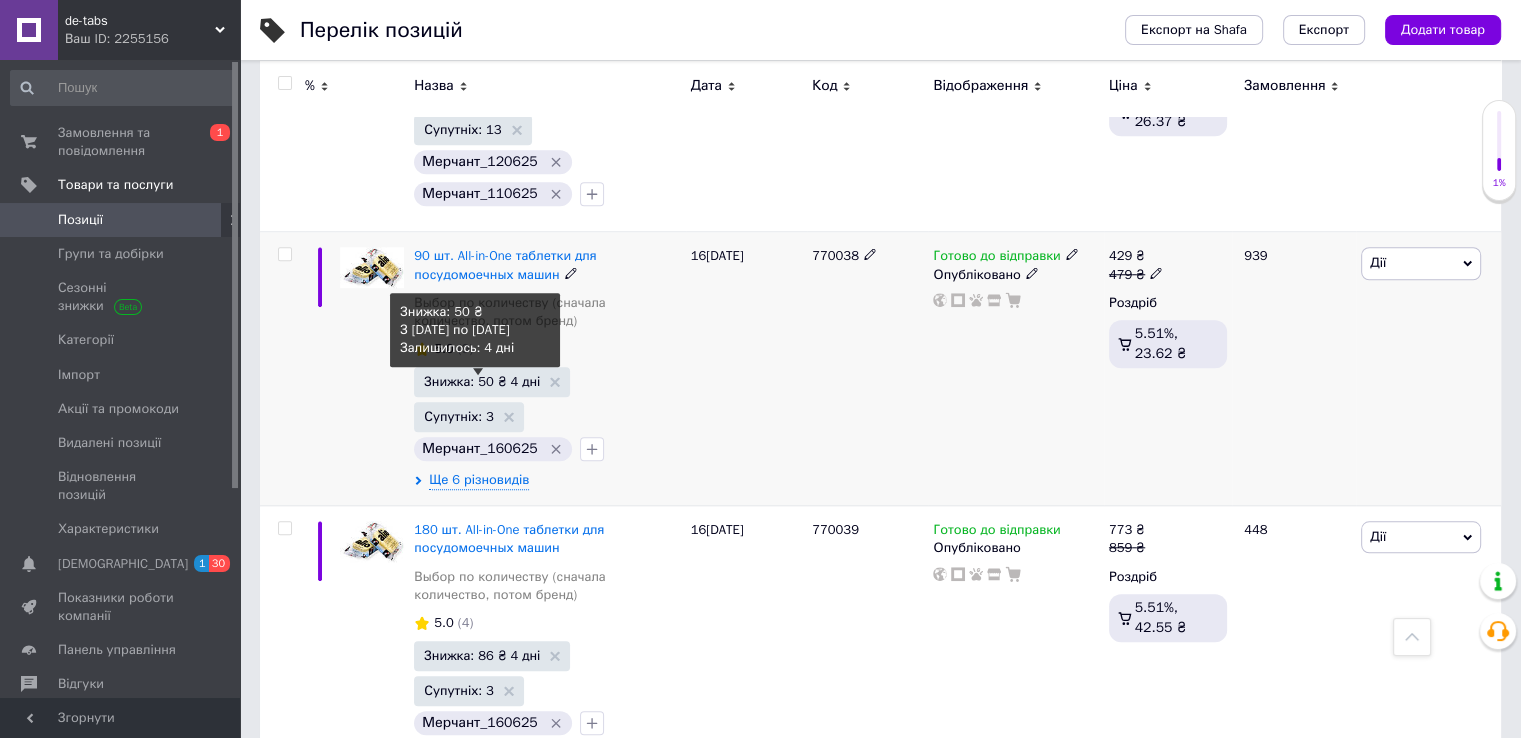 click on "Знижка: 50 ₴ 4 дні" at bounding box center (482, 381) 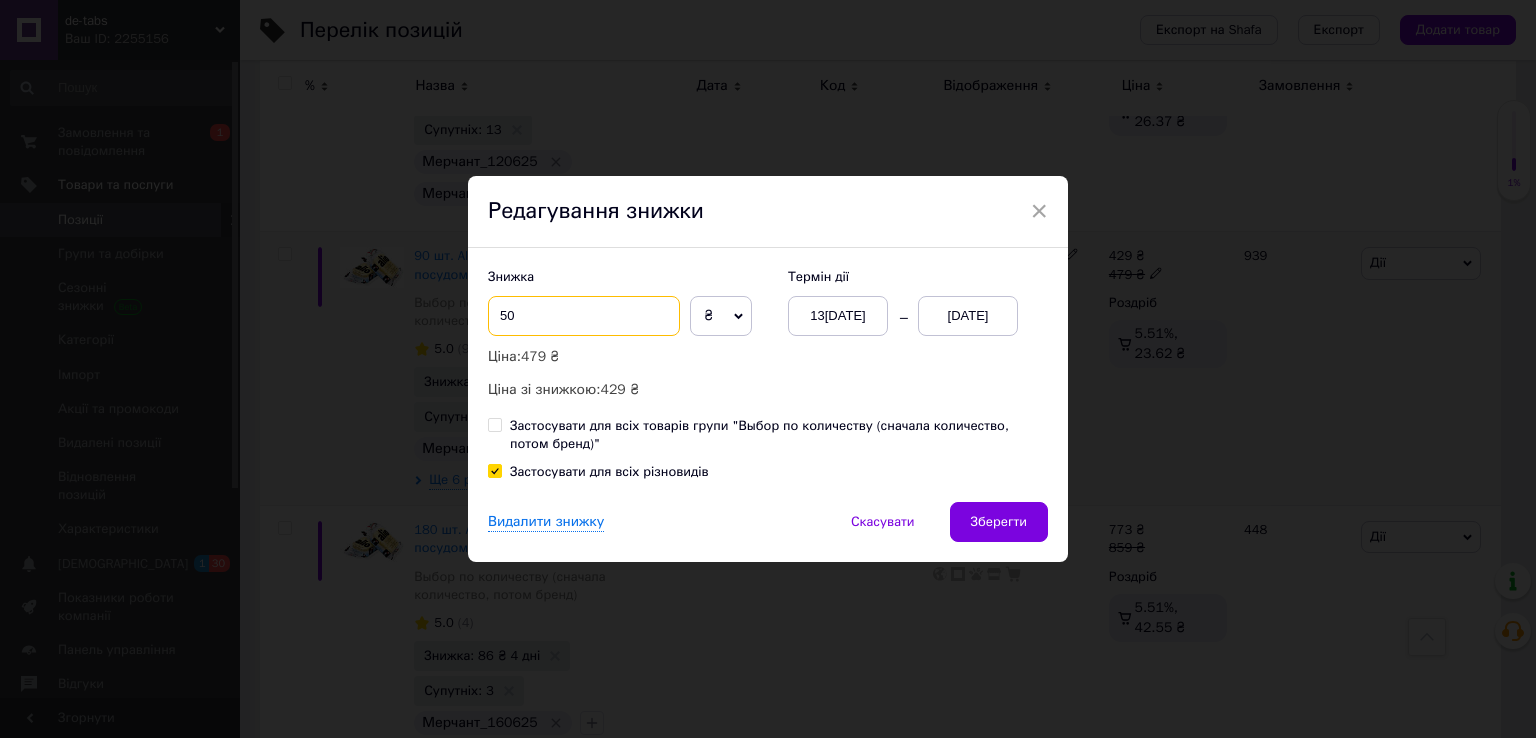 drag, startPoint x: 540, startPoint y: 301, endPoint x: 492, endPoint y: 307, distance: 48.373547 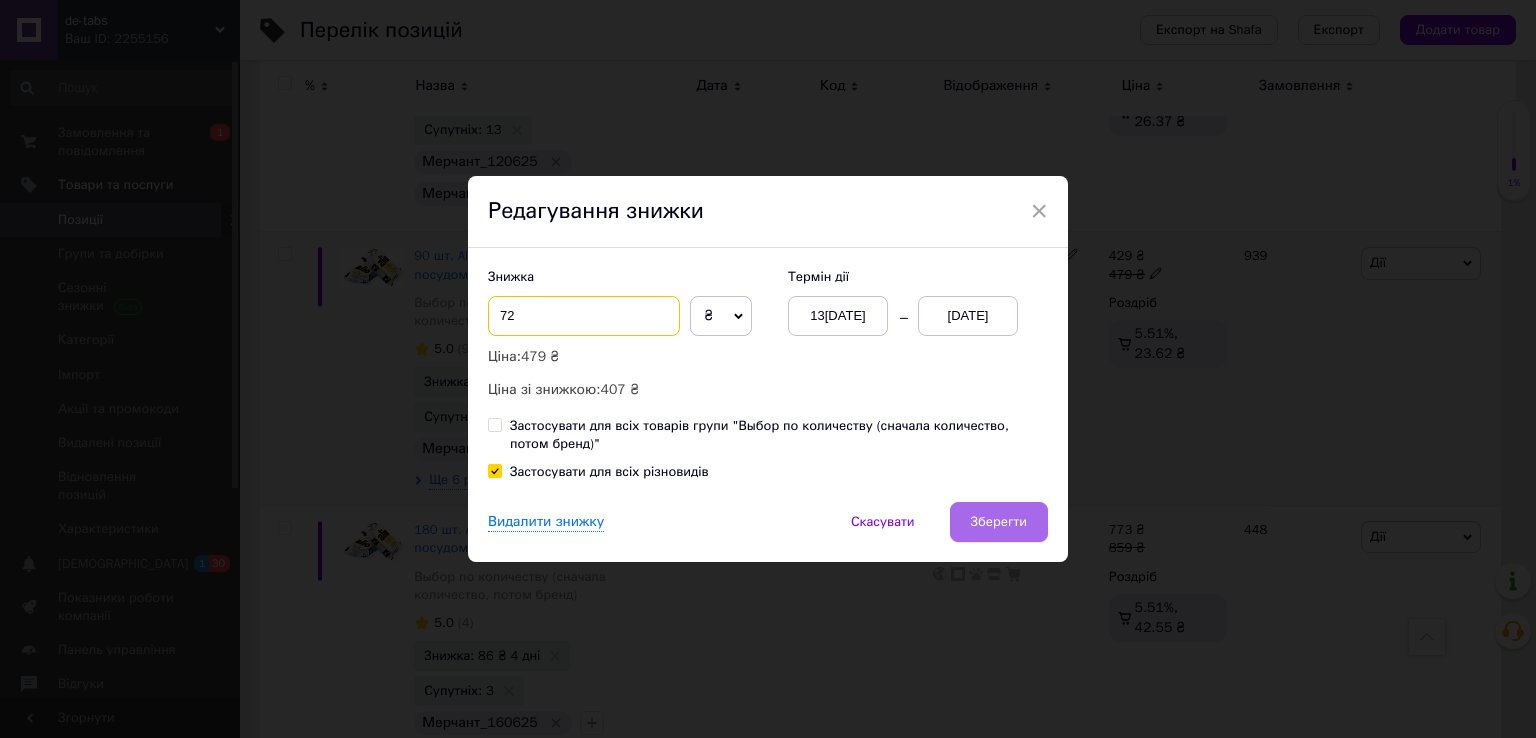 type on "72" 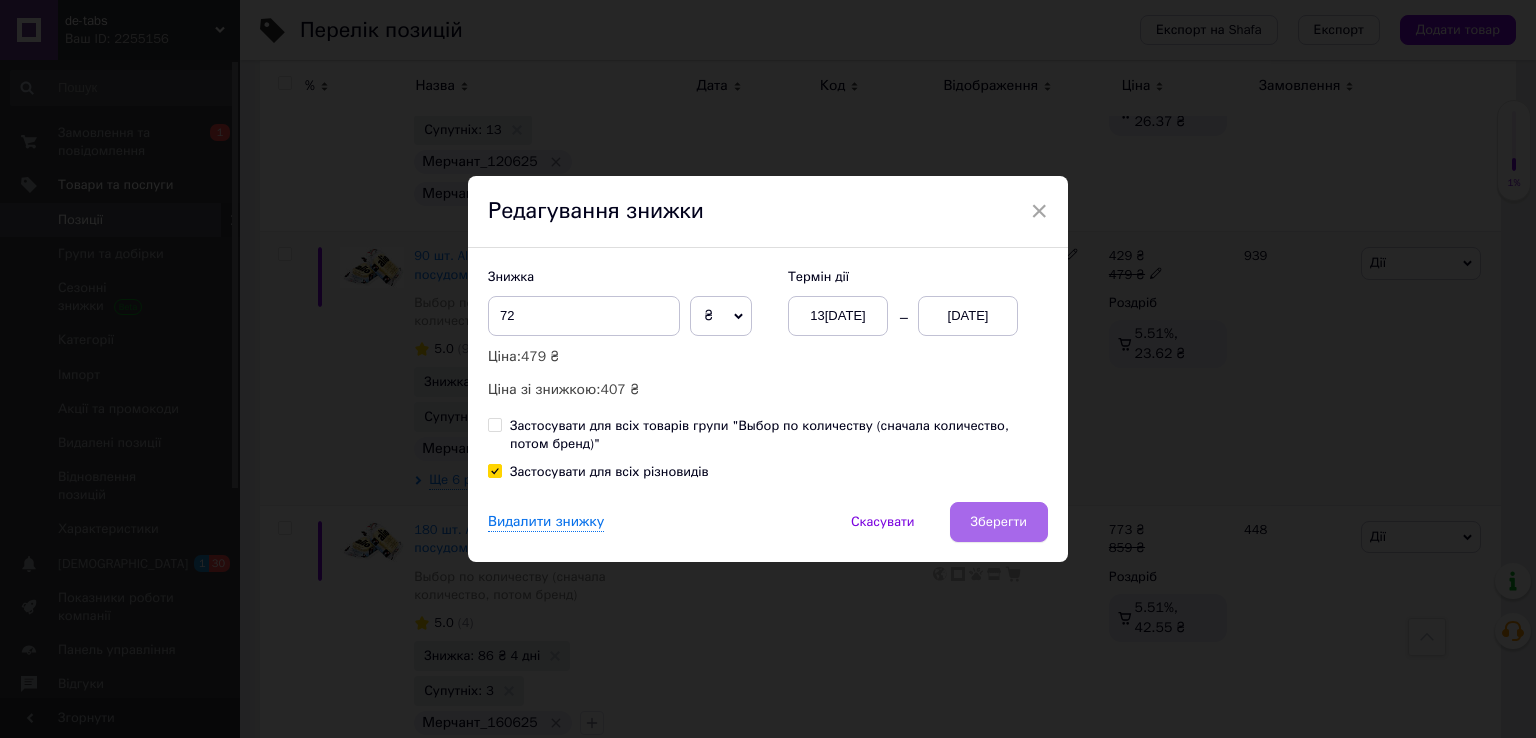 click on "Зберегти" at bounding box center (999, 522) 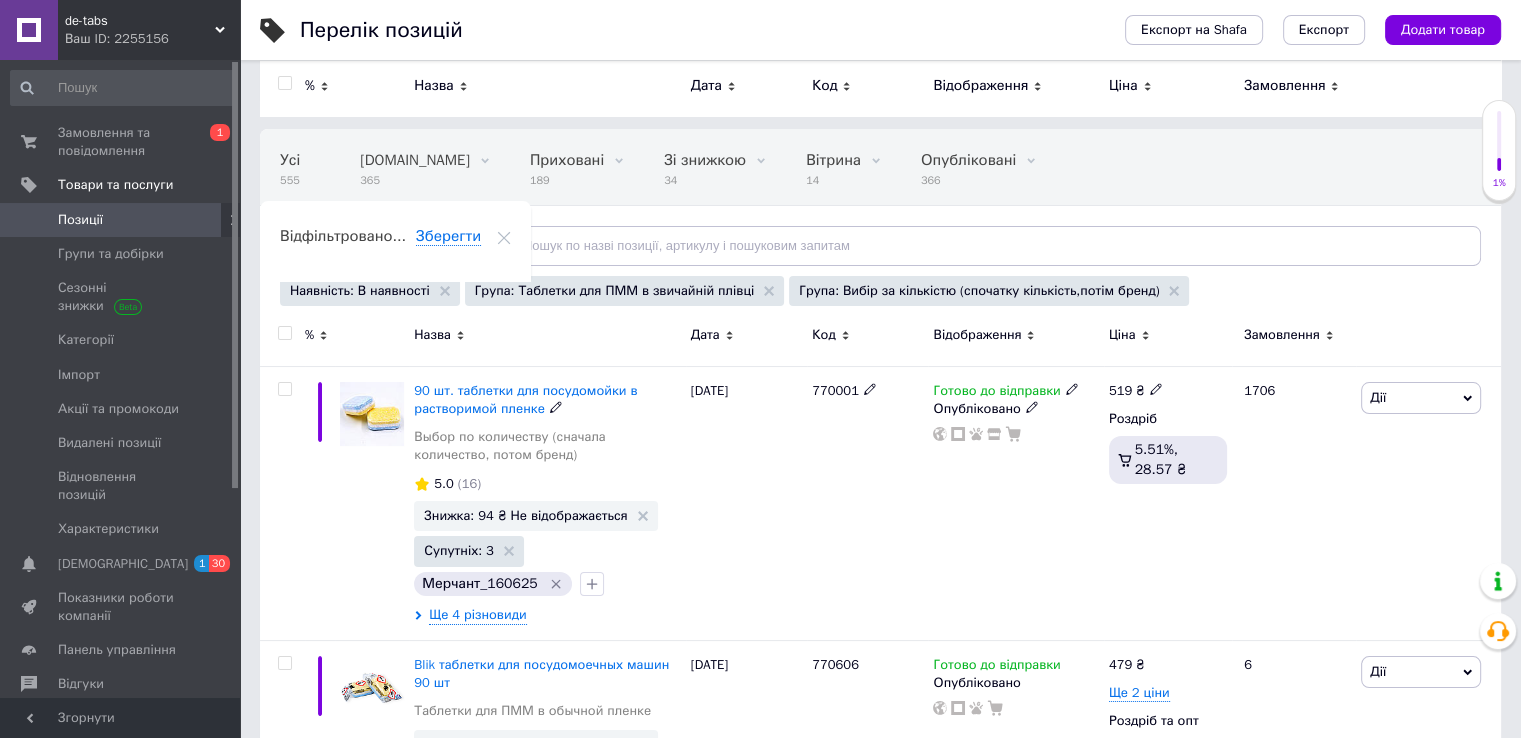 scroll, scrollTop: 0, scrollLeft: 0, axis: both 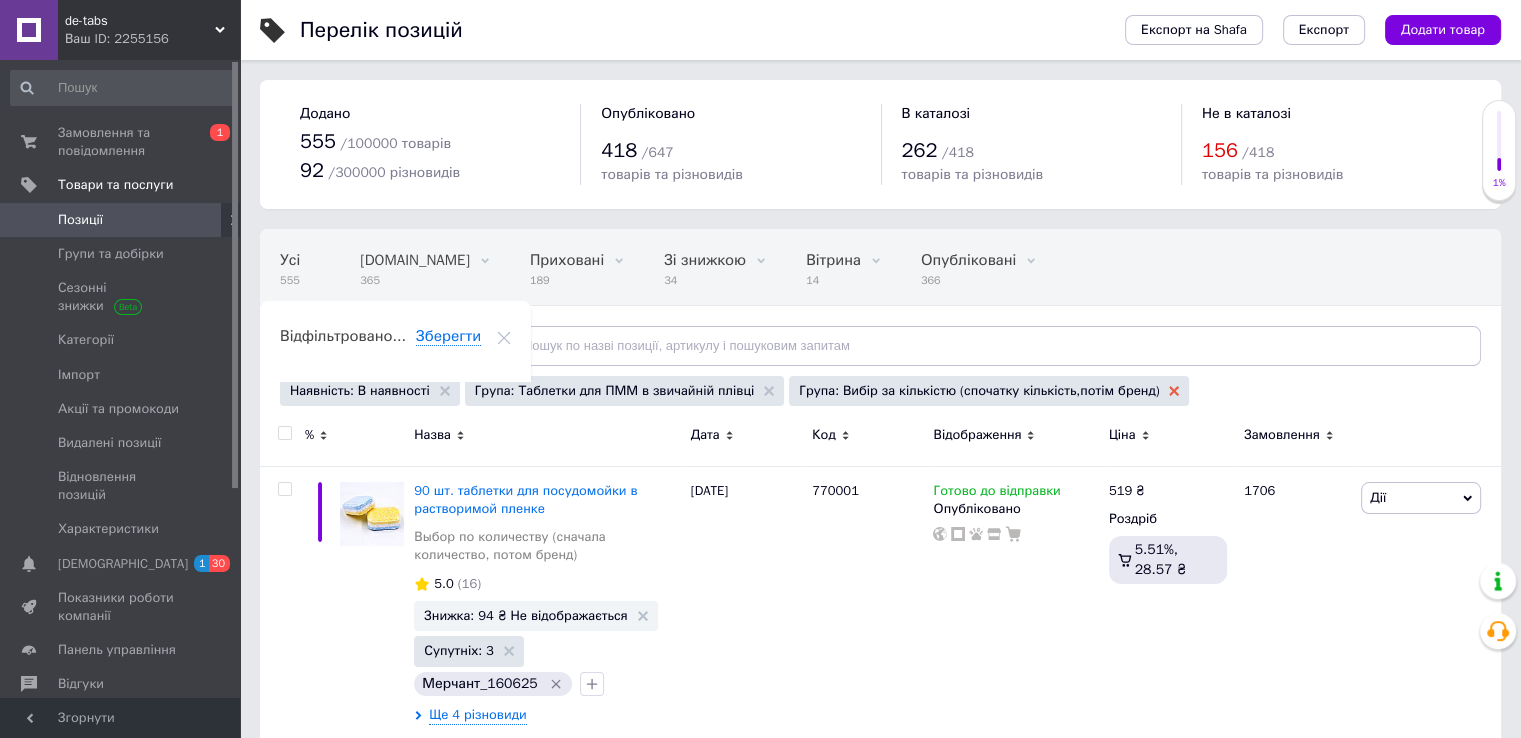click 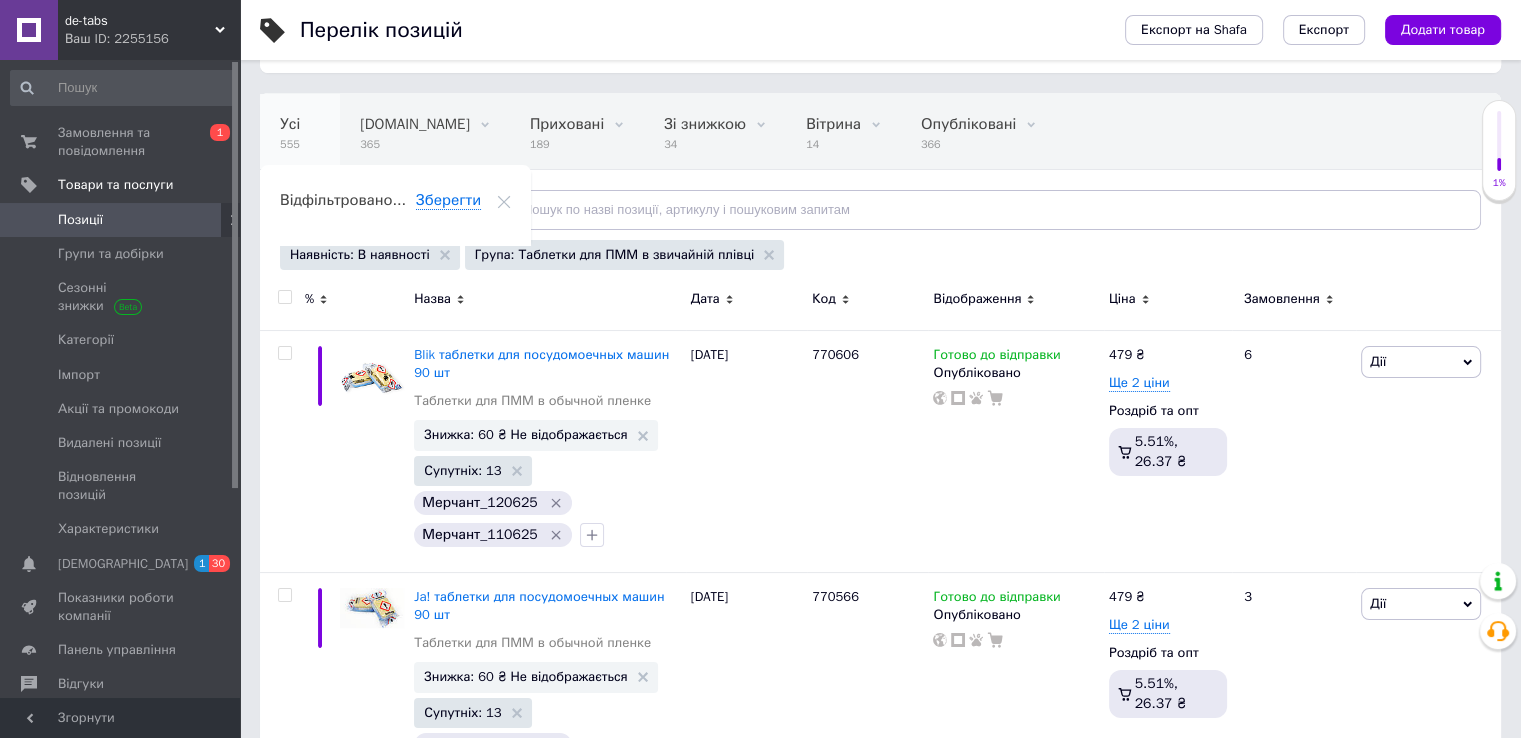 scroll, scrollTop: 200, scrollLeft: 0, axis: vertical 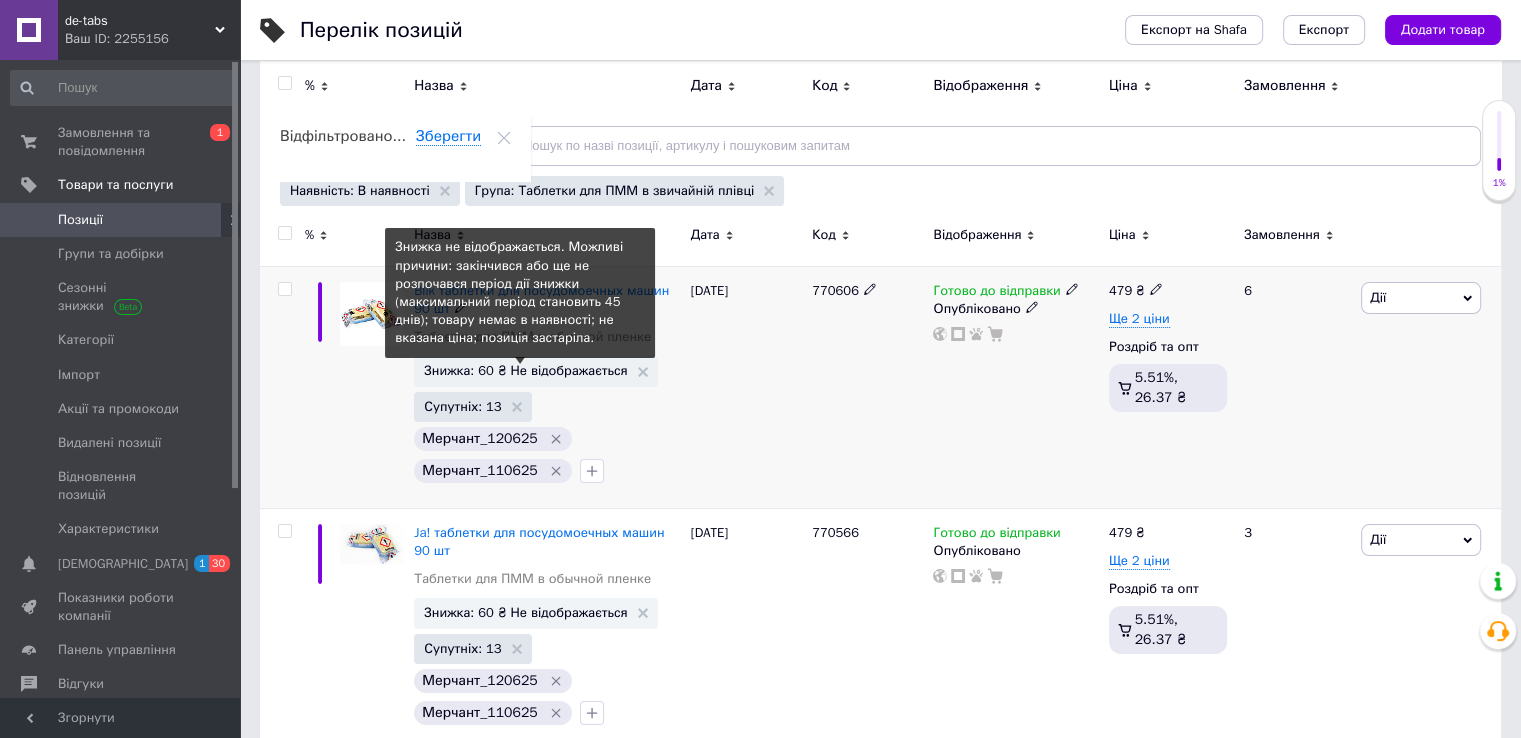 click on "Знижка: 60 ₴ Не відображається" at bounding box center (525, 370) 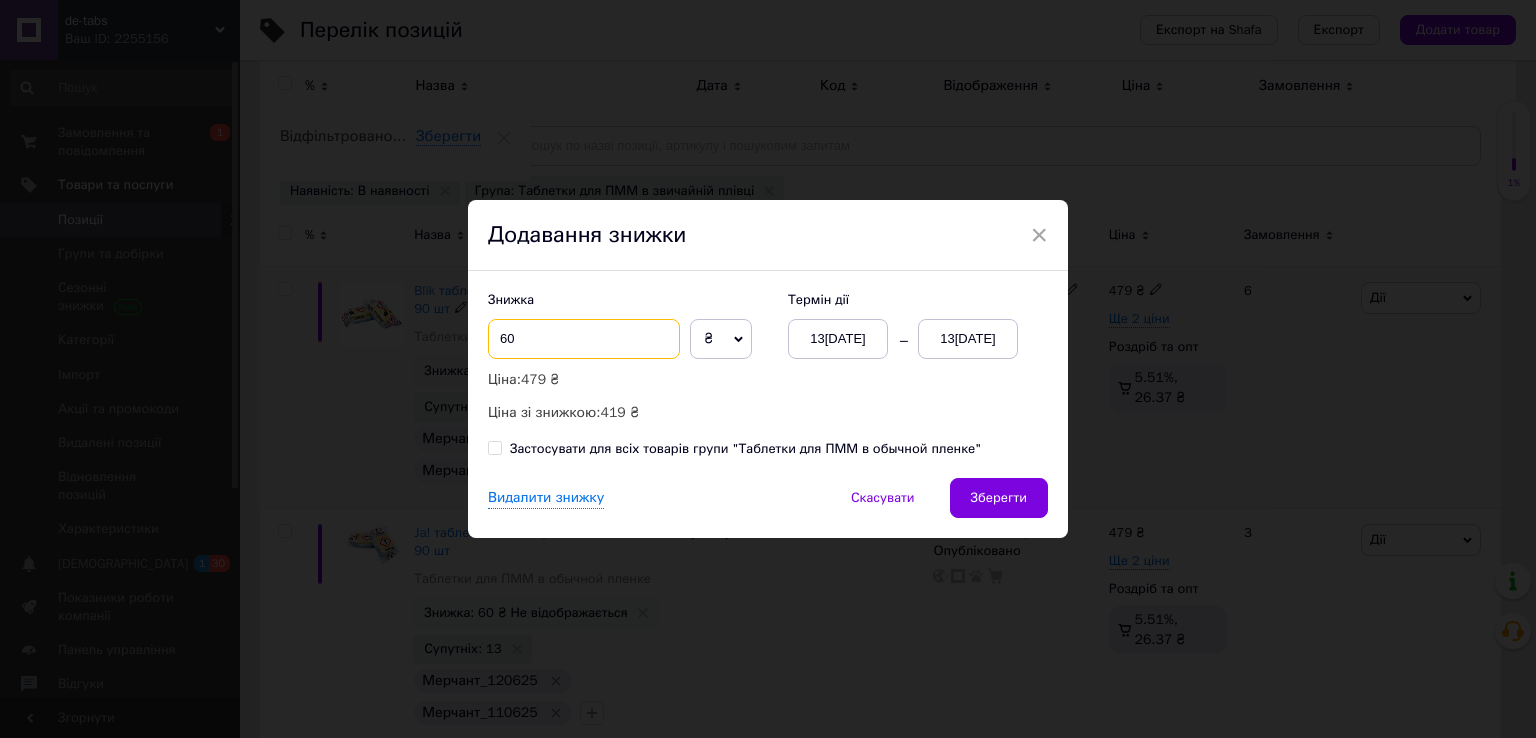 drag, startPoint x: 544, startPoint y: 341, endPoint x: 494, endPoint y: 339, distance: 50.039986 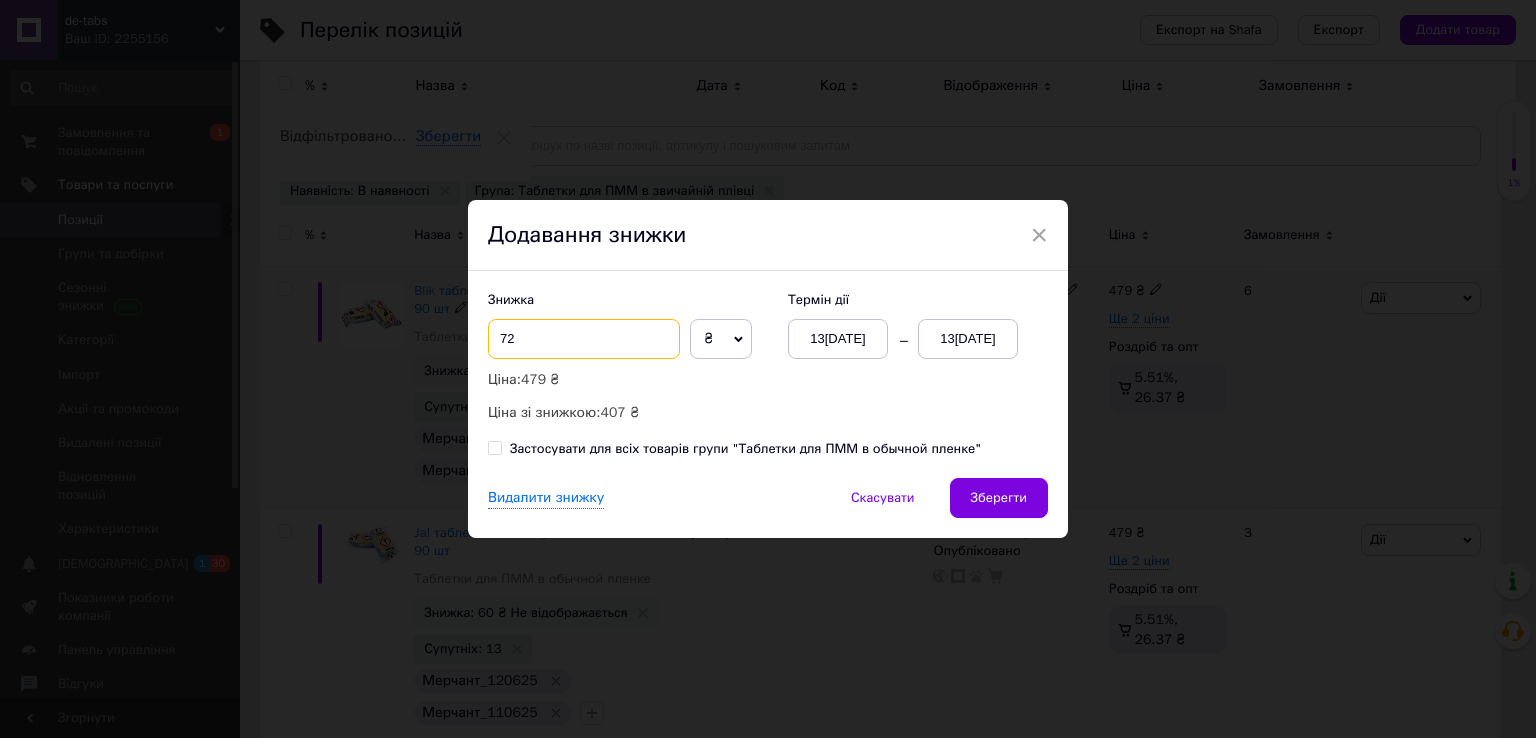 type on "72" 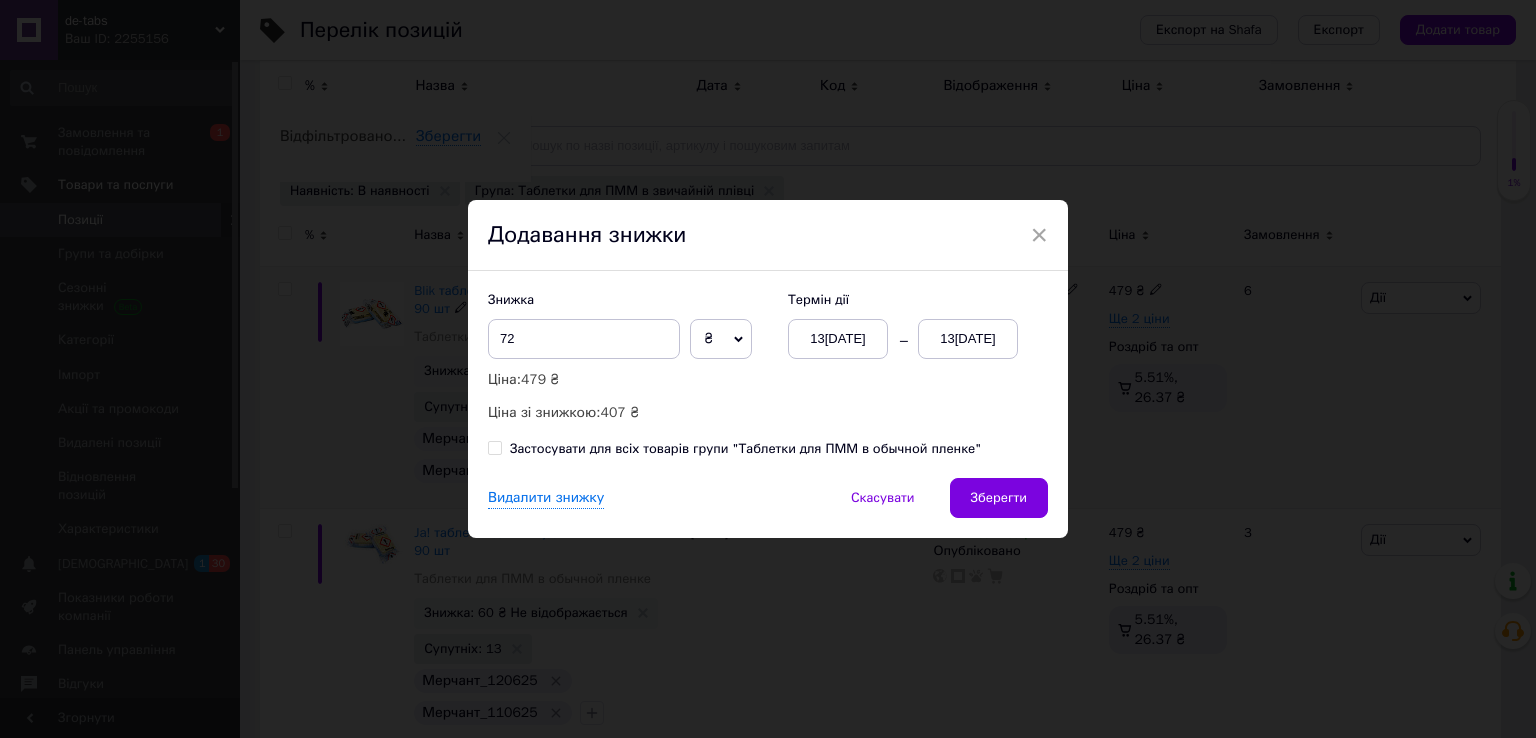 click on "13[DATE]" at bounding box center (968, 339) 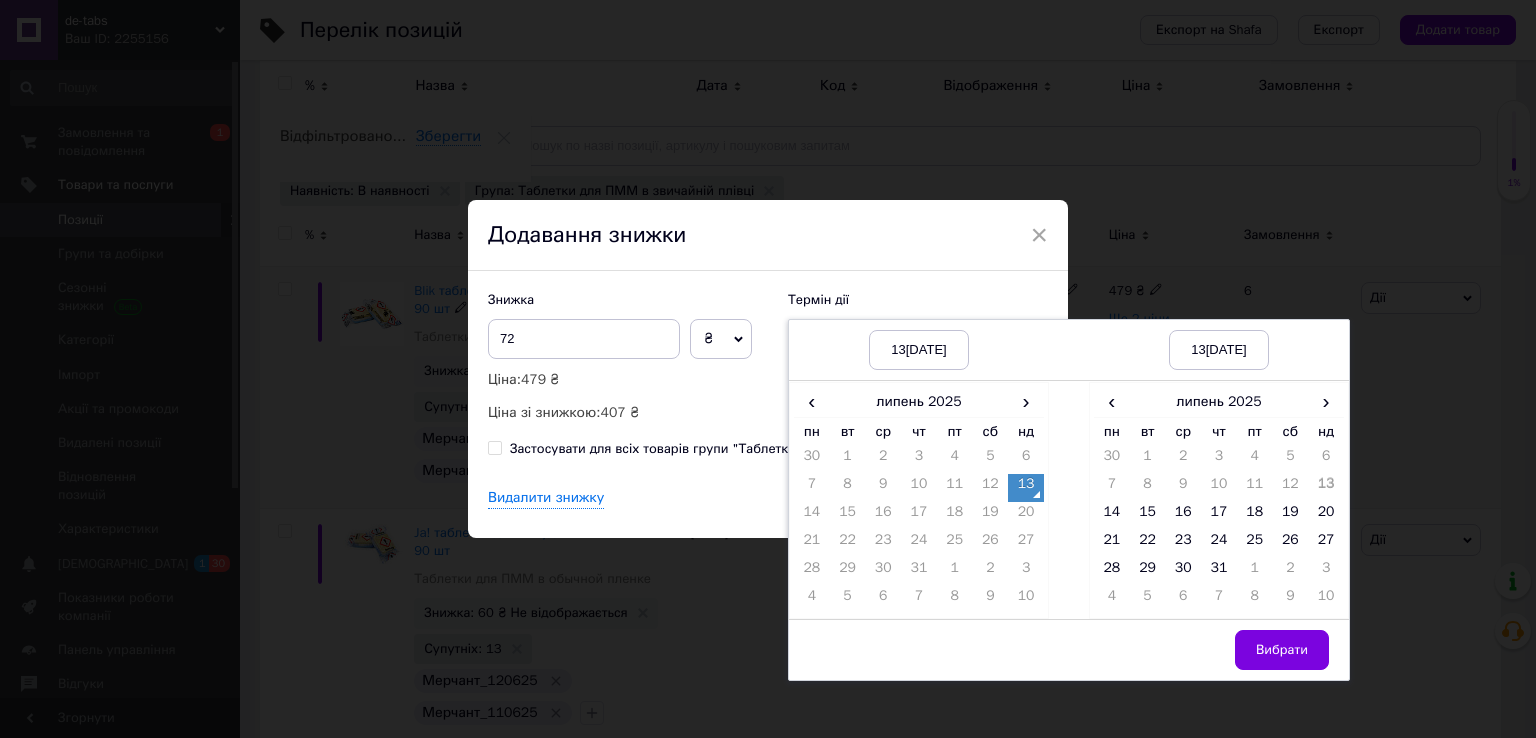 click on "Додавання знижки" at bounding box center (768, 236) 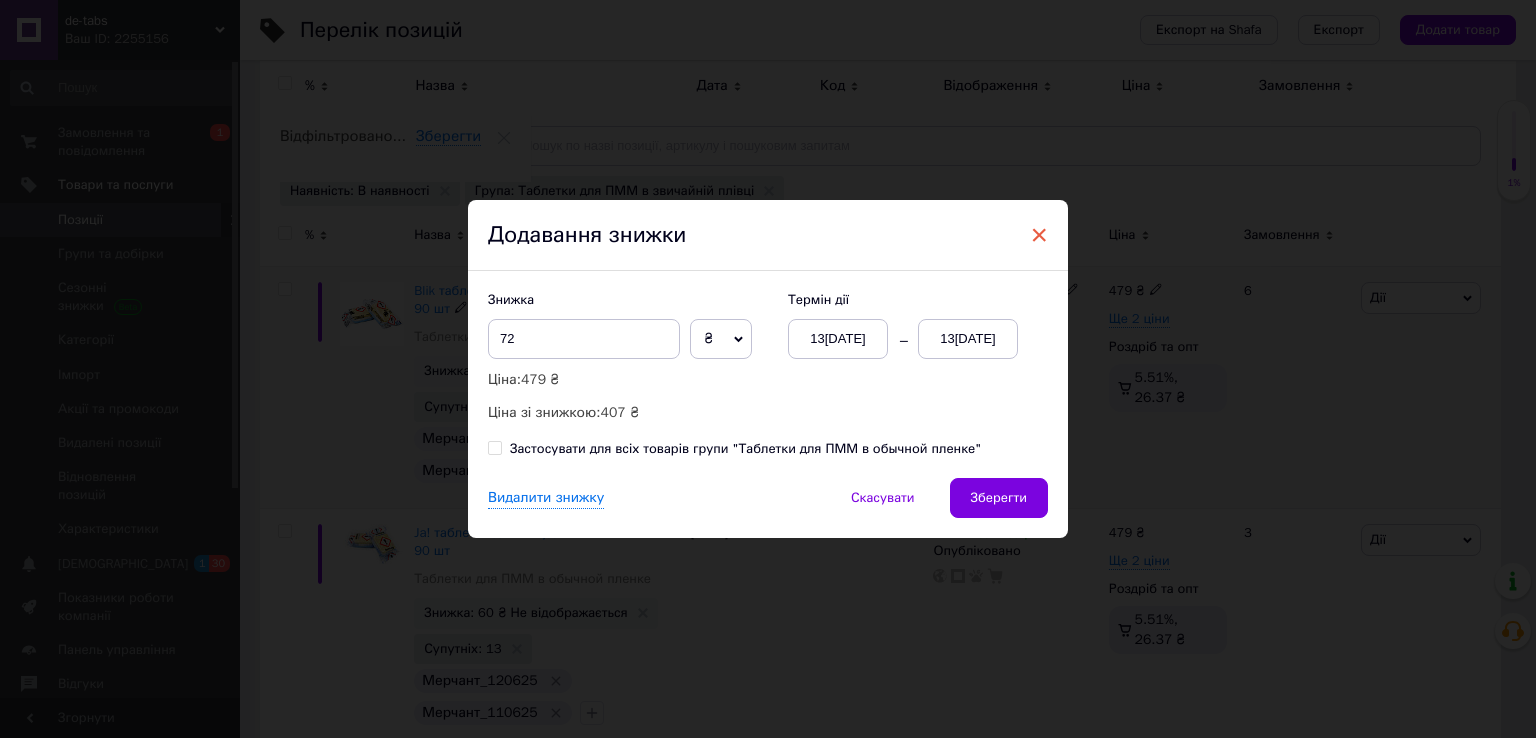 click on "×" at bounding box center (1039, 235) 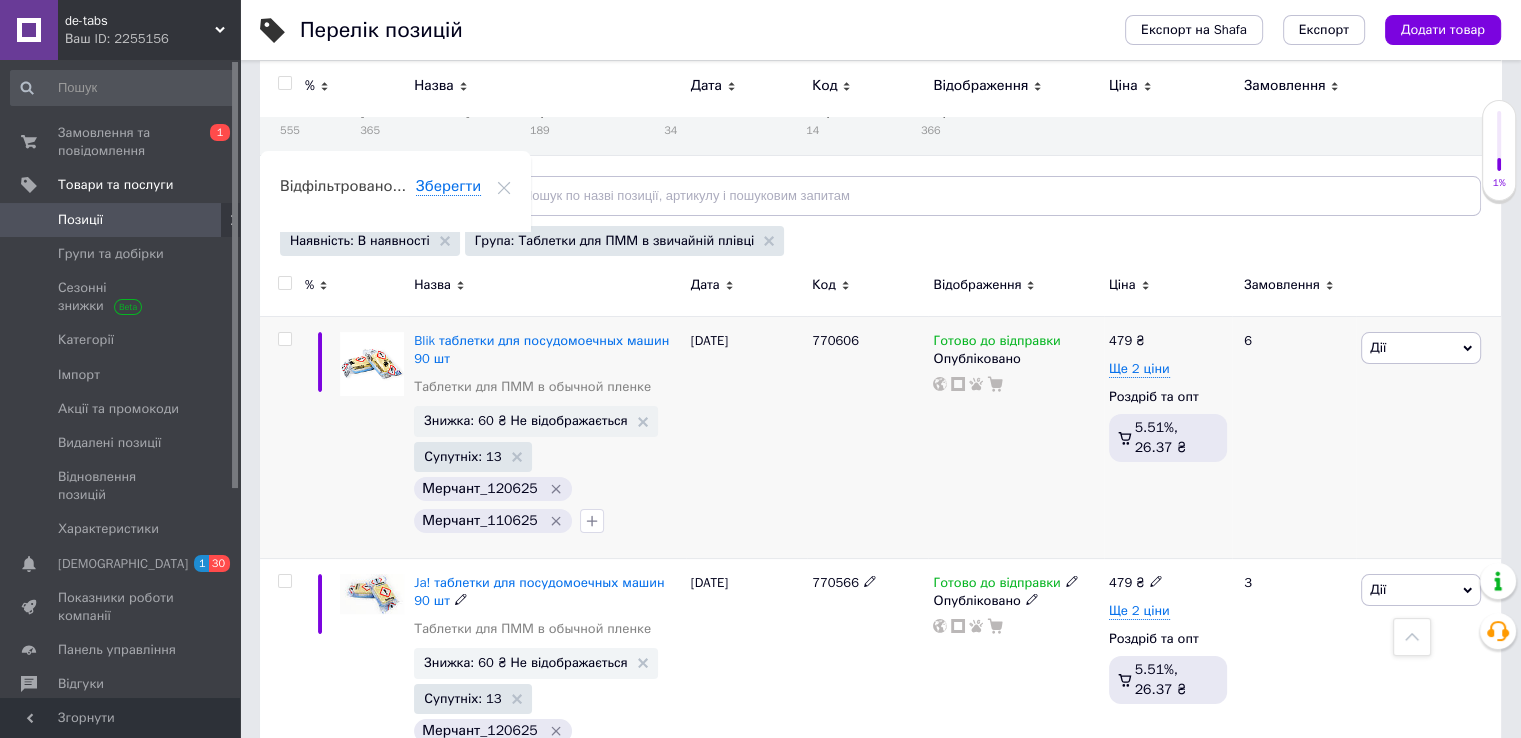 scroll, scrollTop: 72, scrollLeft: 0, axis: vertical 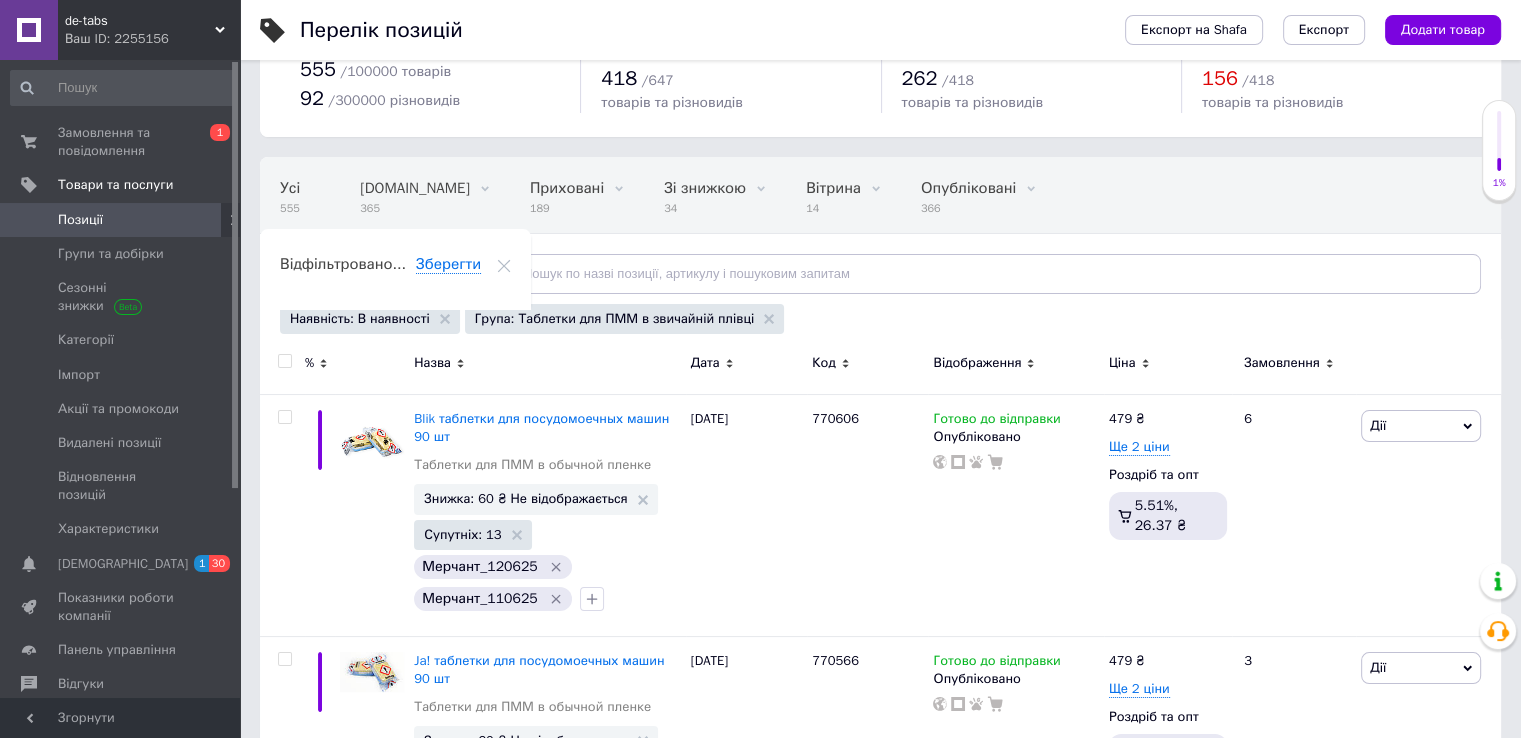 click at bounding box center (284, 361) 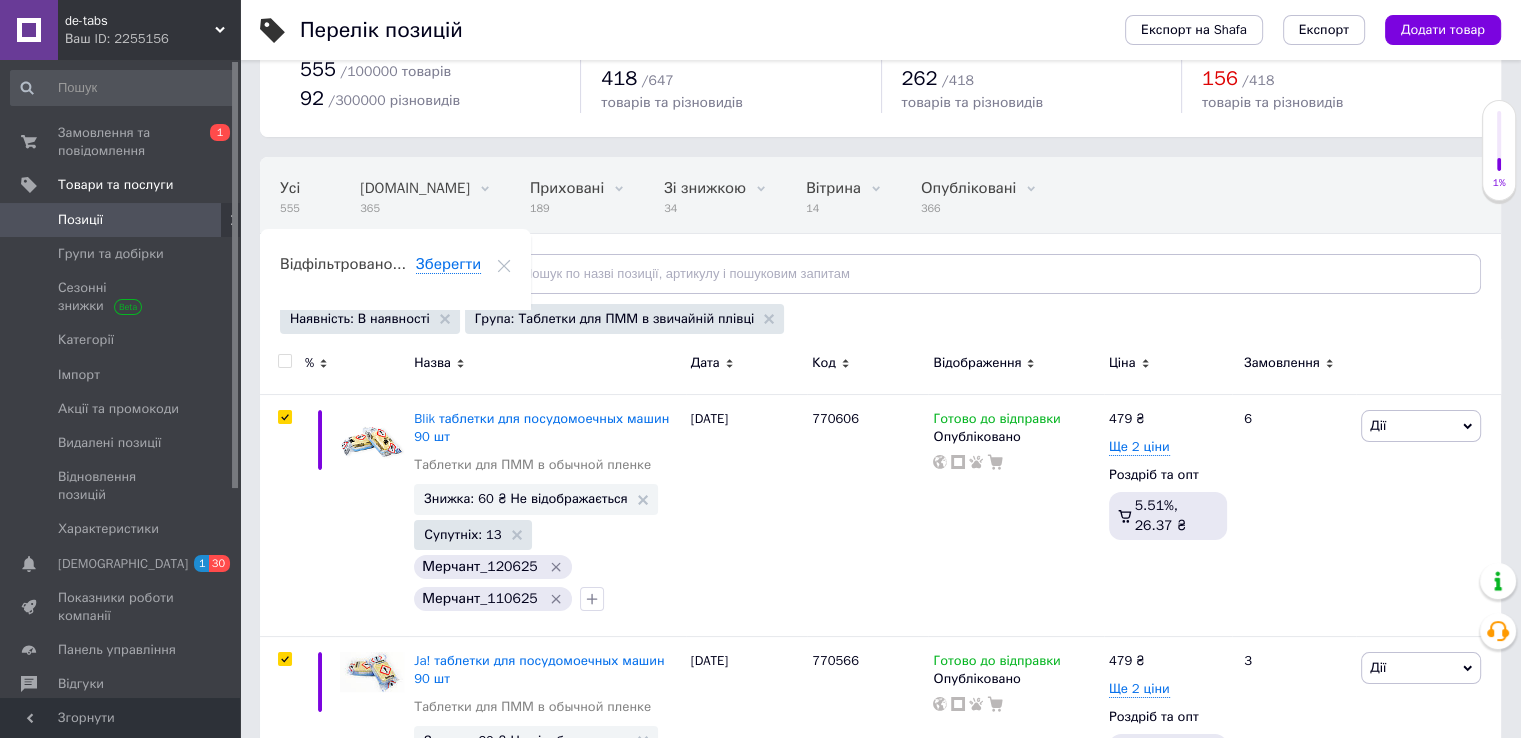 checkbox on "true" 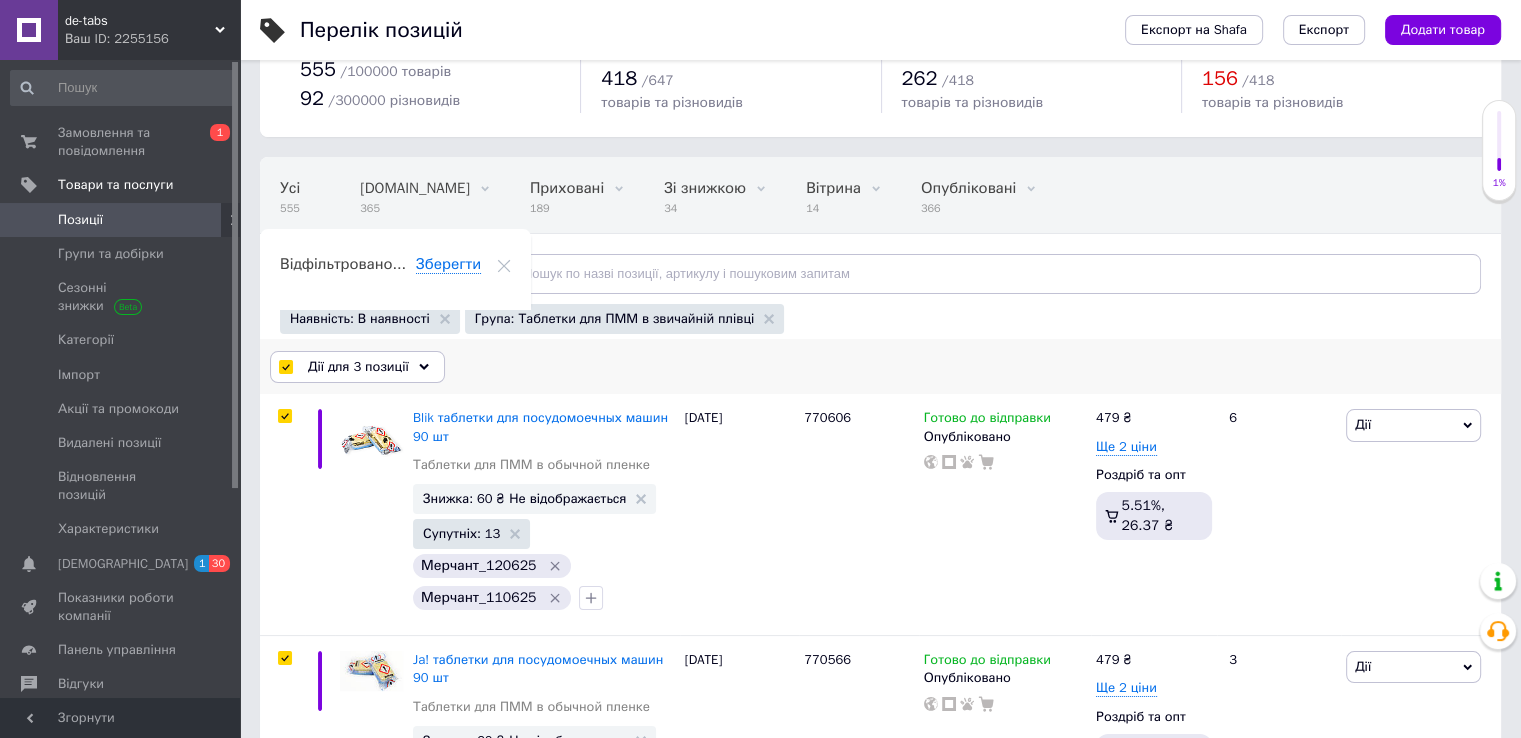 click 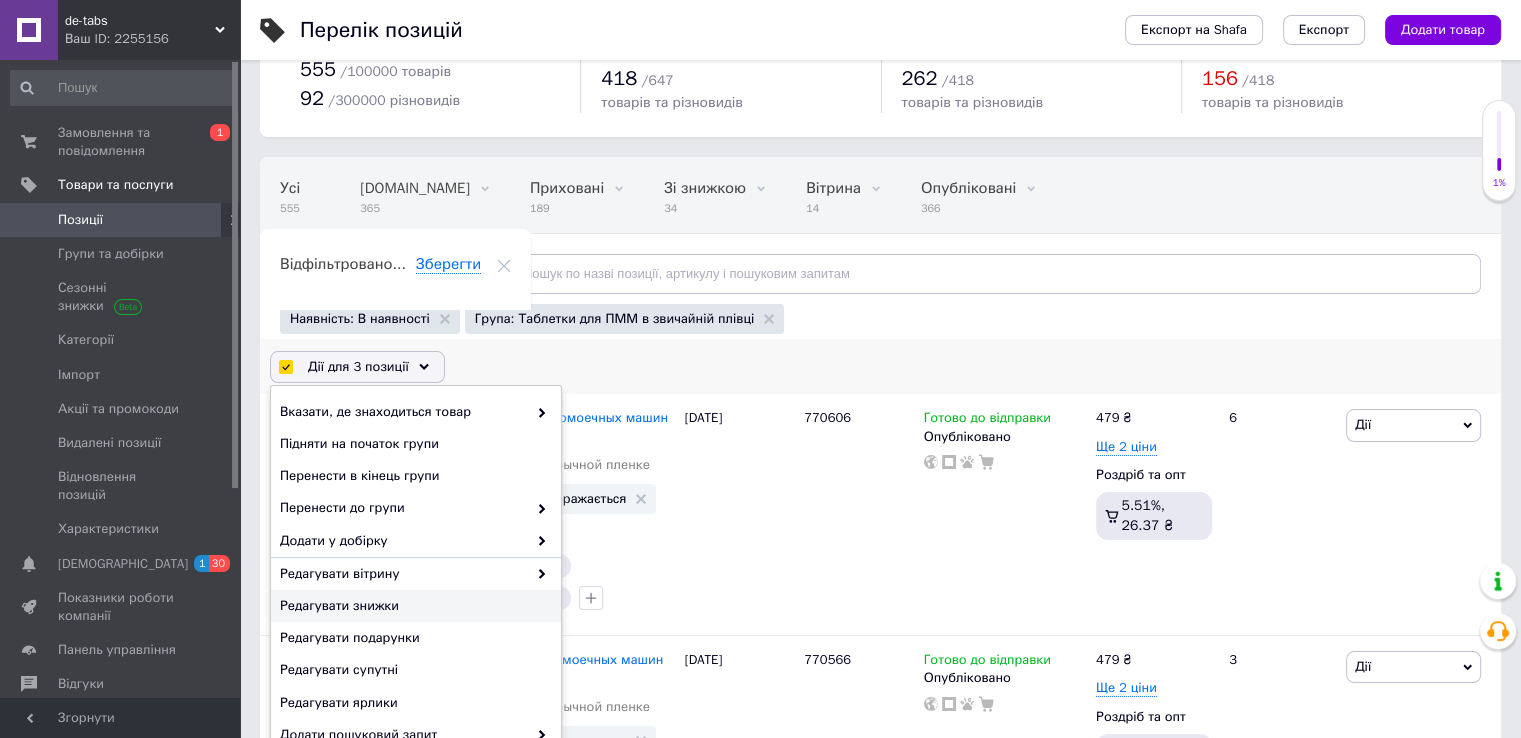 click on "Редагувати знижки" at bounding box center (413, 606) 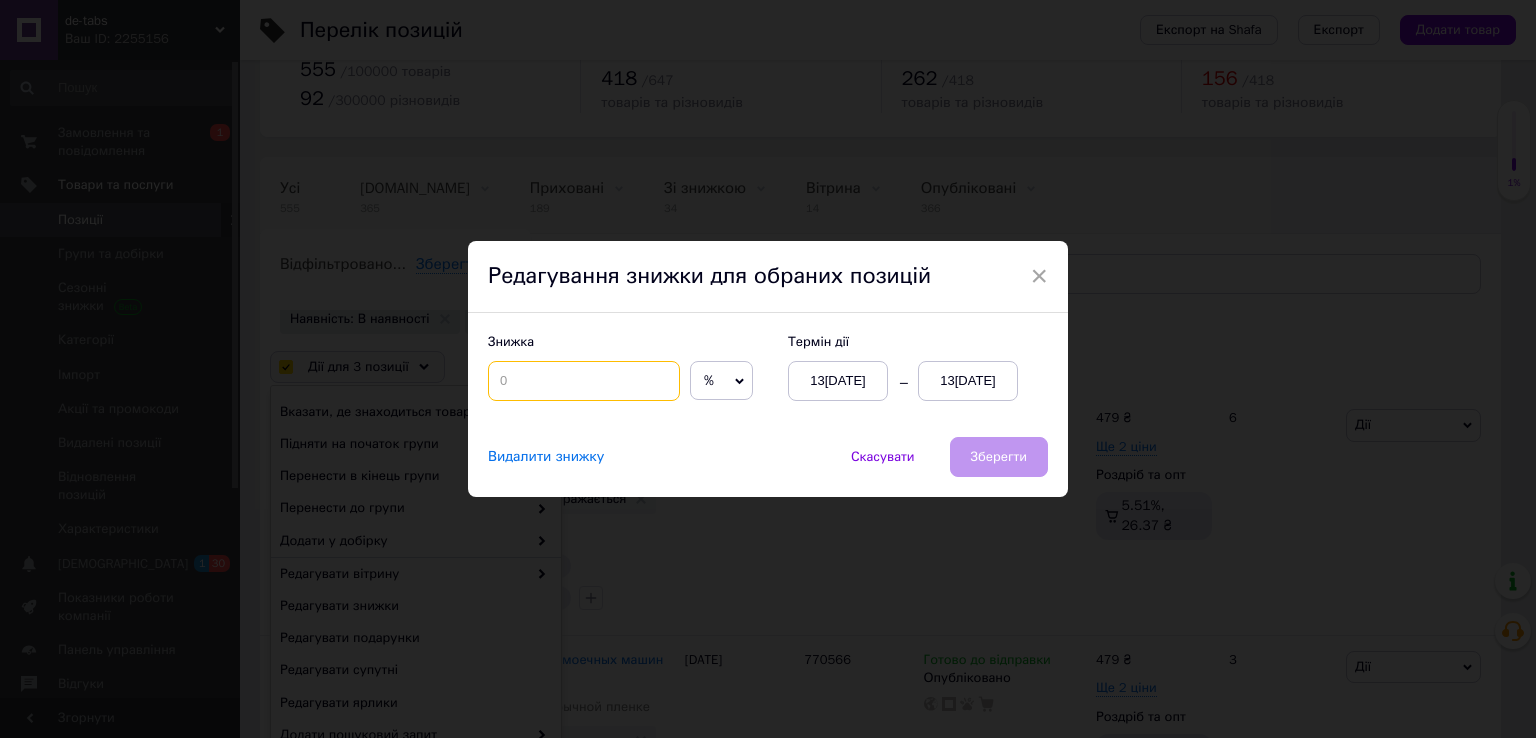 click at bounding box center (584, 381) 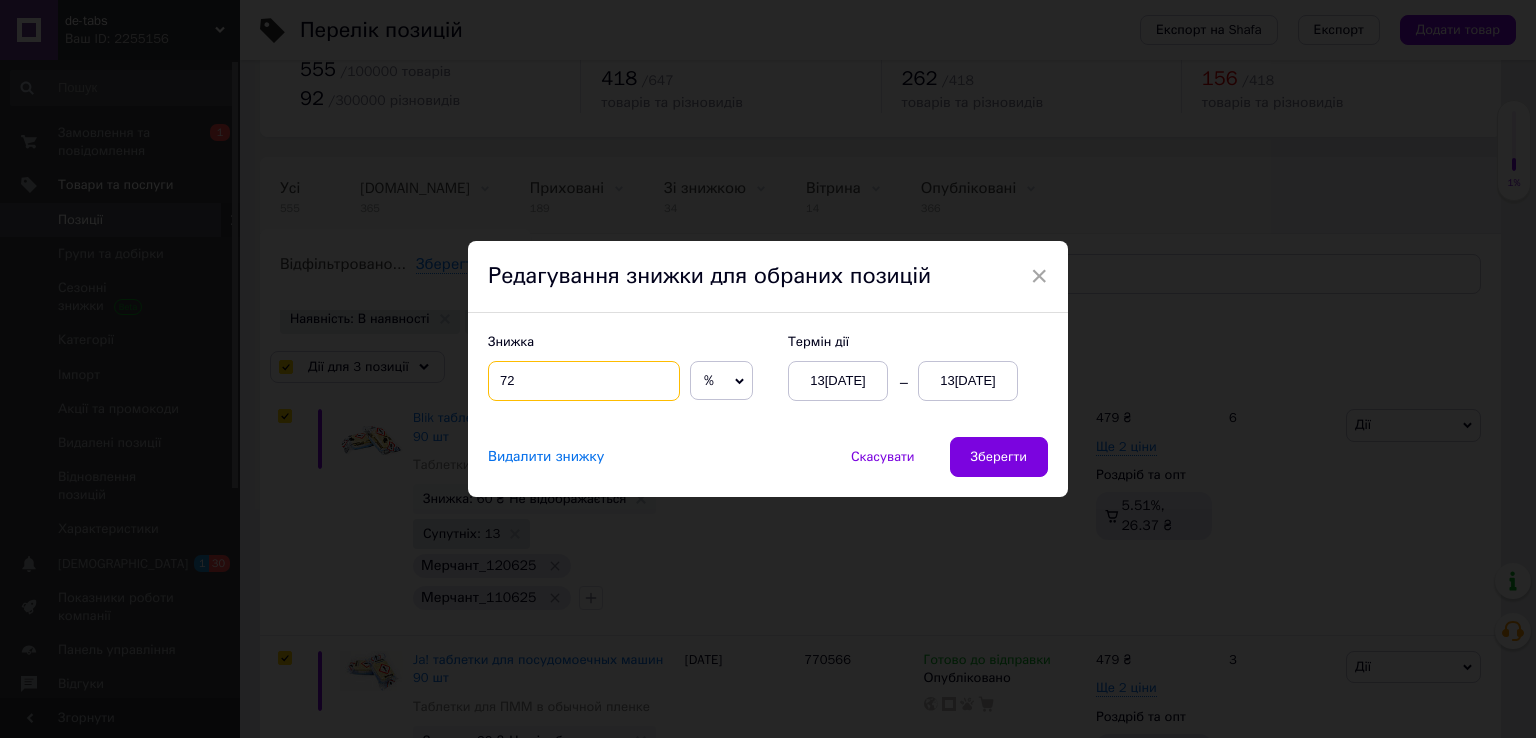 type on "72" 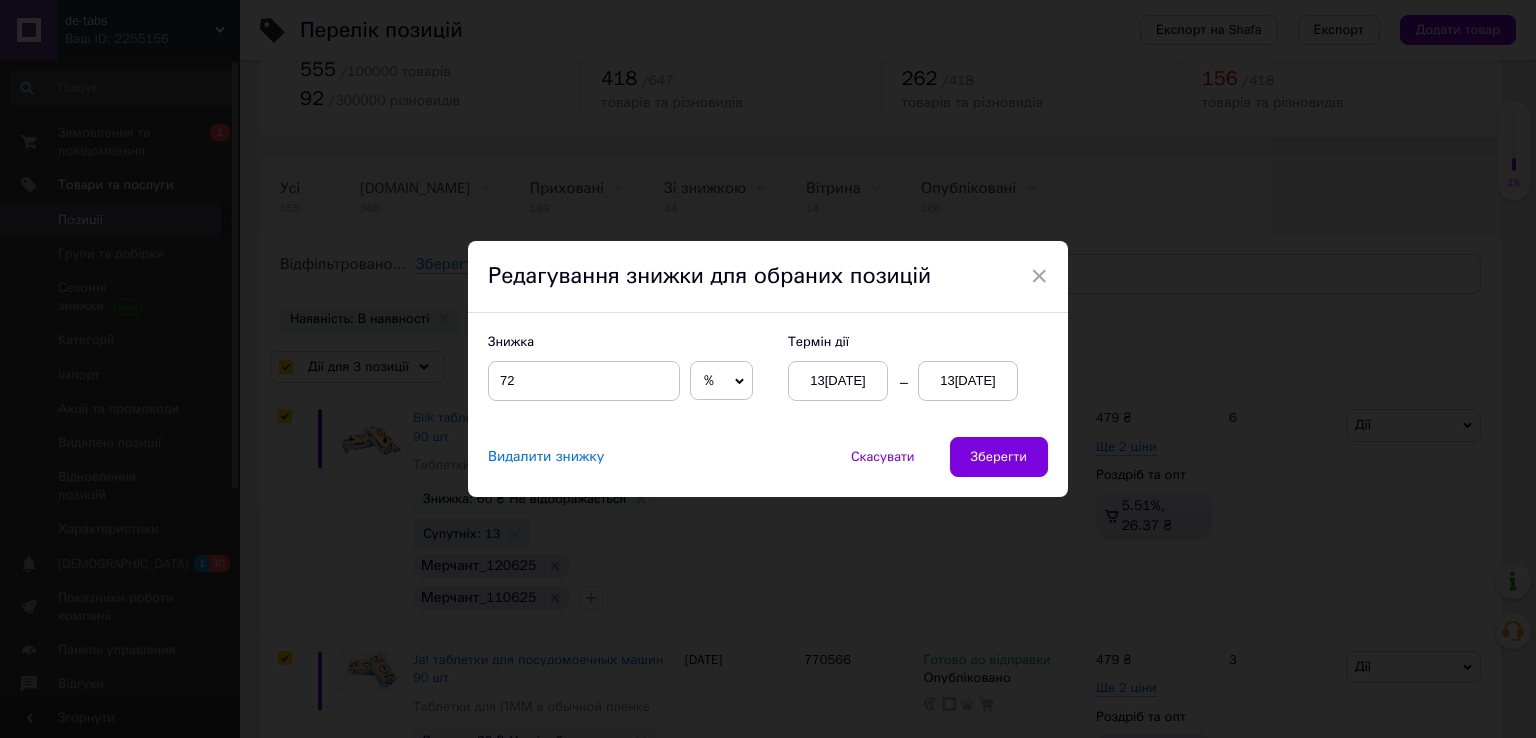 click on "%" at bounding box center [721, 381] 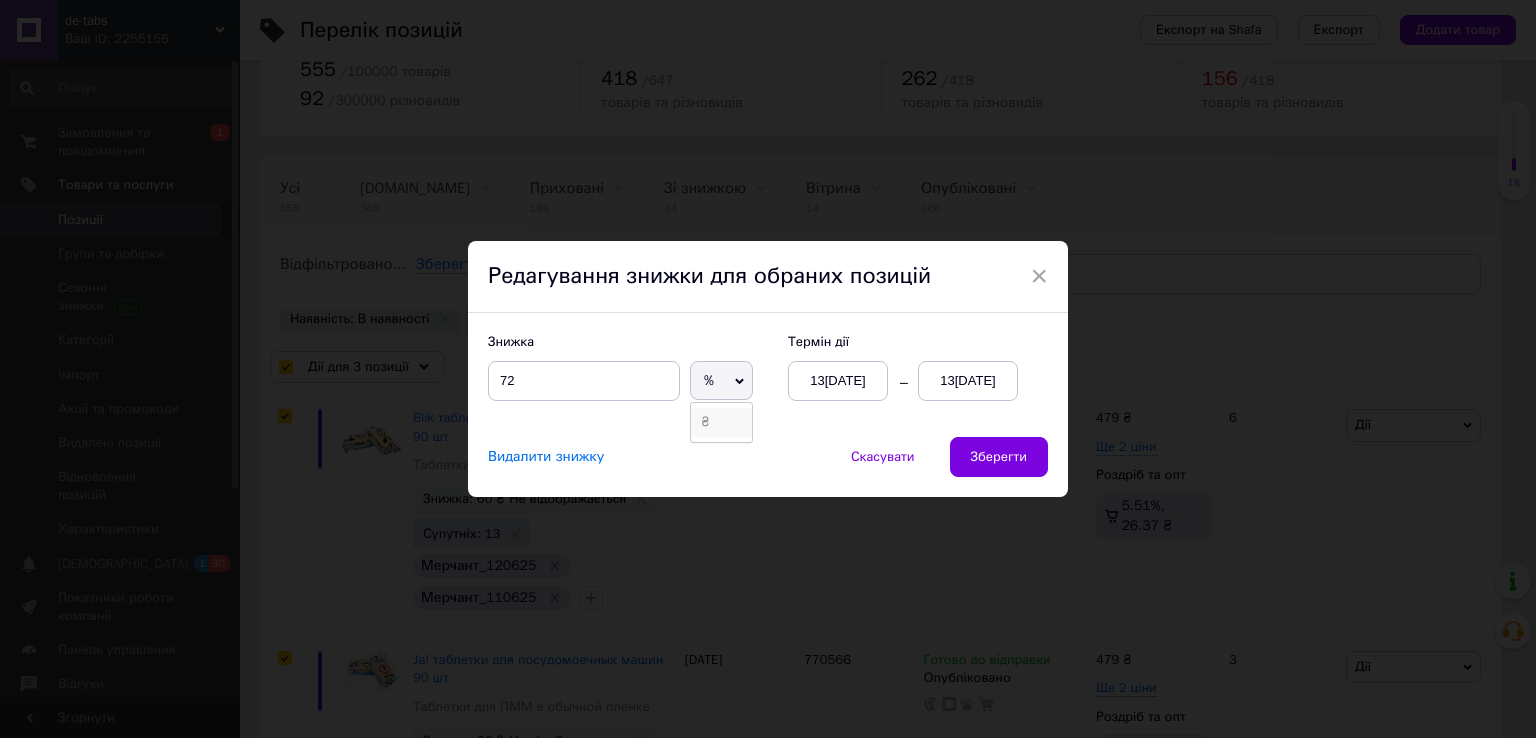 click on "₴" at bounding box center (721, 422) 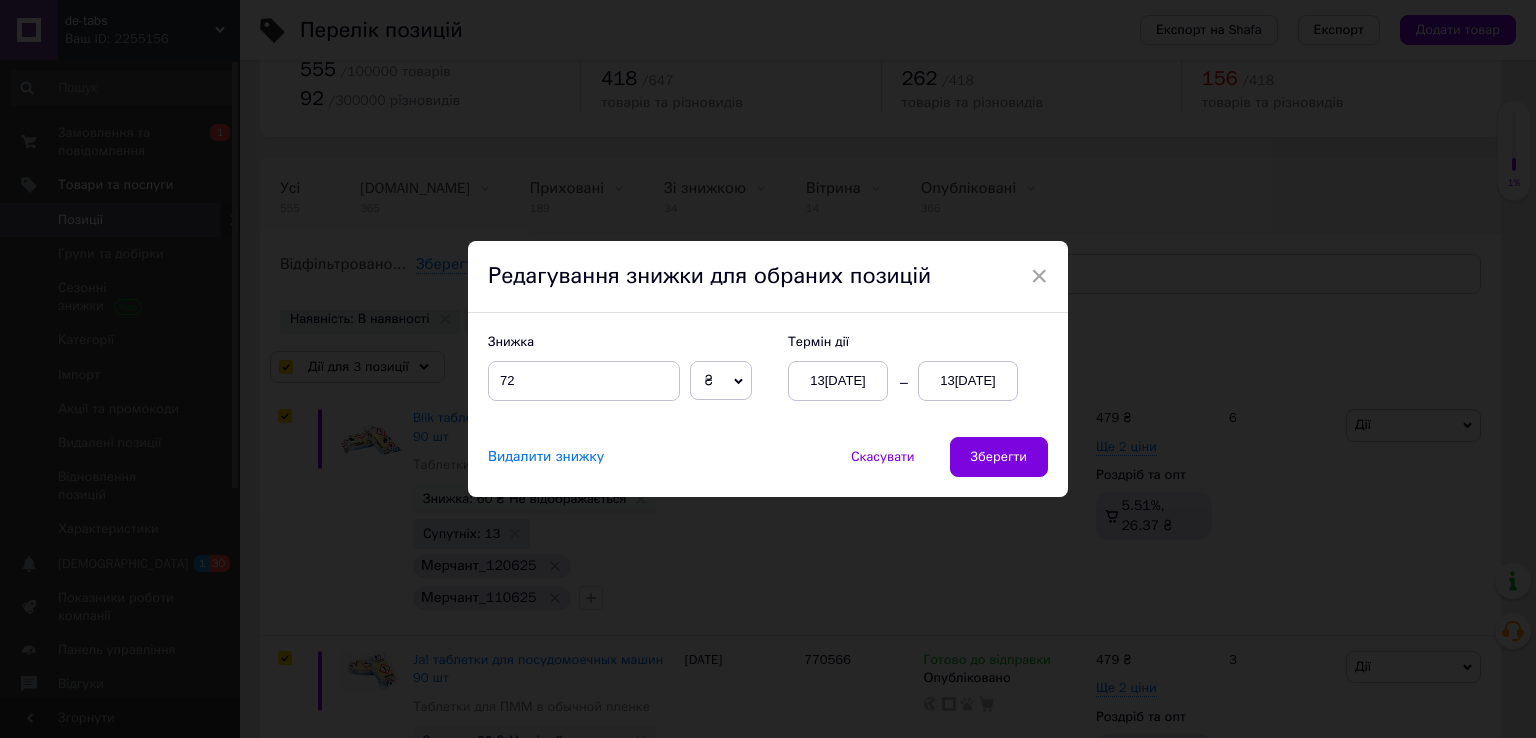 click on "13[DATE]" at bounding box center (968, 381) 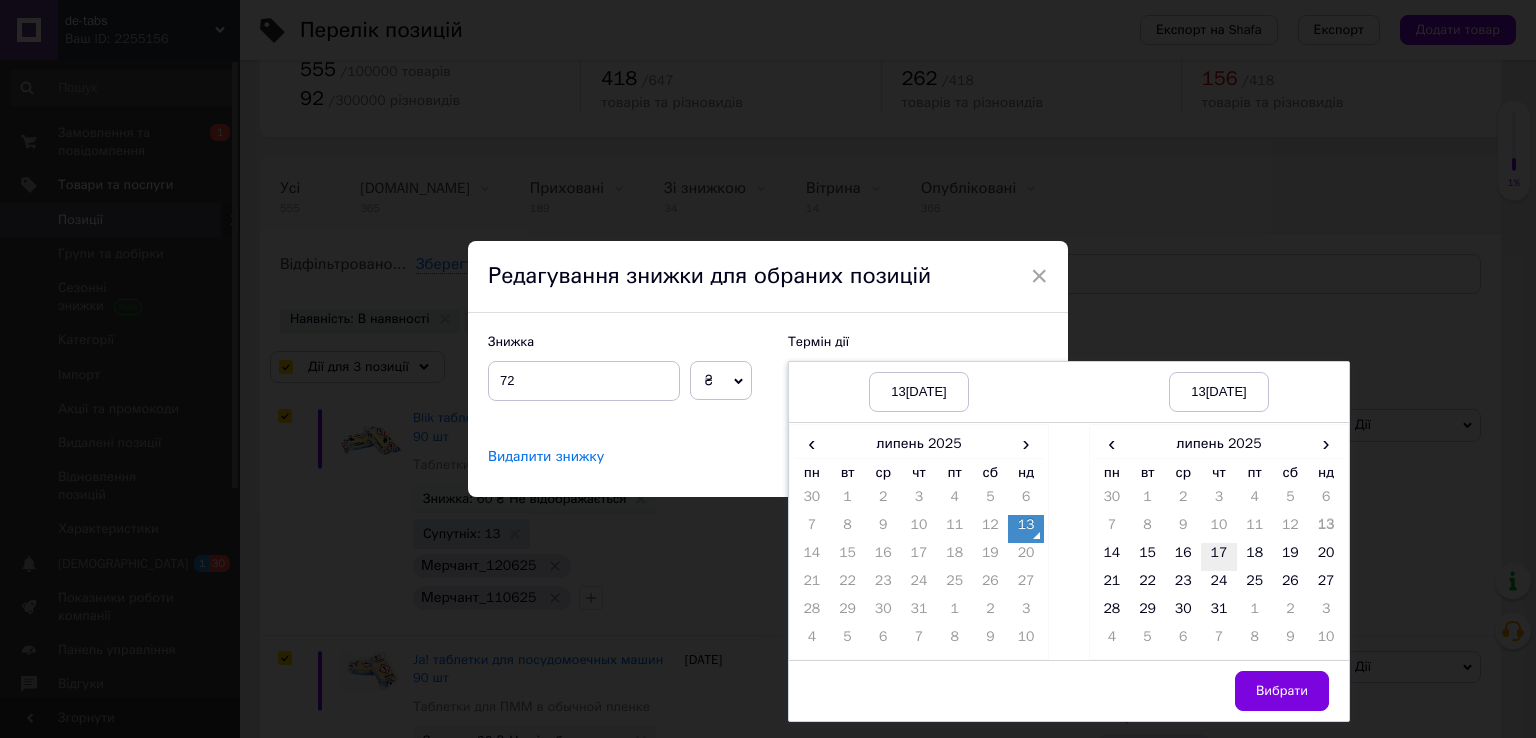click on "17" at bounding box center (1219, 557) 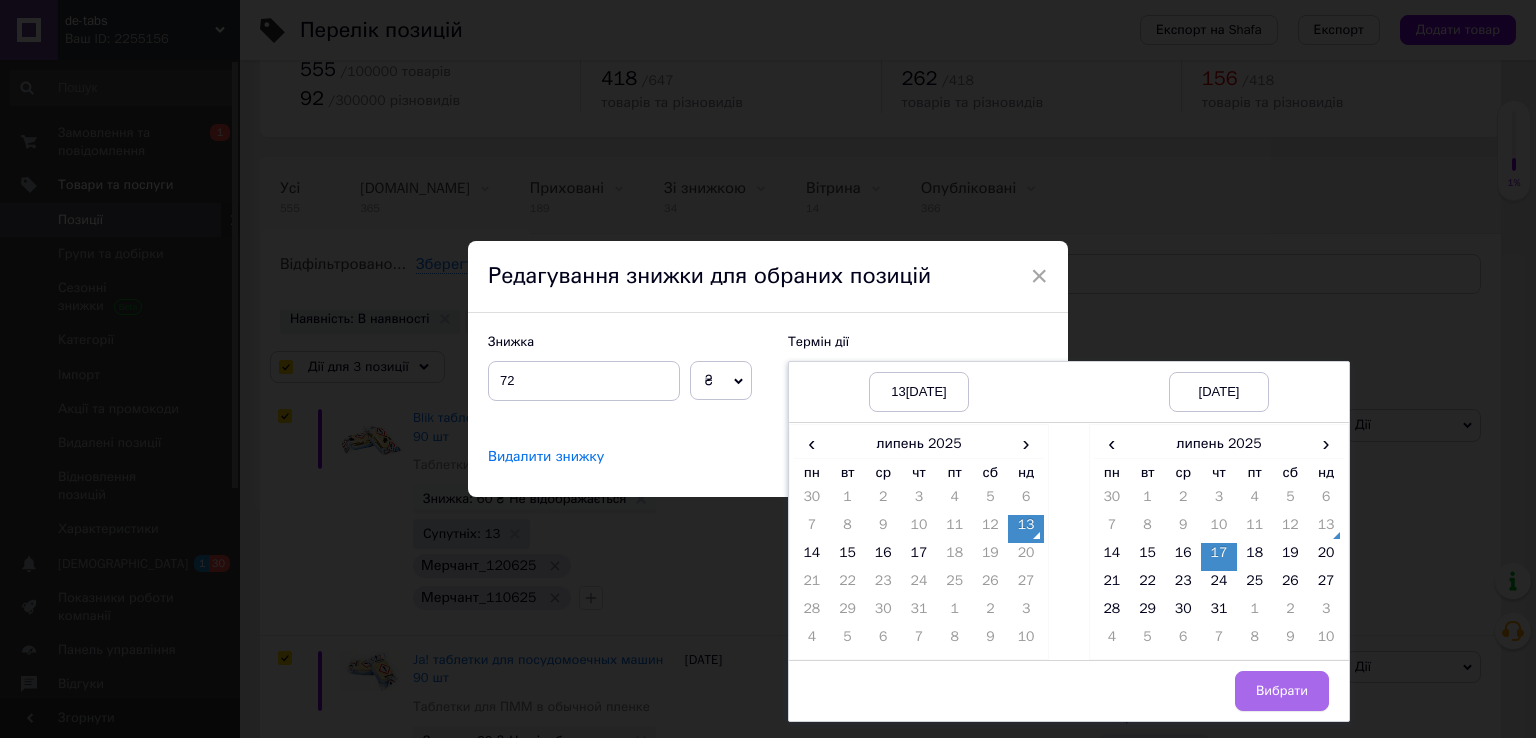 click on "Вибрати" at bounding box center [1282, 691] 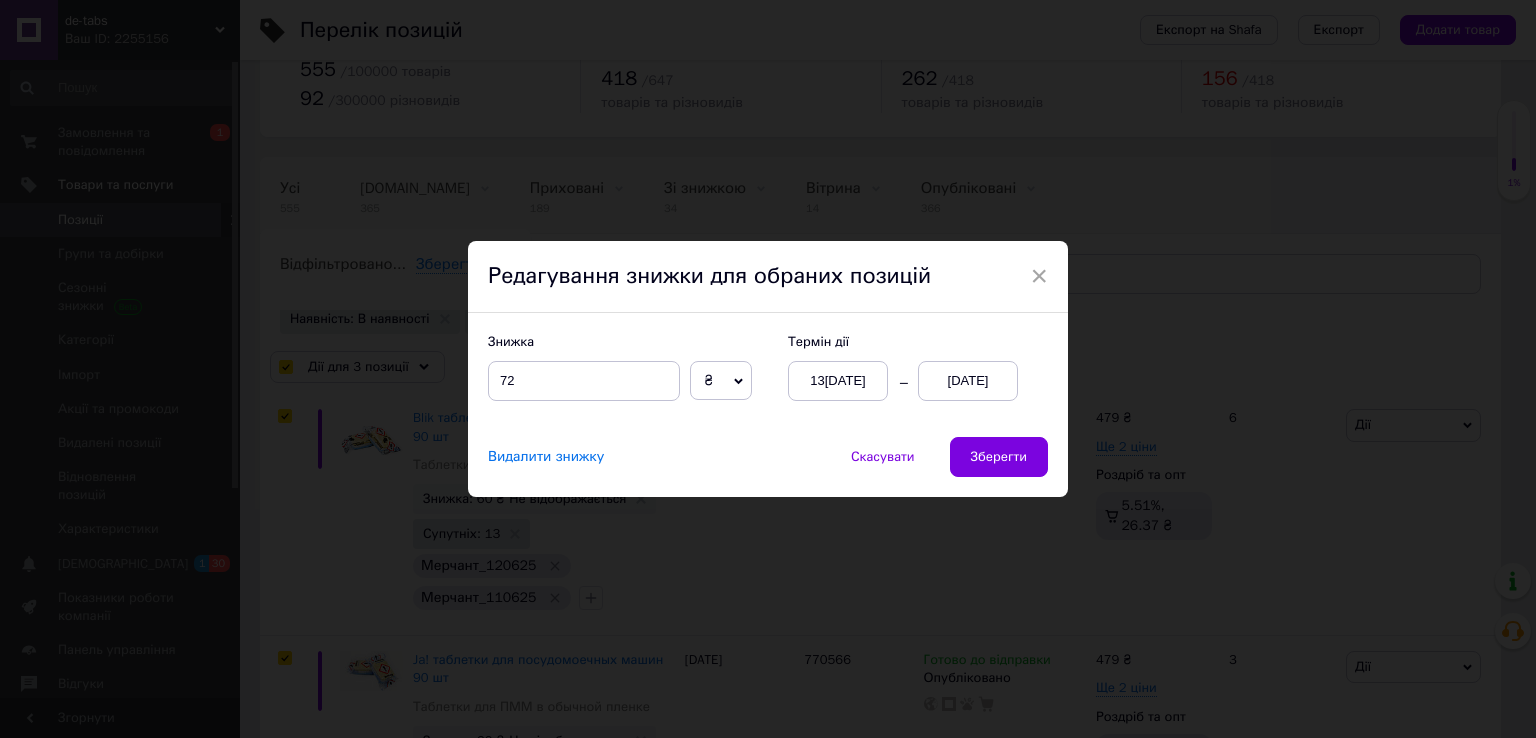 click on "Видалити знижку Скасувати   Зберегти" at bounding box center (768, 467) 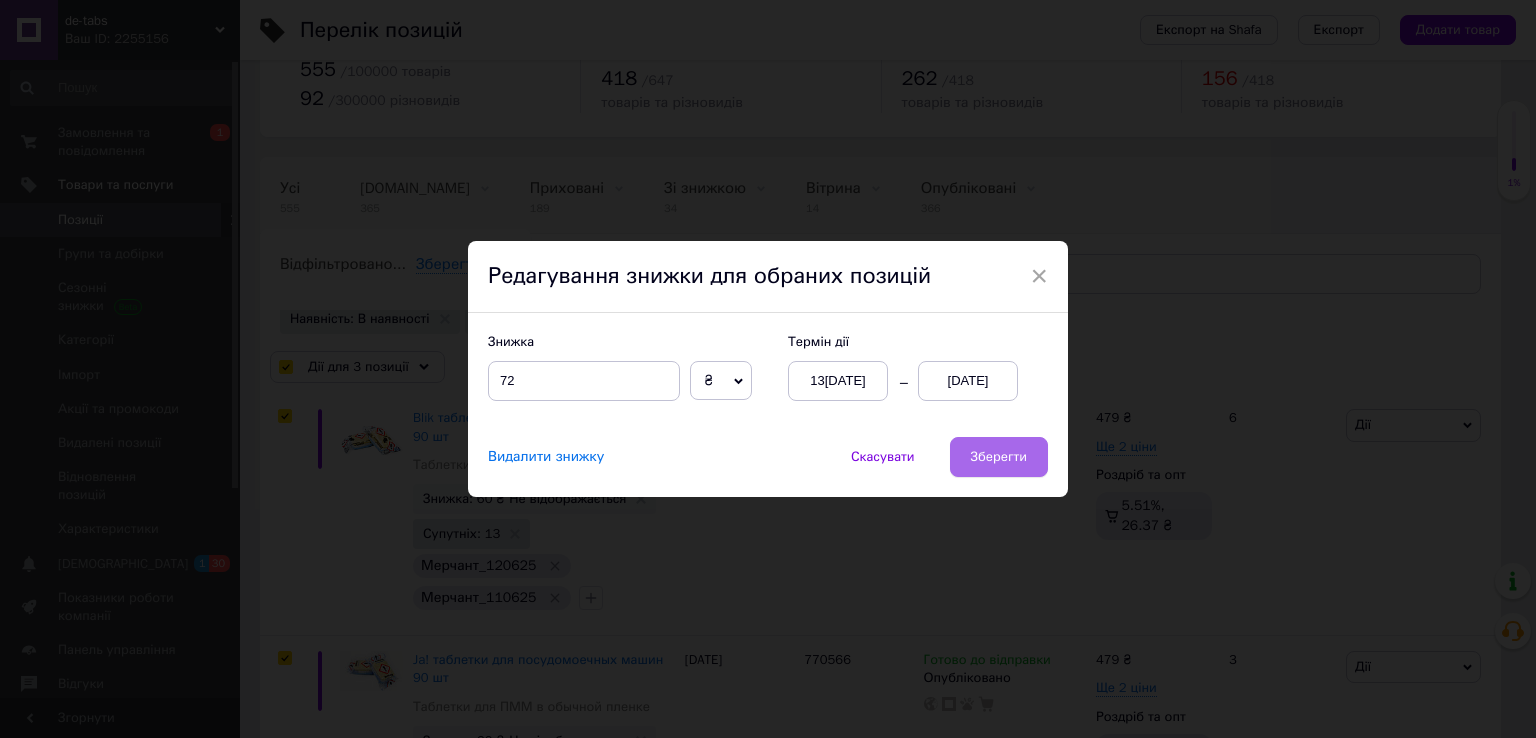 click on "Зберегти" at bounding box center (999, 457) 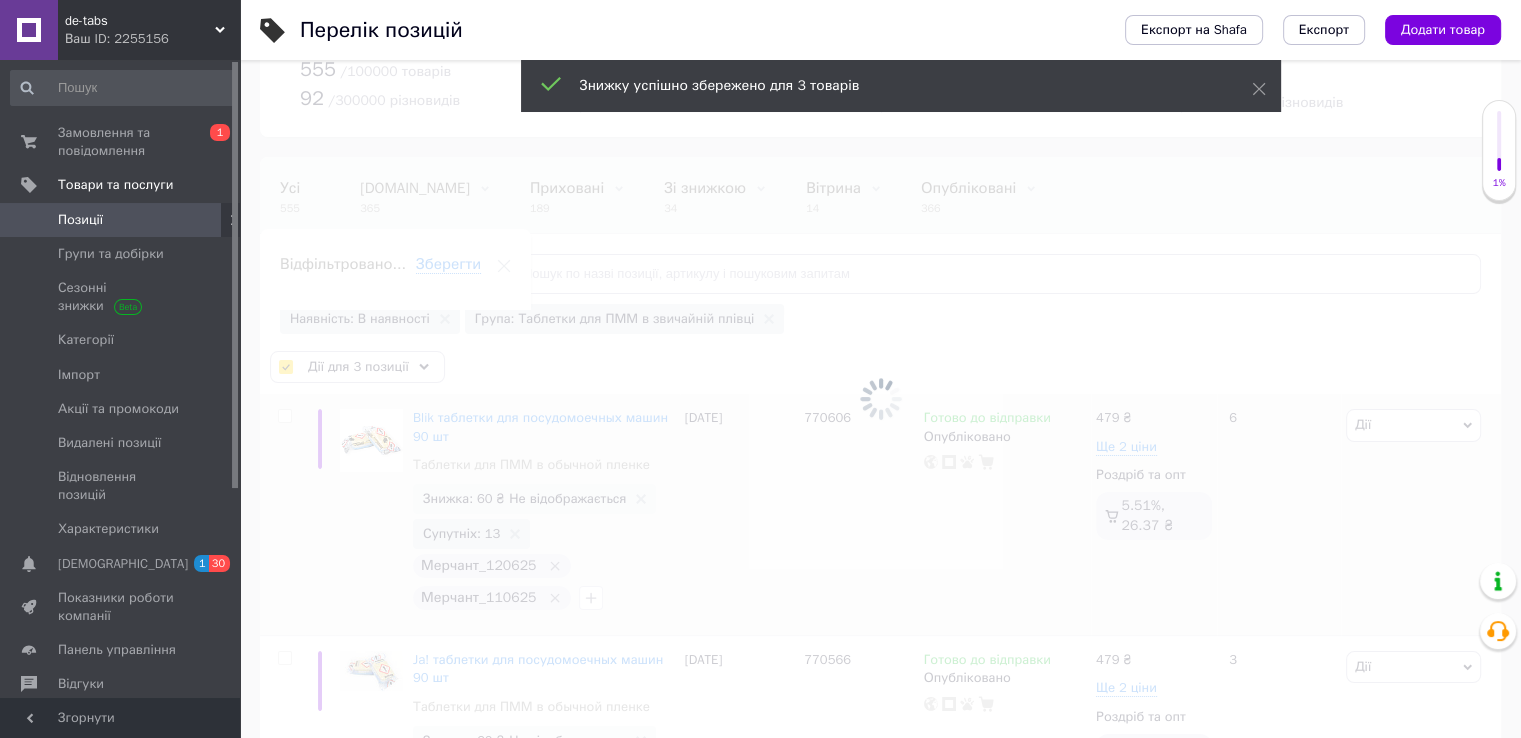 checkbox on "false" 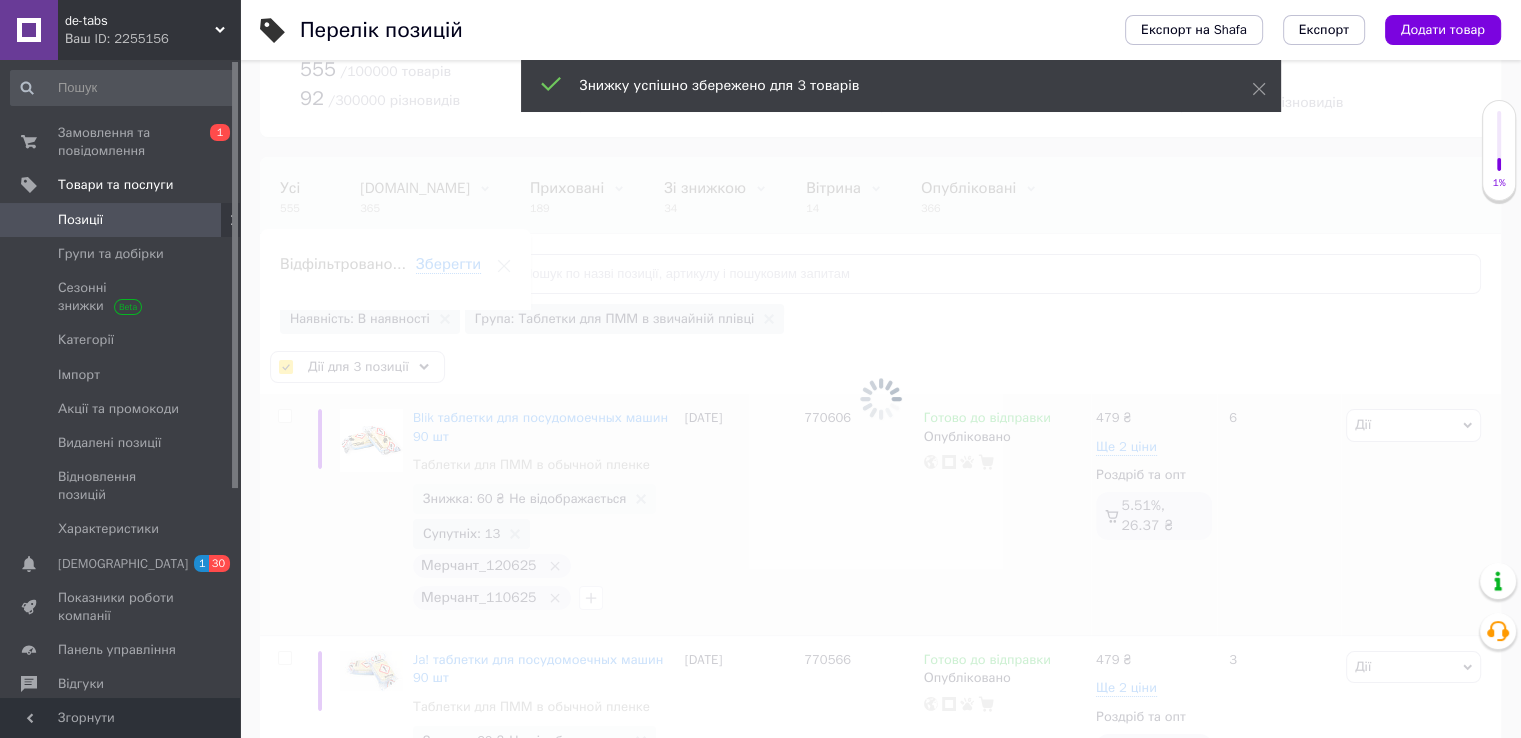 checkbox on "false" 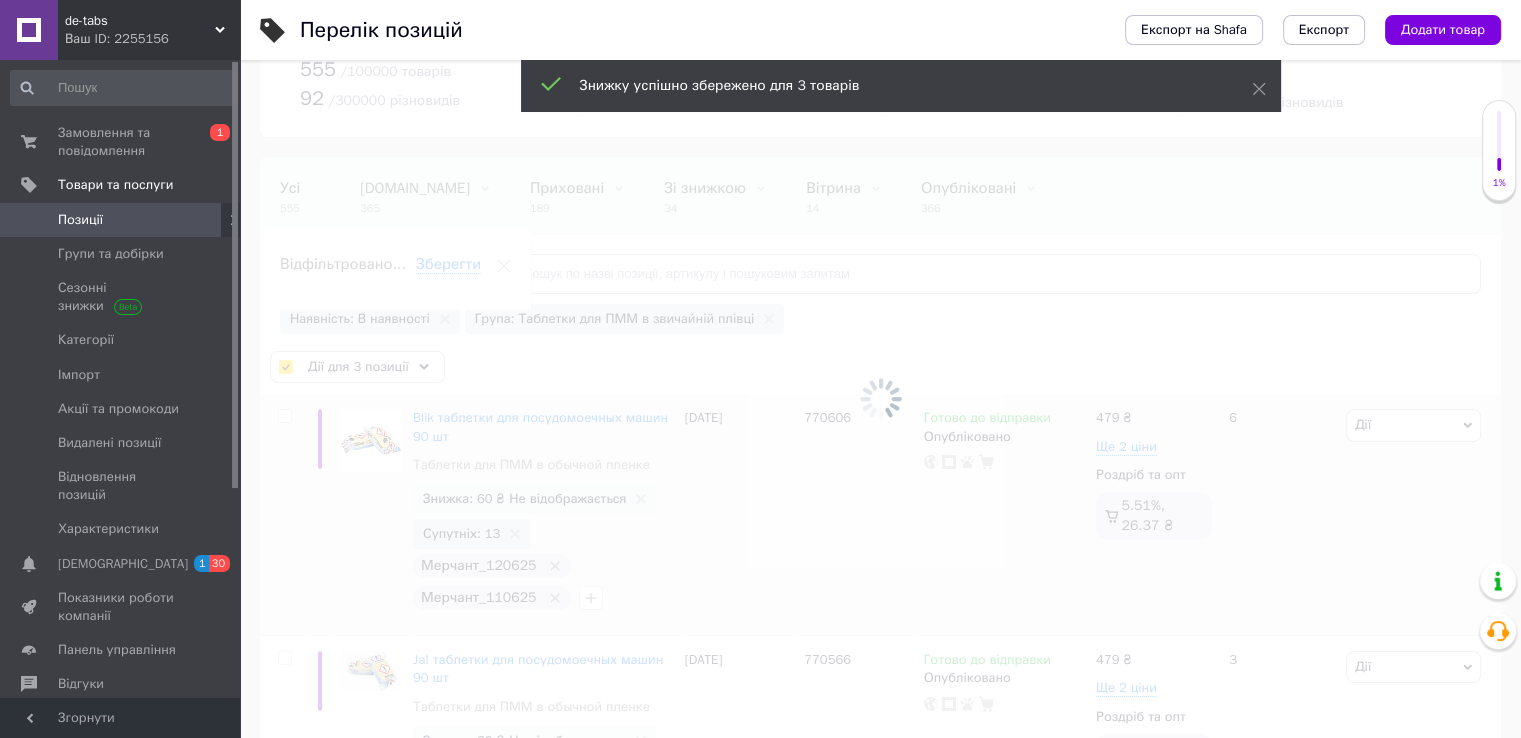 checkbox on "false" 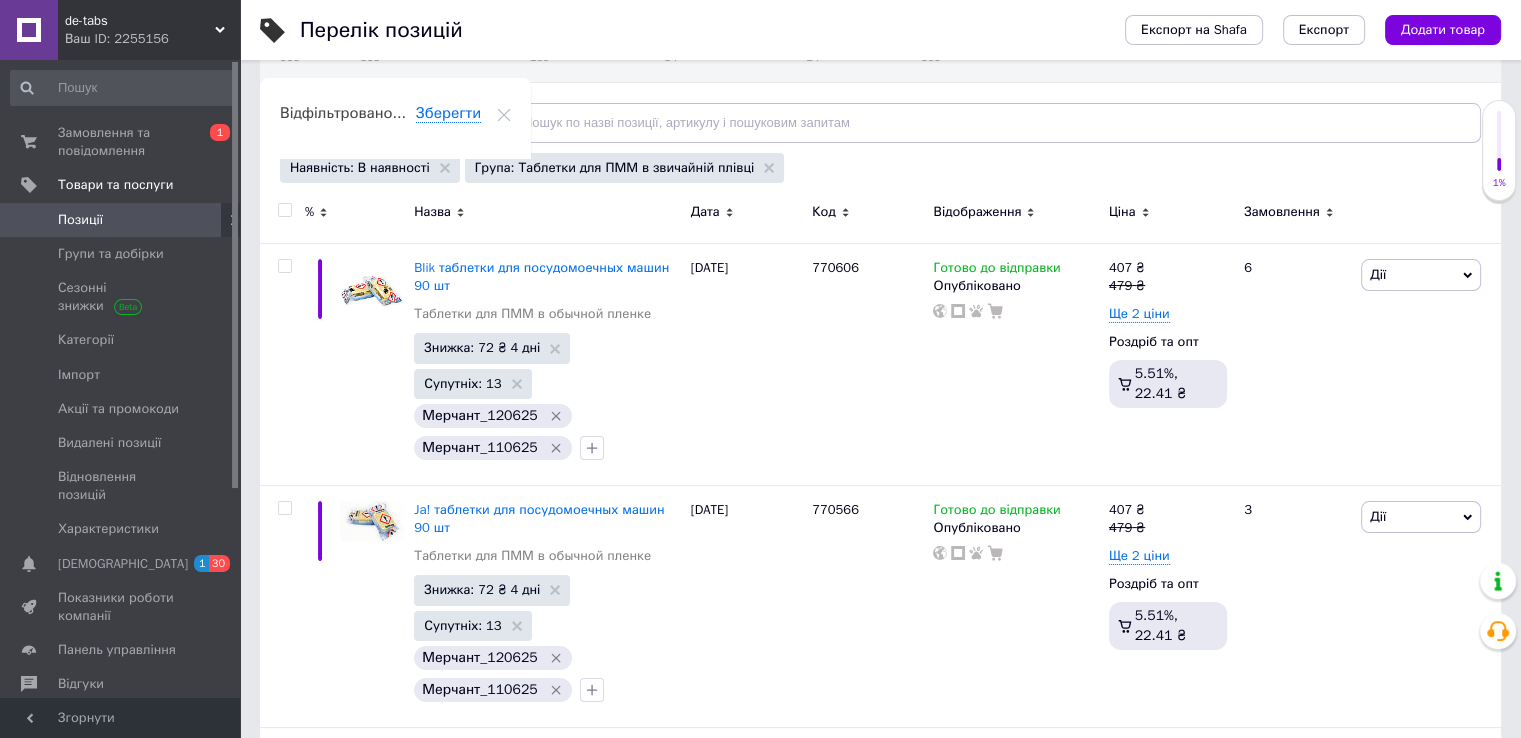 scroll, scrollTop: 272, scrollLeft: 0, axis: vertical 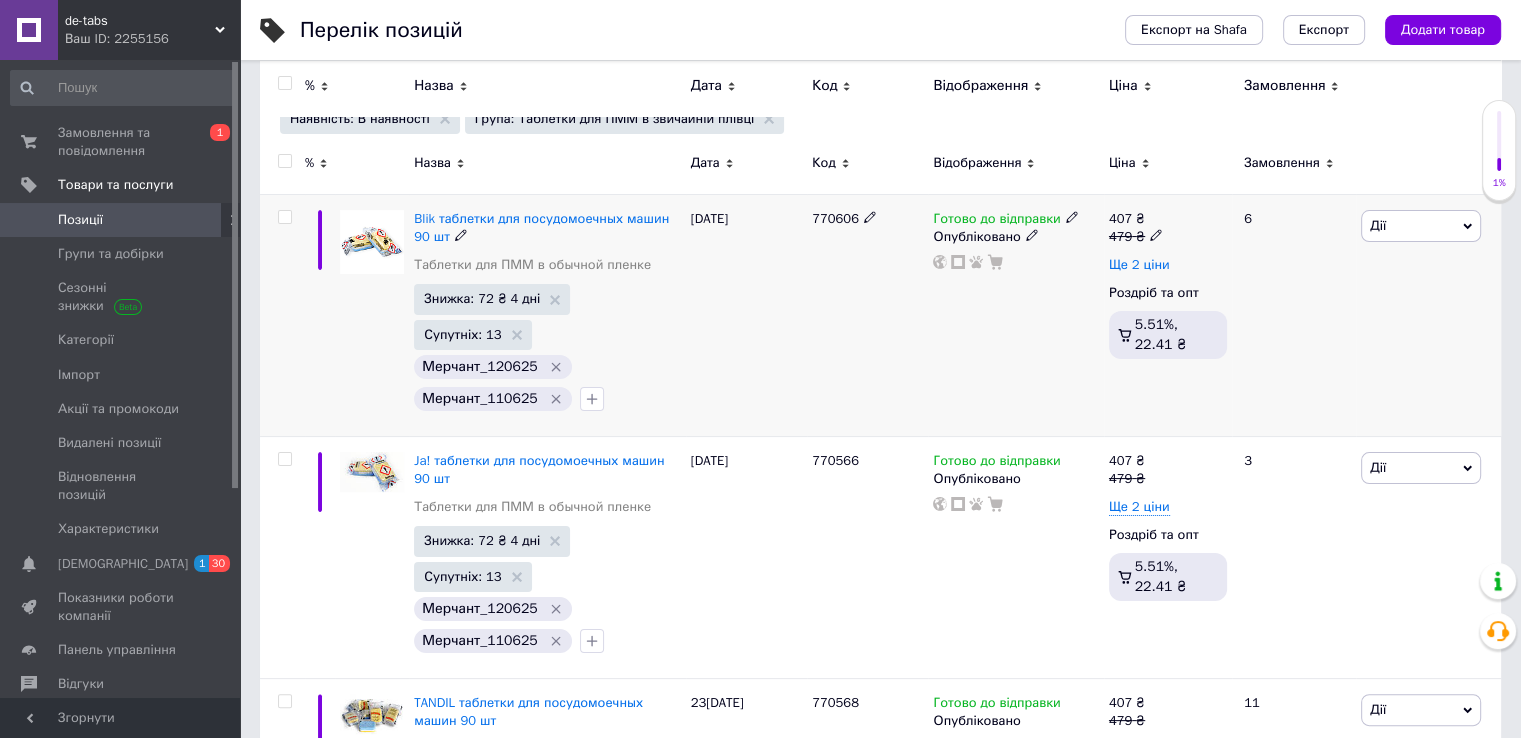 click on "Ще 2 ціни" at bounding box center (1139, 265) 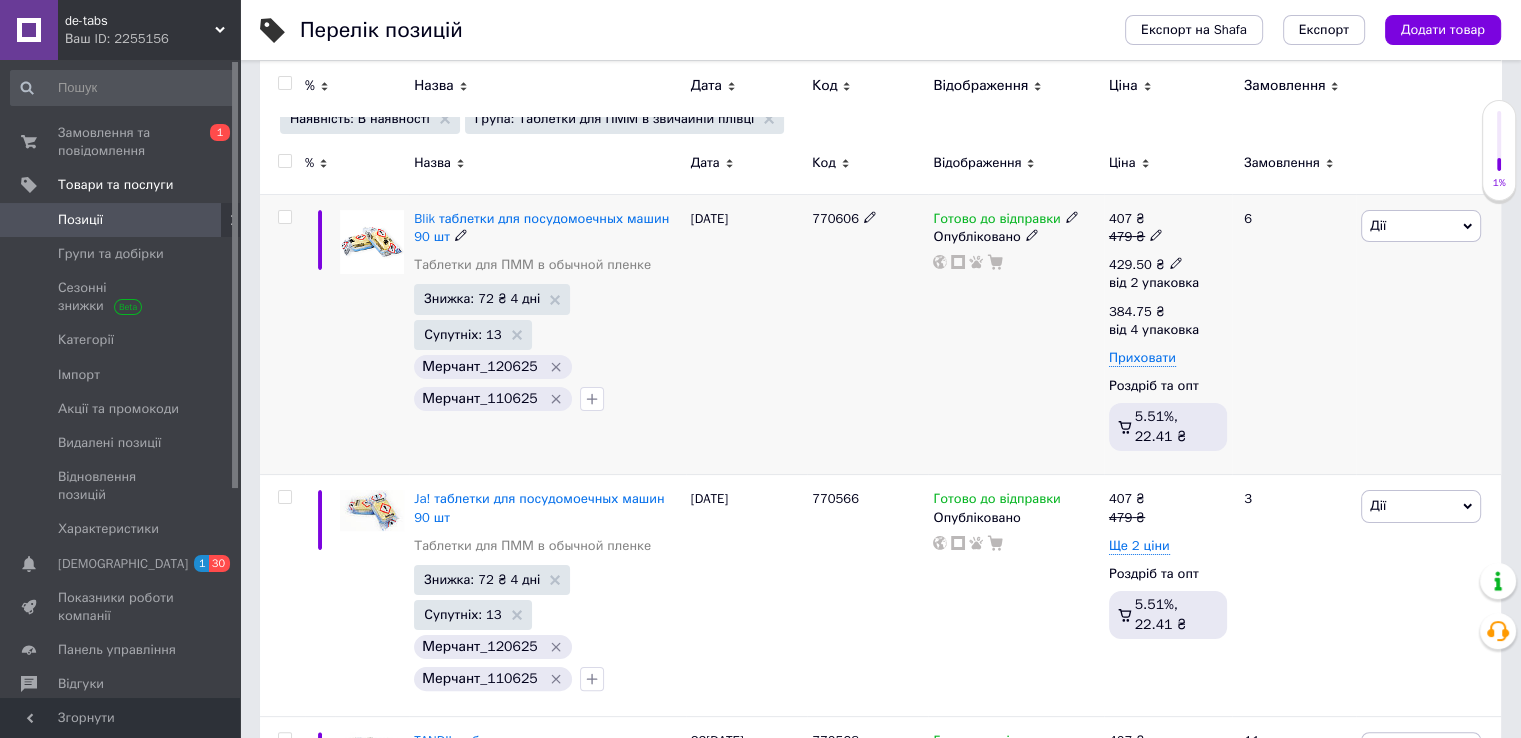 click 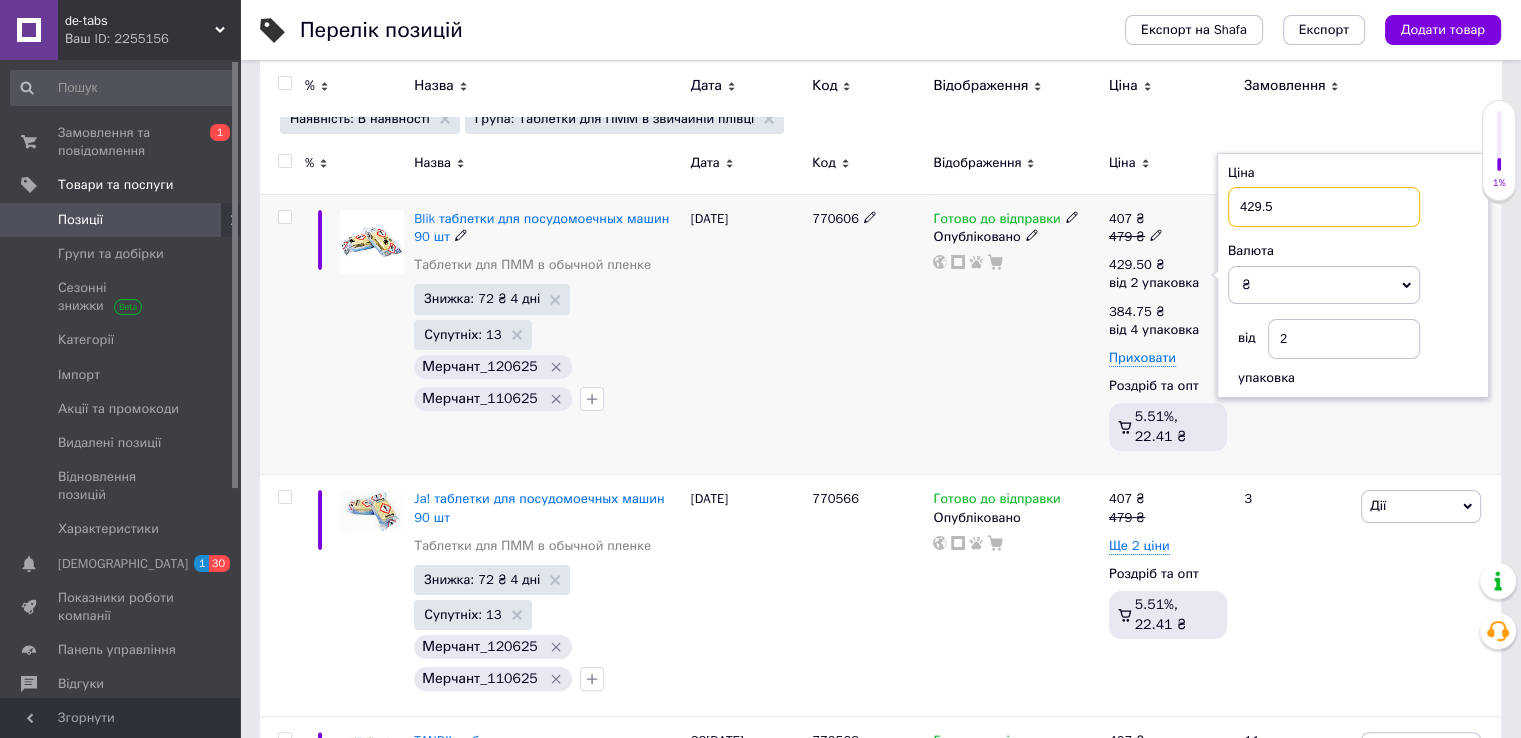 drag, startPoint x: 1292, startPoint y: 210, endPoint x: 1228, endPoint y: 210, distance: 64 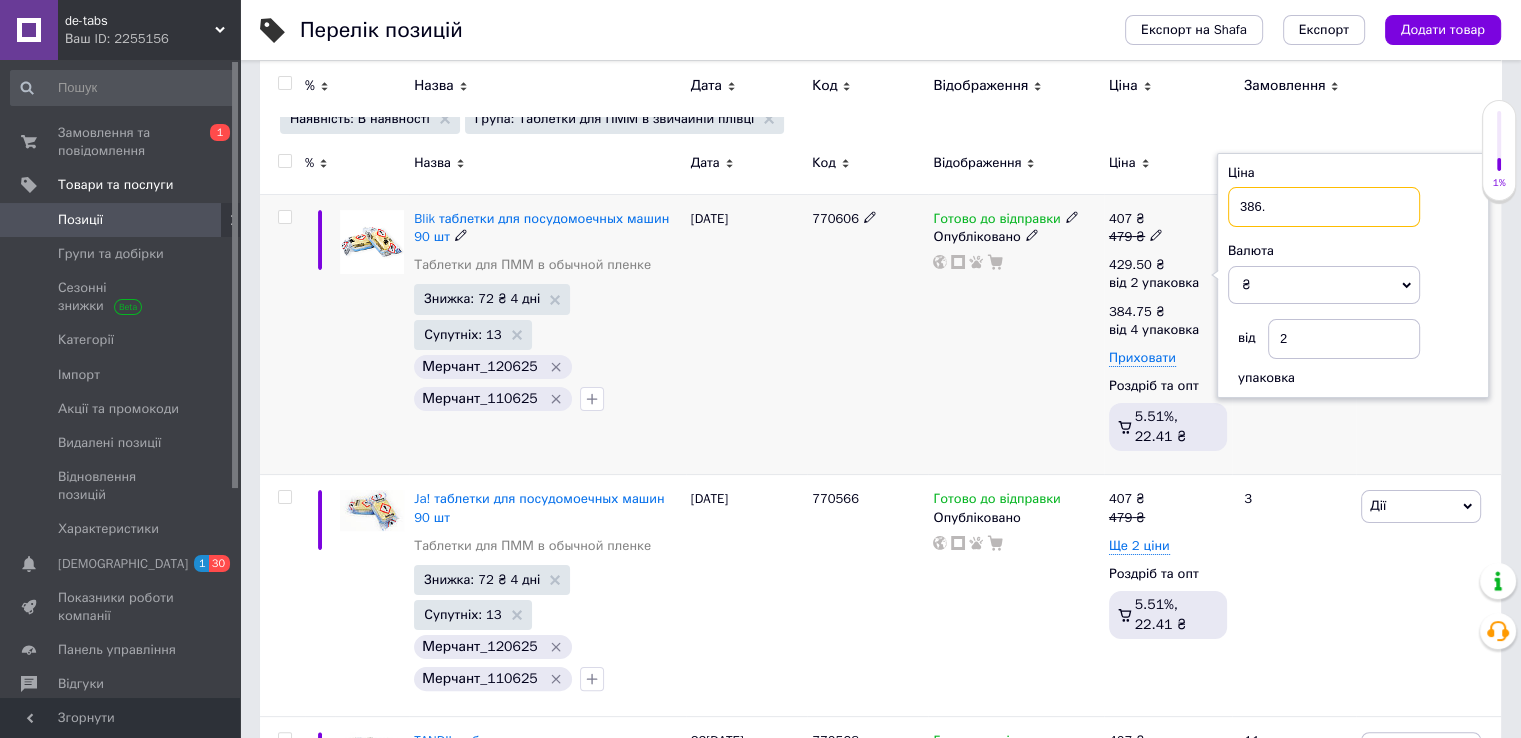 type on "386.5" 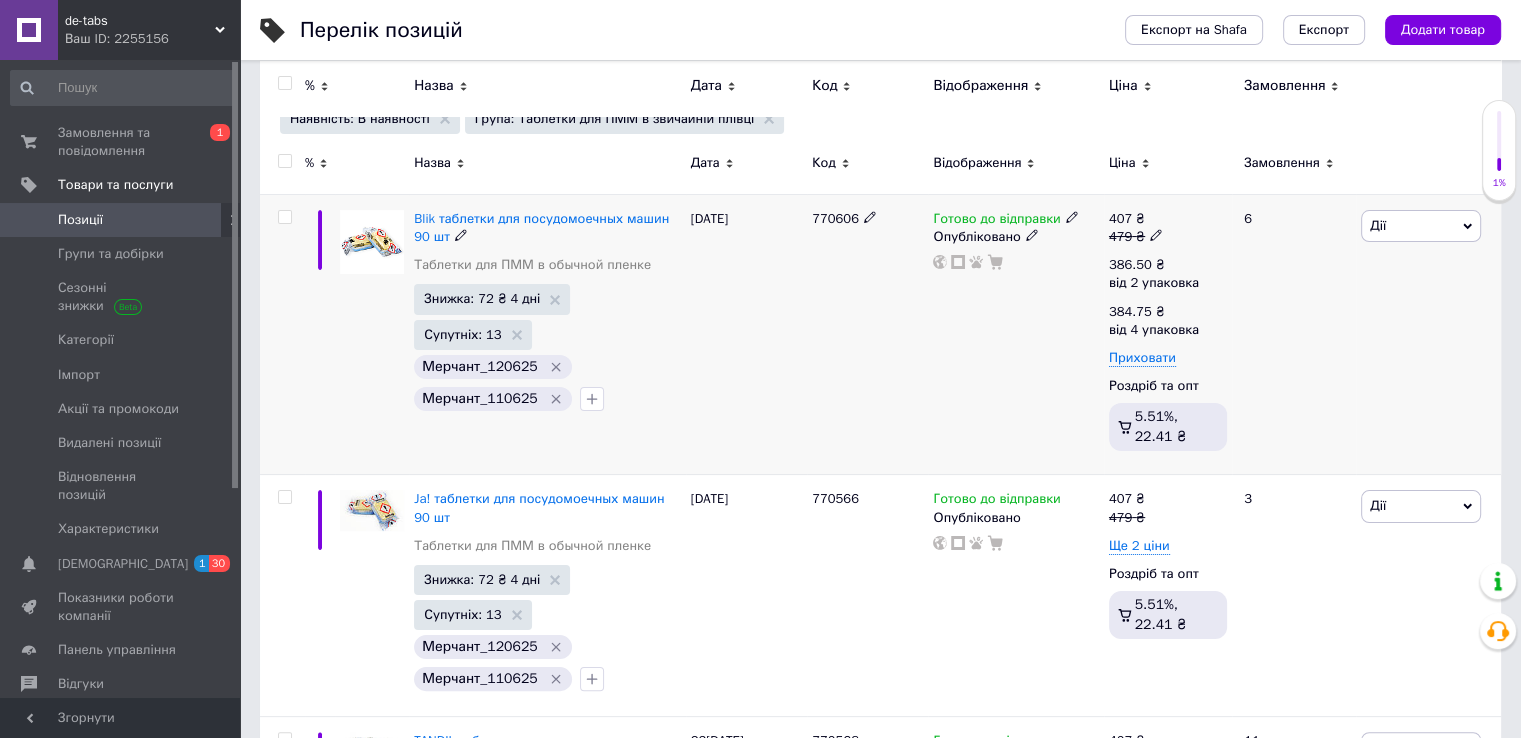 click at bounding box center [320, 334] 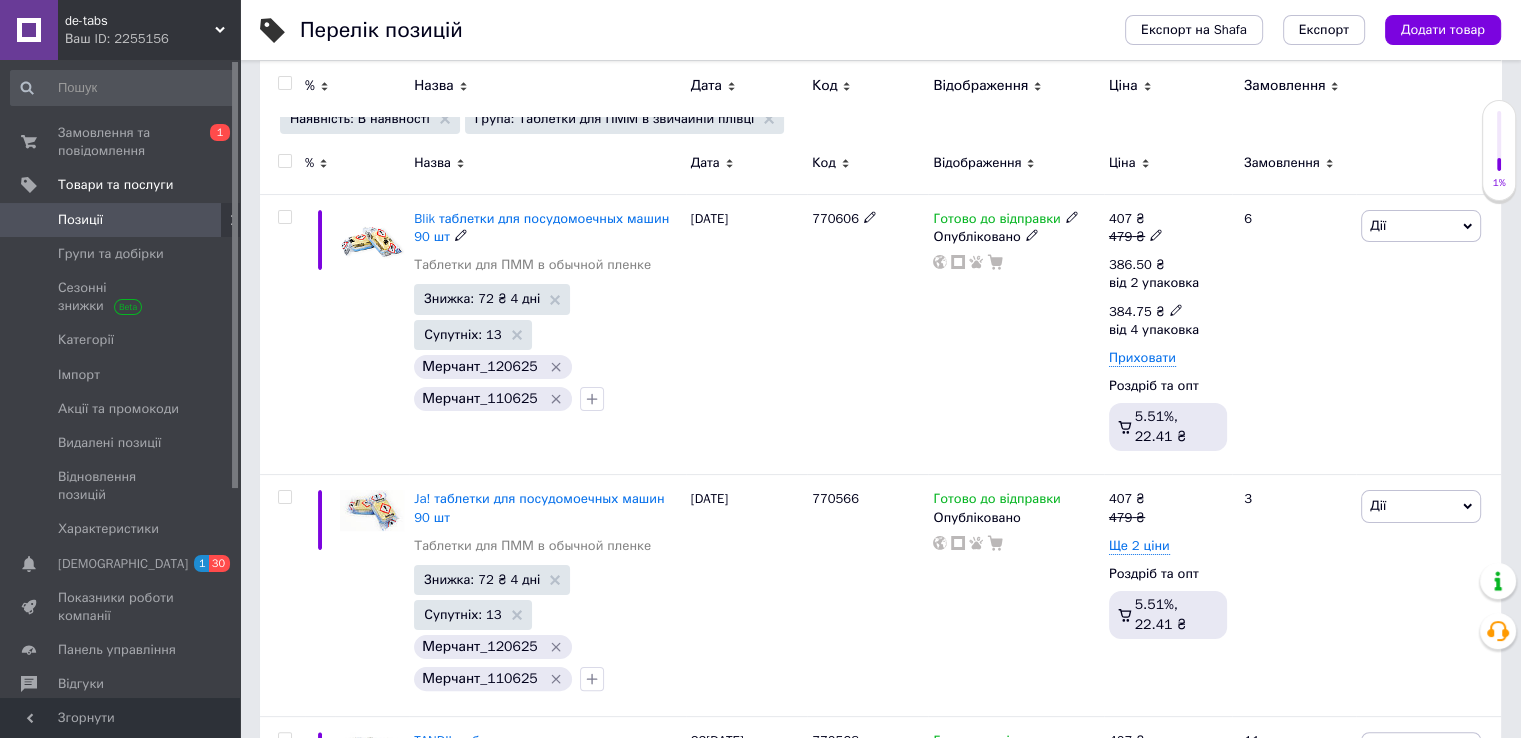 click 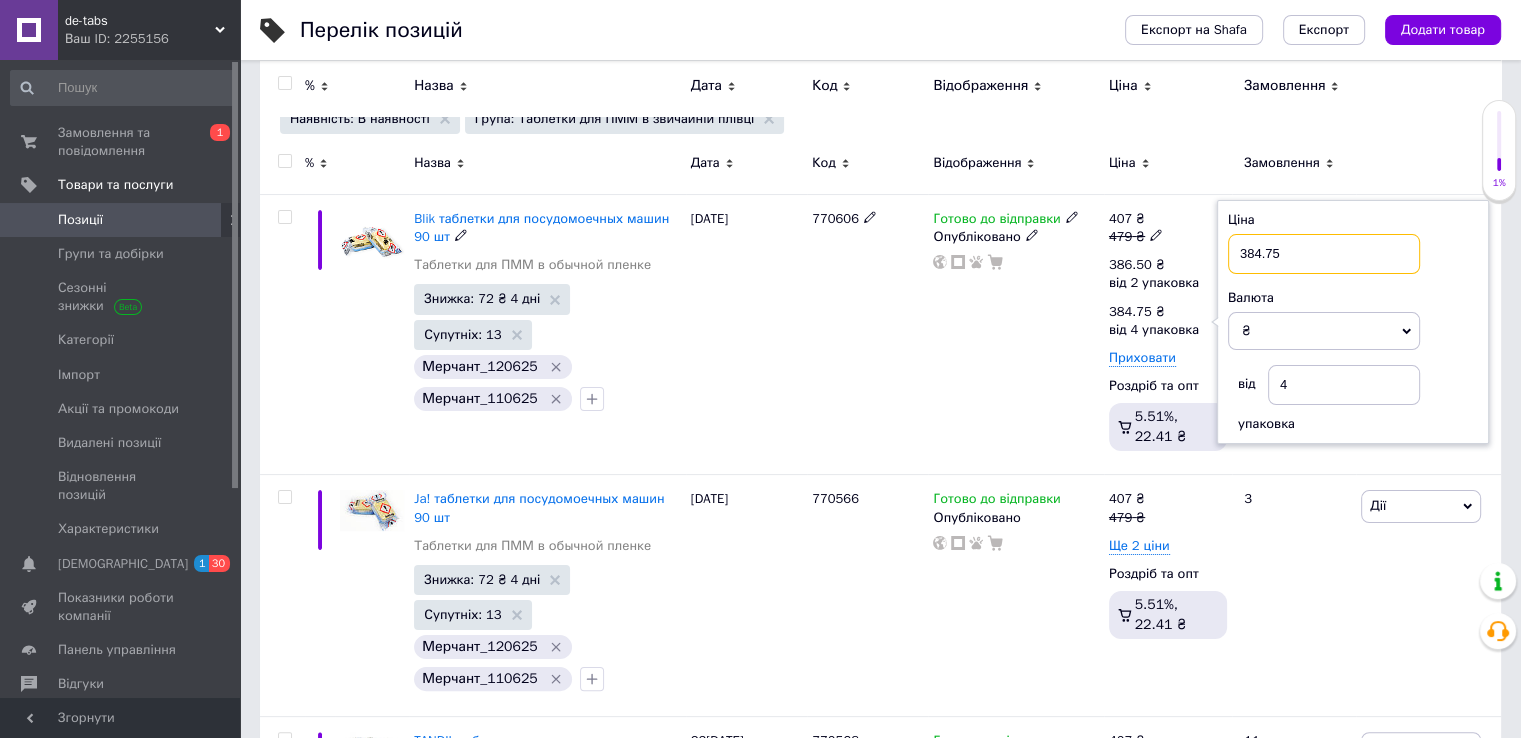 drag, startPoint x: 1293, startPoint y: 243, endPoint x: 1234, endPoint y: 253, distance: 59.841457 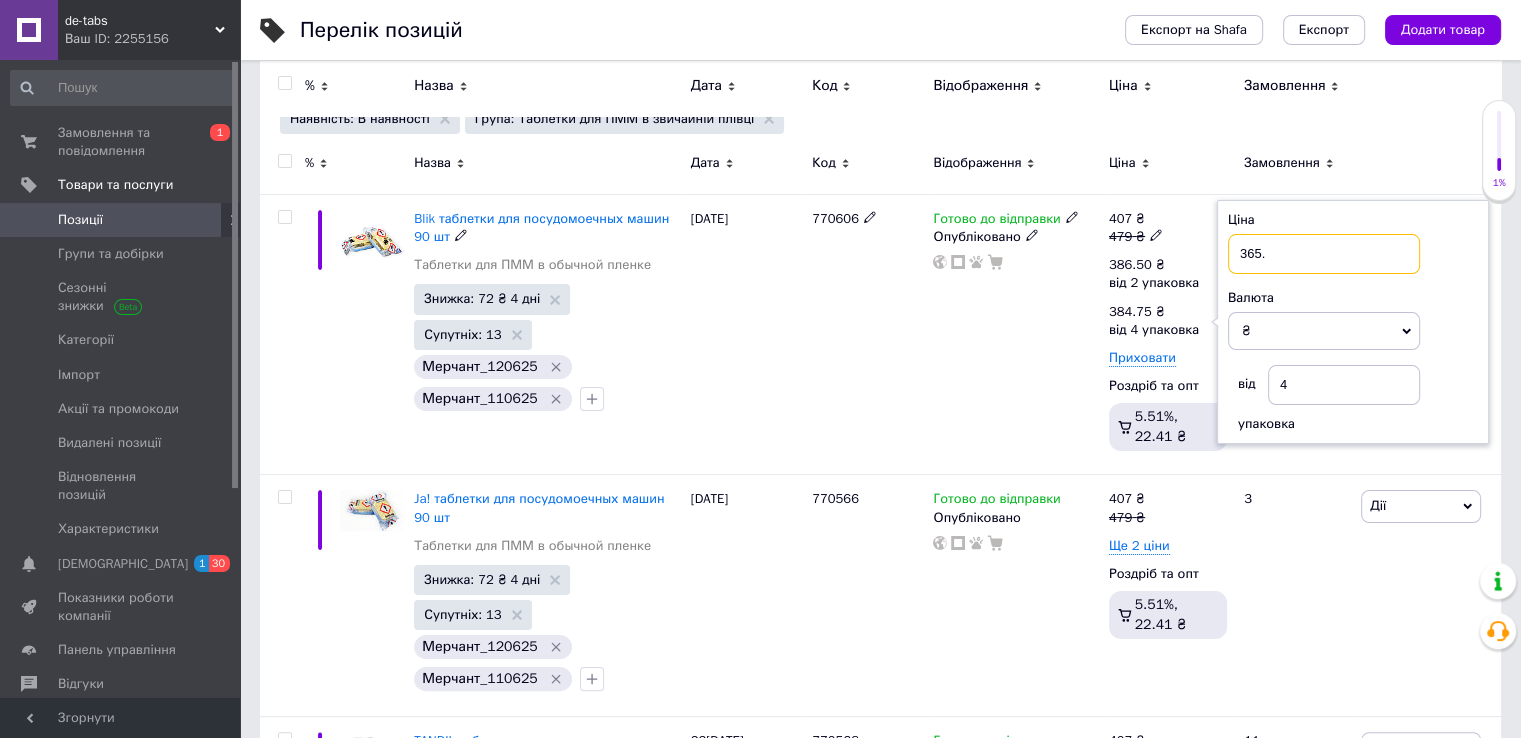type on "365.5" 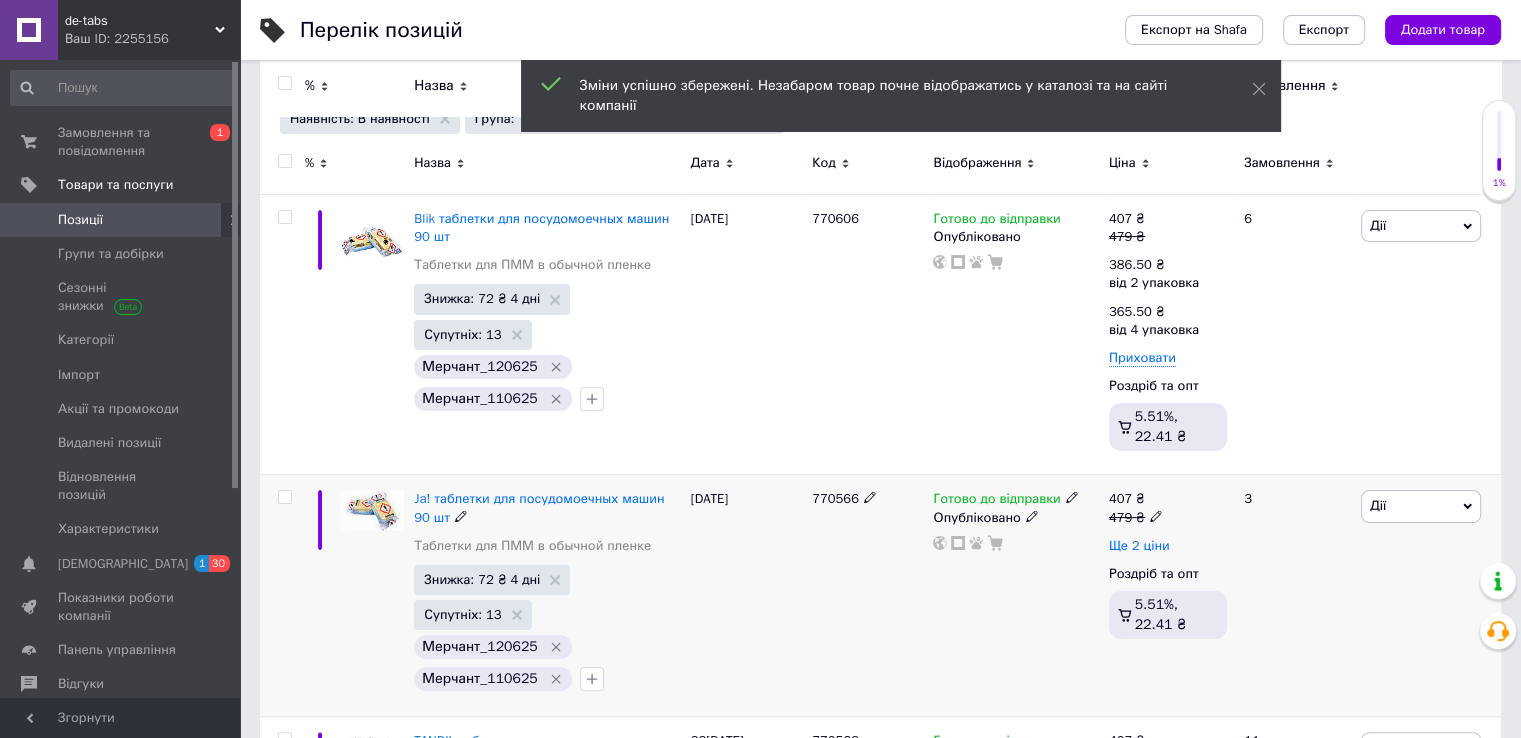 click on "Ще 2 ціни" at bounding box center [1139, 546] 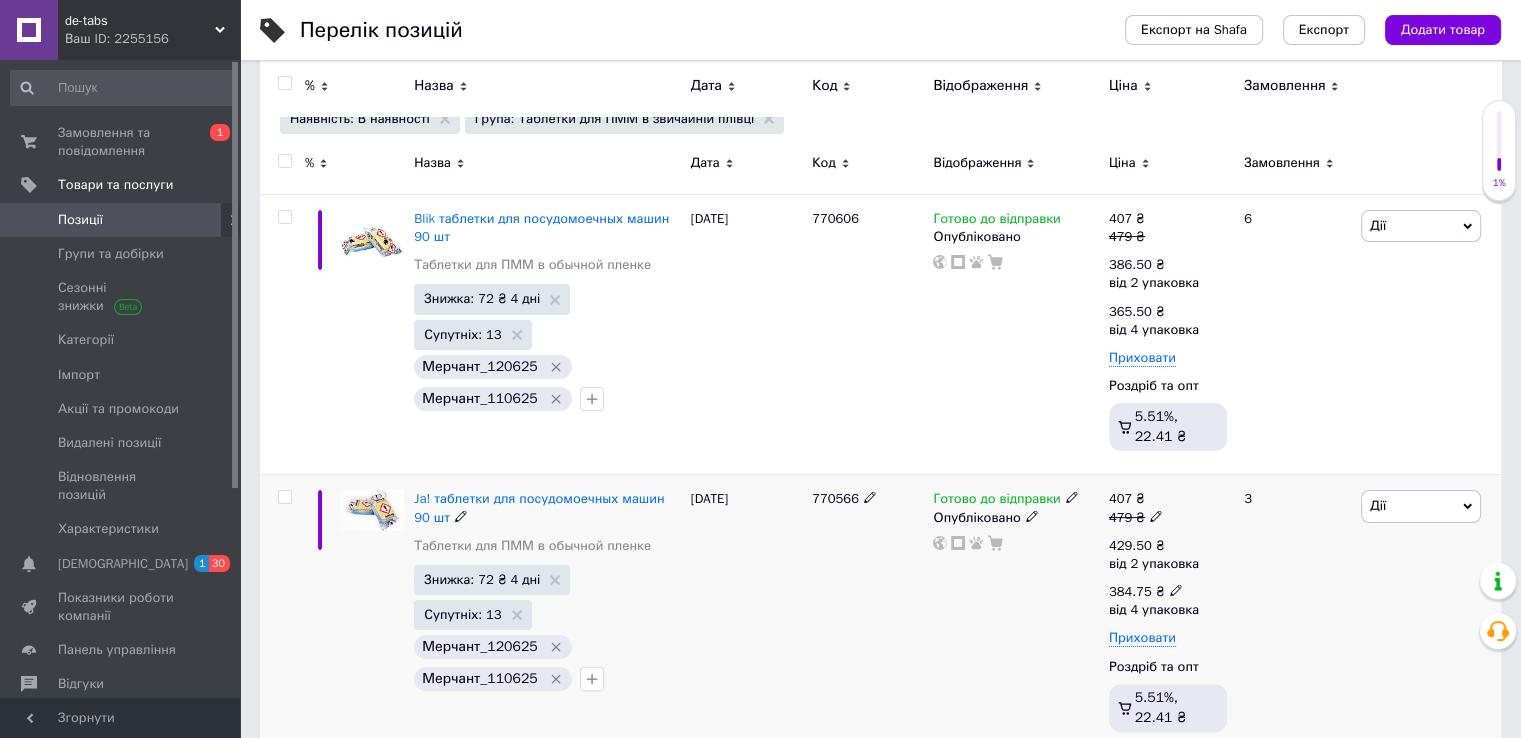 click 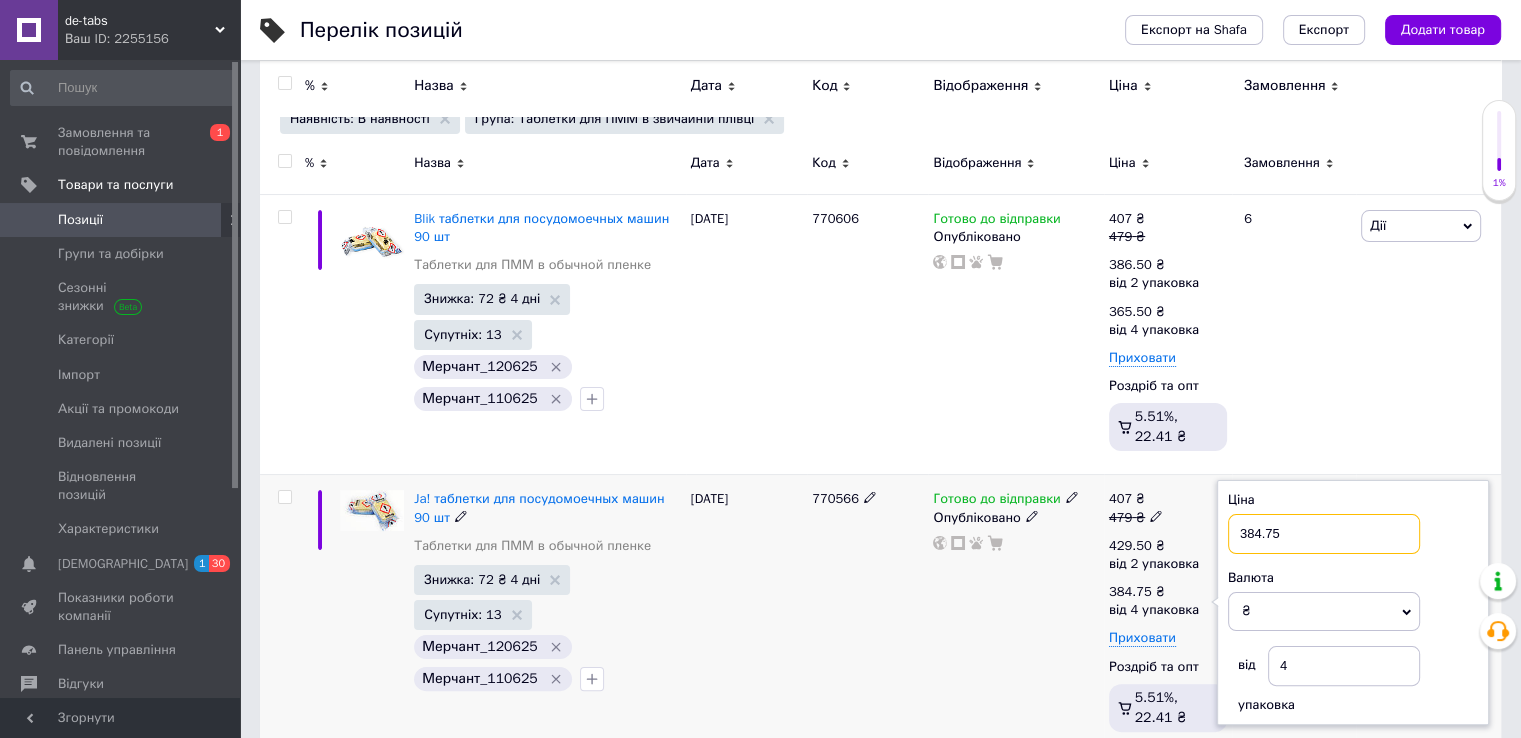 drag, startPoint x: 1221, startPoint y: 534, endPoint x: 1209, endPoint y: 534, distance: 12 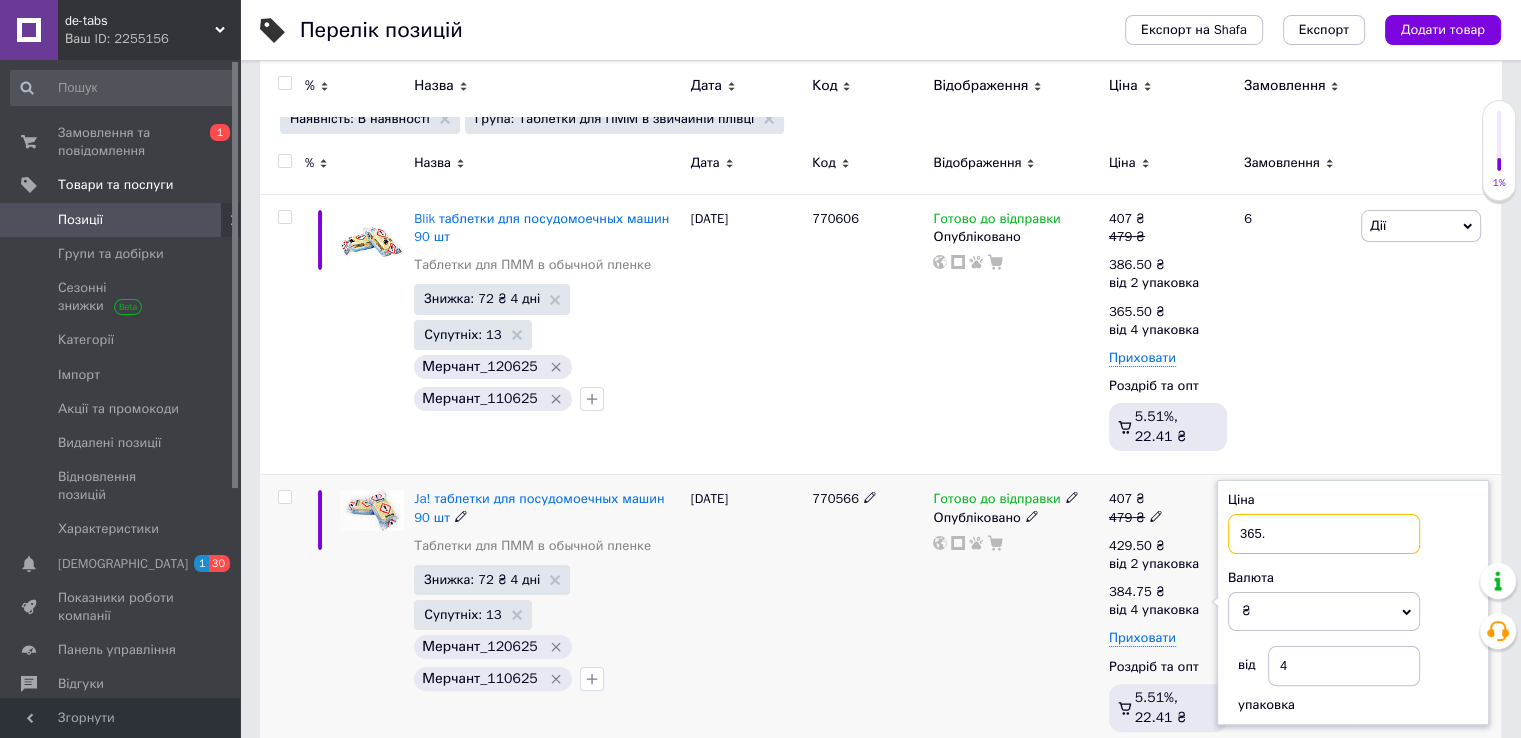 type on "365.5" 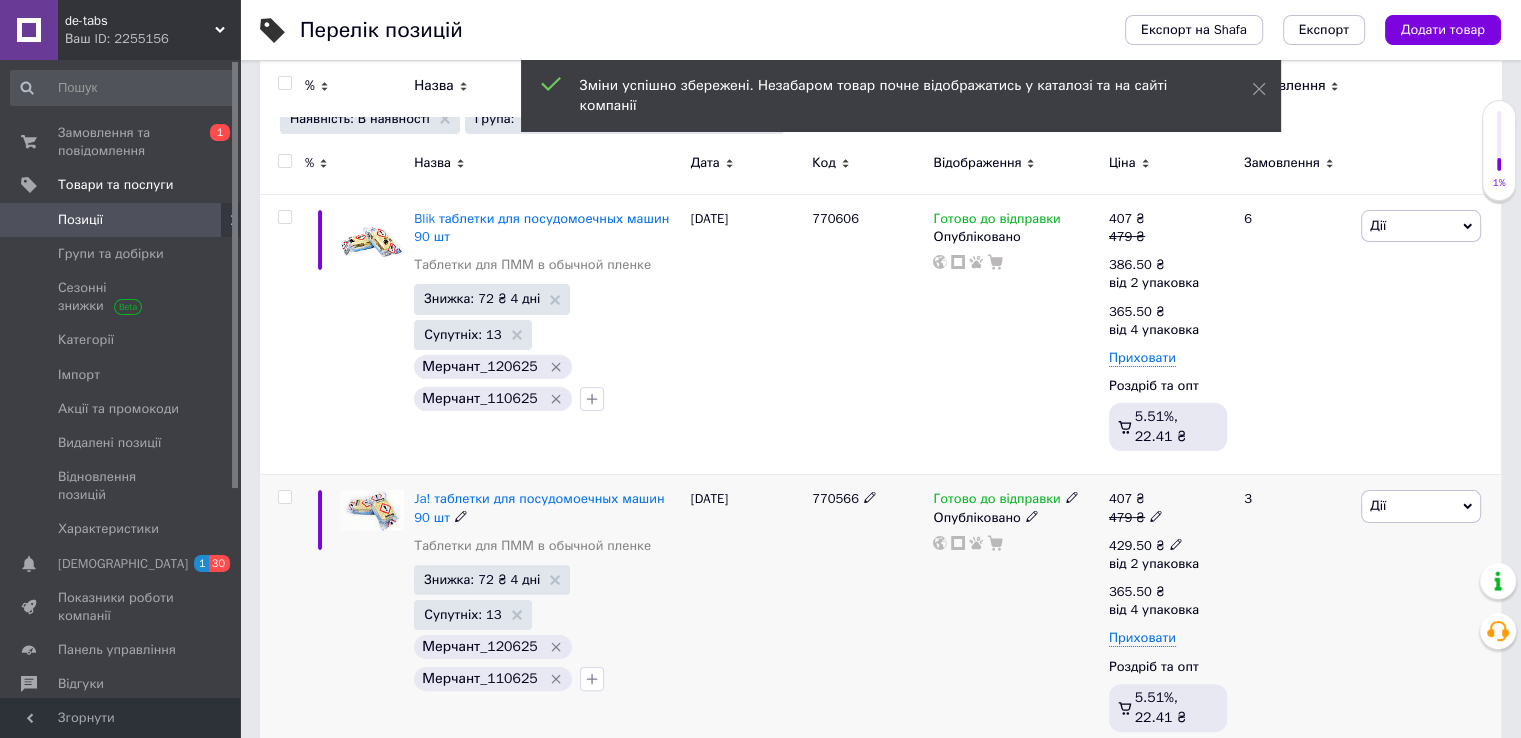 click 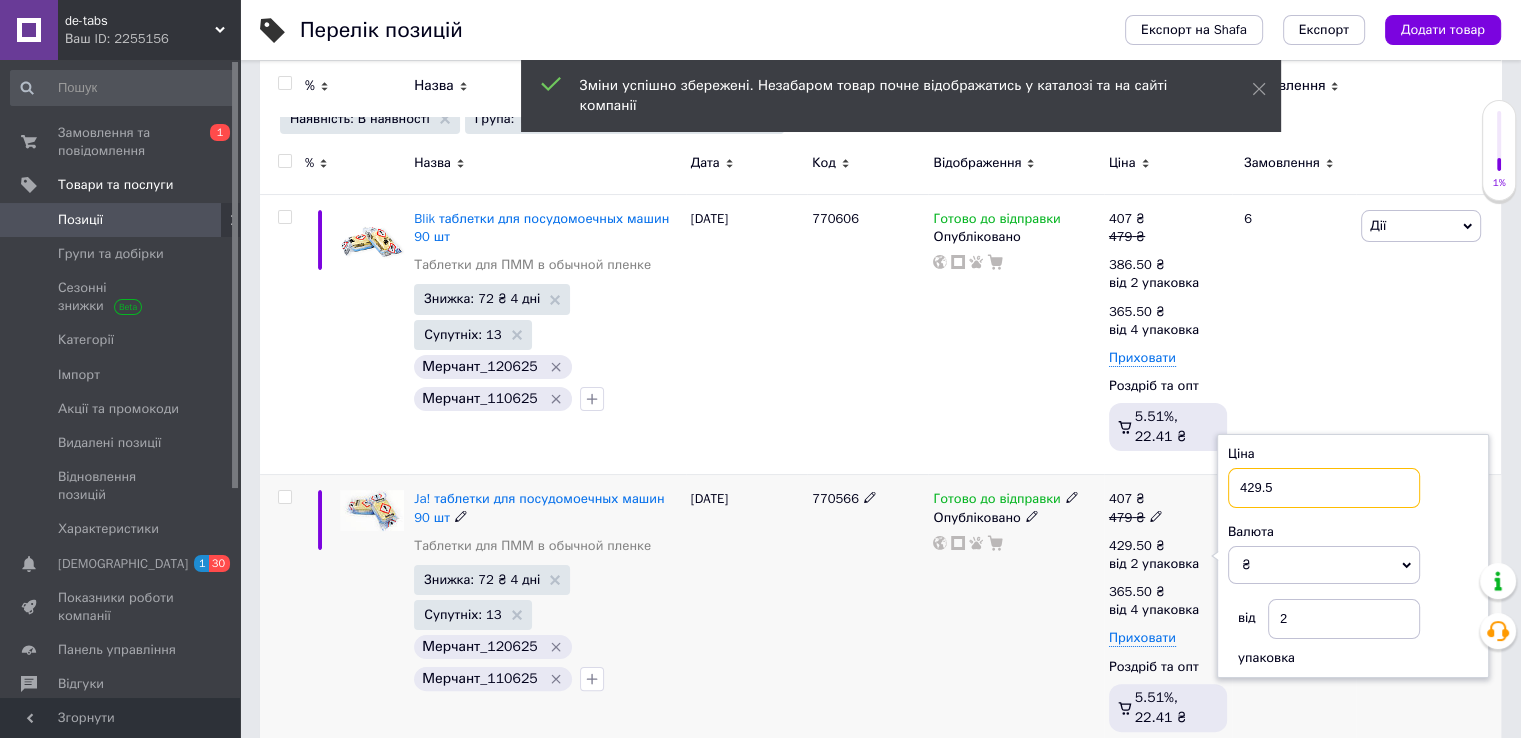 drag, startPoint x: 1288, startPoint y: 484, endPoint x: 1236, endPoint y: 487, distance: 52.086468 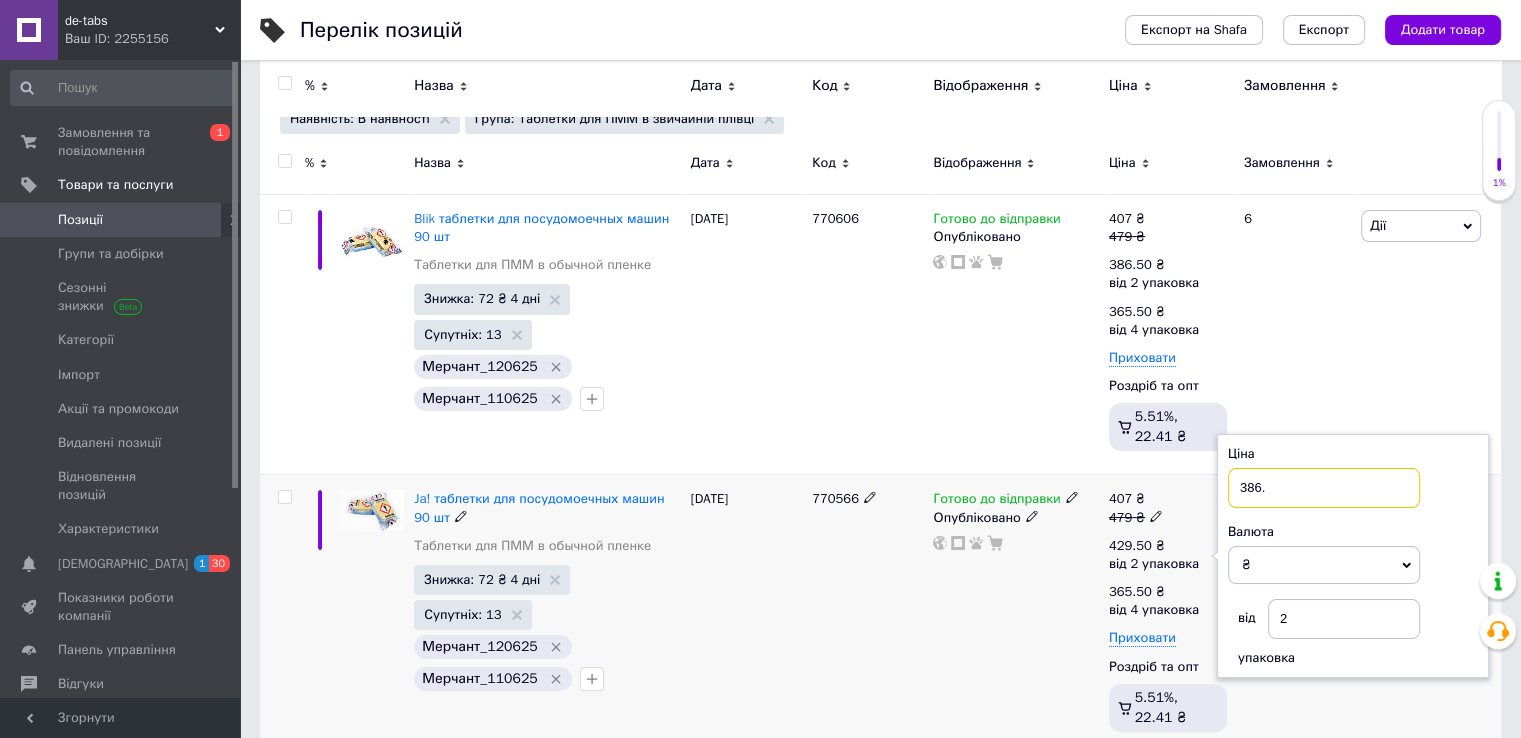 type on "386.5" 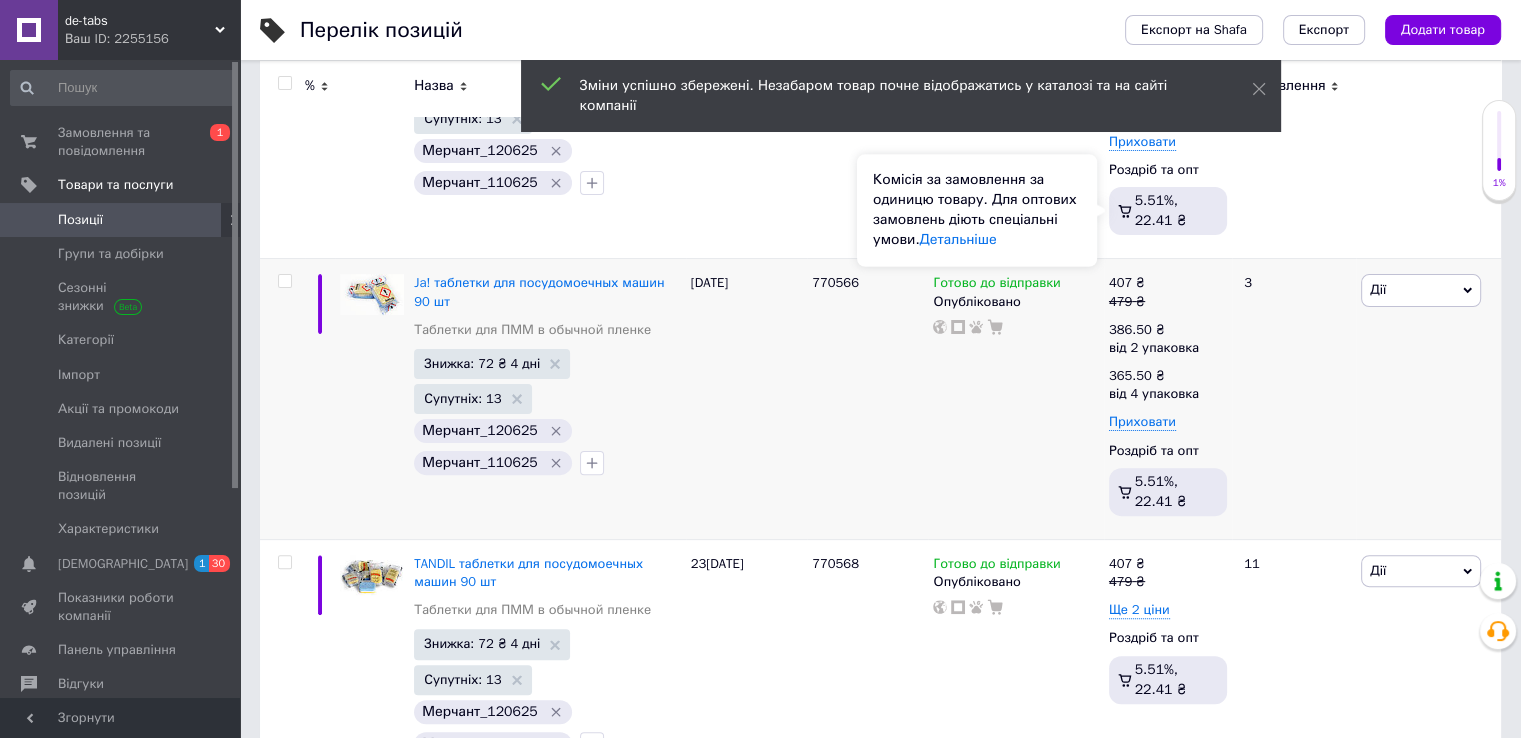 scroll, scrollTop: 550, scrollLeft: 0, axis: vertical 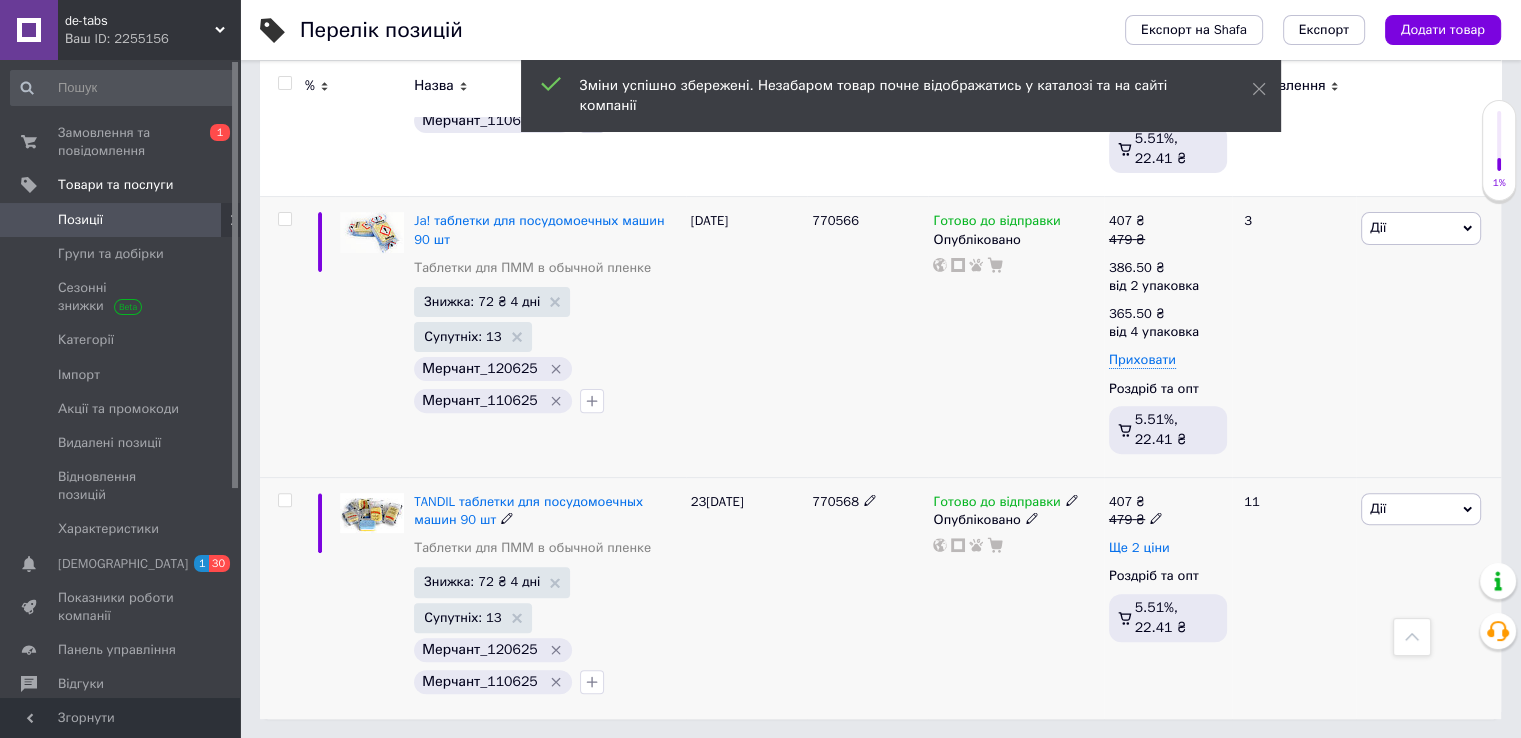 click on "Ще 2 ціни" at bounding box center [1139, 548] 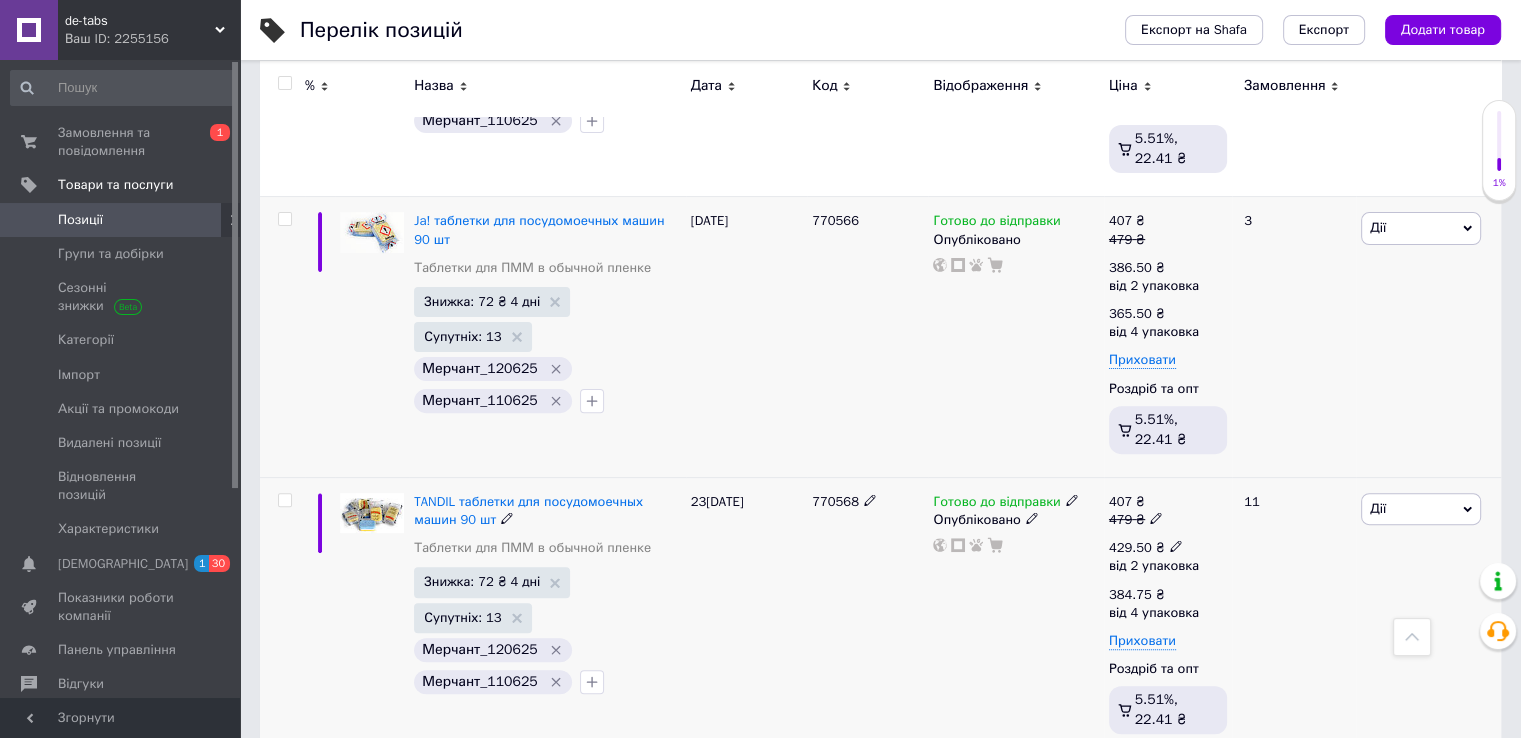 click 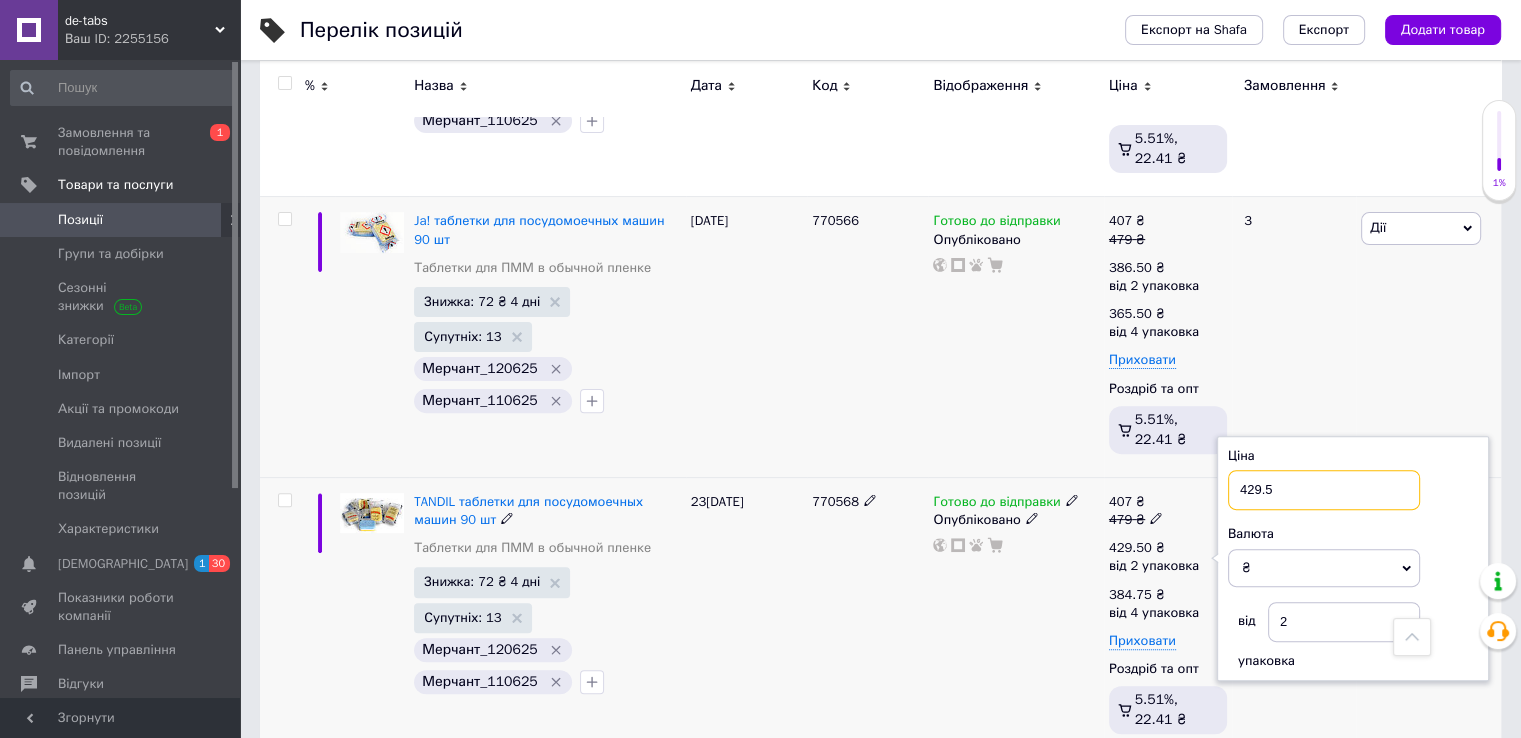 drag, startPoint x: 1292, startPoint y: 478, endPoint x: 1238, endPoint y: 485, distance: 54.451813 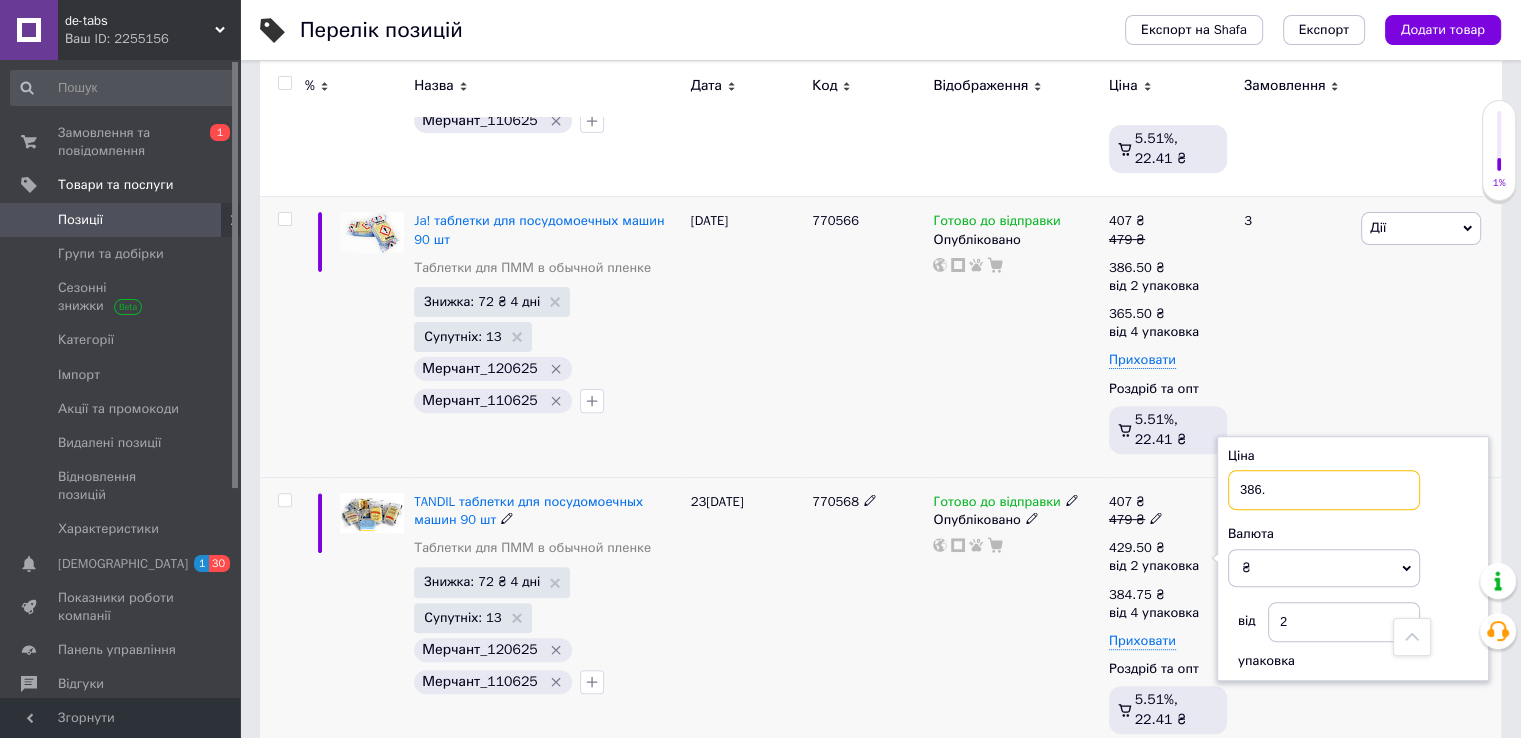 type on "386.5" 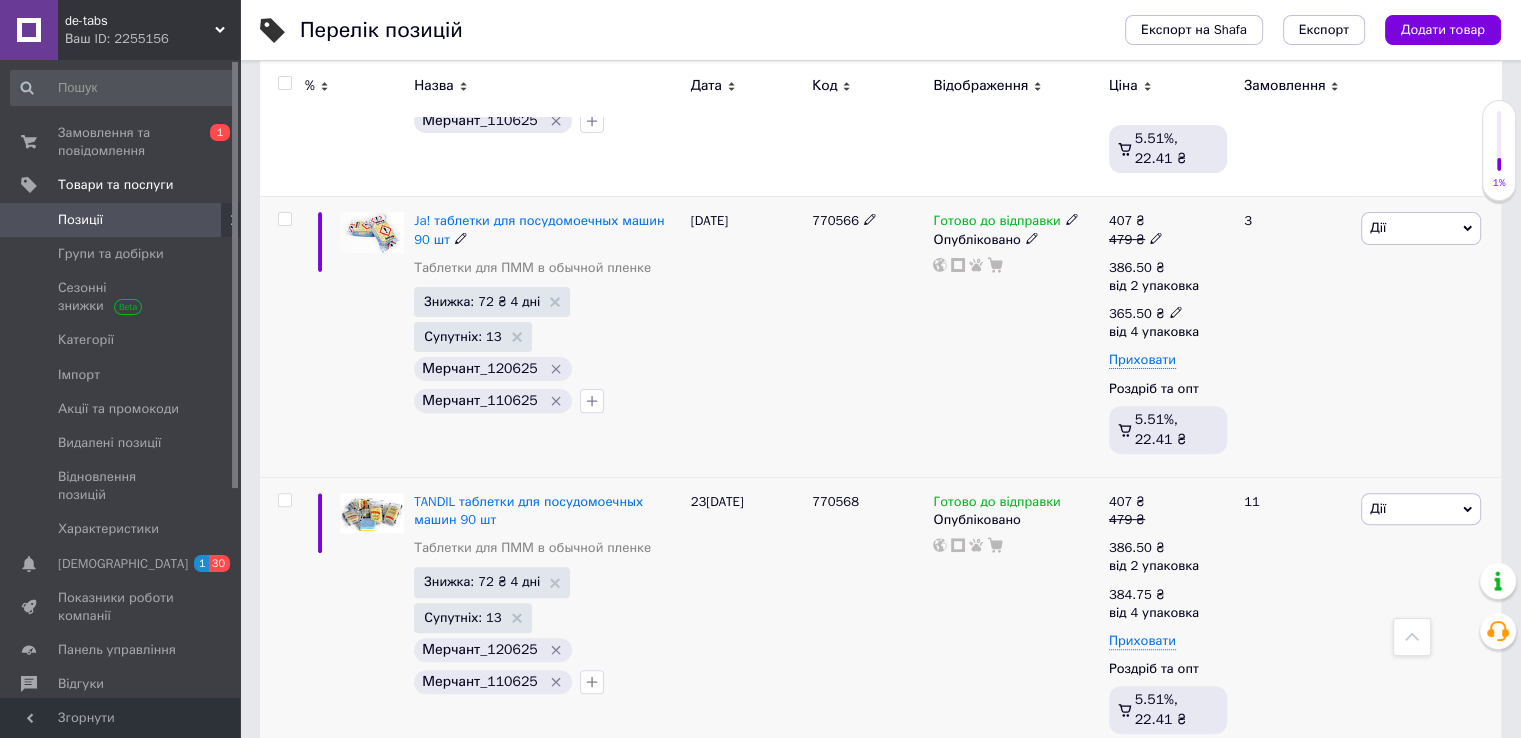 click 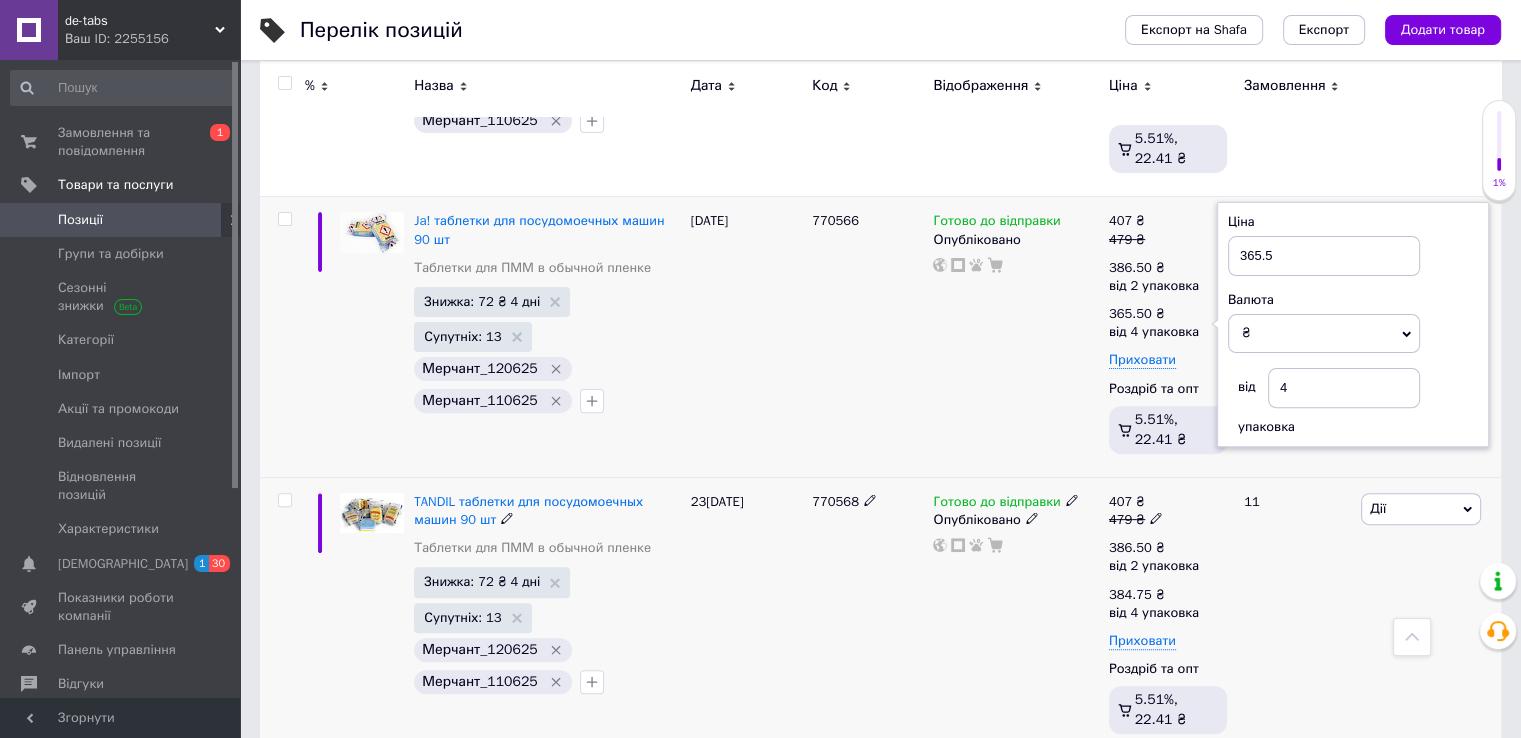 click on "Готово до відправки Опубліковано" at bounding box center [1015, 617] 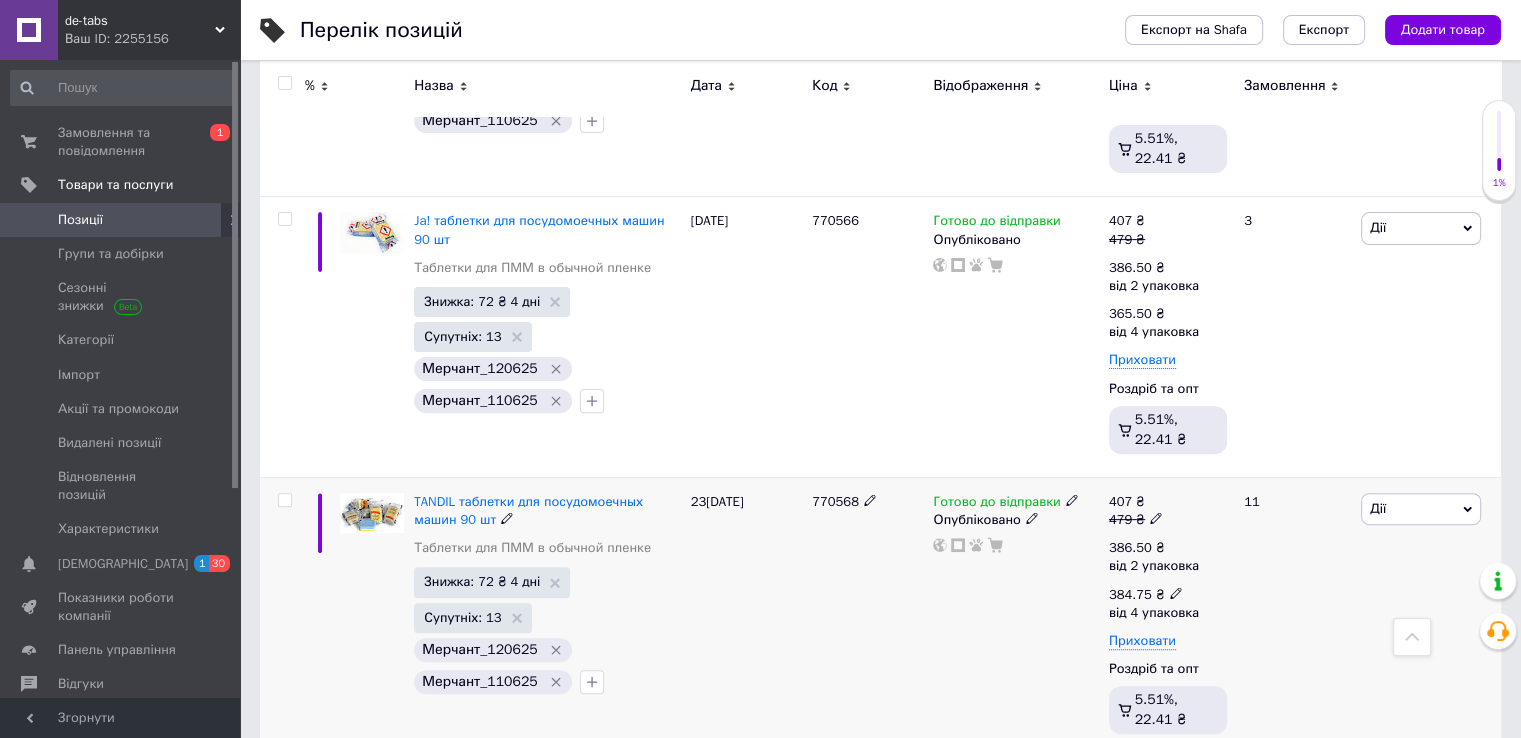 click 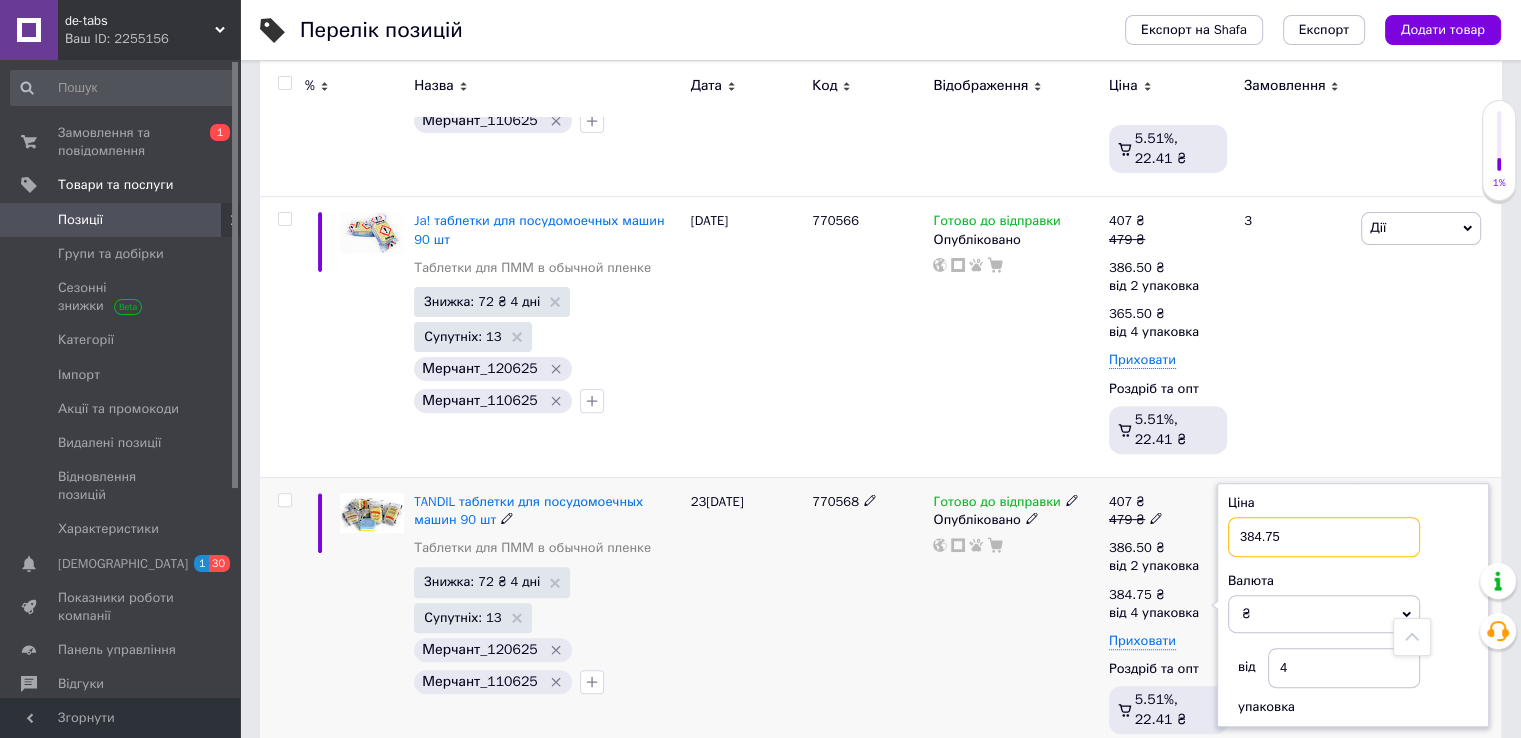 drag, startPoint x: 1272, startPoint y: 538, endPoint x: 1221, endPoint y: 545, distance: 51.47815 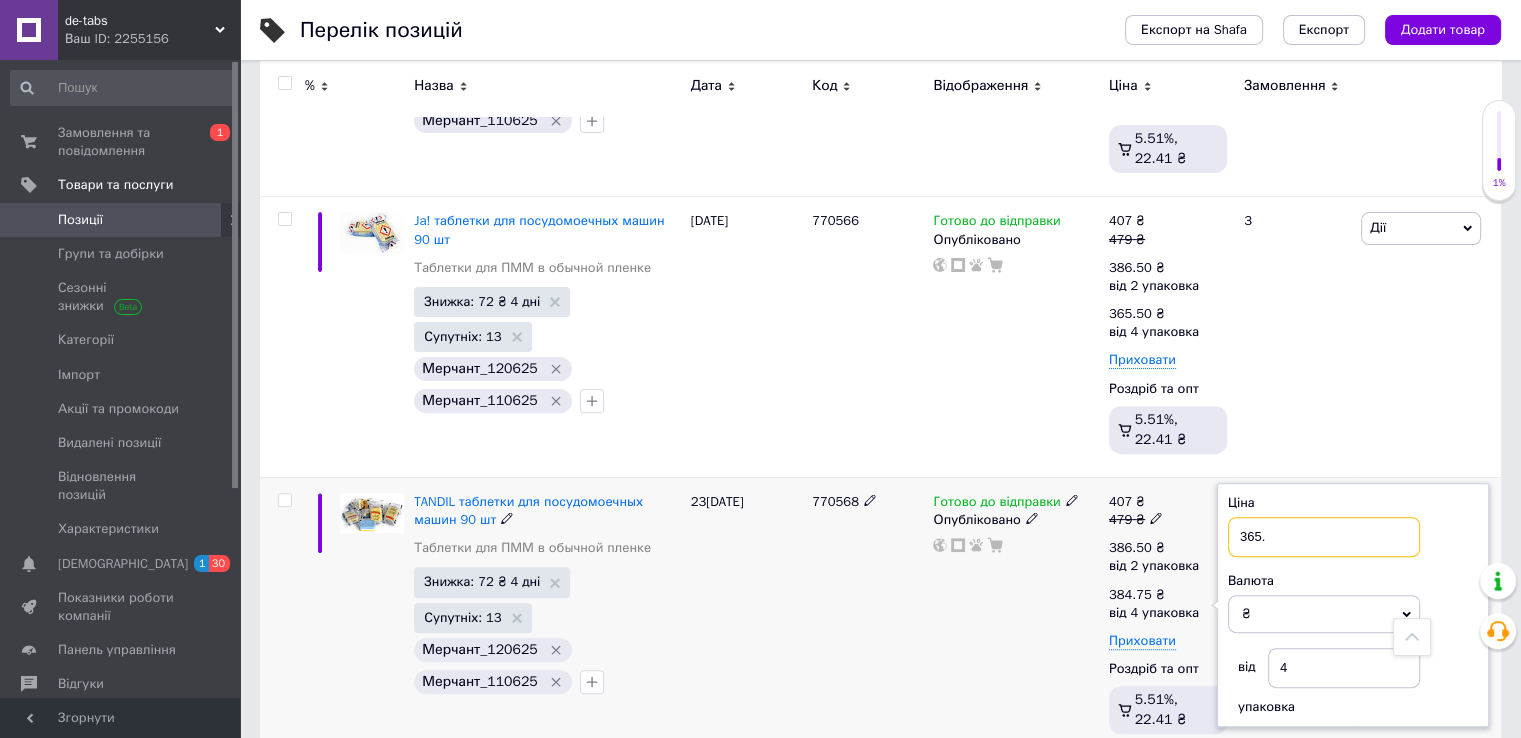 type on "365.5" 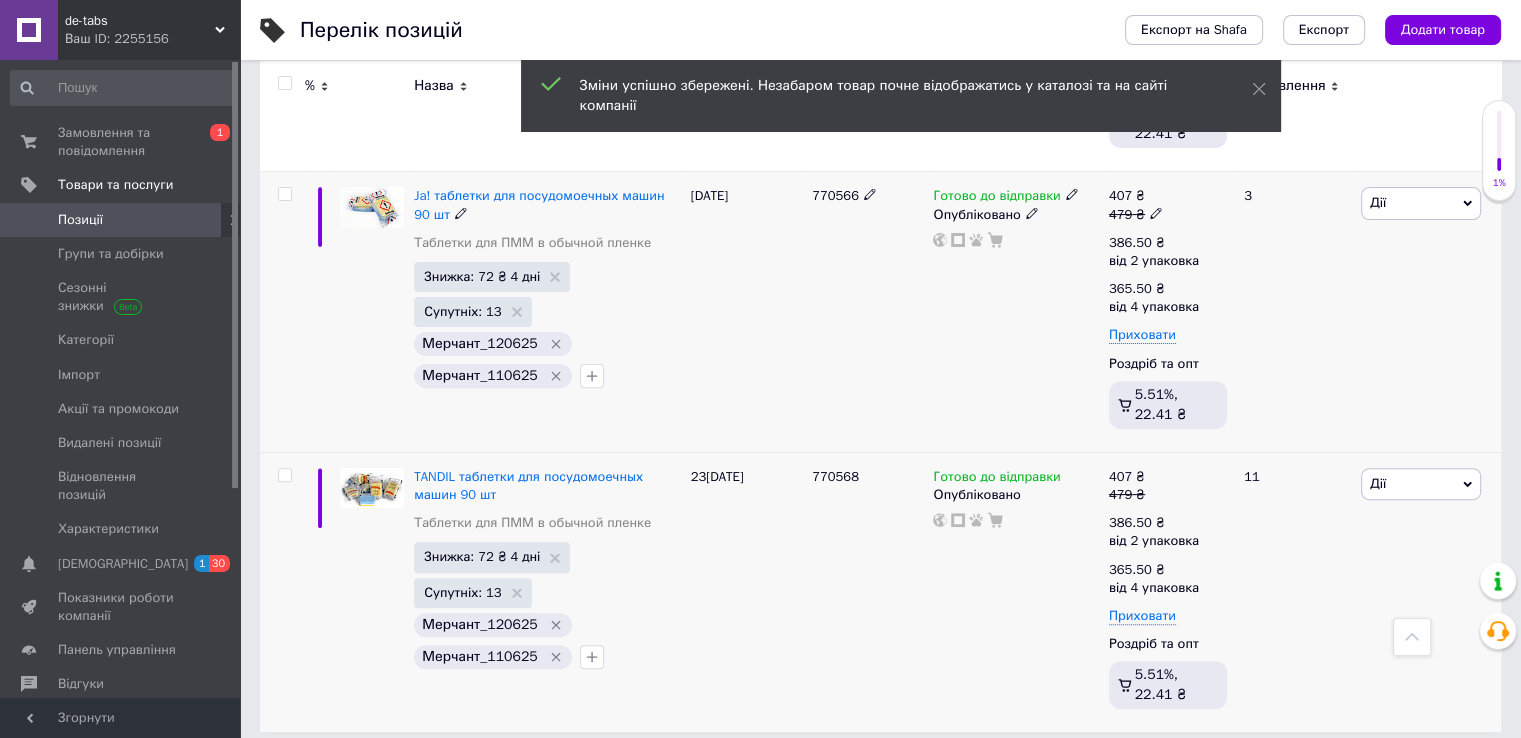 scroll, scrollTop: 588, scrollLeft: 0, axis: vertical 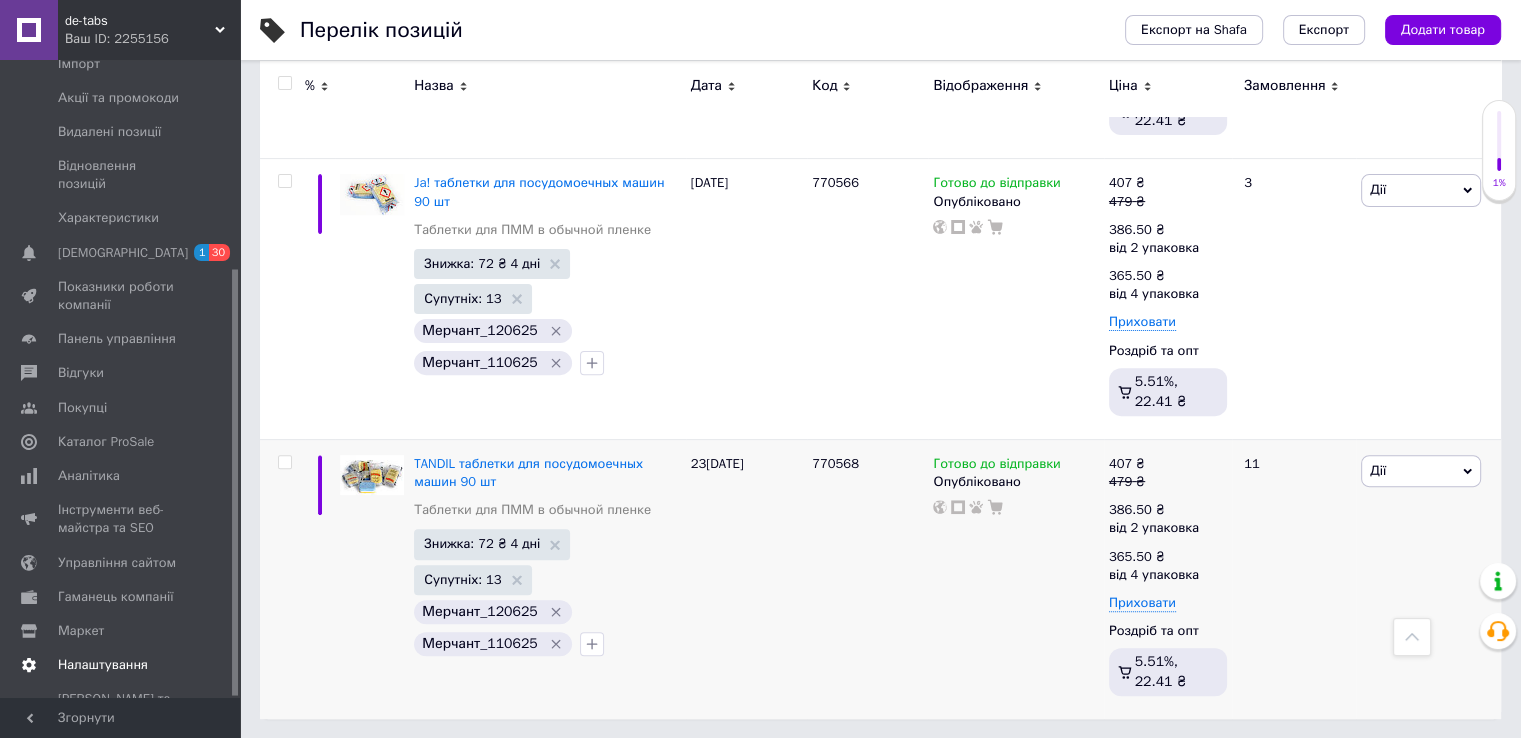 click on "Налаштування" at bounding box center (103, 665) 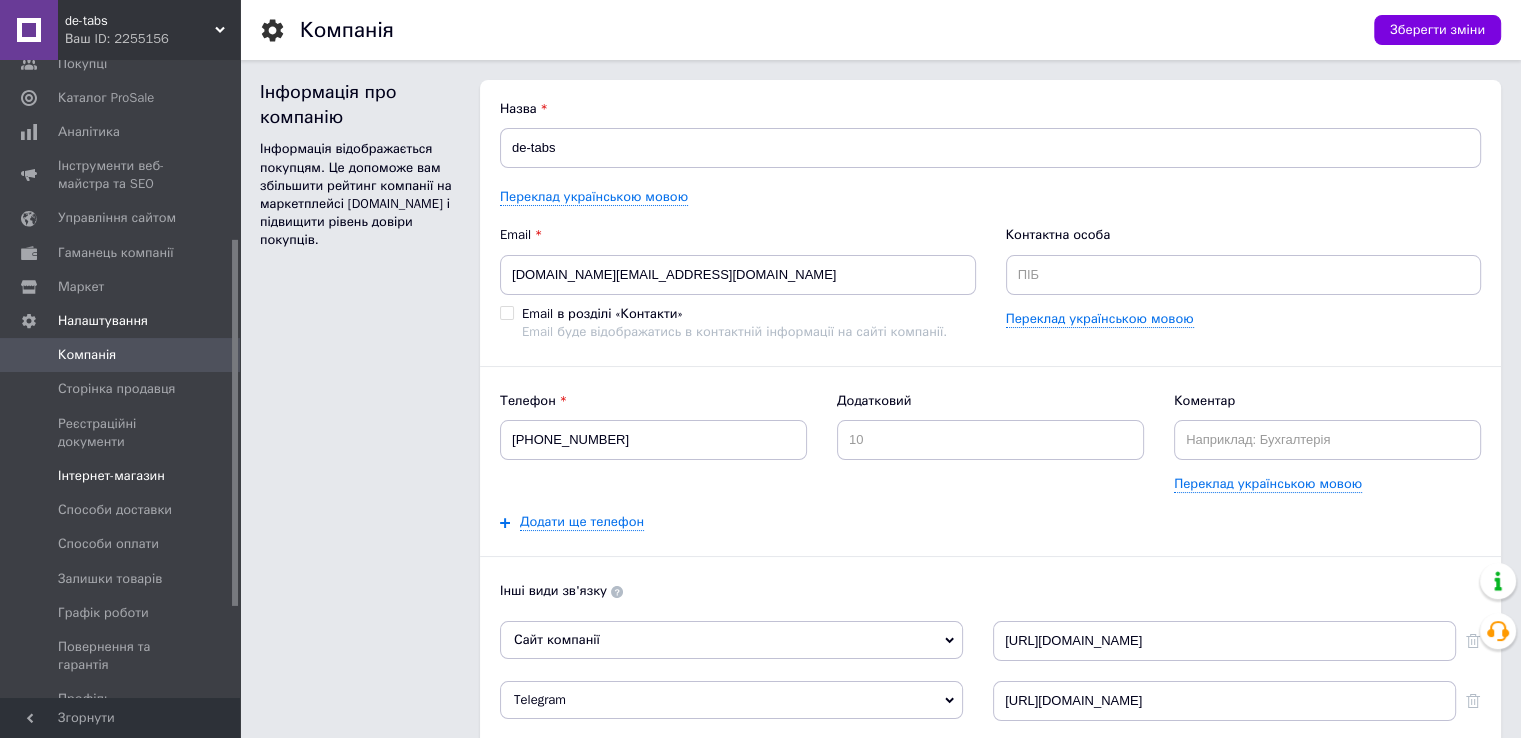 scroll, scrollTop: 0, scrollLeft: 0, axis: both 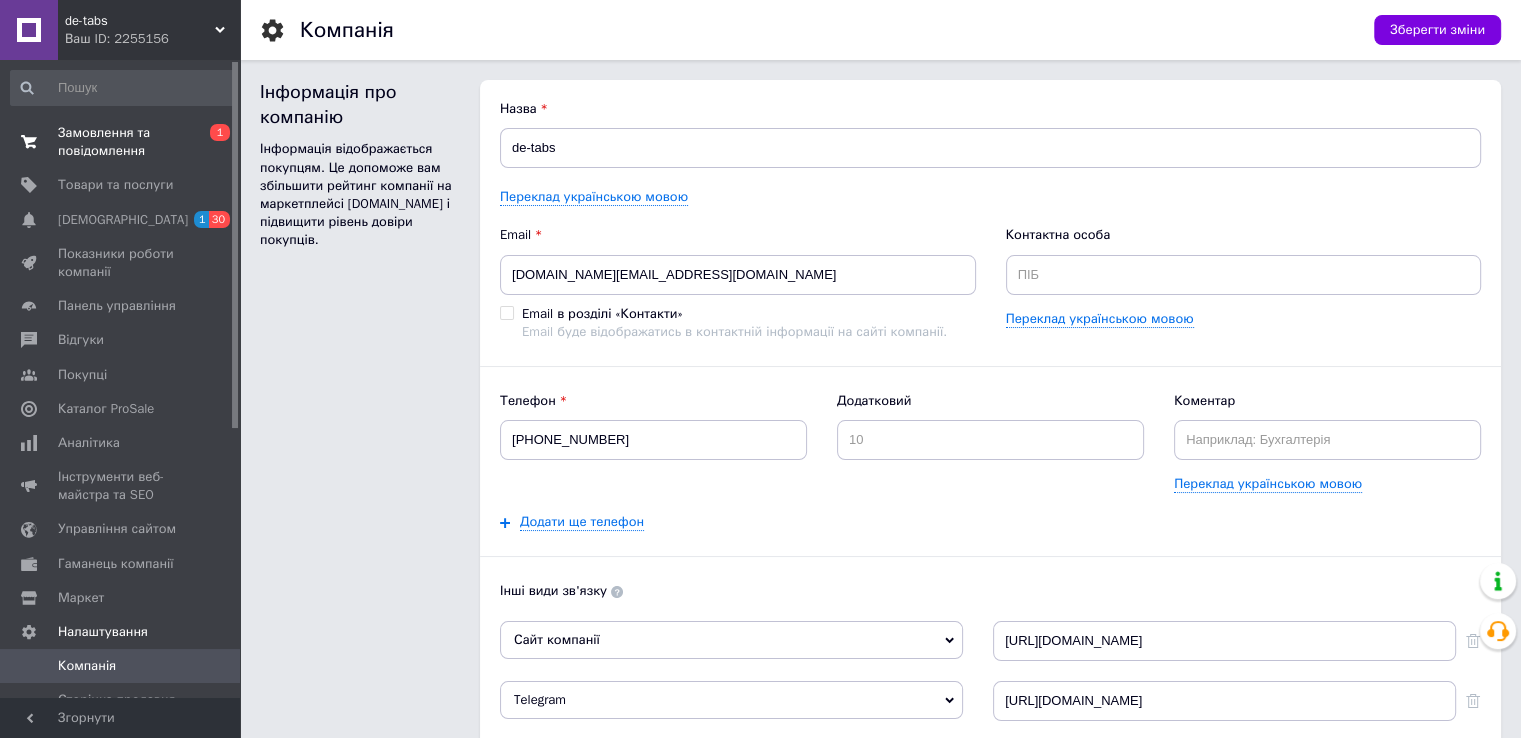 click on "Замовлення та повідомлення" at bounding box center [121, 142] 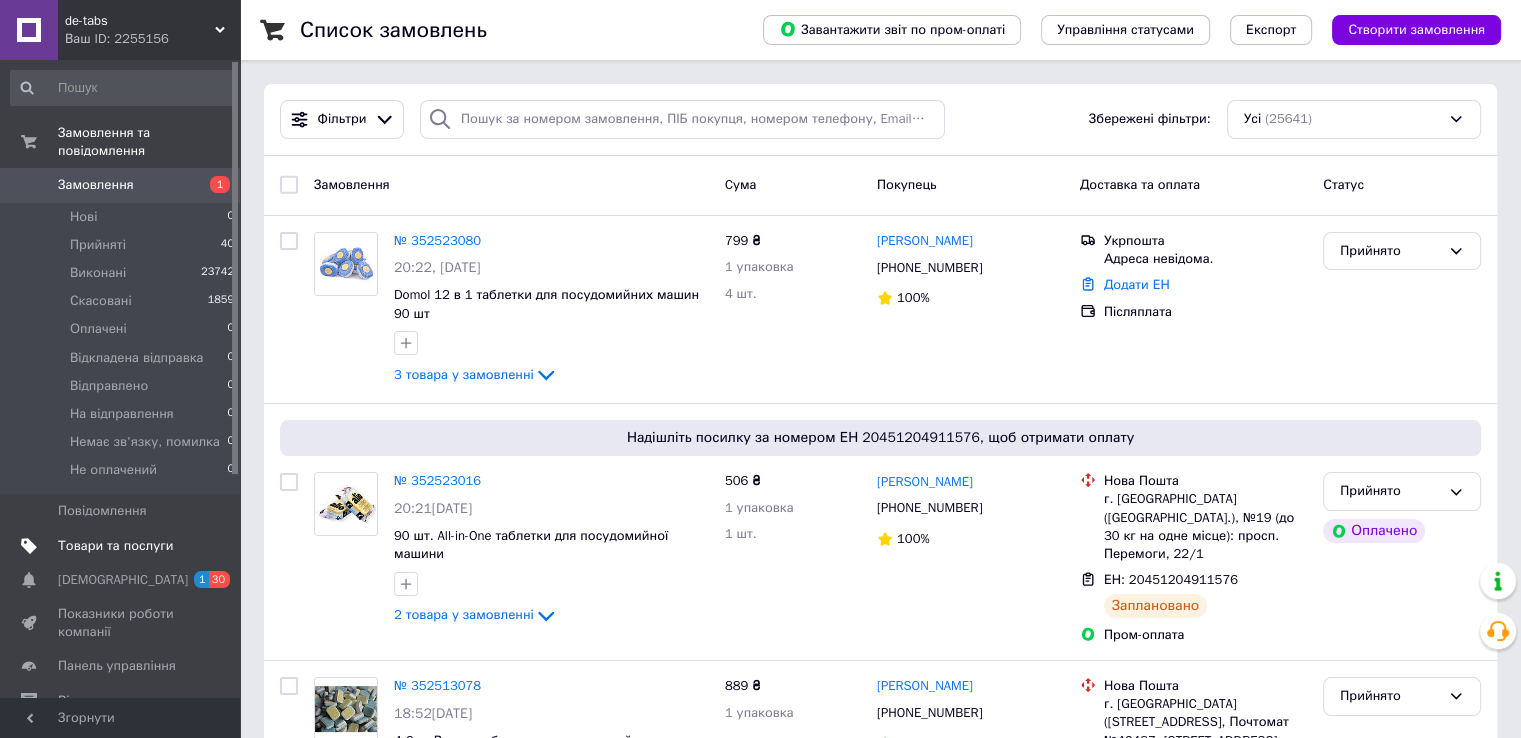 click on "Товари та послуги" at bounding box center (115, 546) 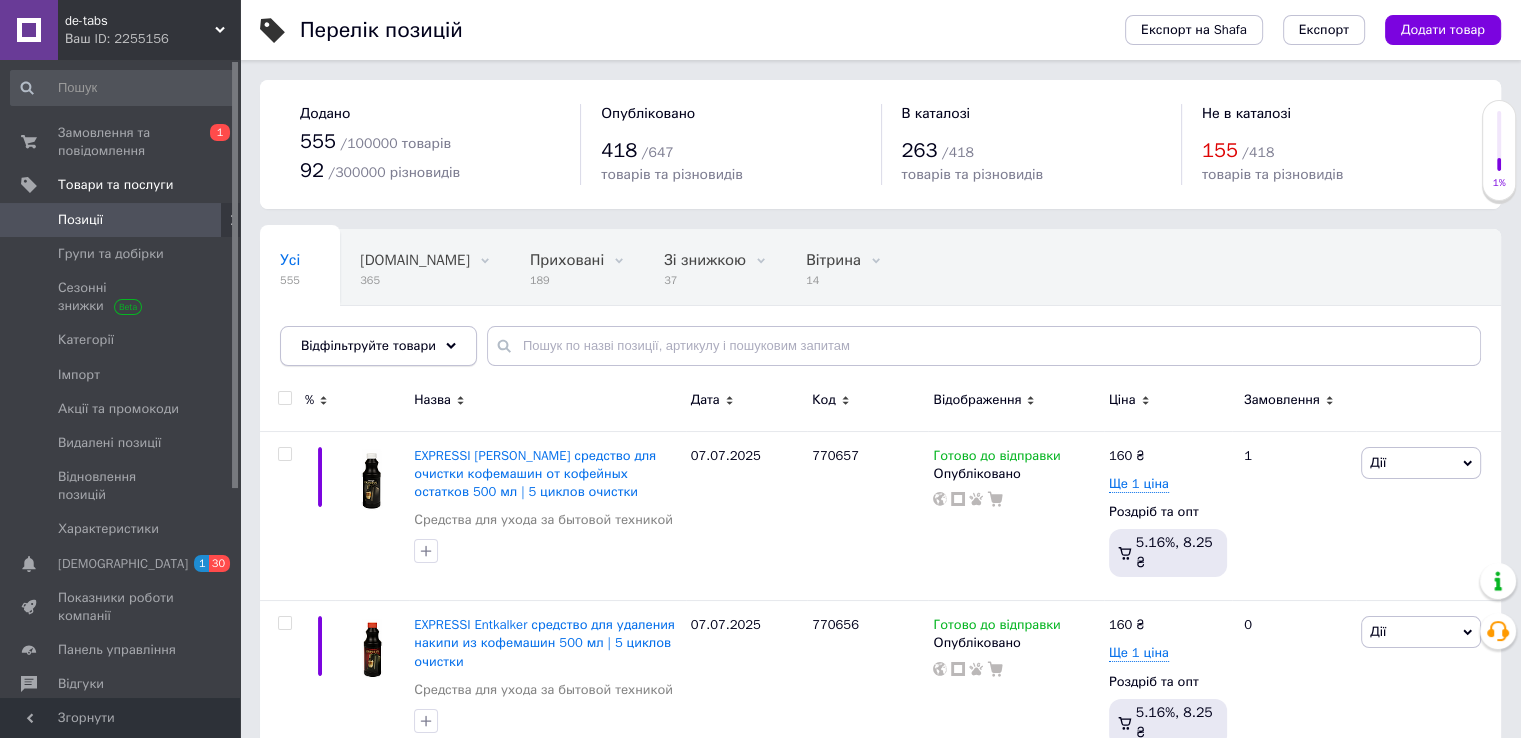 click on "Відфільтруйте товари" at bounding box center (368, 345) 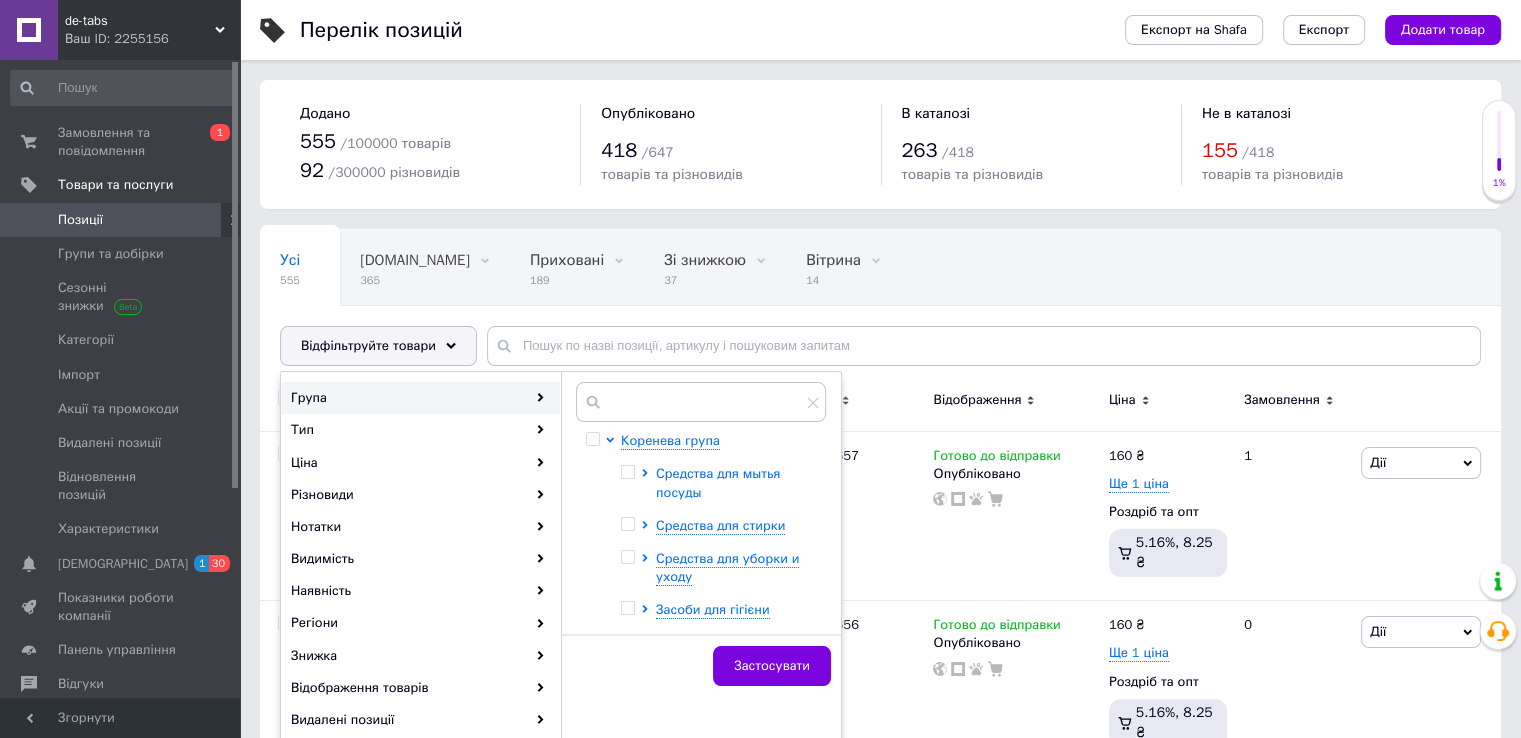 click 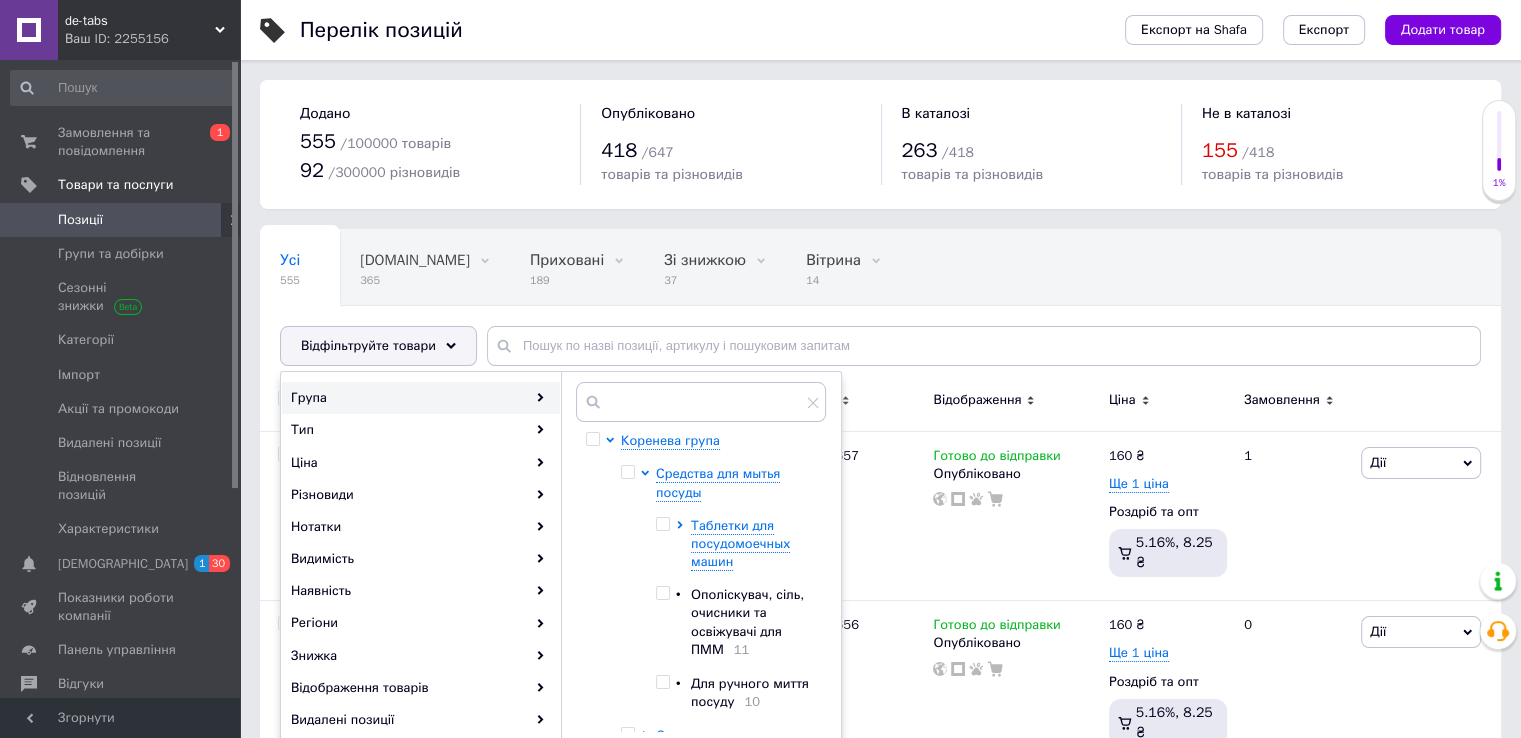 click on "Усі 555 [DOMAIN_NAME] 365 Видалити Редагувати Приховані 189 Видалити Редагувати Зі знижкою 37 Видалити Редагувати Вітрина 14 Видалити Редагувати Опубліковані 366 Видалити Редагувати Ok Відфільтровано...  Зберегти" at bounding box center (709, 306) 